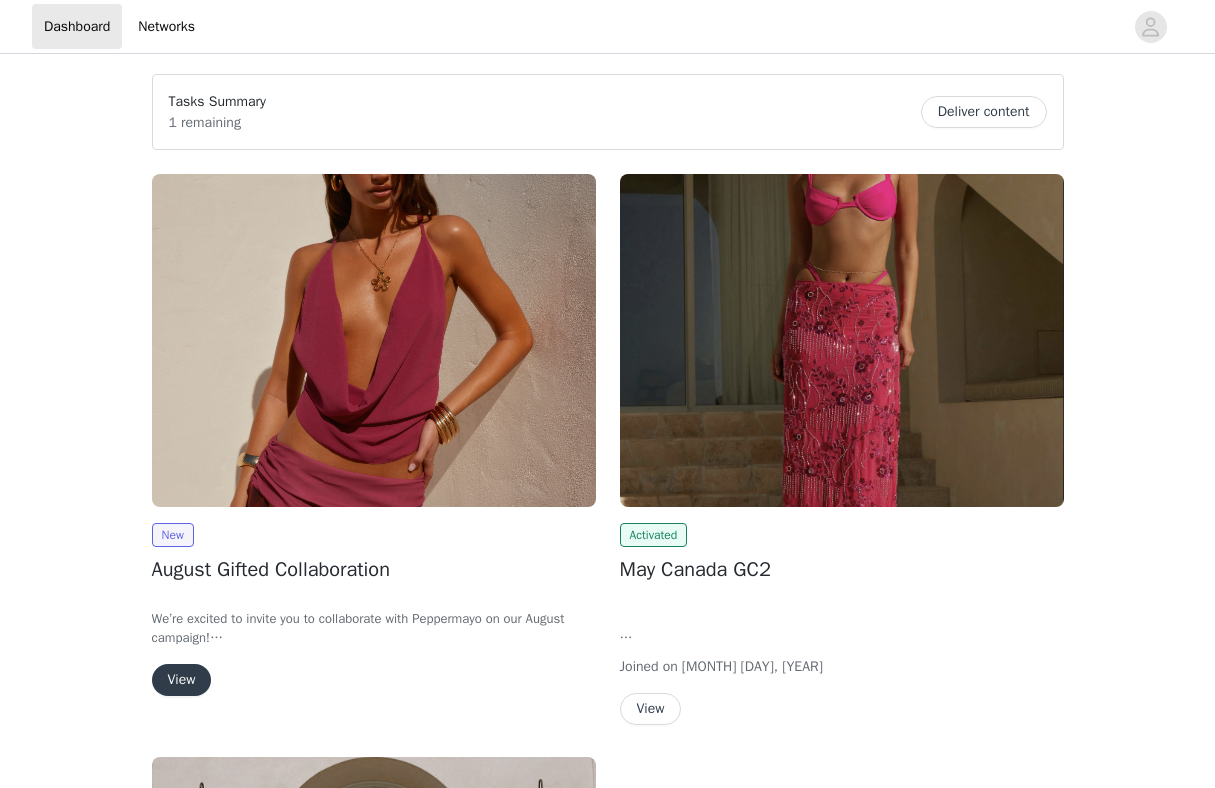scroll, scrollTop: 0, scrollLeft: 0, axis: both 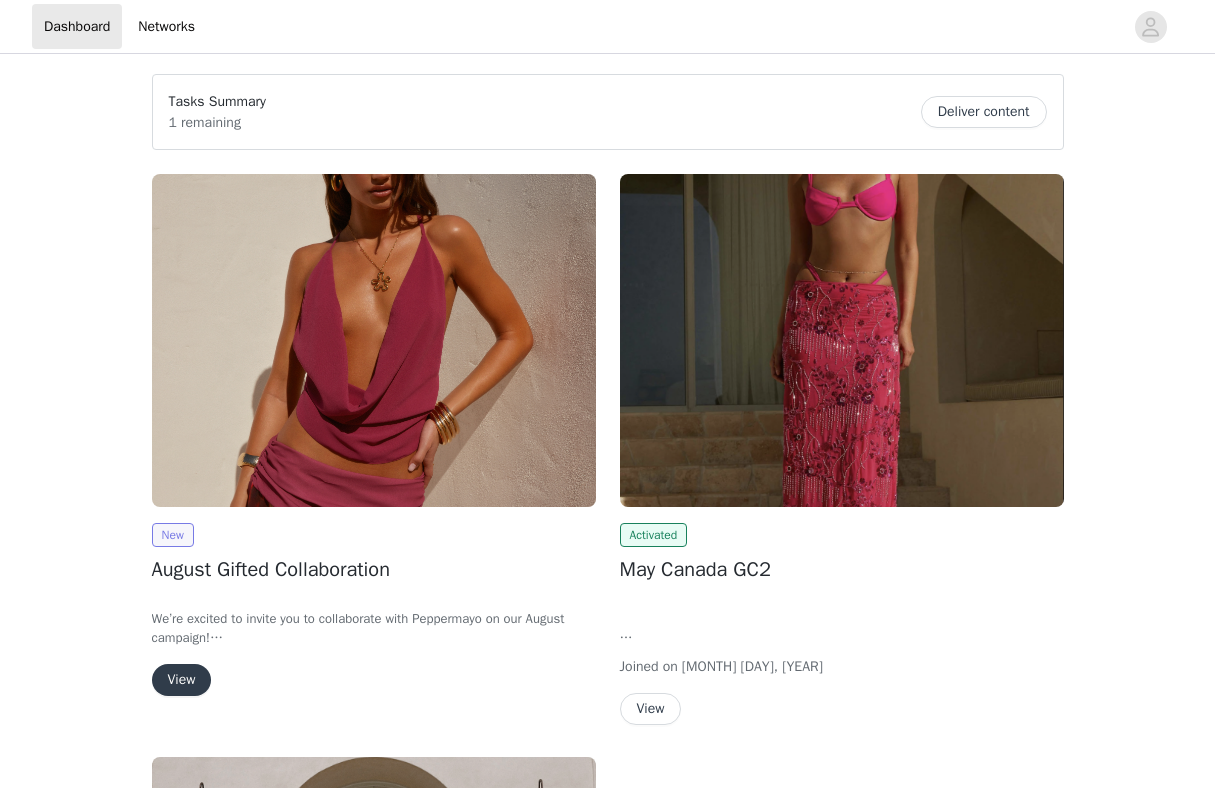 click on "New" at bounding box center [173, 535] 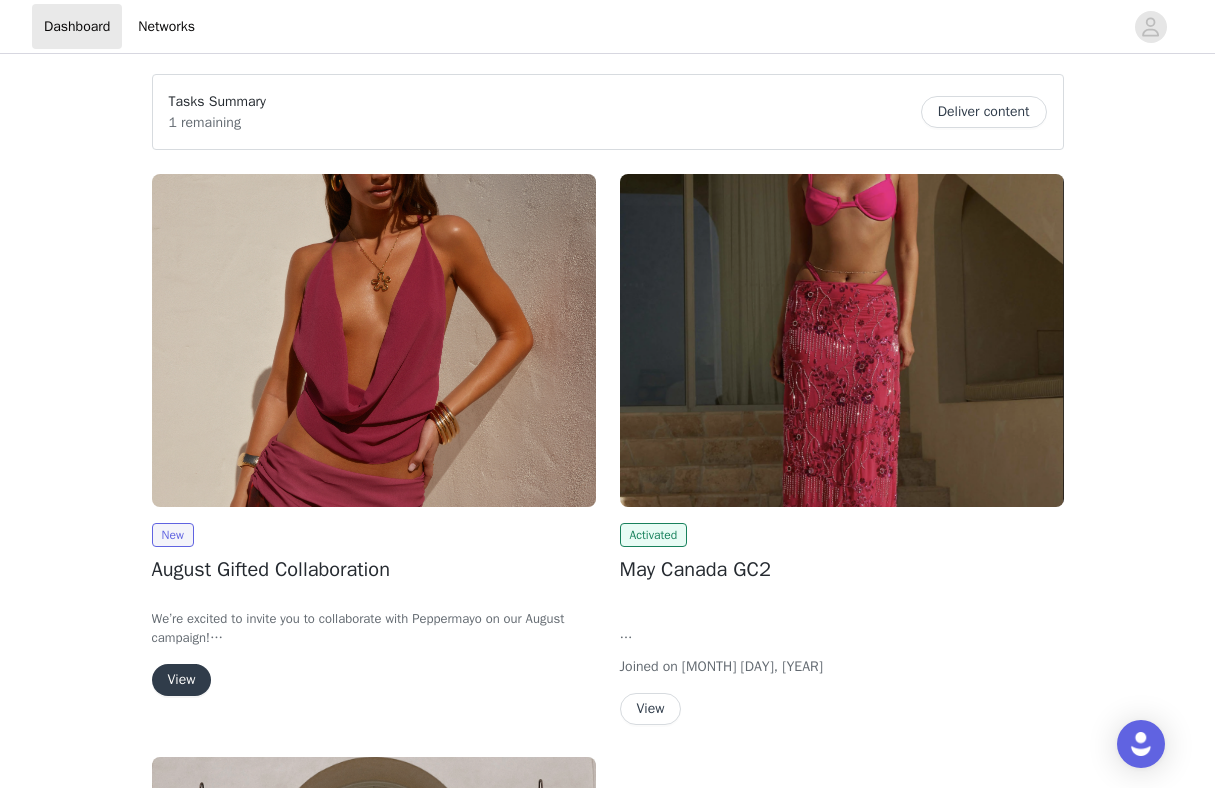 click on "View" at bounding box center [182, 680] 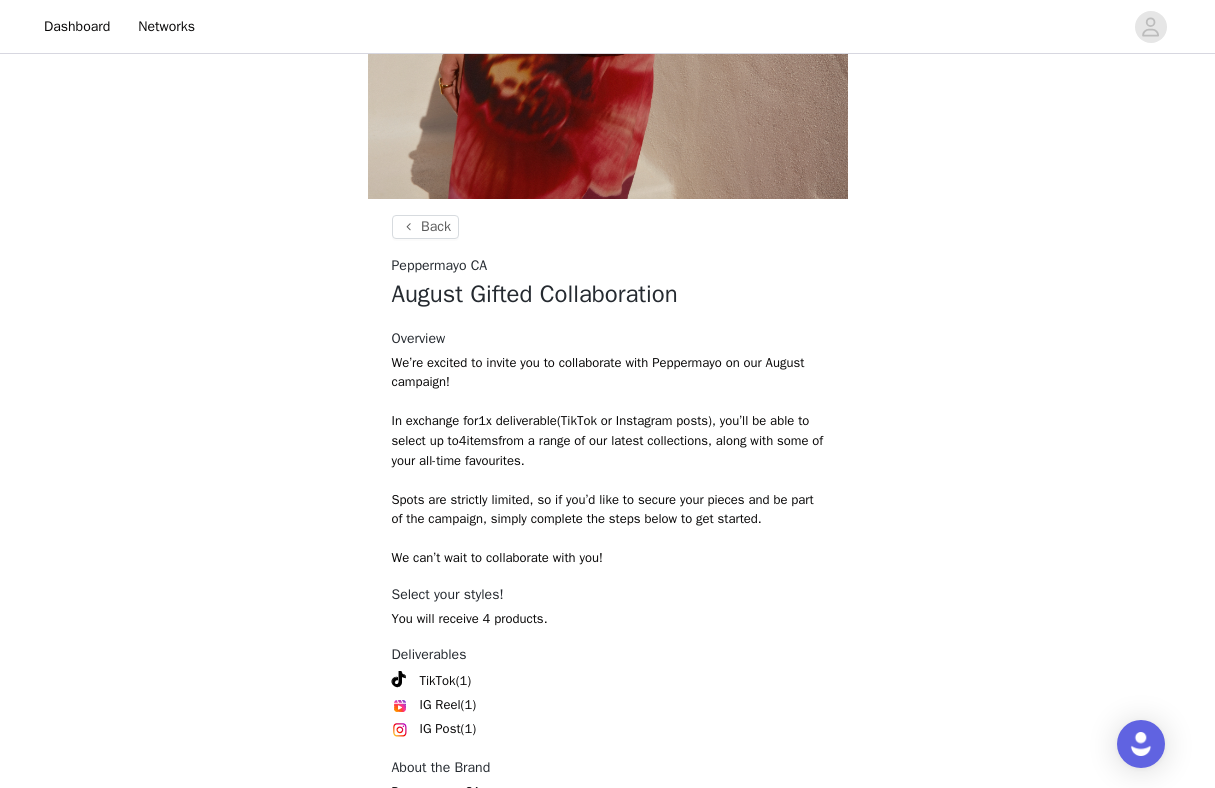 scroll, scrollTop: 728, scrollLeft: 0, axis: vertical 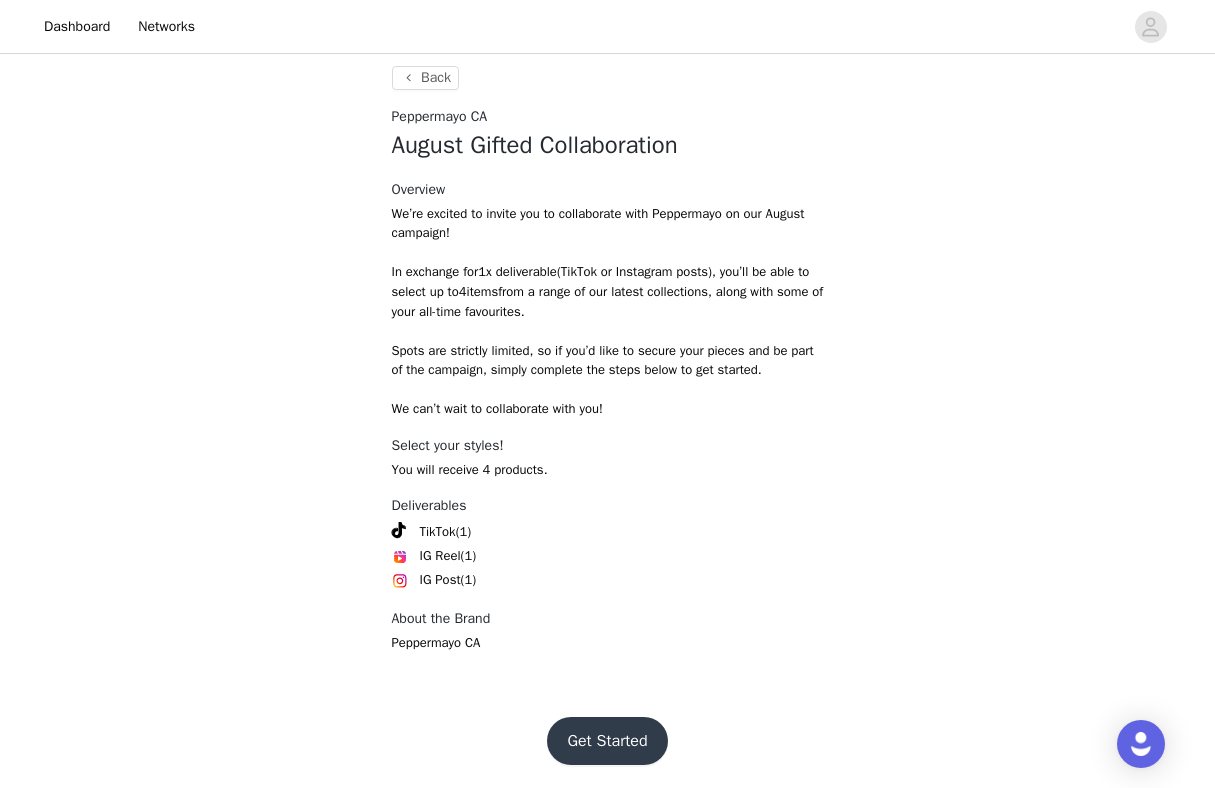 click on "Get Started" at bounding box center (607, 741) 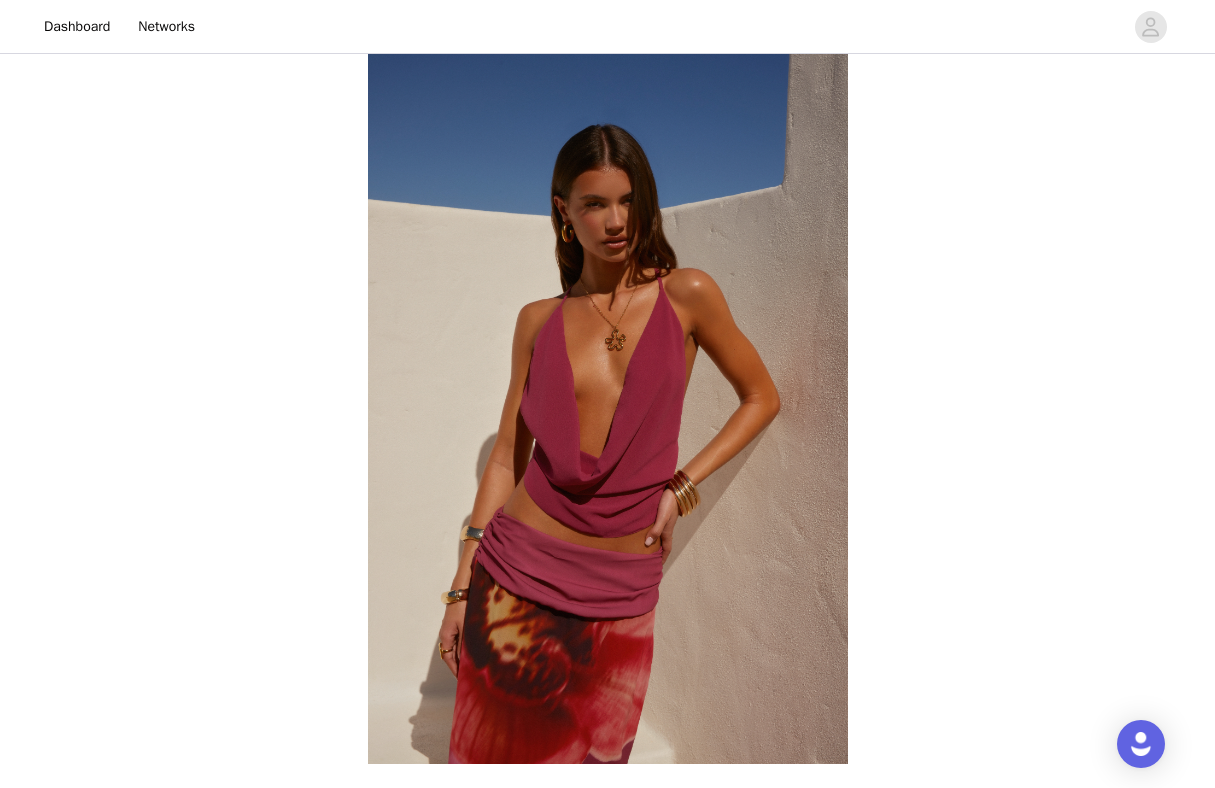 scroll, scrollTop: 728, scrollLeft: 0, axis: vertical 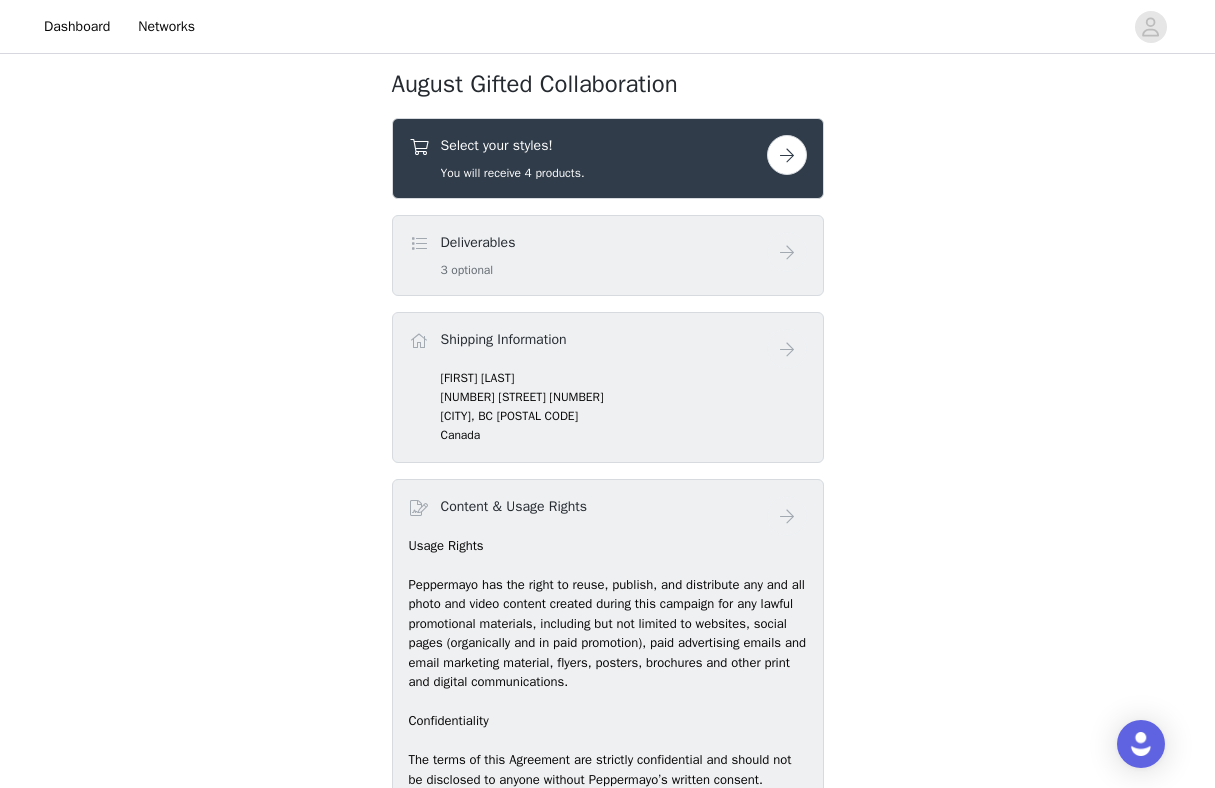 click at bounding box center (787, 155) 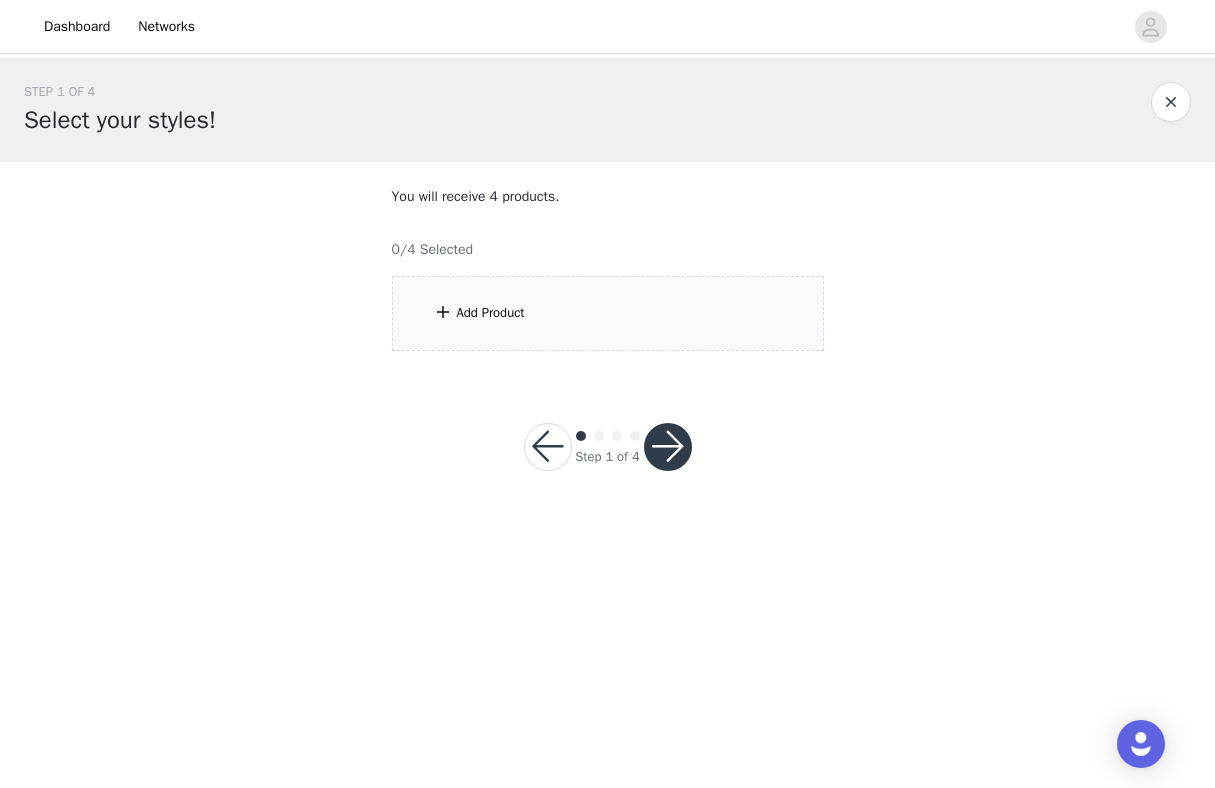 click on "Add Product" at bounding box center (608, 313) 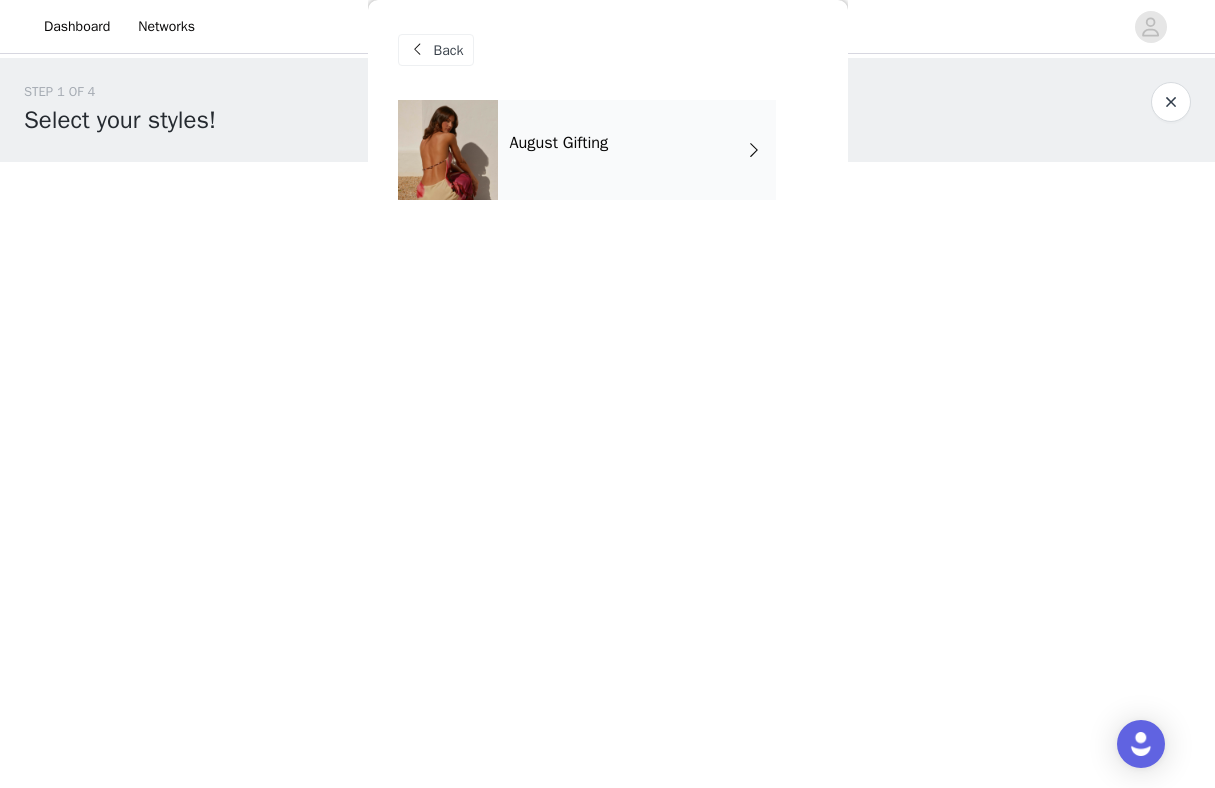 click on "August Gifting" at bounding box center (637, 150) 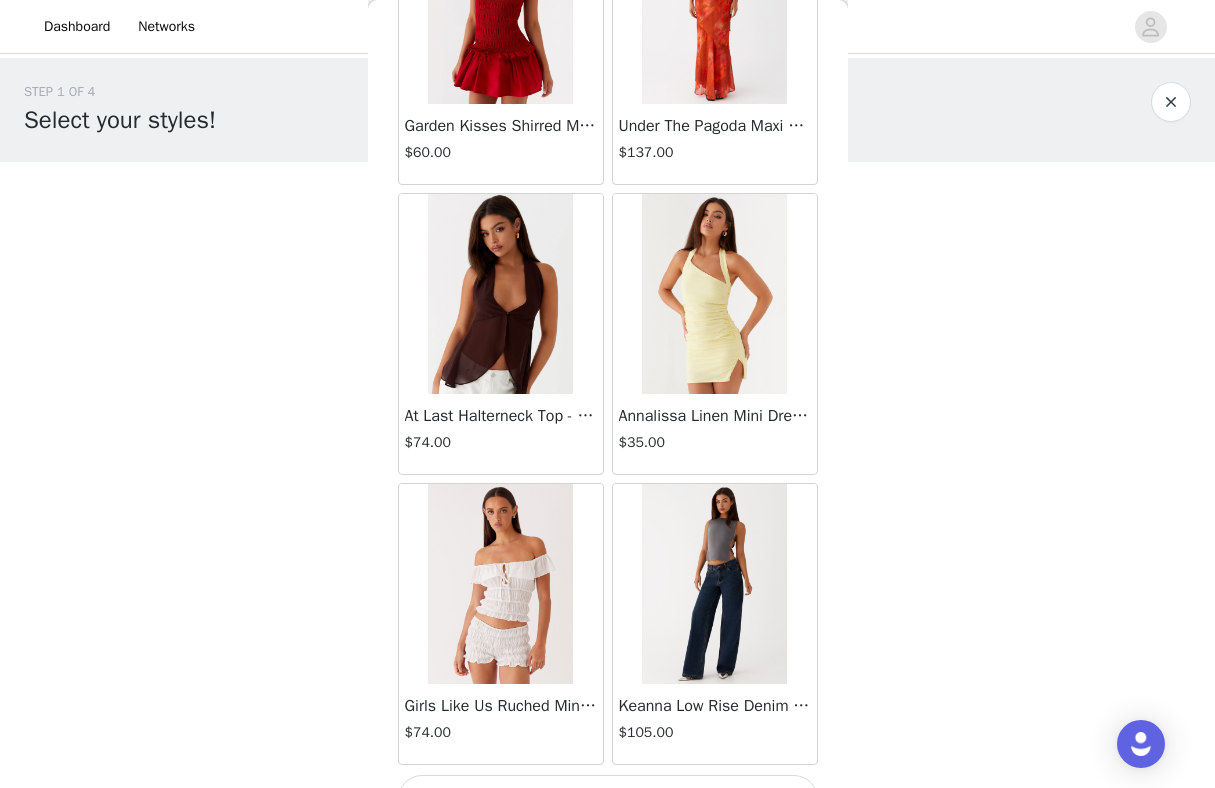 scroll, scrollTop: 2272, scrollLeft: 0, axis: vertical 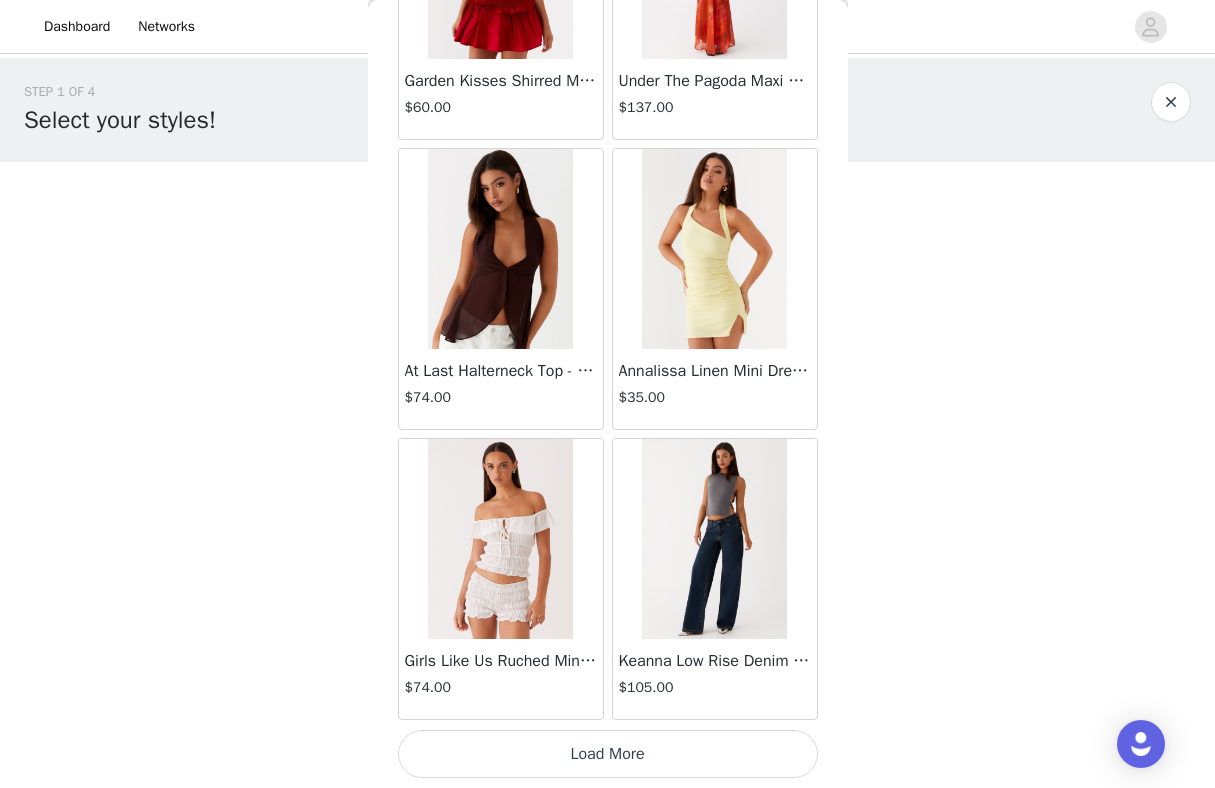 click on "Load More" at bounding box center (608, 754) 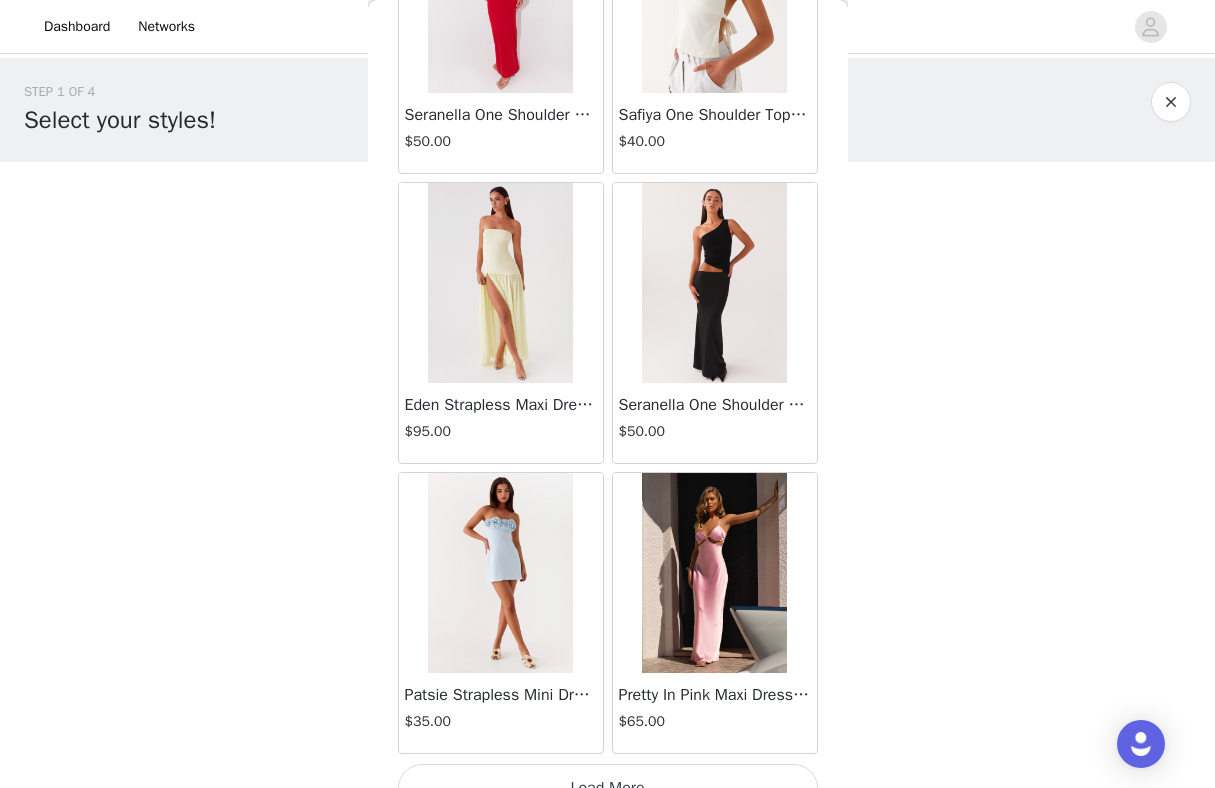 scroll, scrollTop: 5172, scrollLeft: 0, axis: vertical 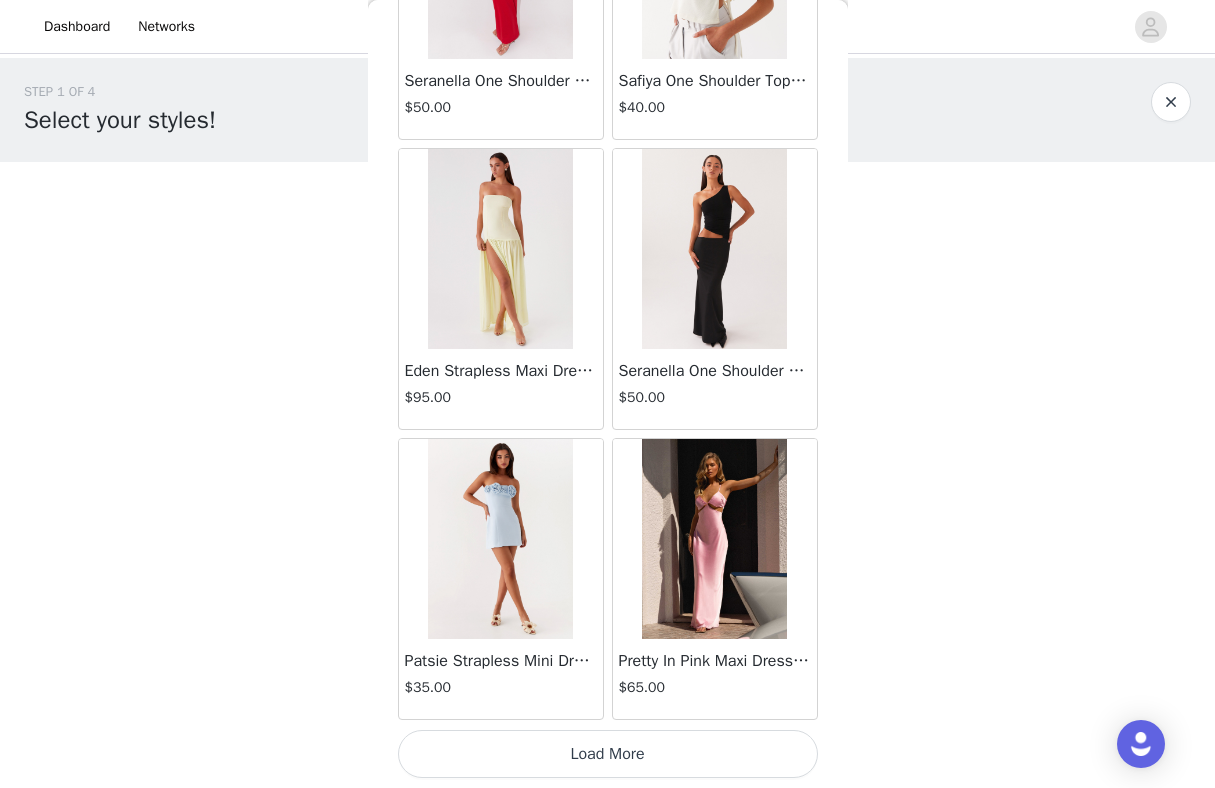 click on "Load More" at bounding box center (608, 754) 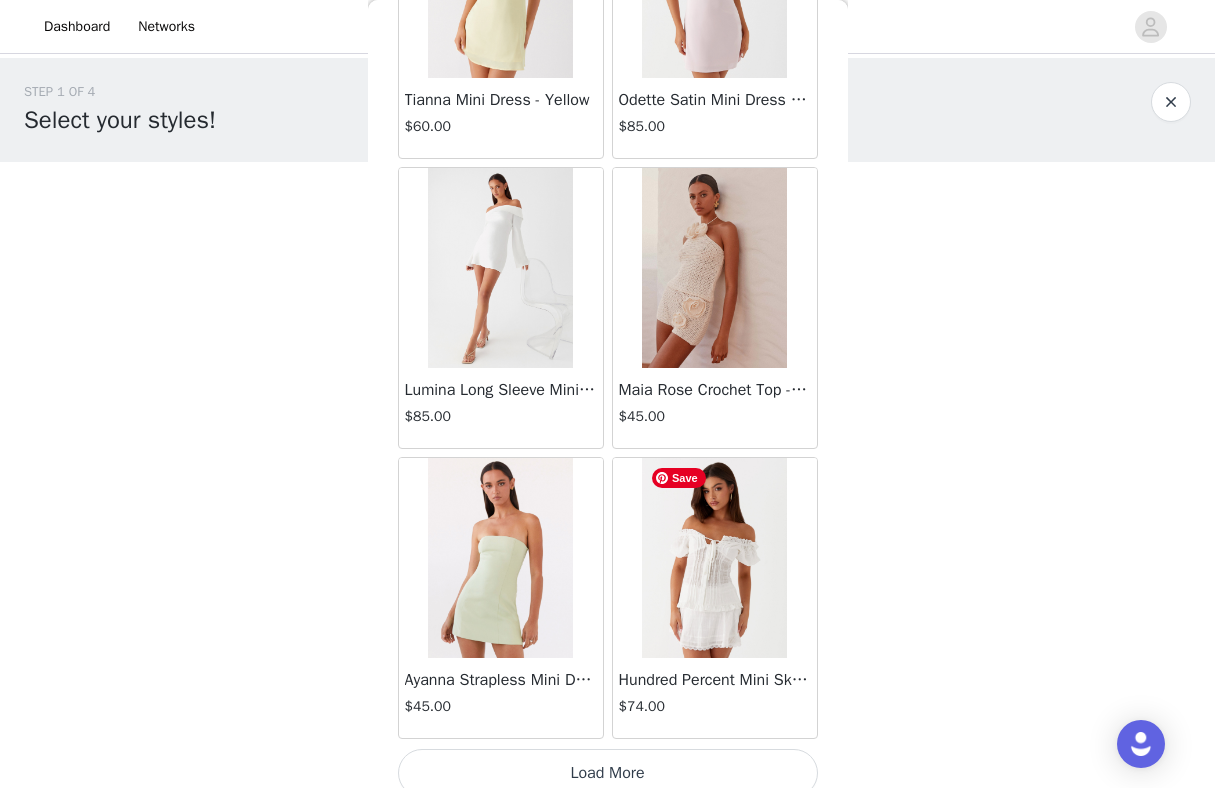 scroll, scrollTop: 8072, scrollLeft: 0, axis: vertical 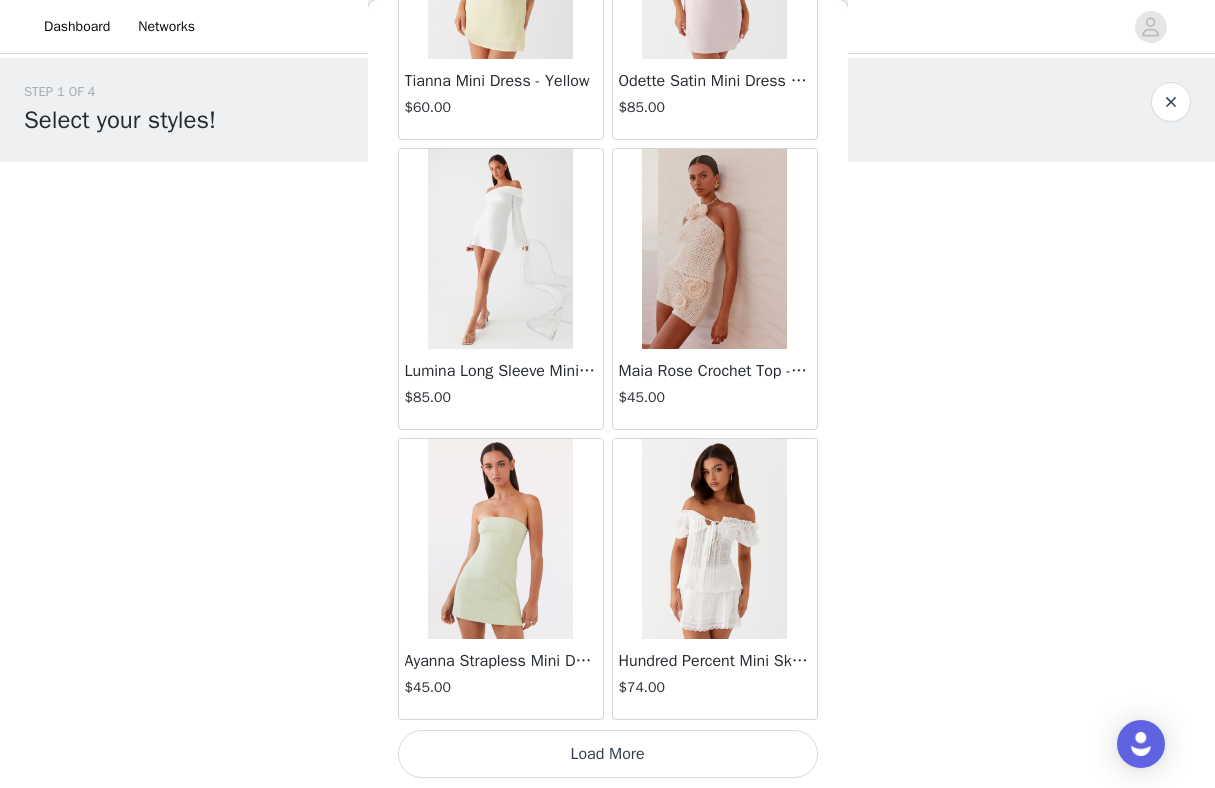 click on "Load More" at bounding box center (608, 754) 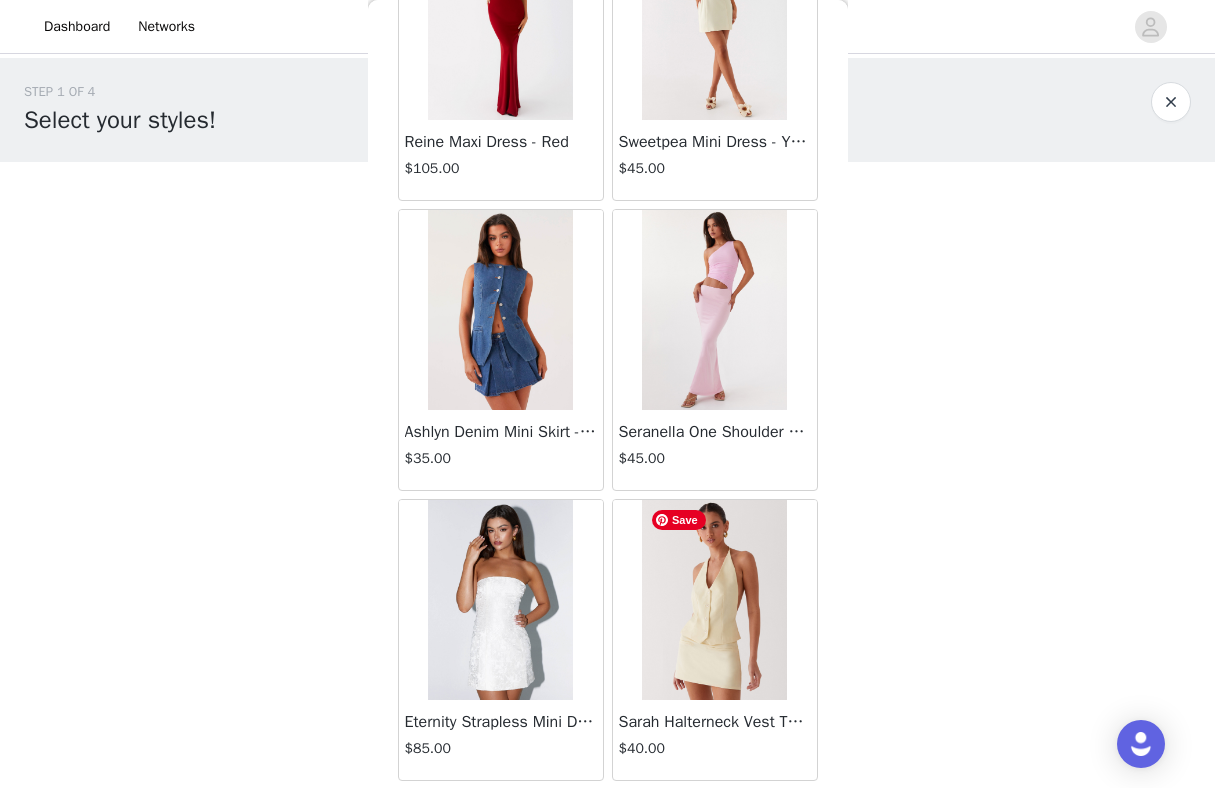 scroll, scrollTop: 10972, scrollLeft: 0, axis: vertical 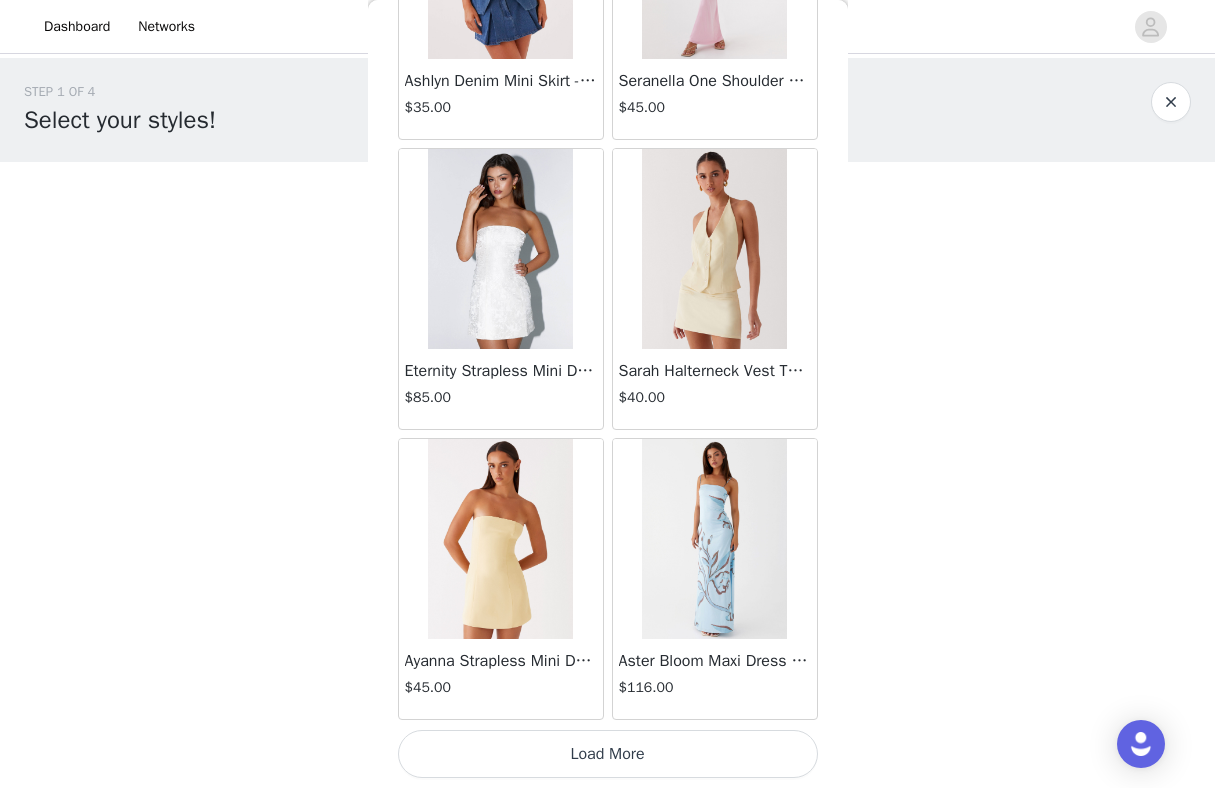 click on "Load More" at bounding box center (608, 754) 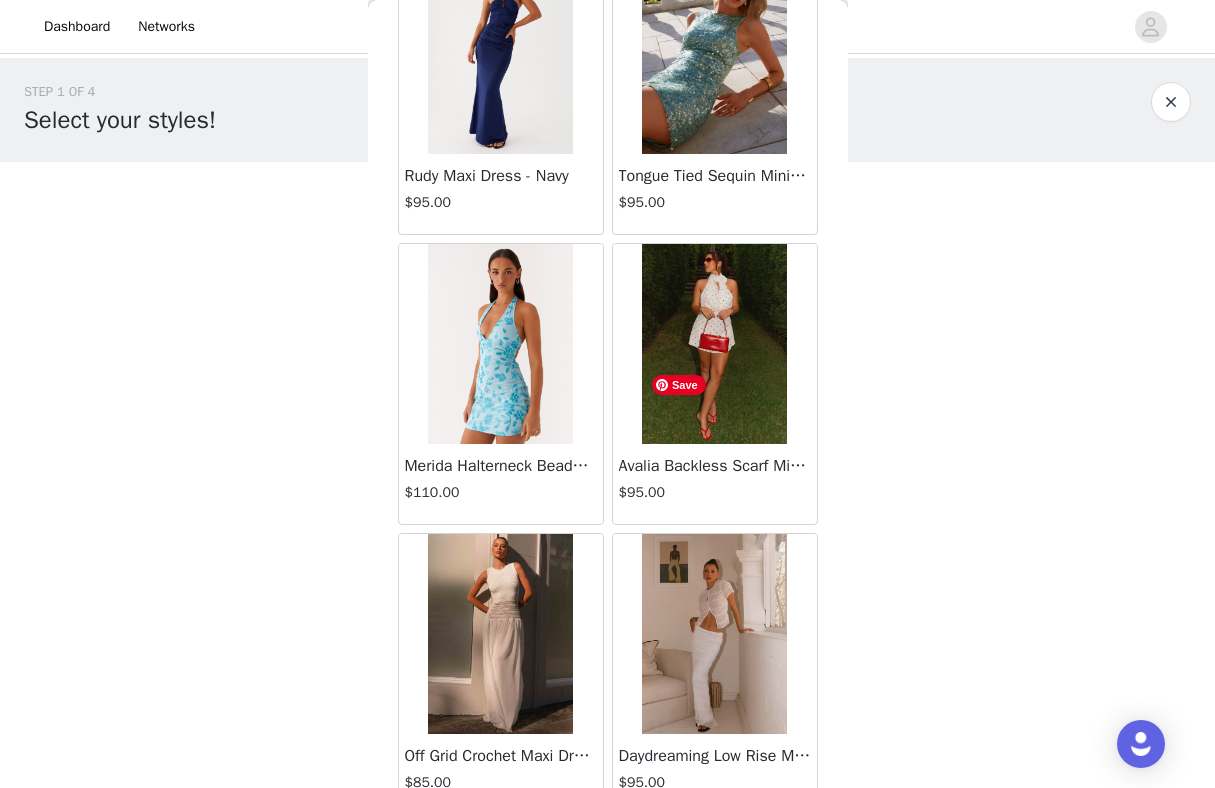 scroll, scrollTop: 13779, scrollLeft: 0, axis: vertical 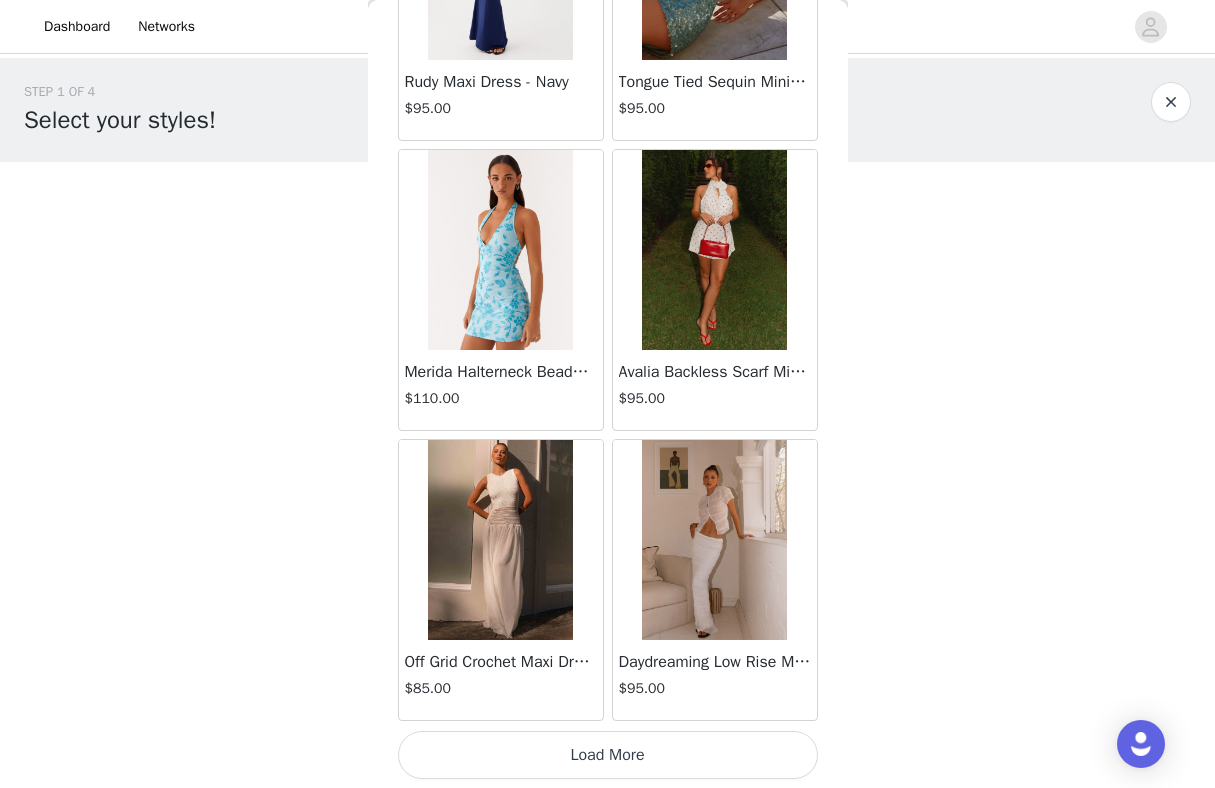 click on "Load More" at bounding box center (608, 755) 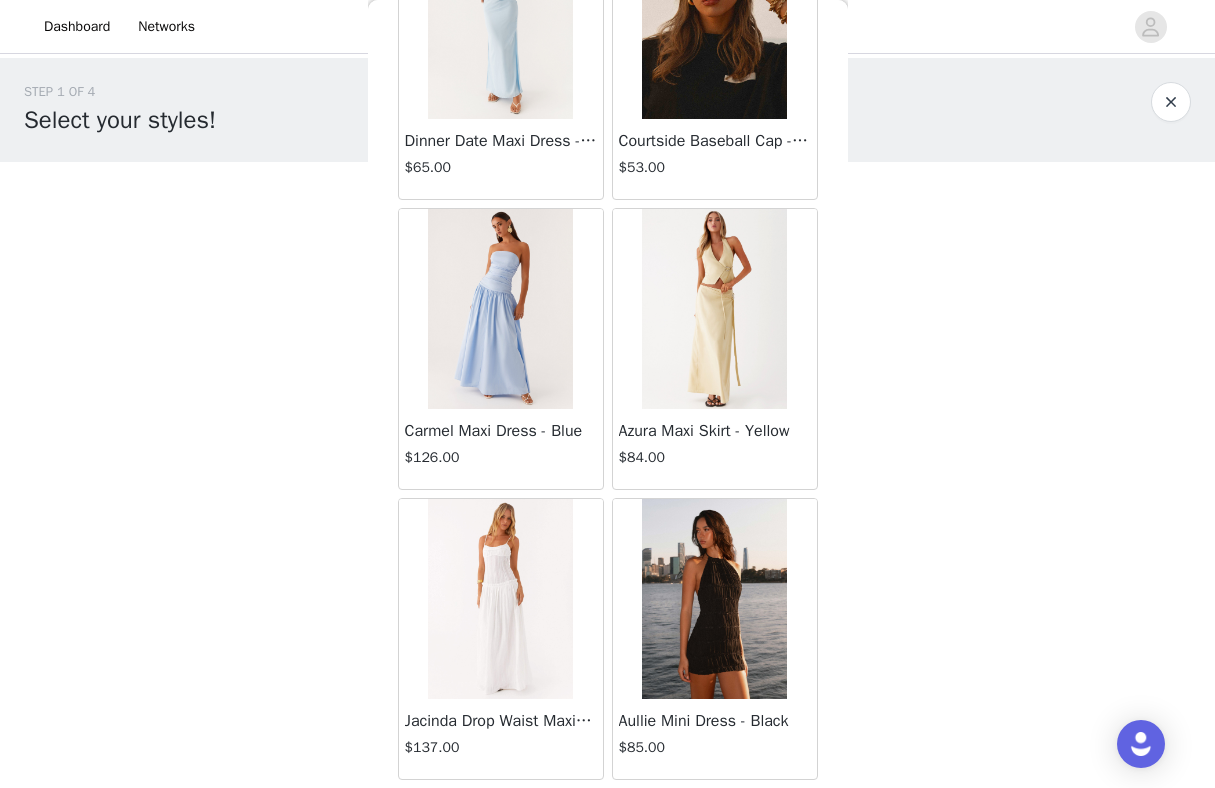 scroll, scrollTop: 16772, scrollLeft: 0, axis: vertical 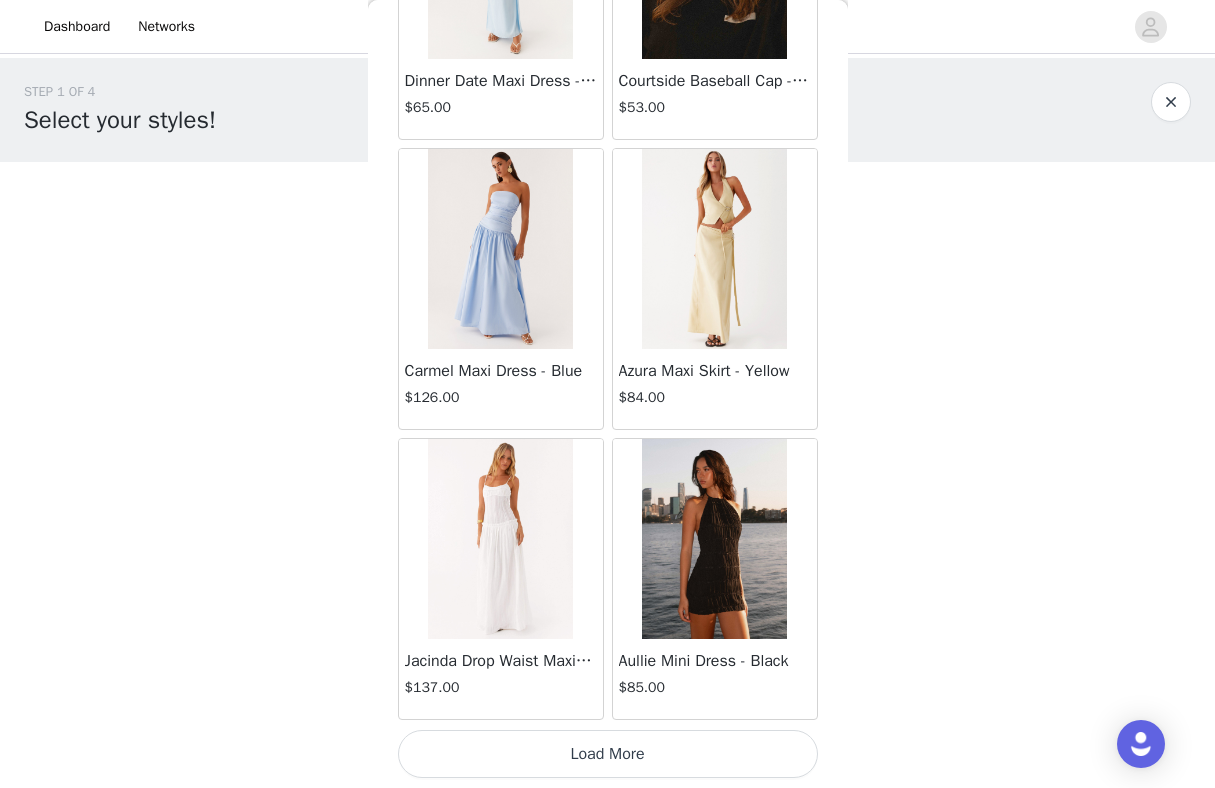 click on "Load More" at bounding box center (608, 754) 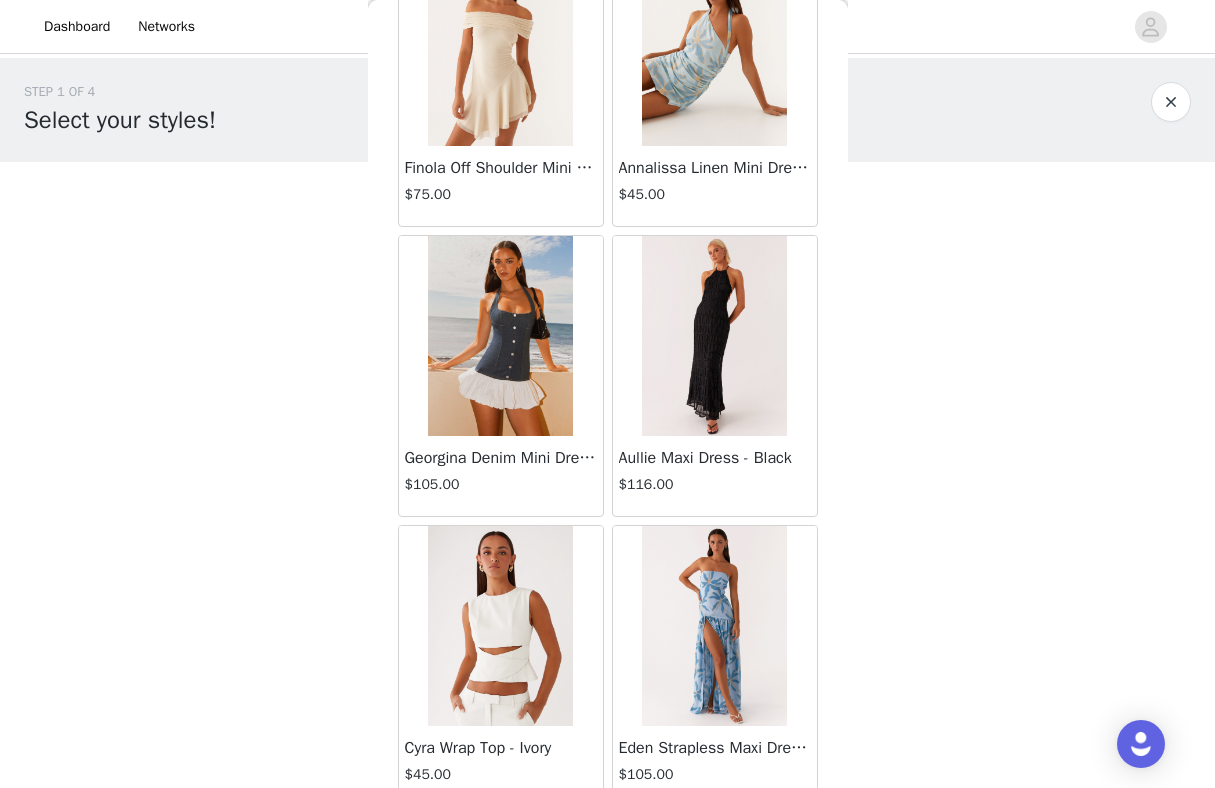 scroll, scrollTop: 19672, scrollLeft: 0, axis: vertical 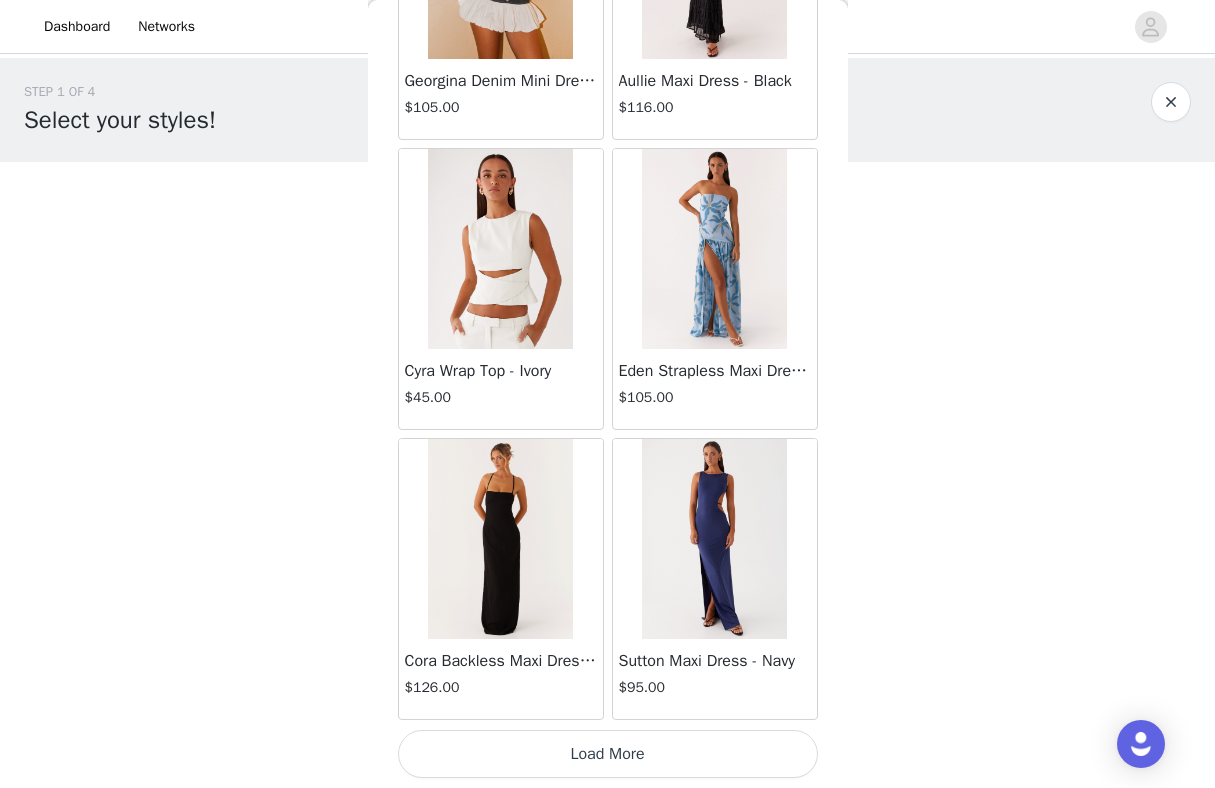 click on "Load More" at bounding box center (608, 754) 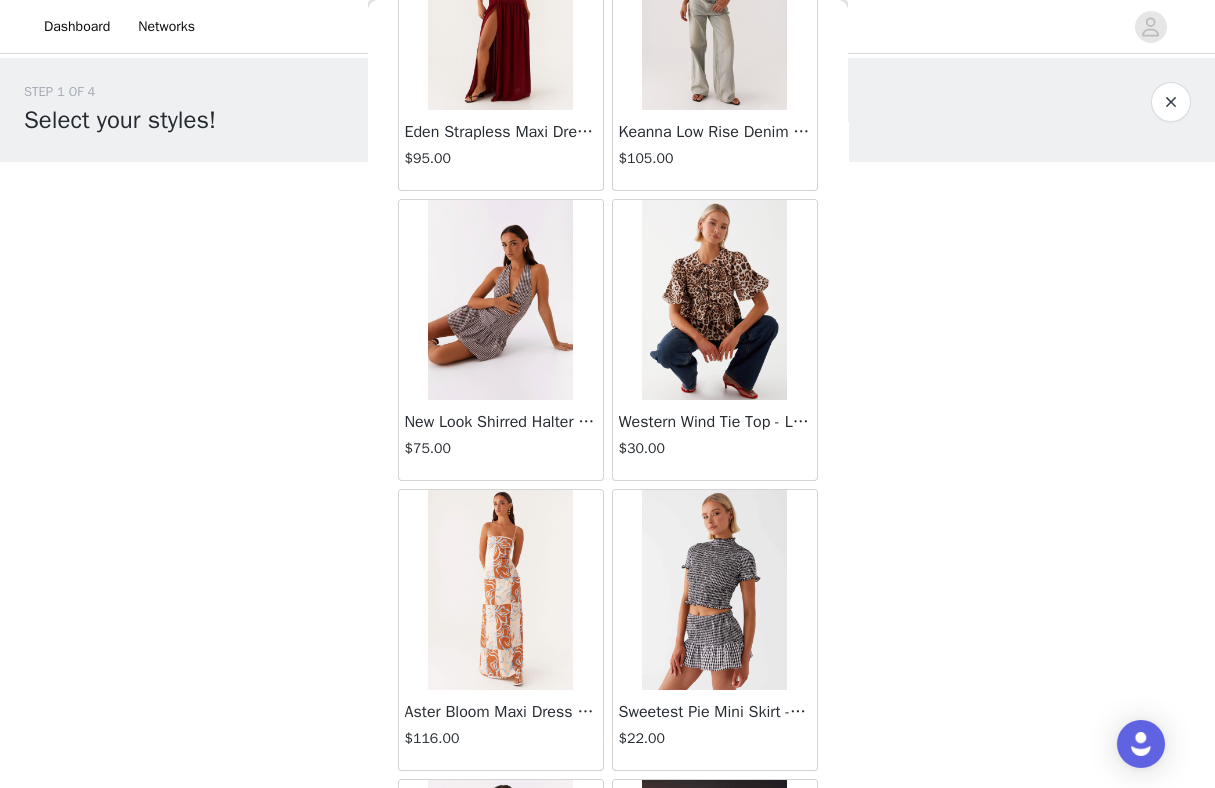 scroll, scrollTop: 22572, scrollLeft: 0, axis: vertical 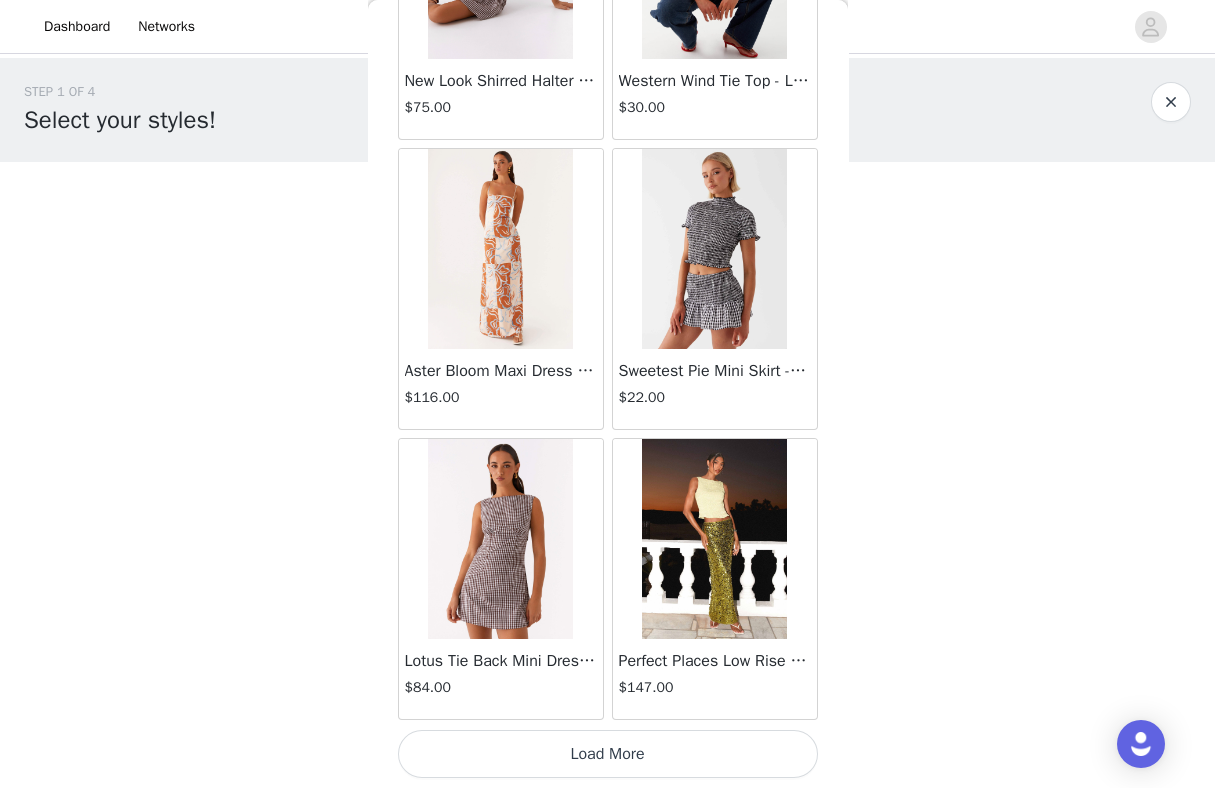 click on "Load More" at bounding box center [608, 754] 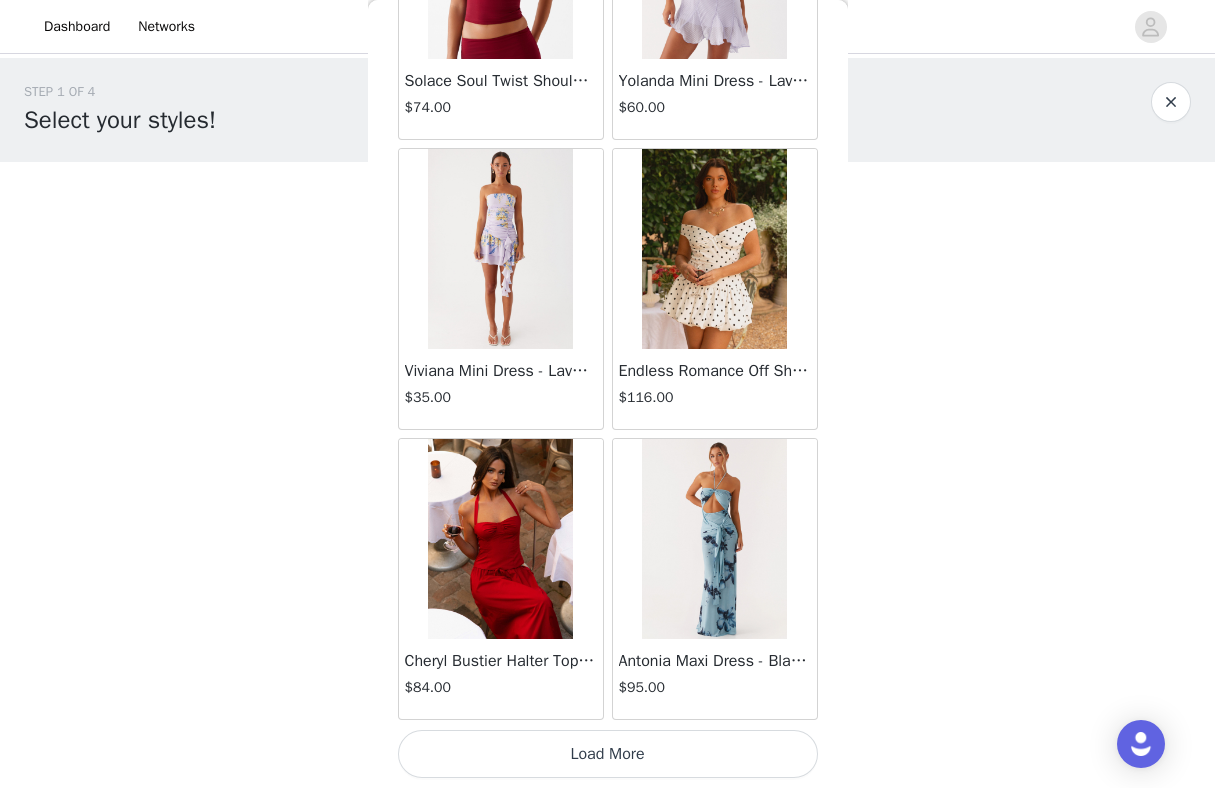 scroll, scrollTop: 25471, scrollLeft: 0, axis: vertical 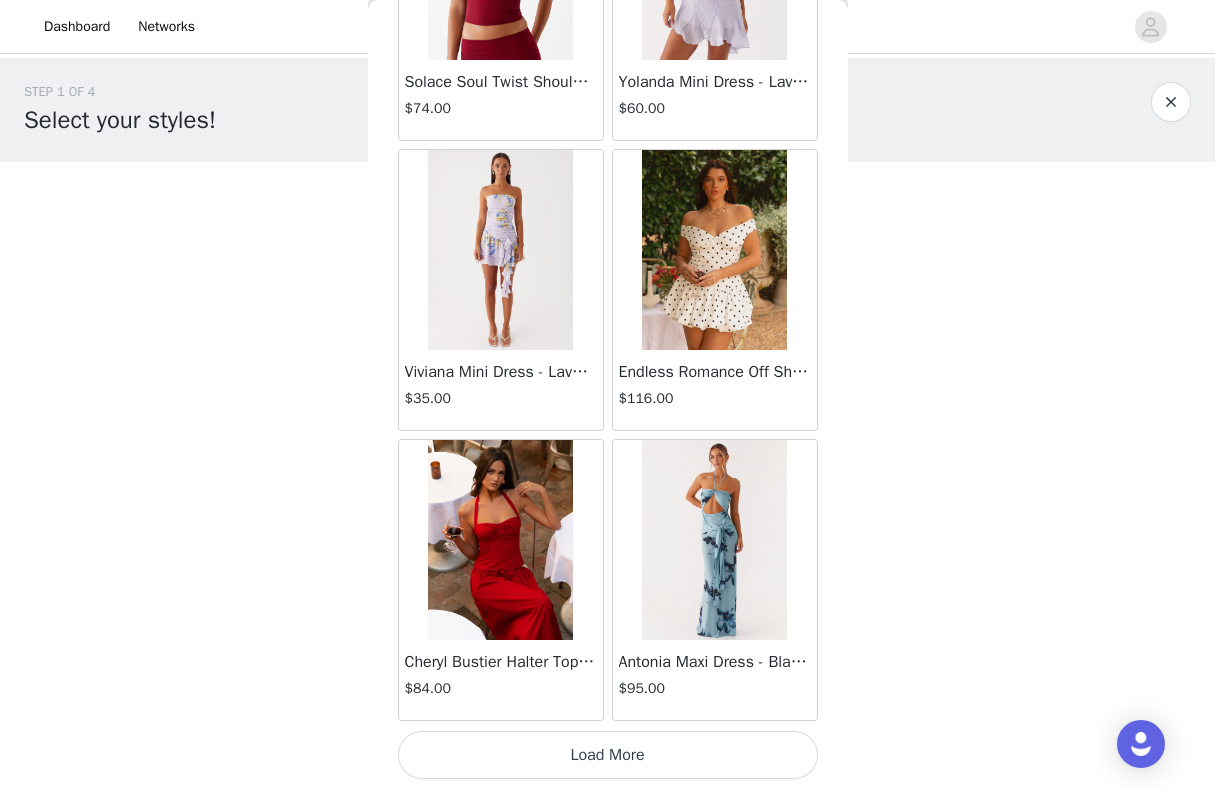 click on "Load More" at bounding box center [608, 755] 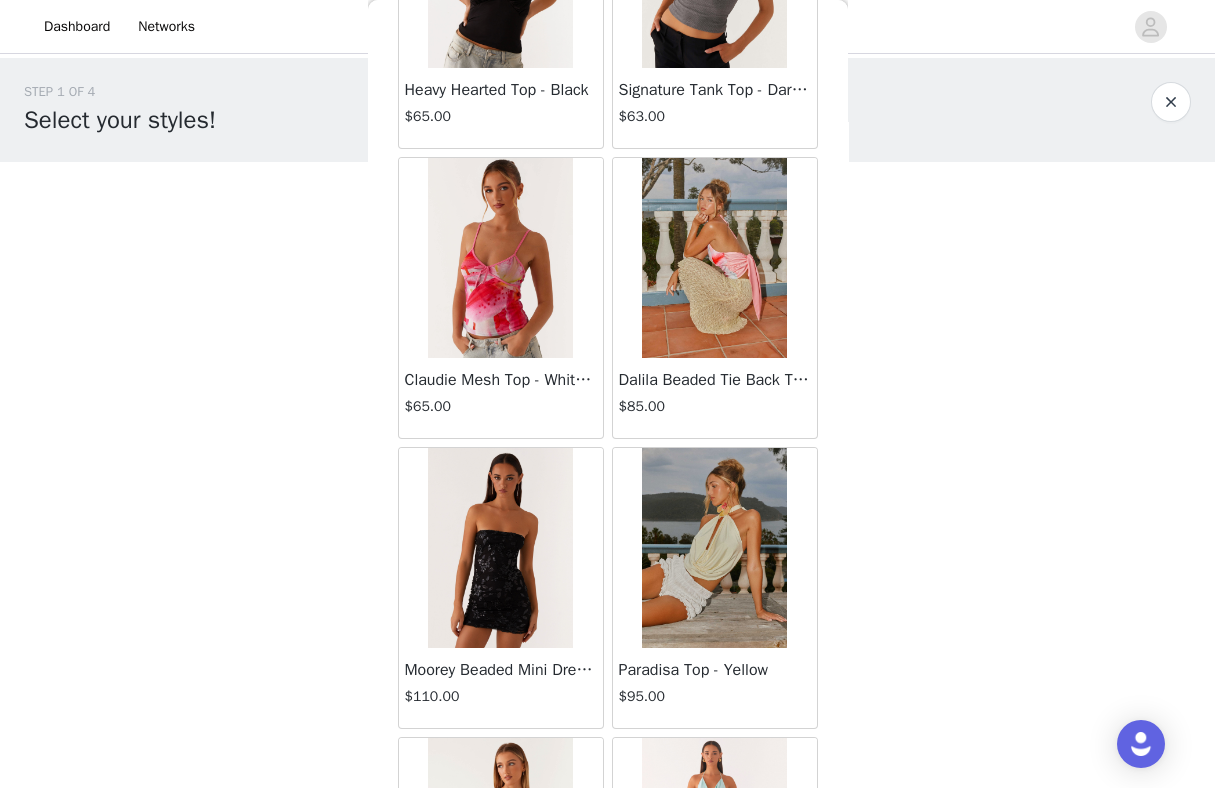 scroll, scrollTop: 28372, scrollLeft: 0, axis: vertical 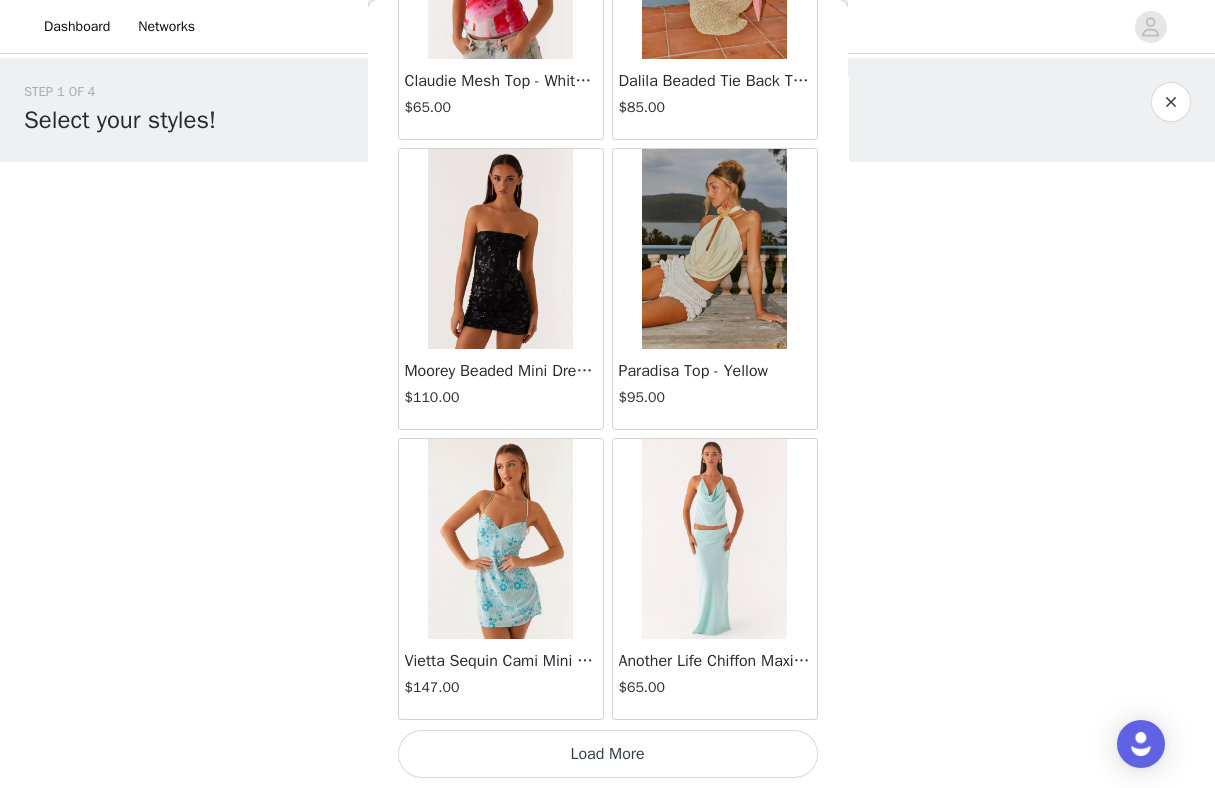 click on "Load More" at bounding box center [608, 754] 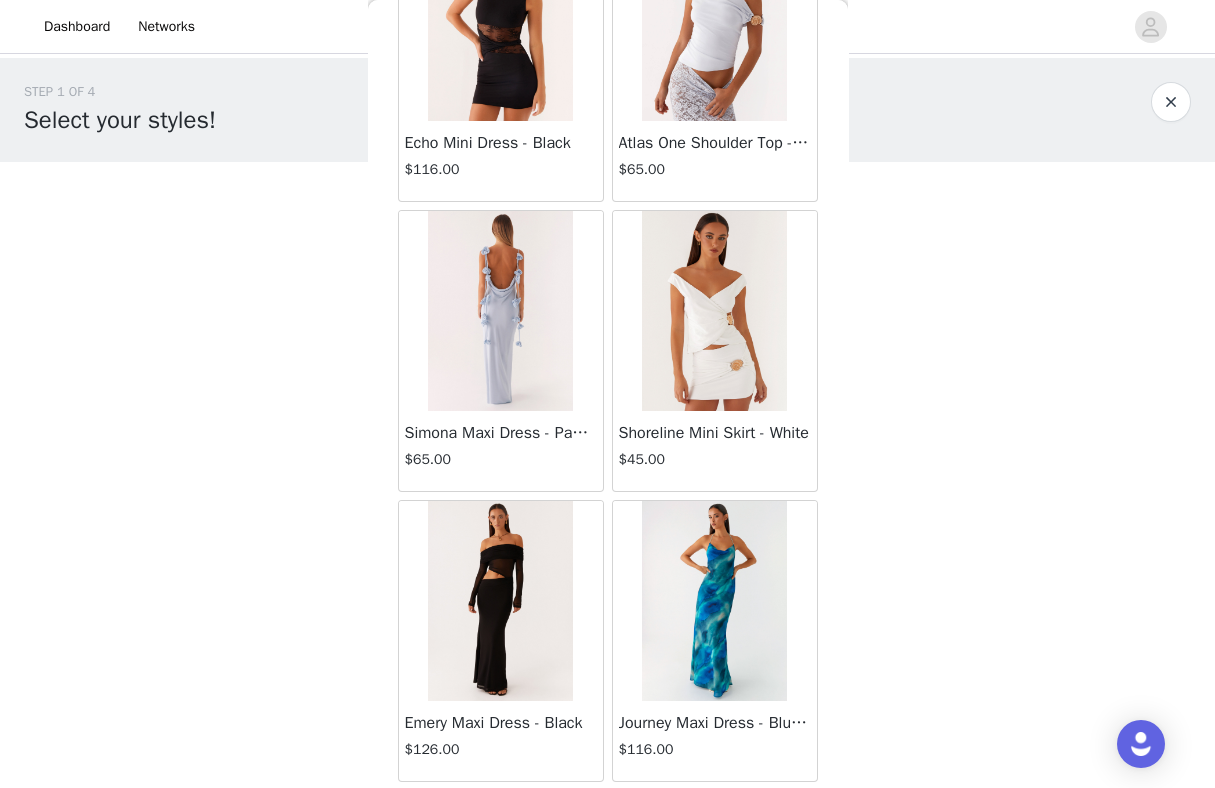 scroll, scrollTop: 31272, scrollLeft: 0, axis: vertical 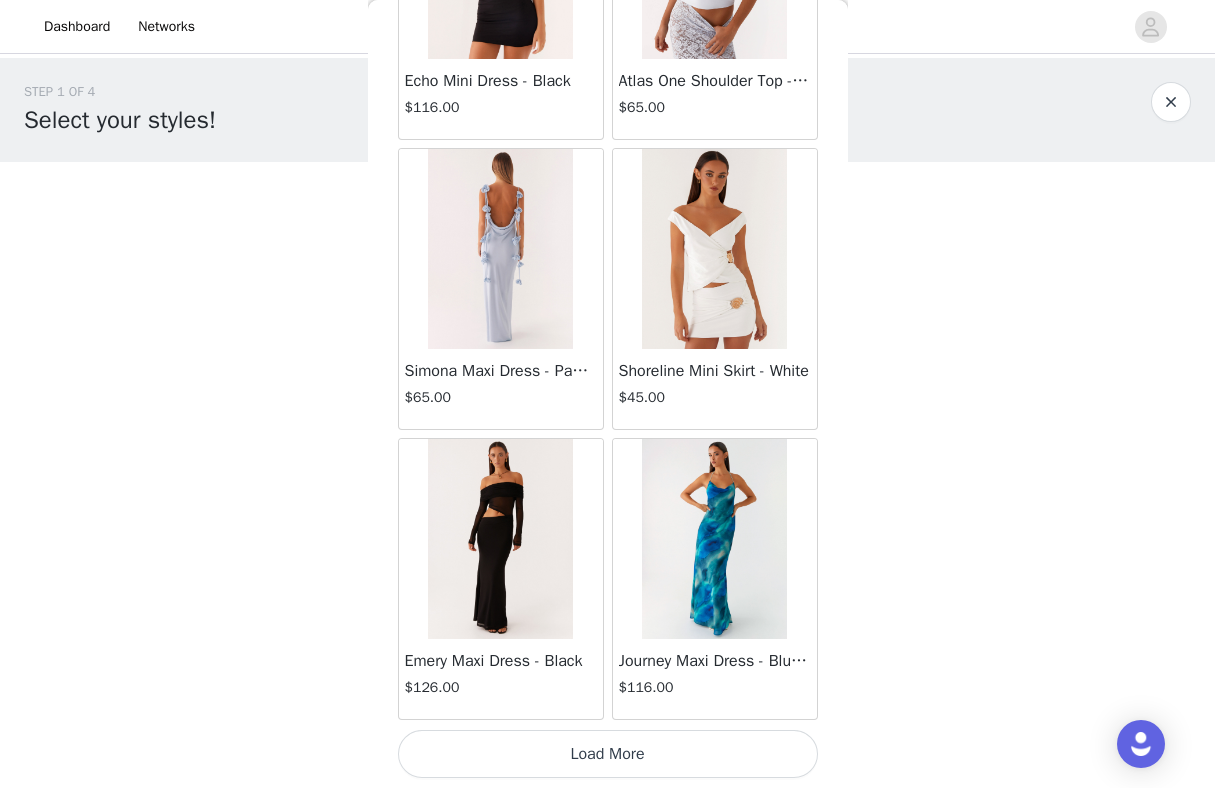 click on "Load More" at bounding box center (608, 754) 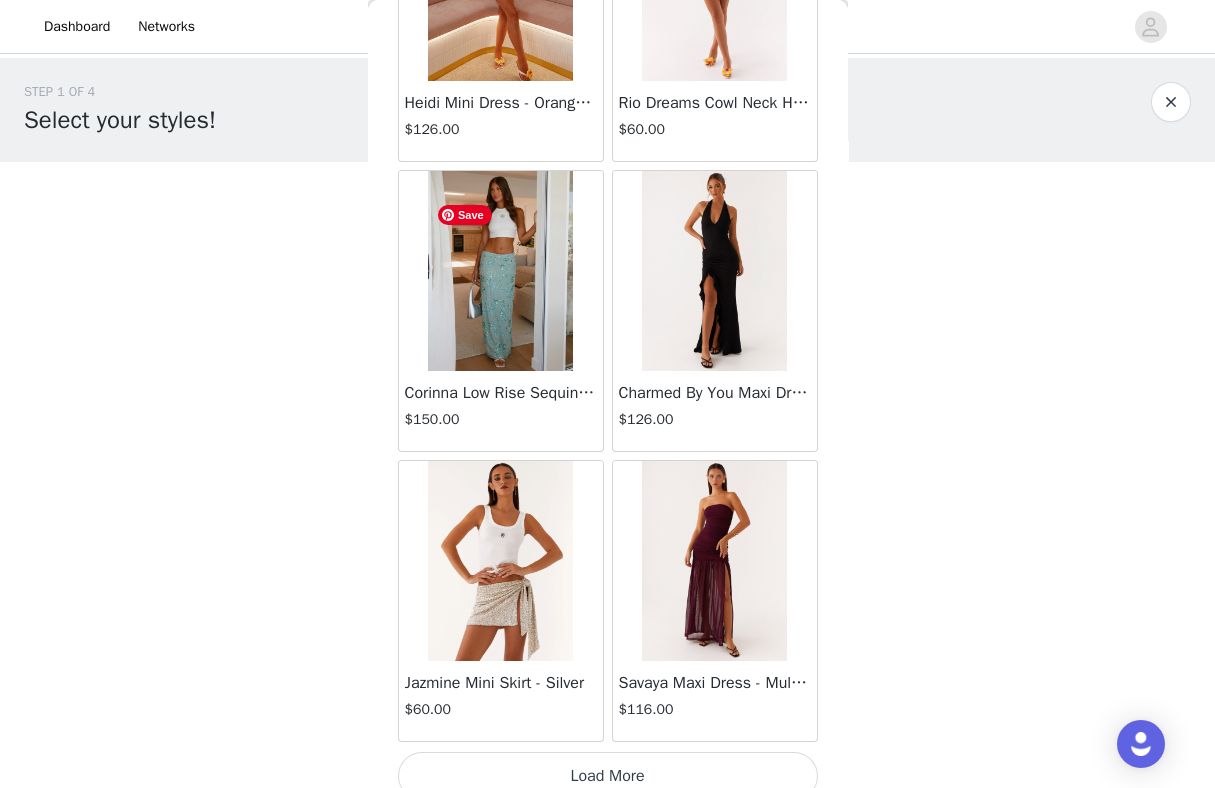 scroll, scrollTop: 34172, scrollLeft: 0, axis: vertical 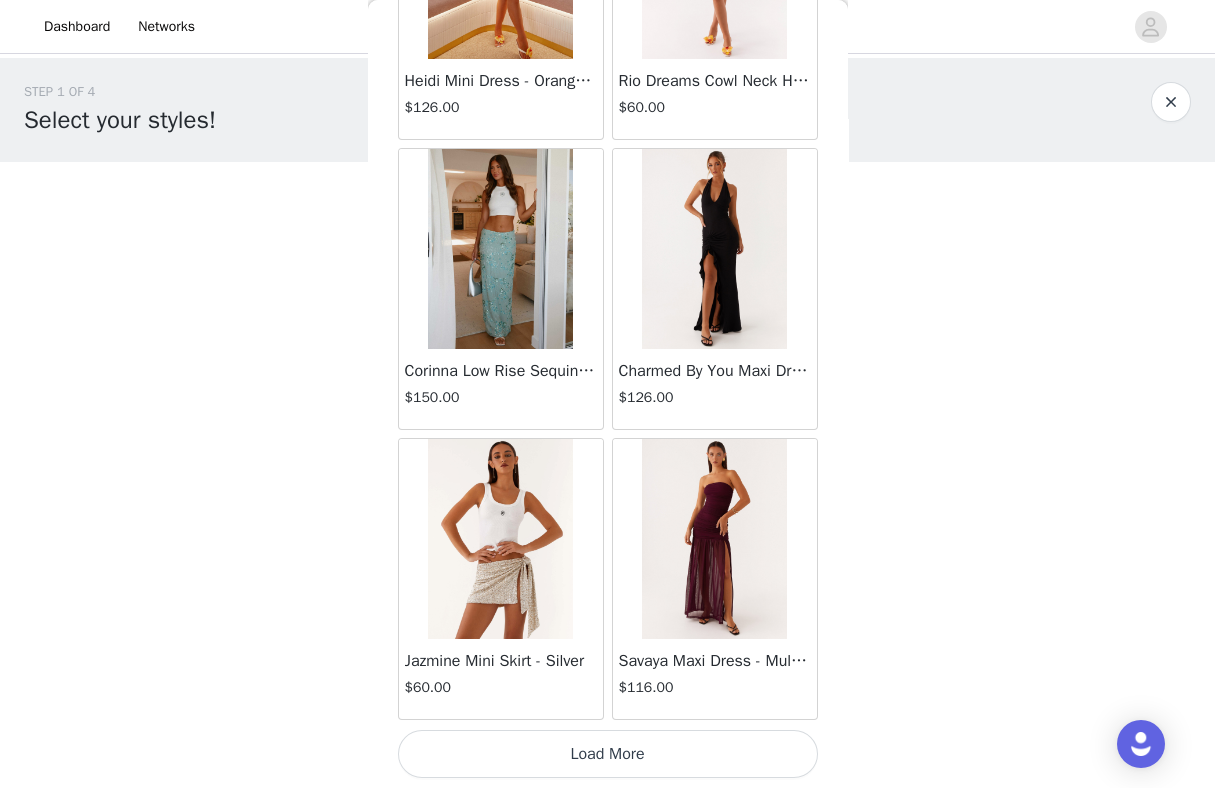 click on "Load More" at bounding box center [608, 754] 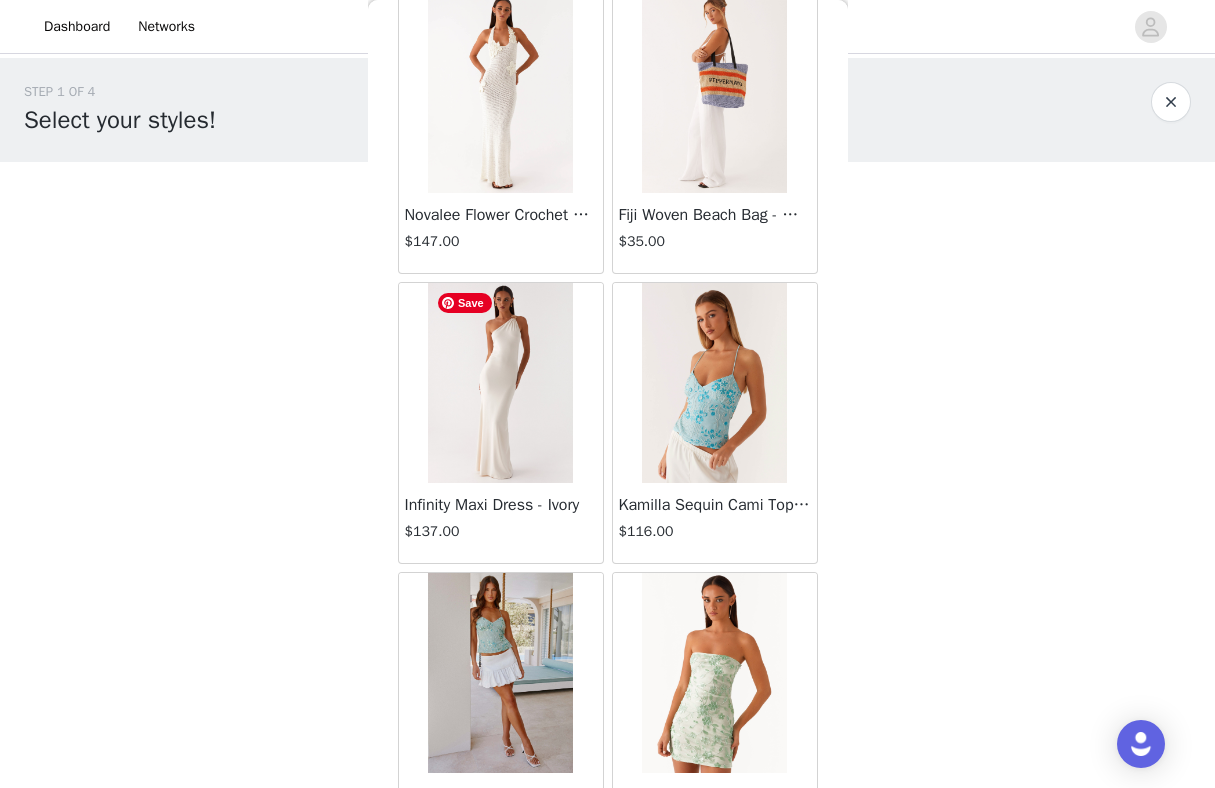 scroll, scrollTop: 37072, scrollLeft: 0, axis: vertical 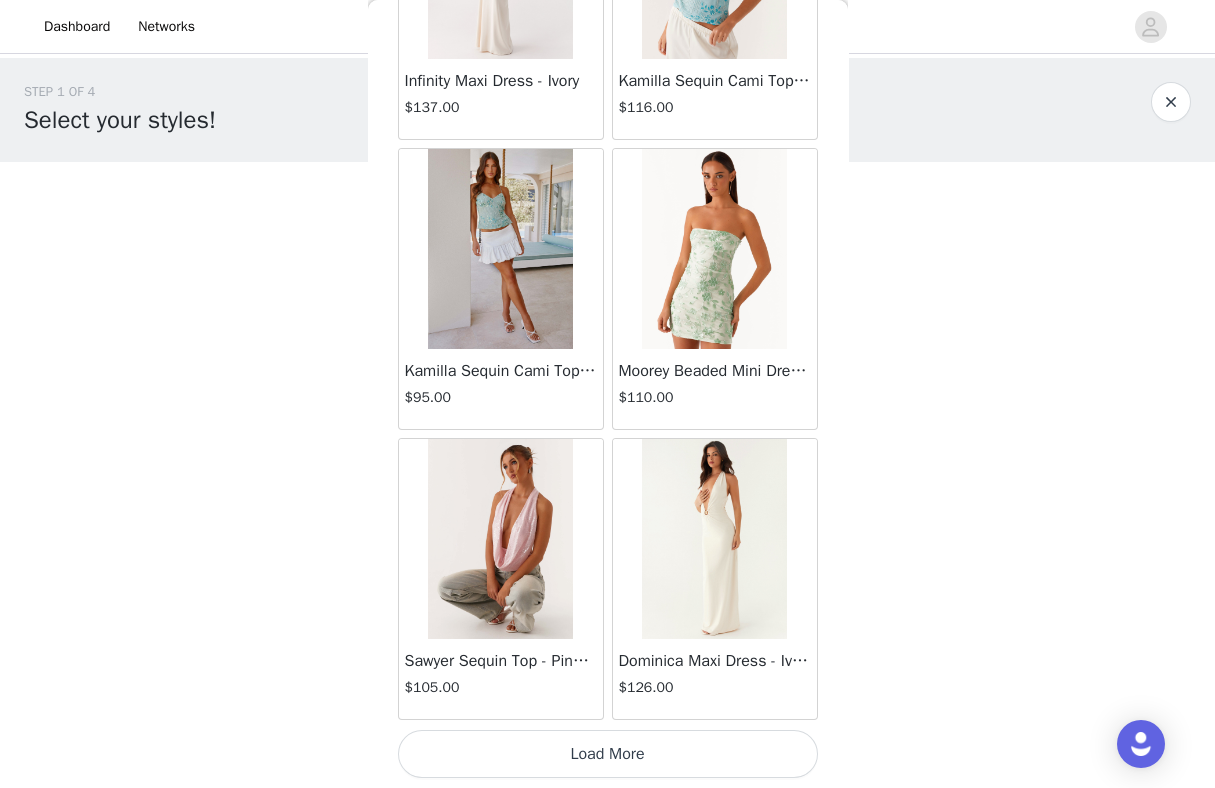 click on "Load More" at bounding box center [608, 754] 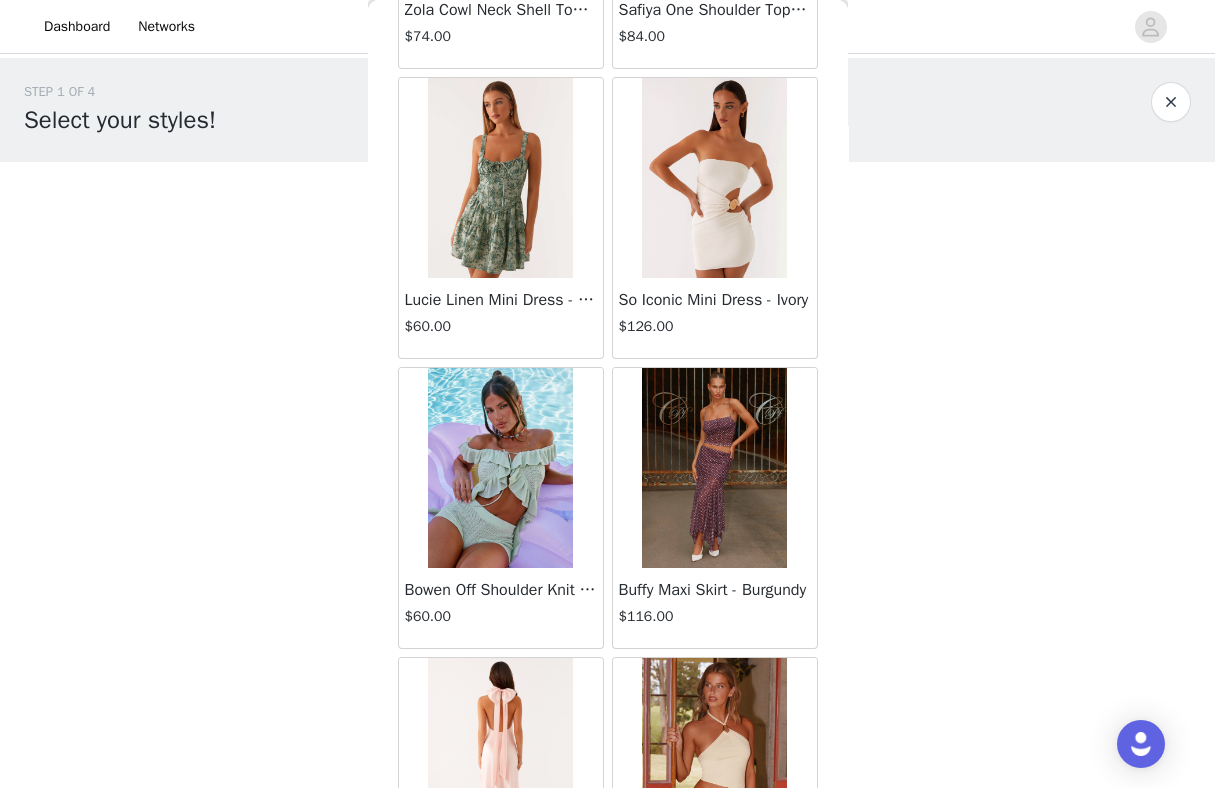 scroll, scrollTop: 39972, scrollLeft: 0, axis: vertical 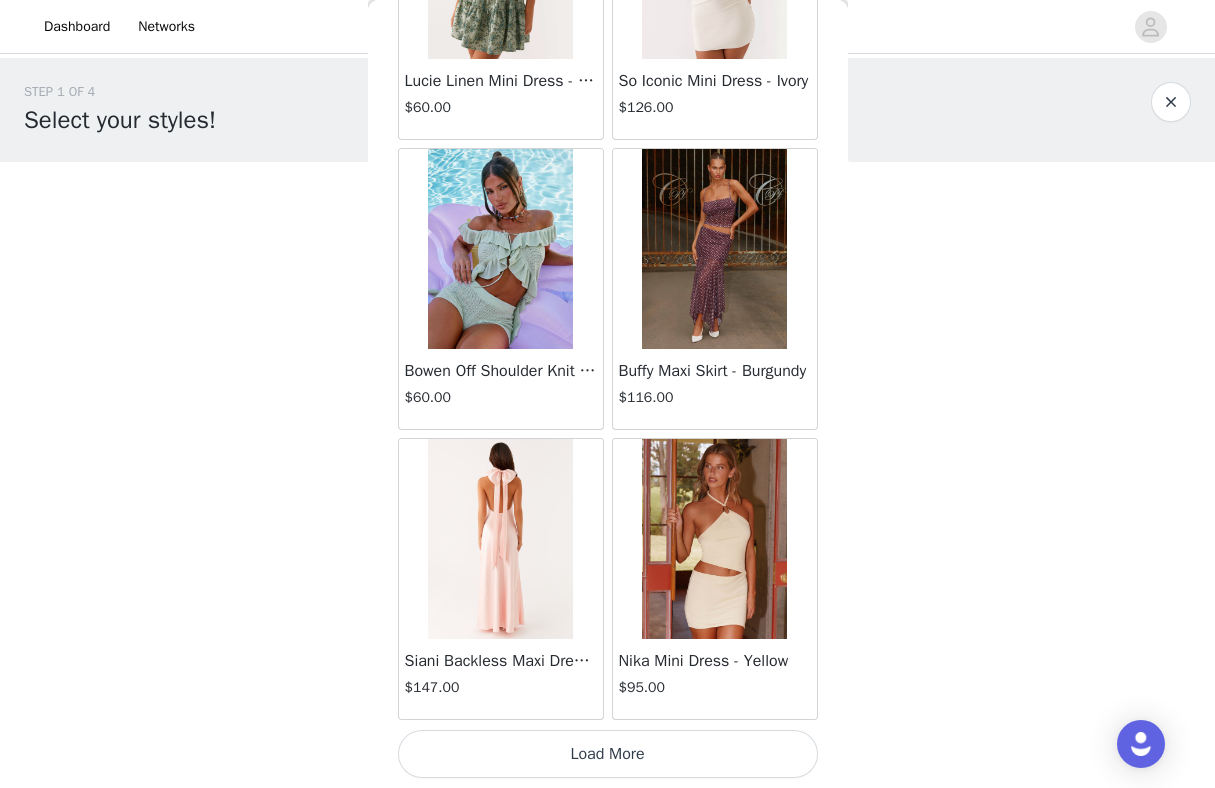 click on "Load More" at bounding box center (608, 754) 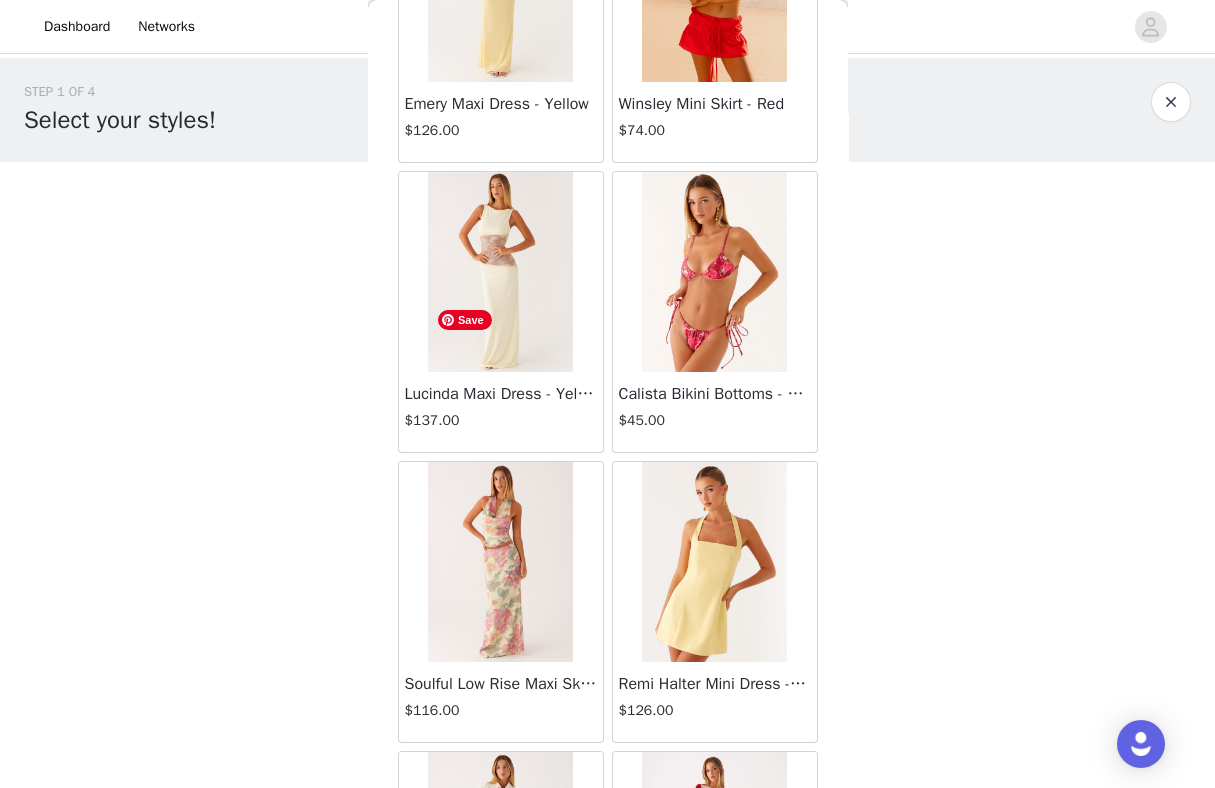 scroll, scrollTop: 42872, scrollLeft: 0, axis: vertical 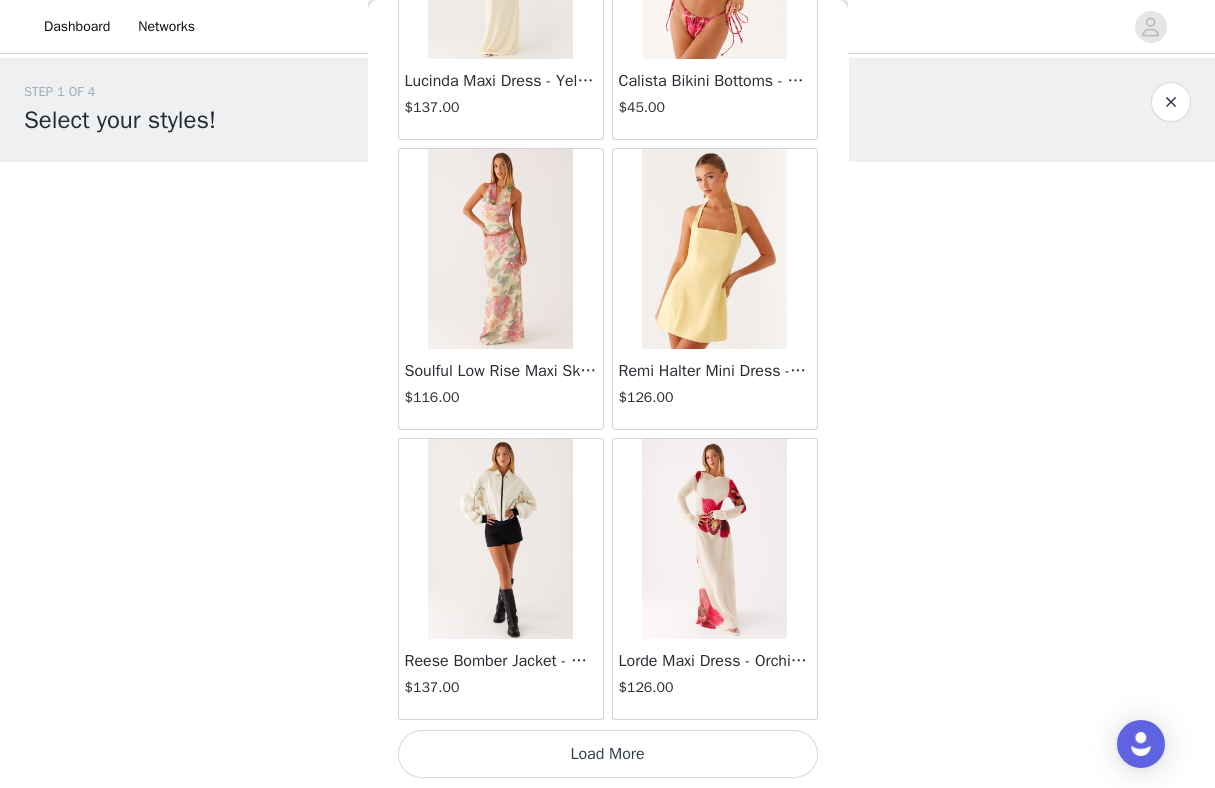 click on "Load More" at bounding box center (608, 754) 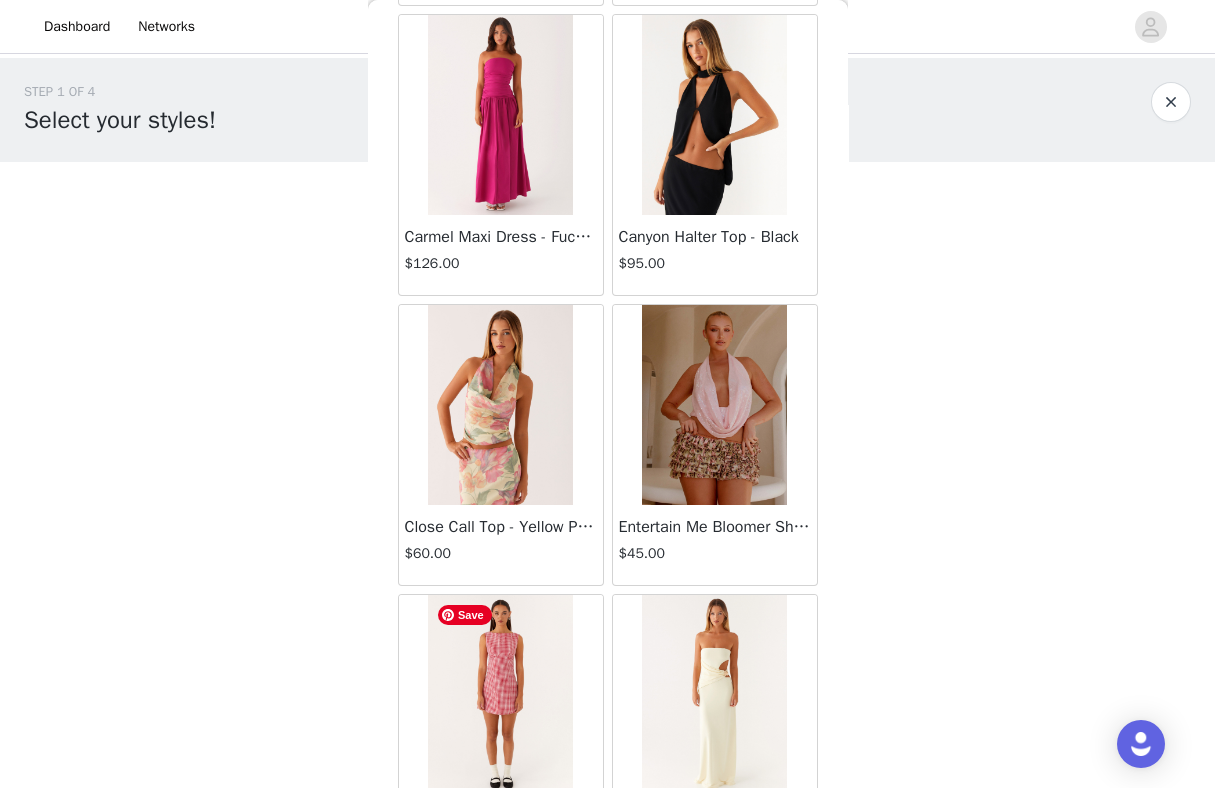 scroll, scrollTop: 45772, scrollLeft: 0, axis: vertical 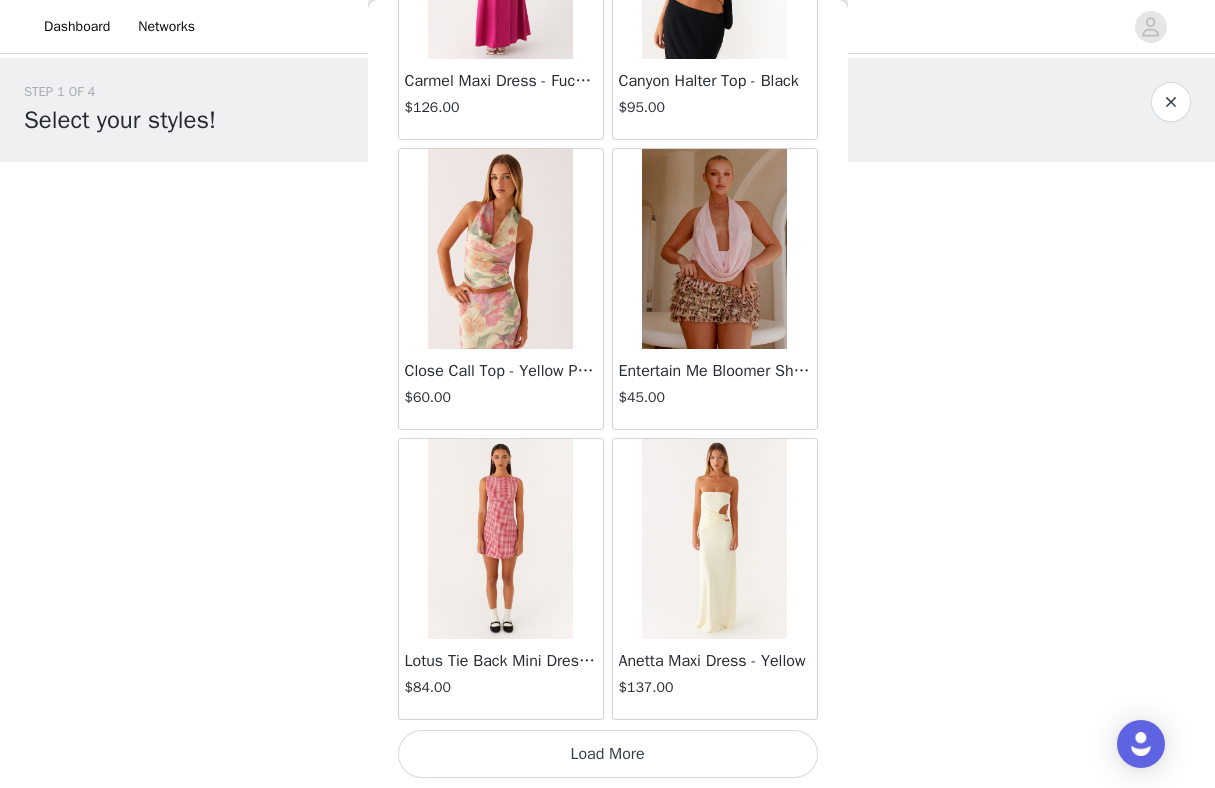 click on "Load More" at bounding box center (608, 754) 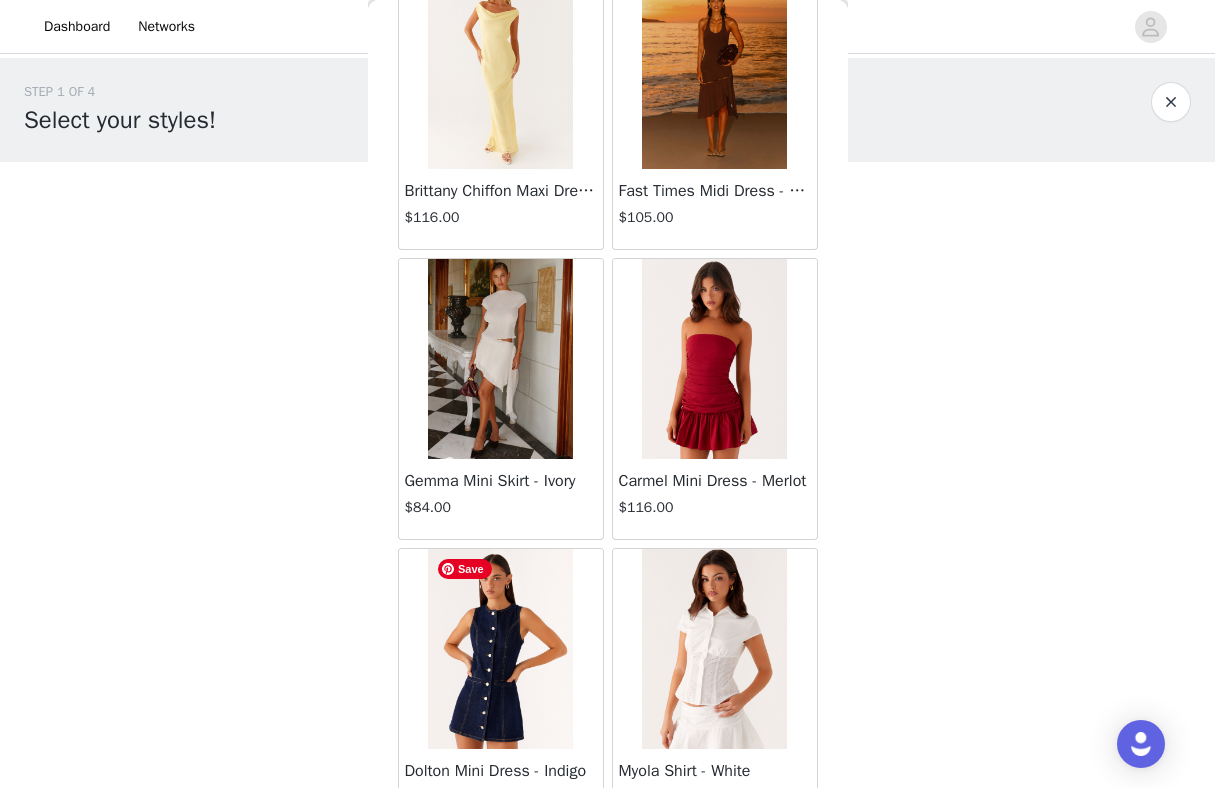 scroll, scrollTop: 48672, scrollLeft: 0, axis: vertical 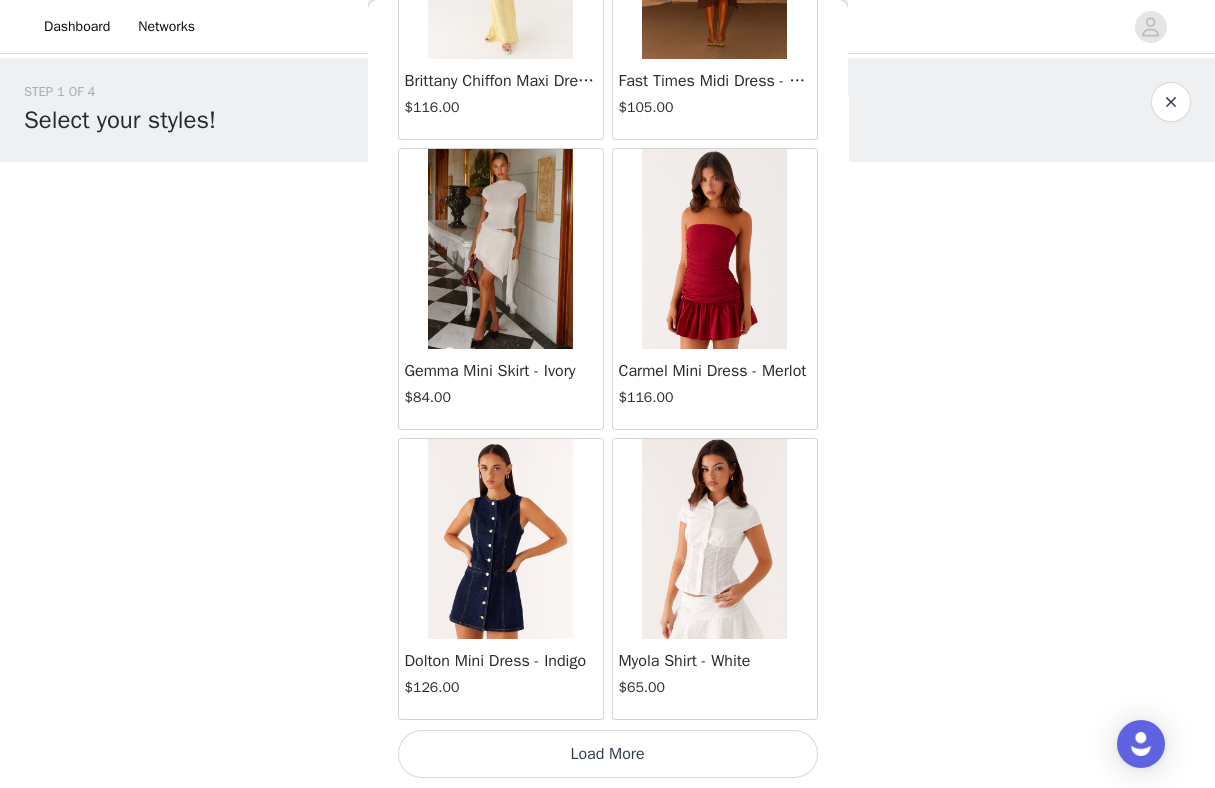 click on "Load More" at bounding box center (608, 754) 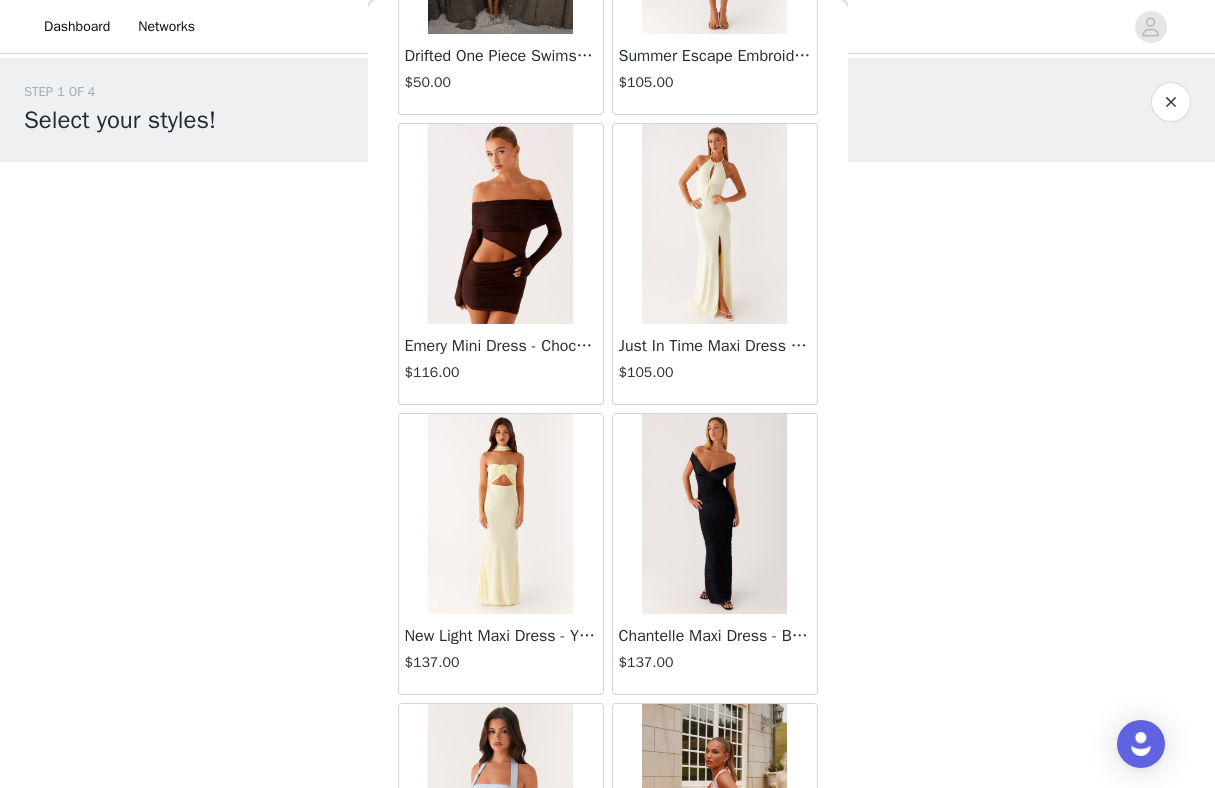 scroll, scrollTop: 51572, scrollLeft: 0, axis: vertical 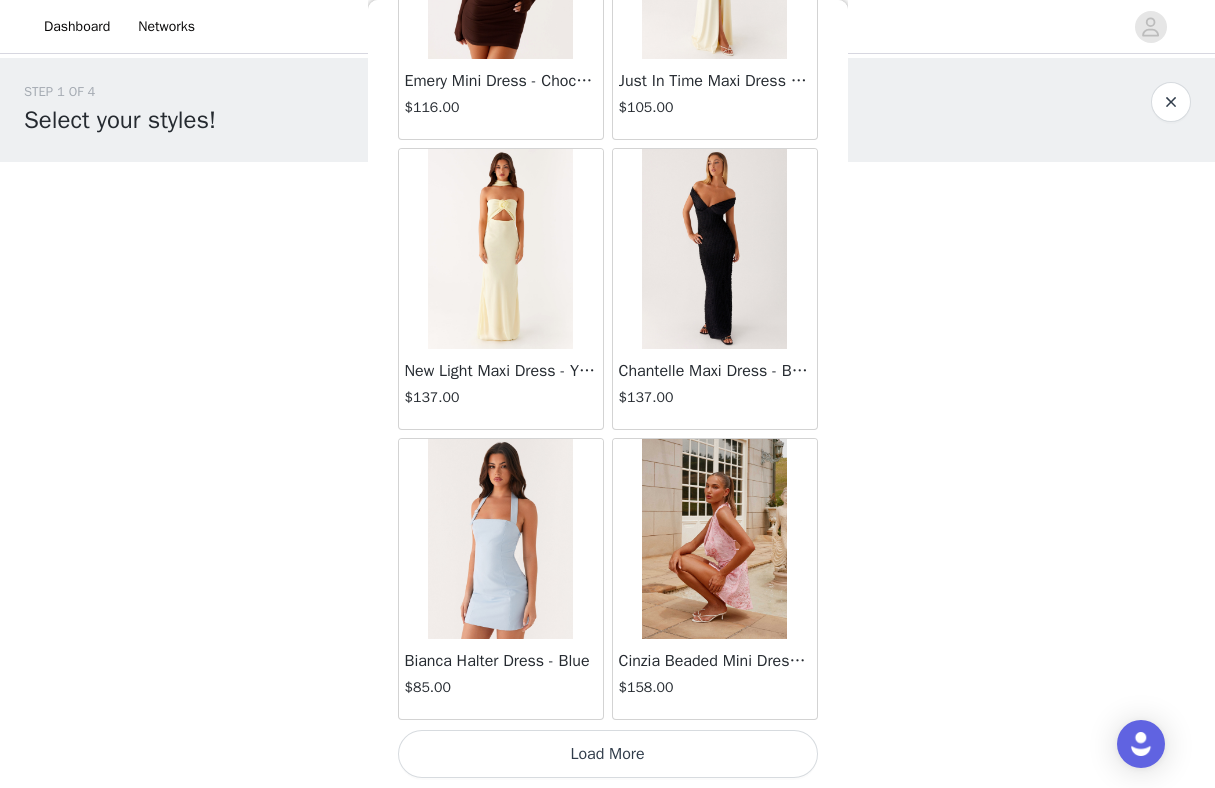 click on "Load More" at bounding box center (608, 754) 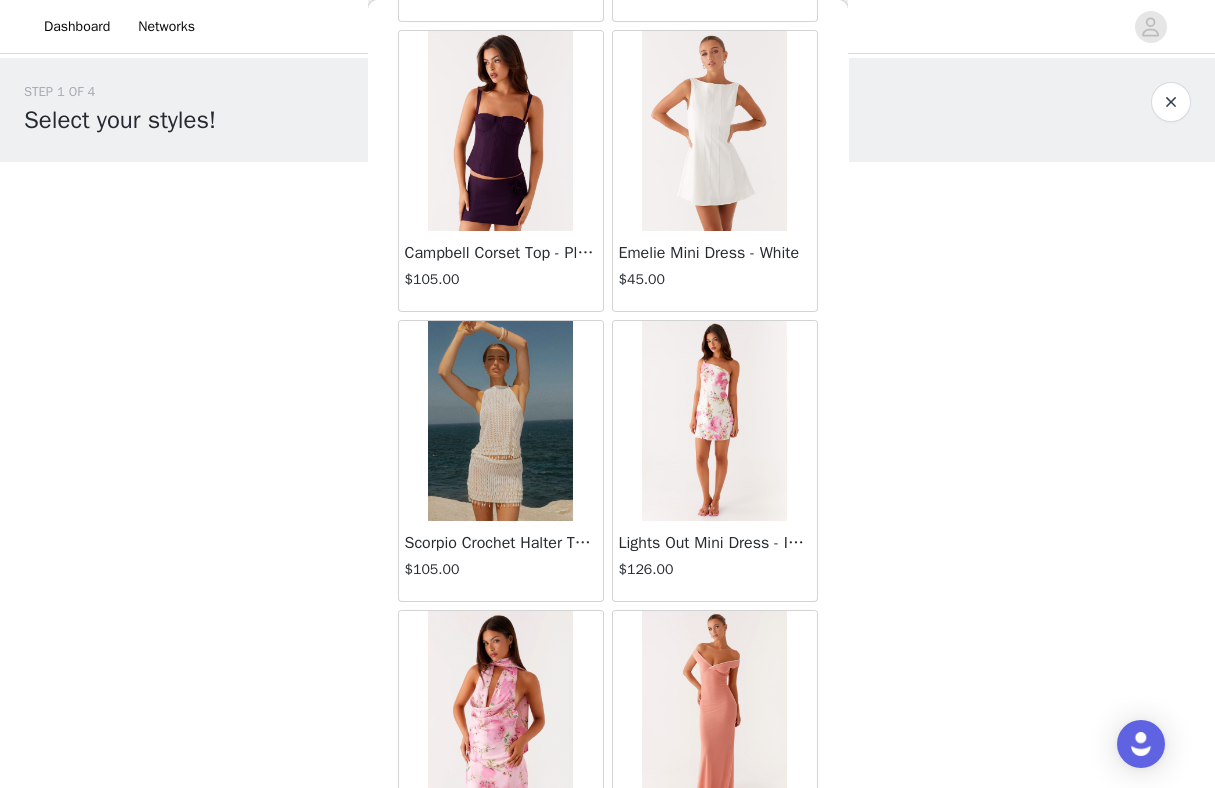 scroll, scrollTop: 54472, scrollLeft: 0, axis: vertical 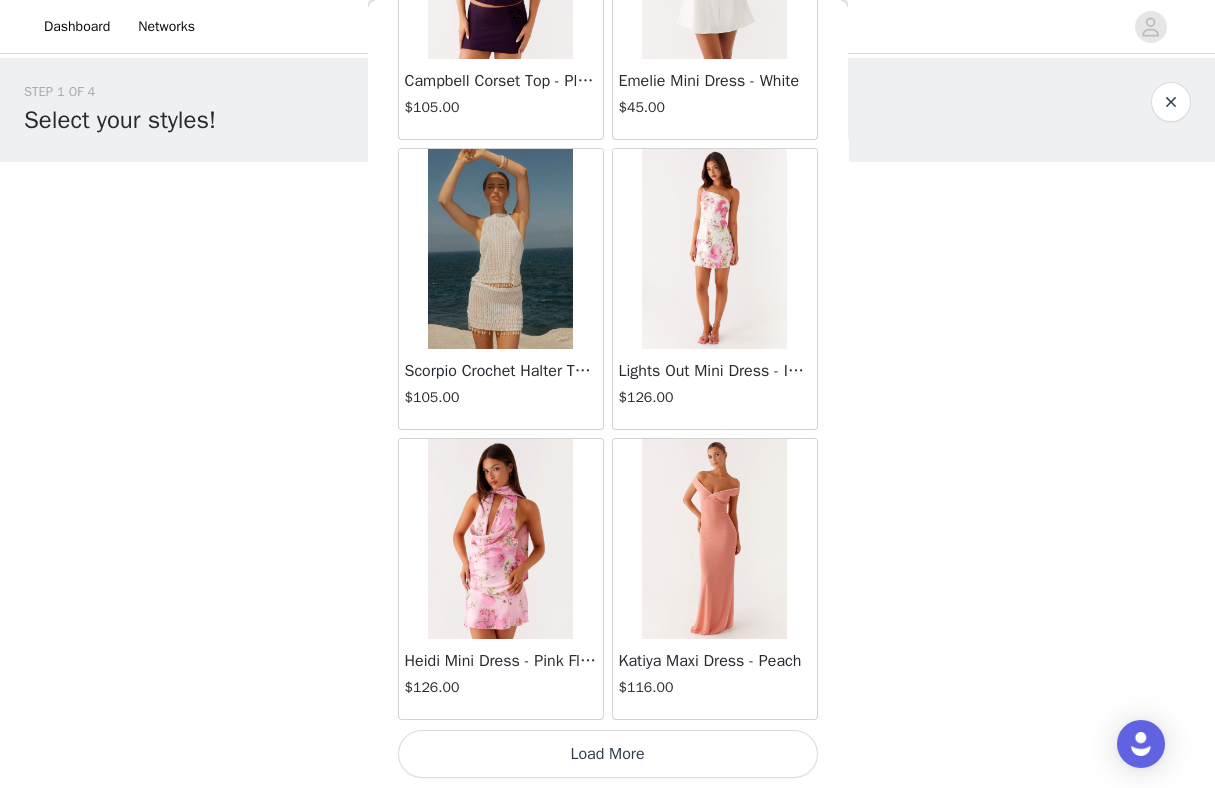 click on "Load More" at bounding box center (608, 754) 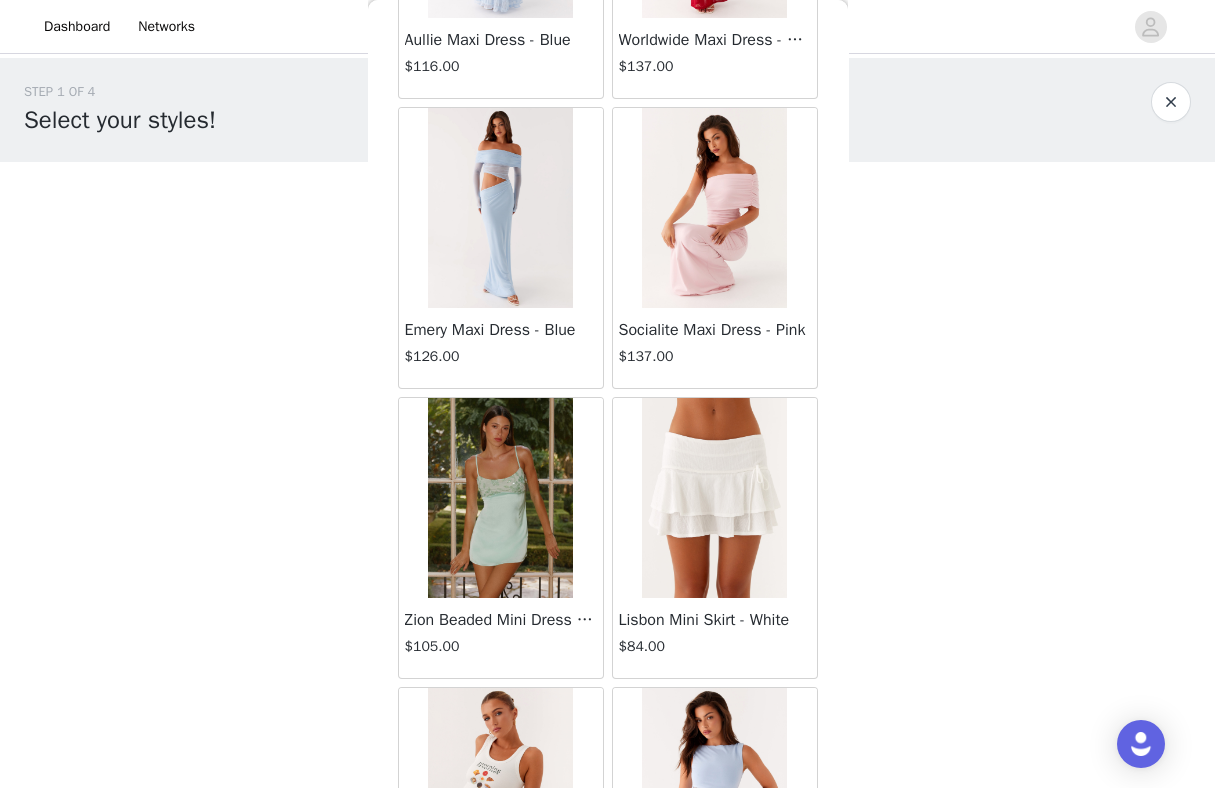 scroll, scrollTop: 57372, scrollLeft: 0, axis: vertical 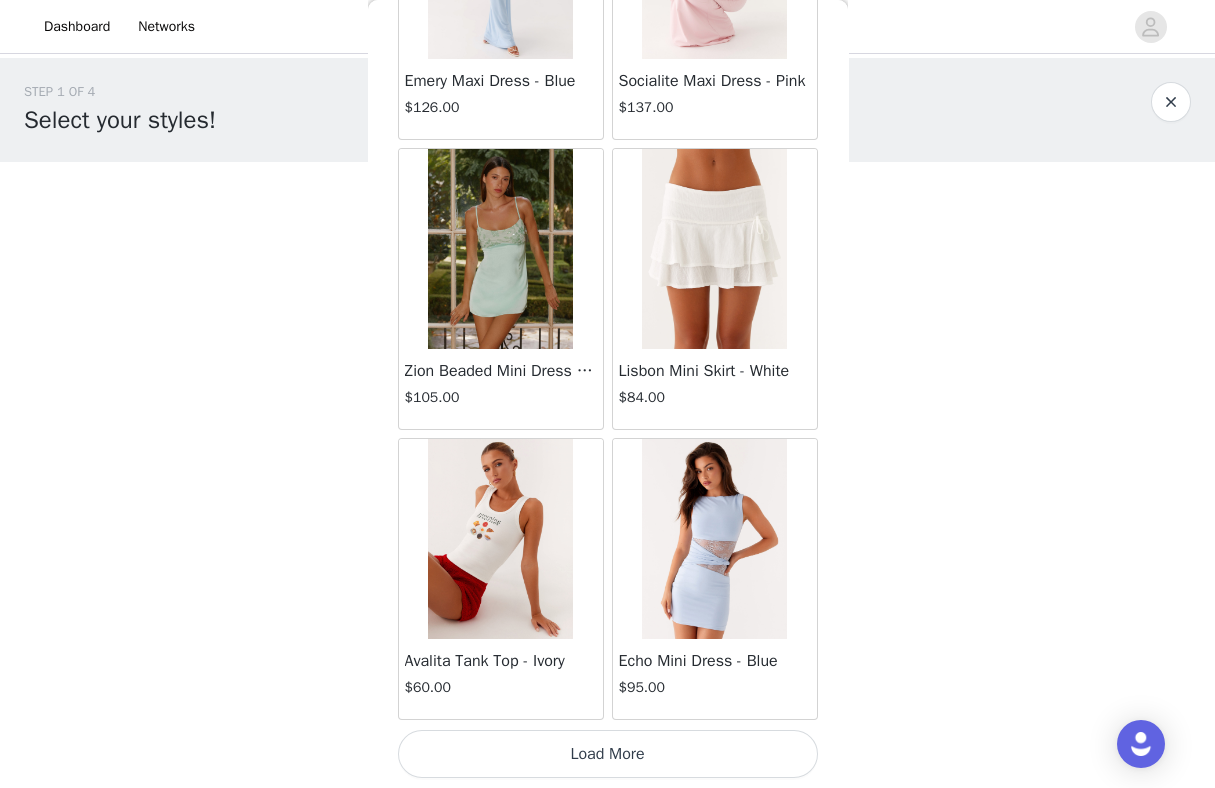 click on "Load More" at bounding box center (608, 754) 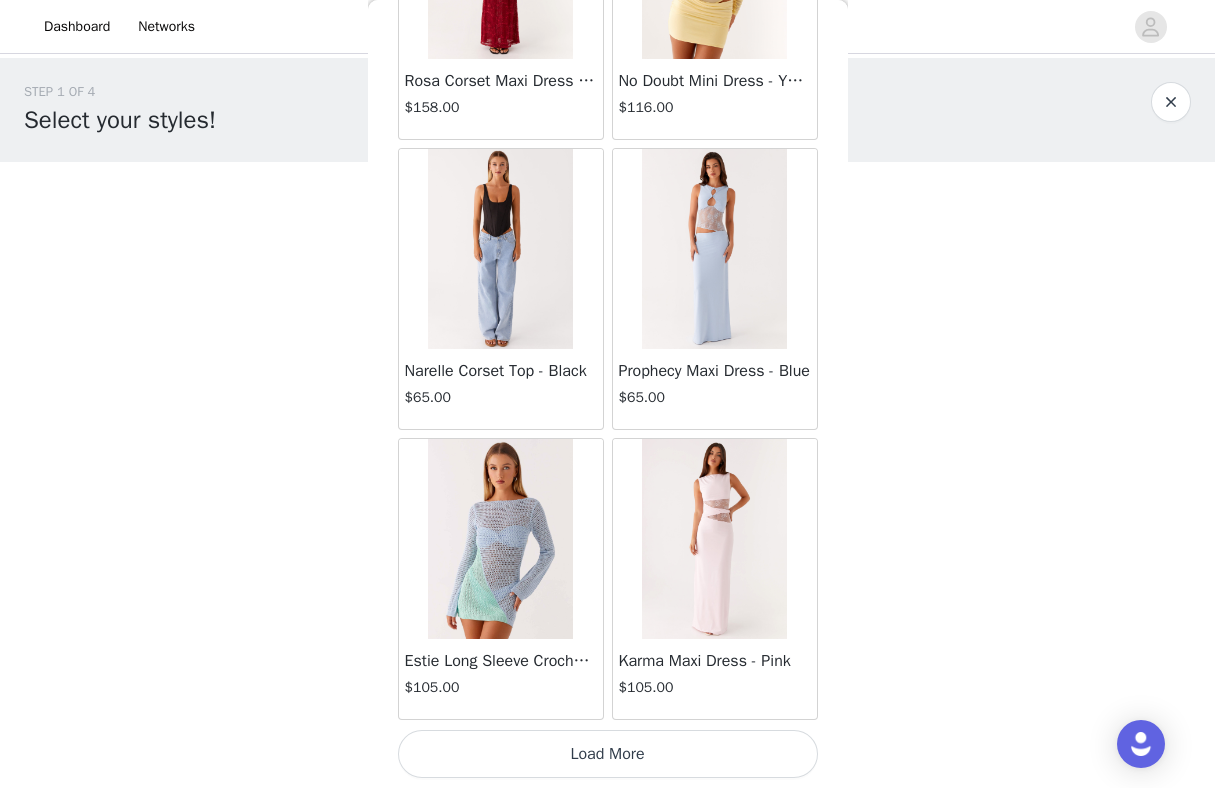 scroll, scrollTop: 60271, scrollLeft: 0, axis: vertical 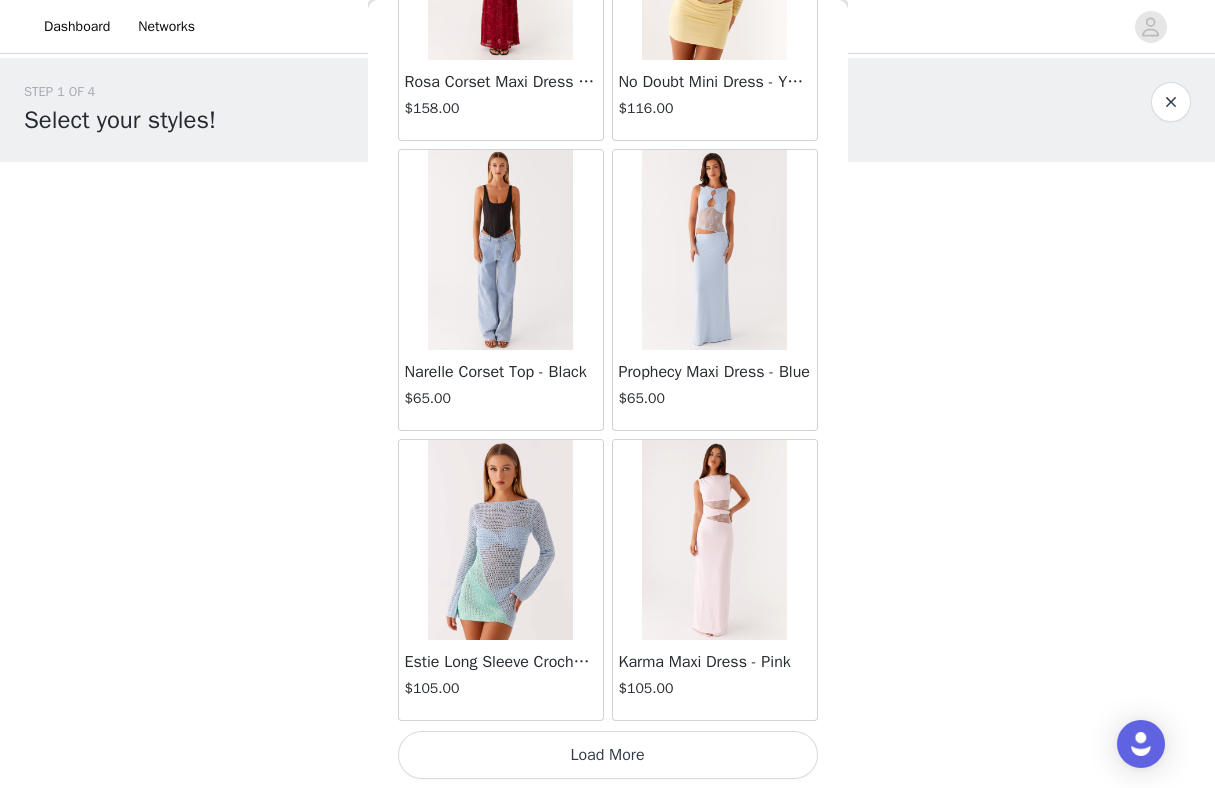 click on "Load More" at bounding box center (608, 755) 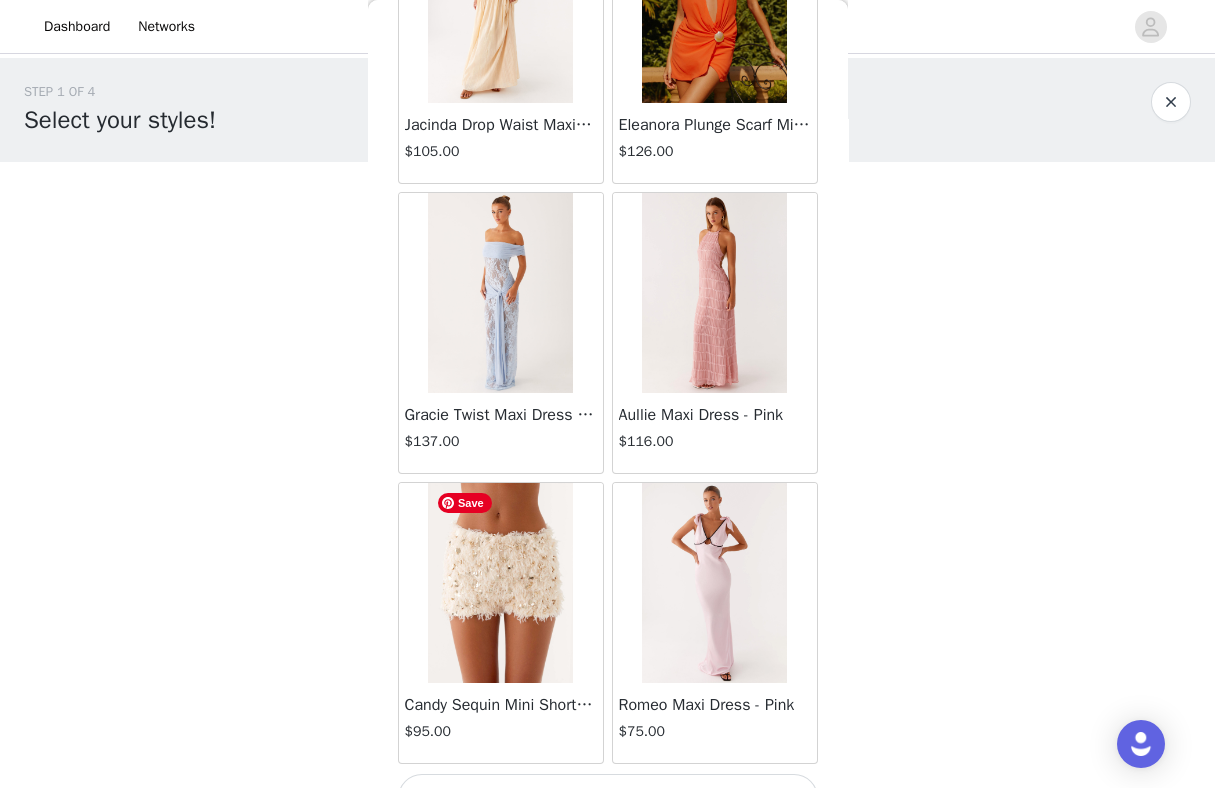 scroll, scrollTop: 63172, scrollLeft: 0, axis: vertical 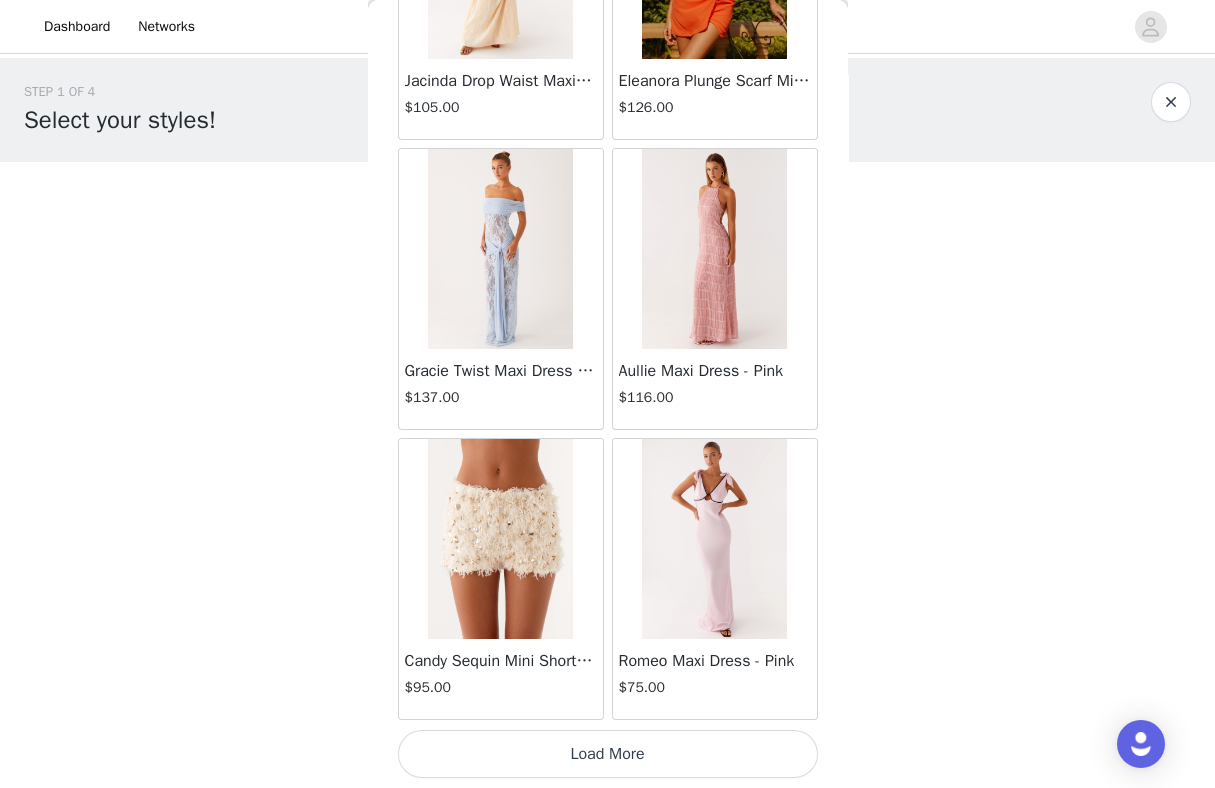 click on "Load More" at bounding box center [608, 754] 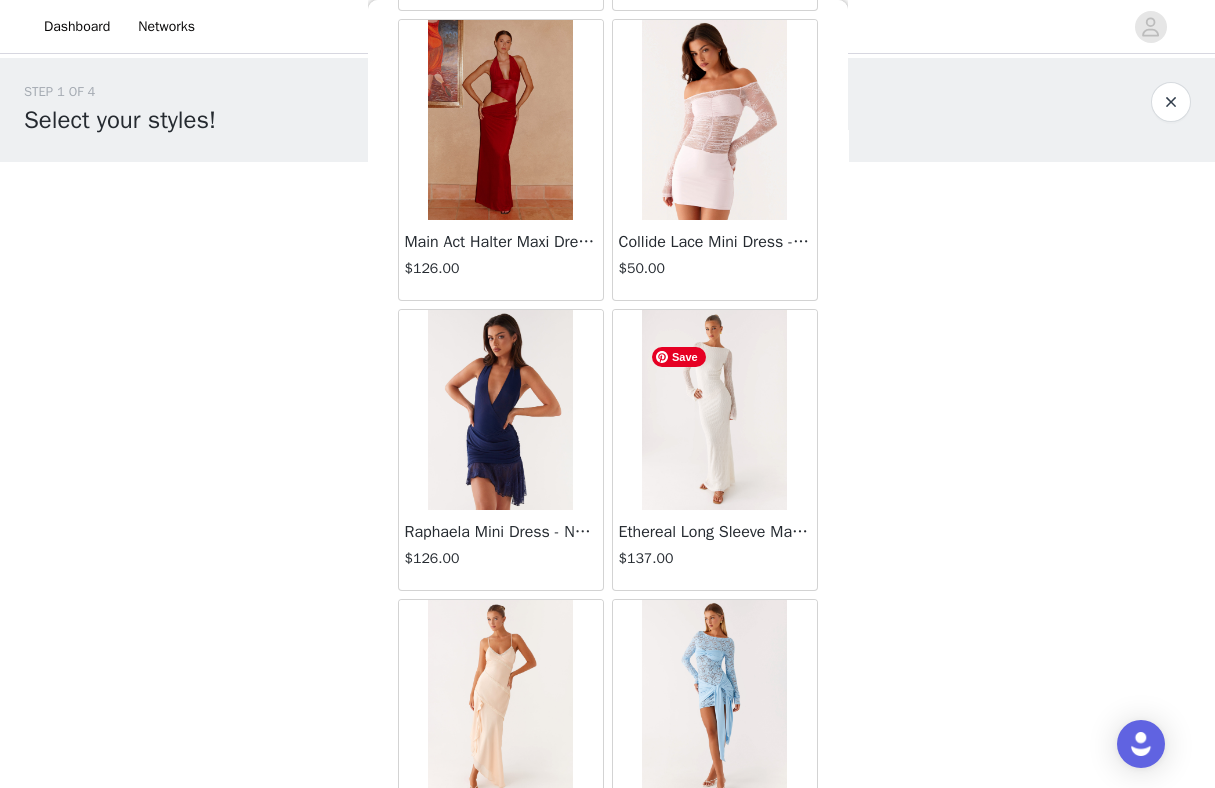 scroll, scrollTop: 66072, scrollLeft: 0, axis: vertical 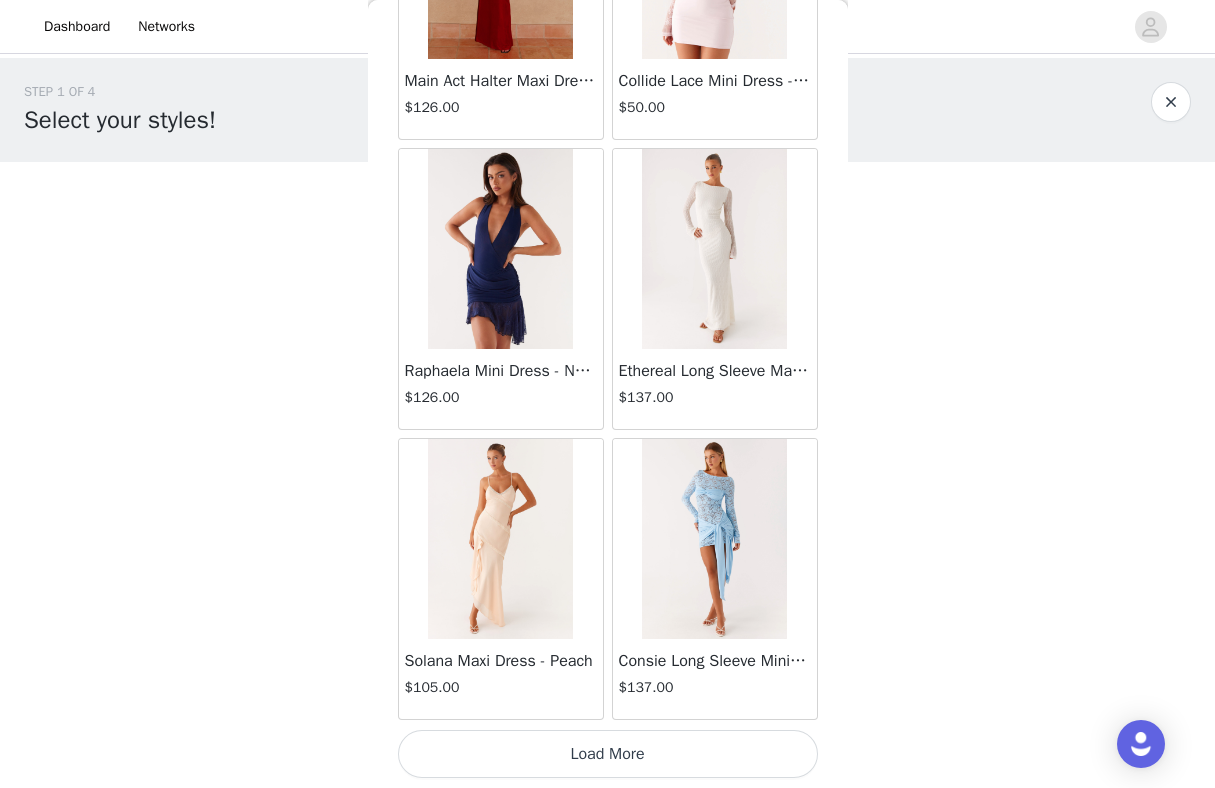 click on "Load More" at bounding box center [608, 754] 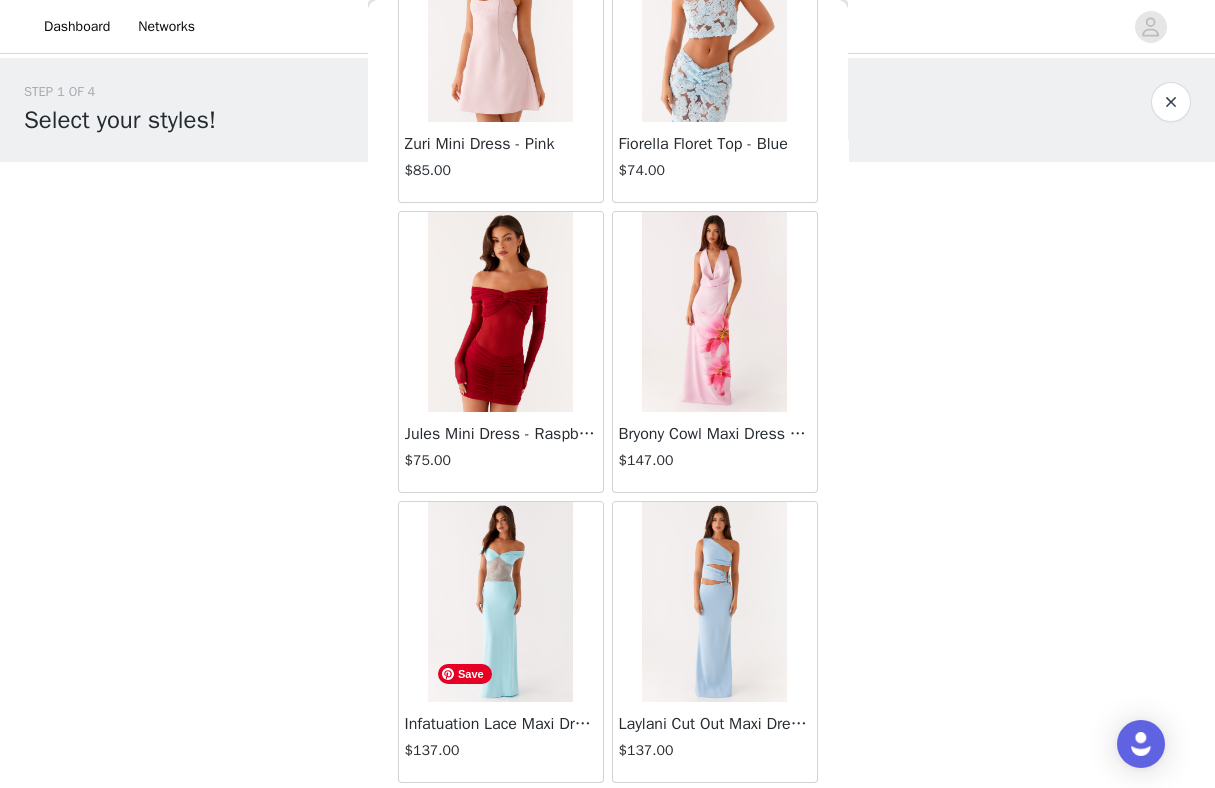 scroll, scrollTop: 64979, scrollLeft: 0, axis: vertical 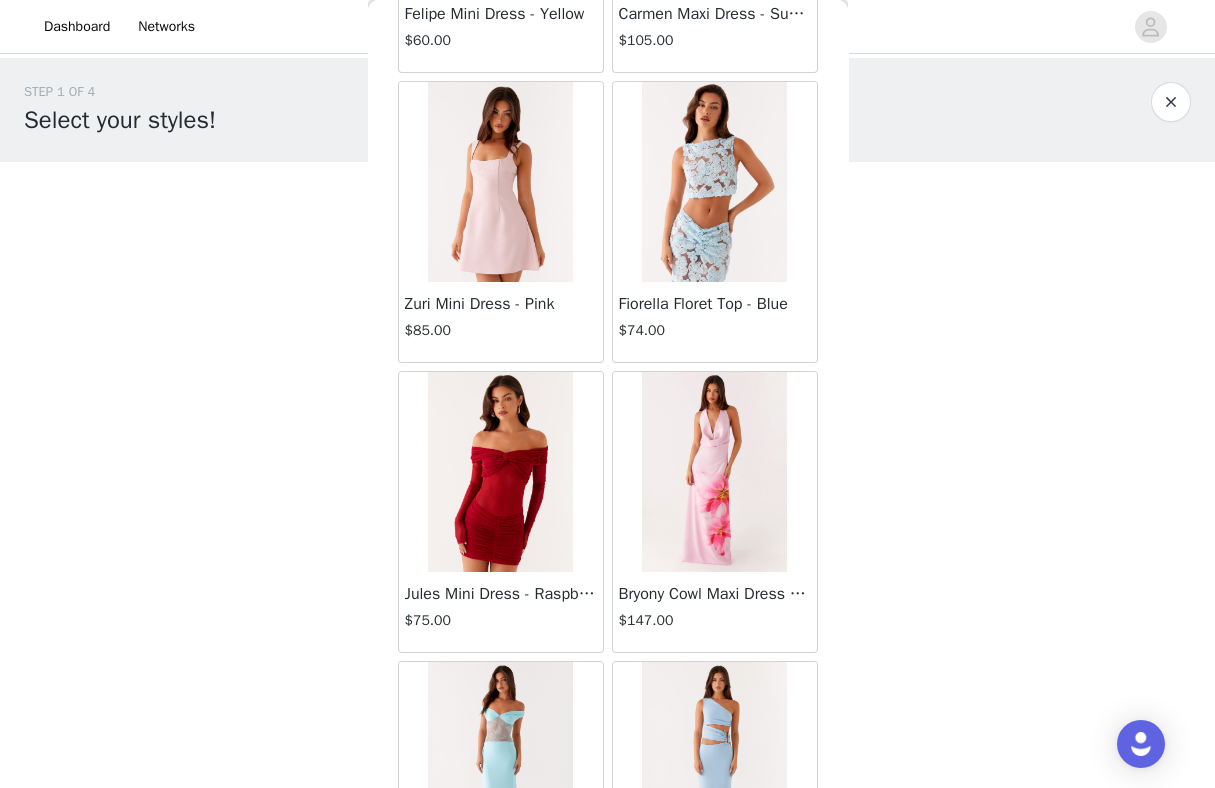 click at bounding box center [500, 472] 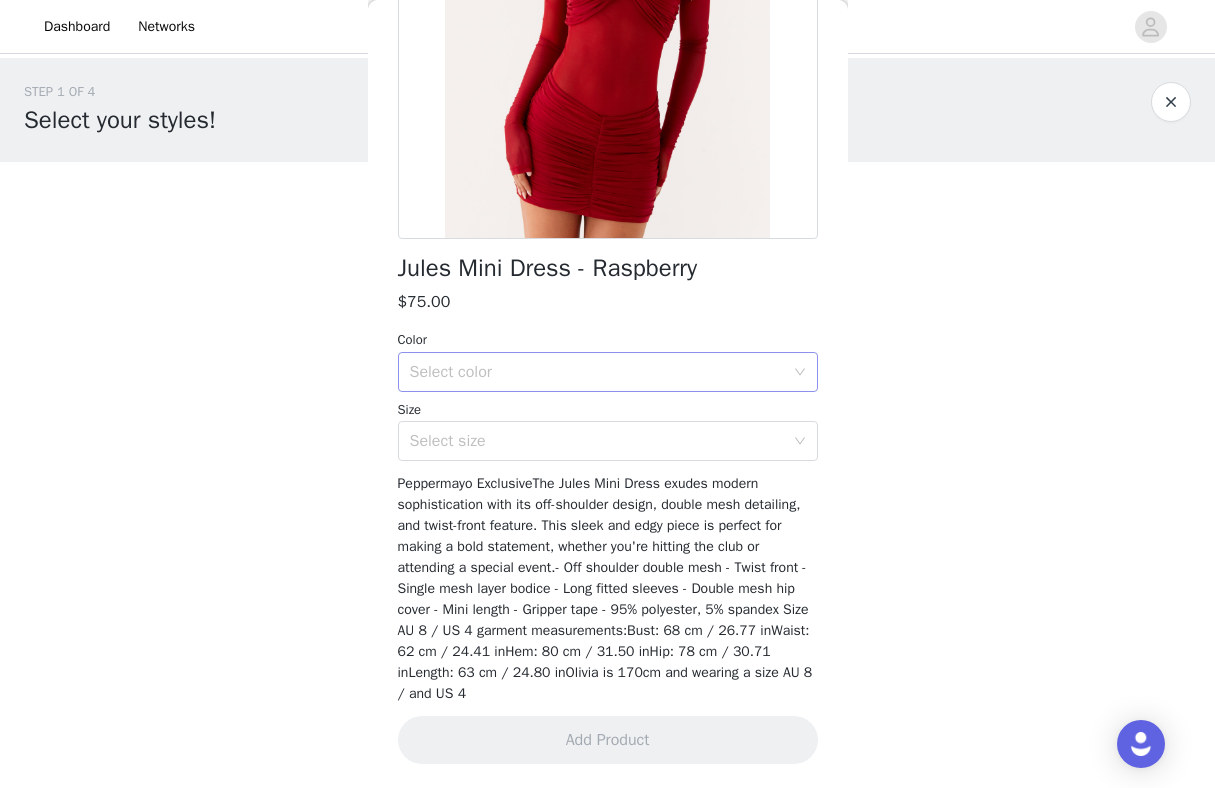 scroll, scrollTop: 0, scrollLeft: 0, axis: both 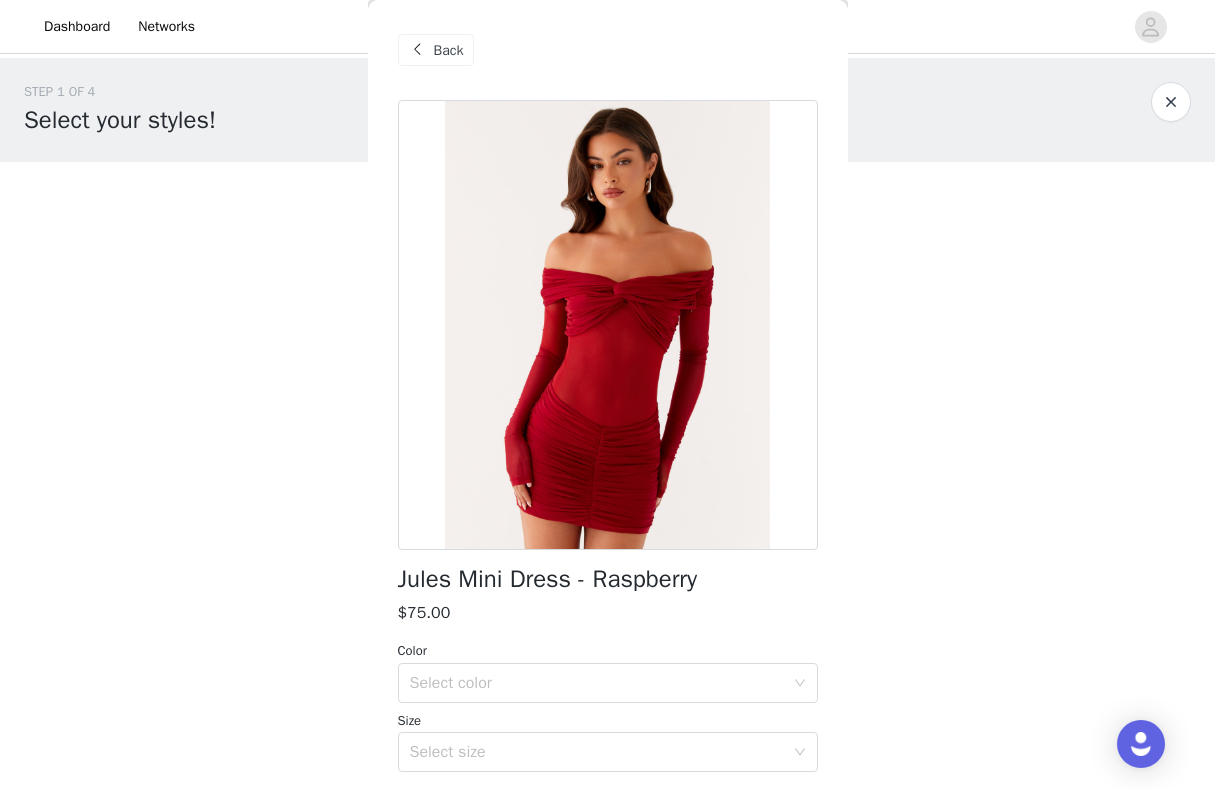 click on "Back" at bounding box center [449, 50] 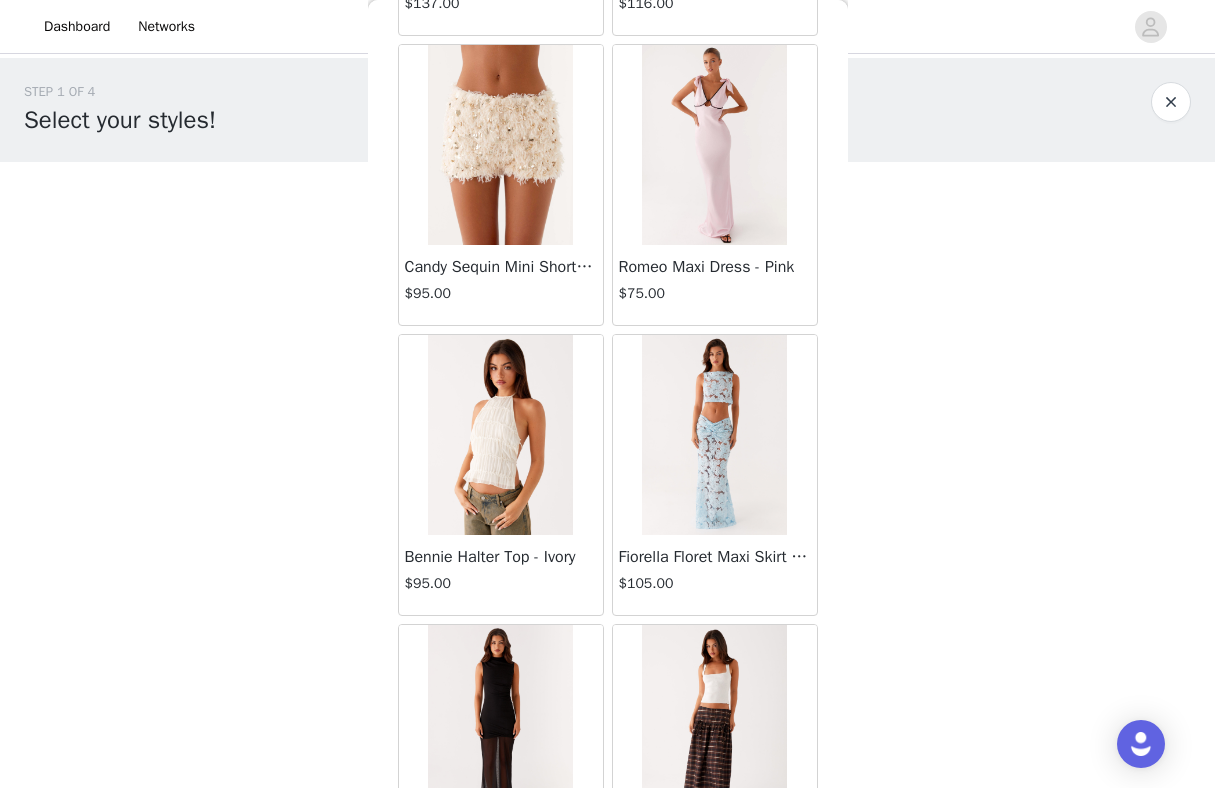 scroll, scrollTop: 68972, scrollLeft: 0, axis: vertical 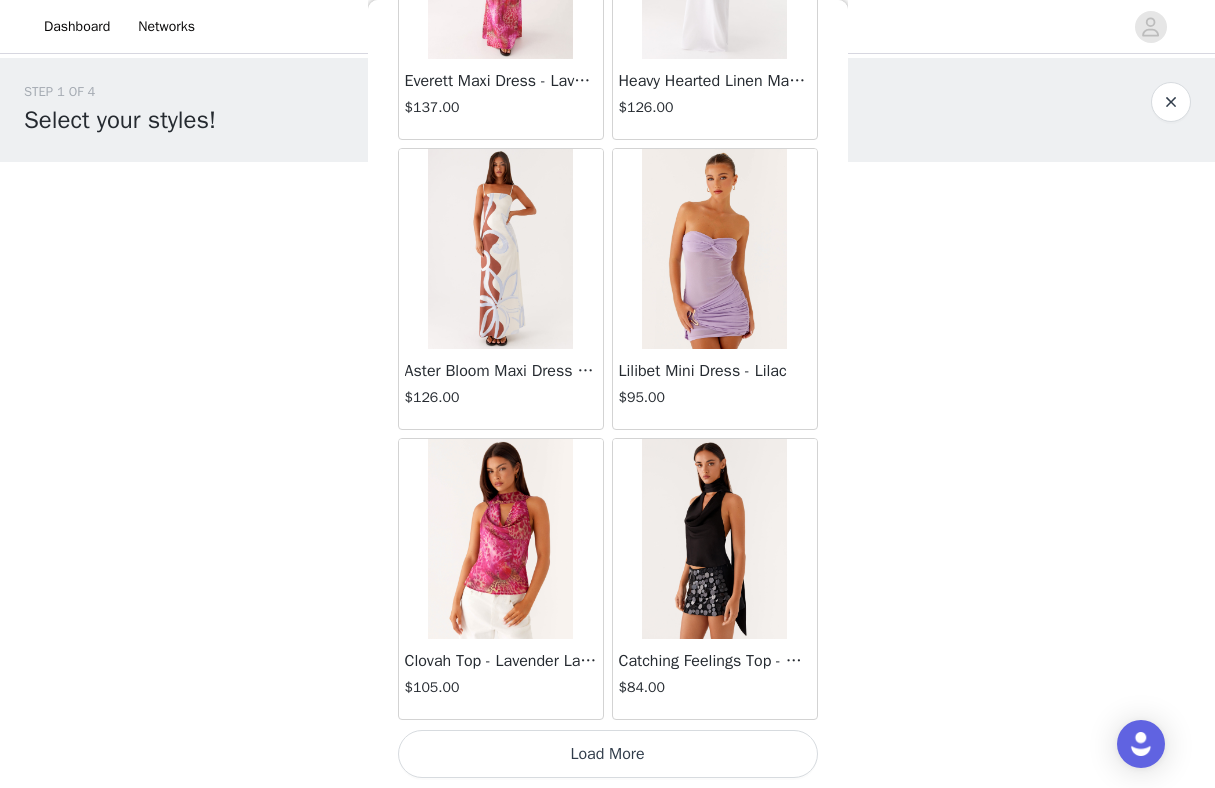 click on "Load More" at bounding box center [608, 754] 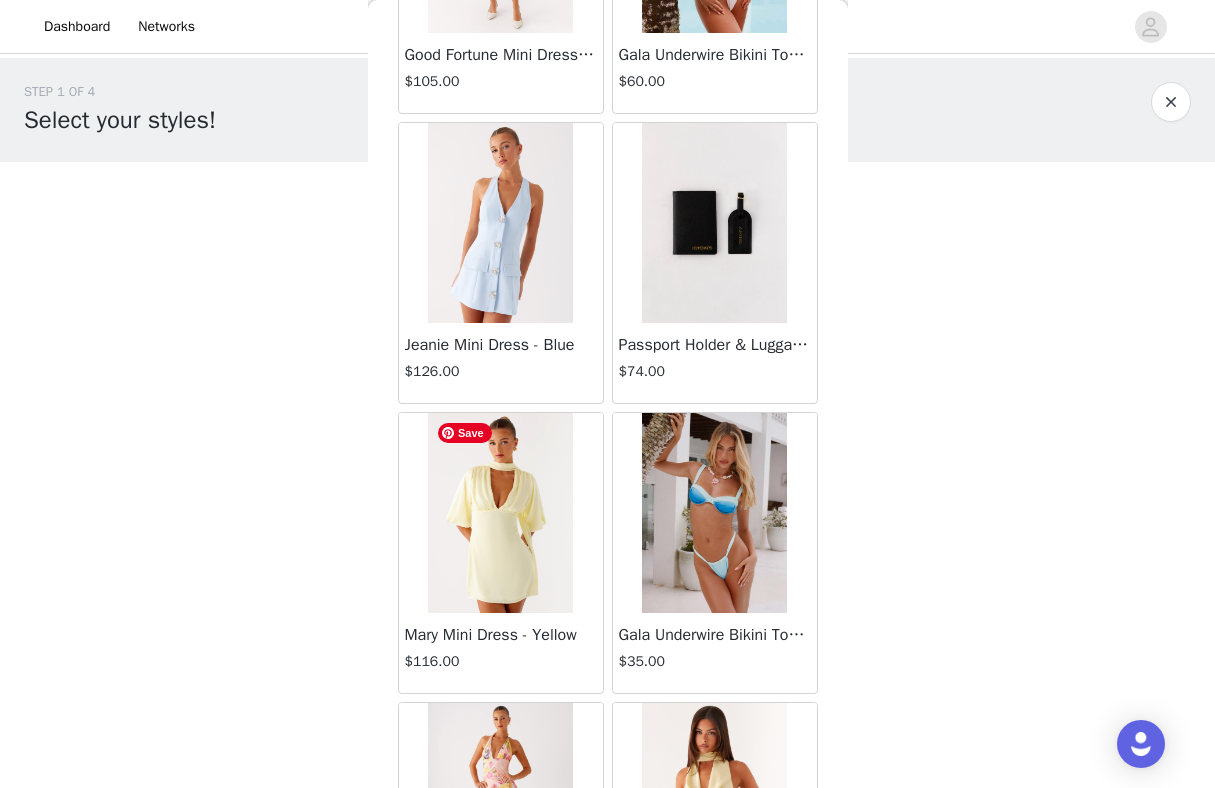 scroll, scrollTop: 71872, scrollLeft: 0, axis: vertical 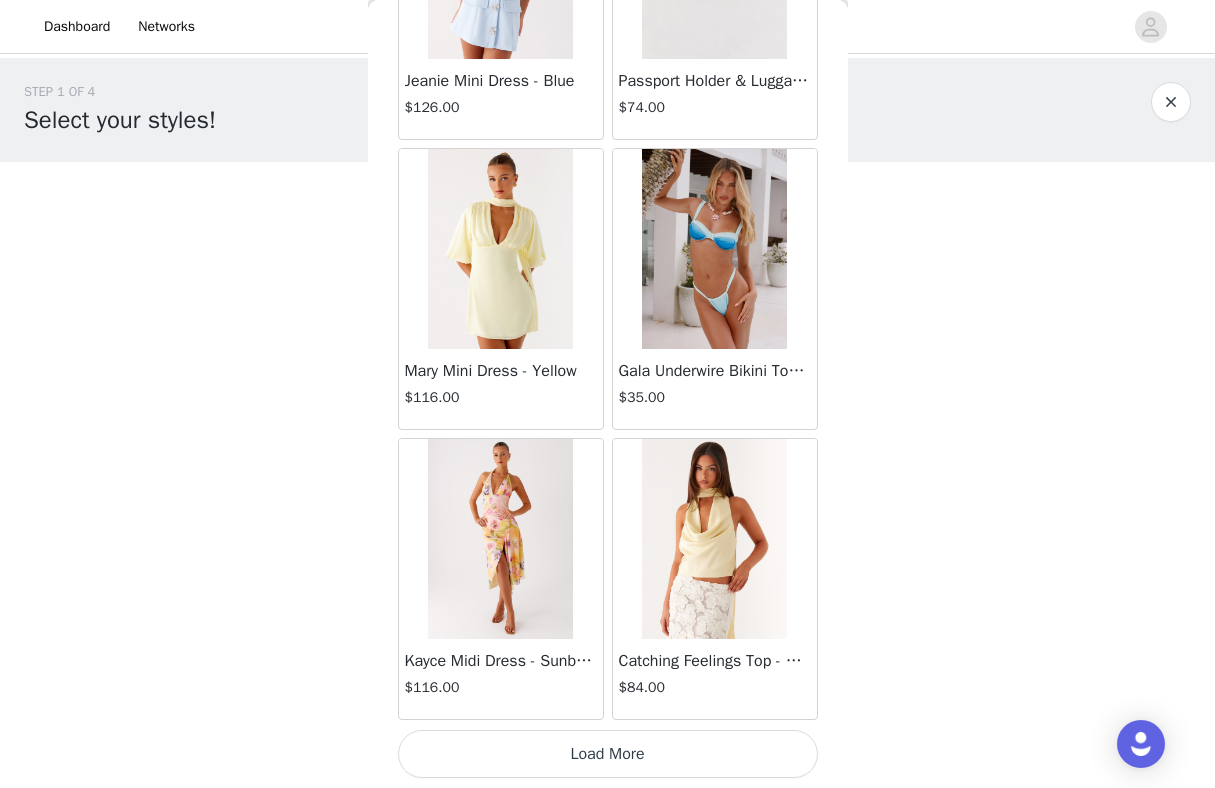 click on "Load More" at bounding box center (608, 754) 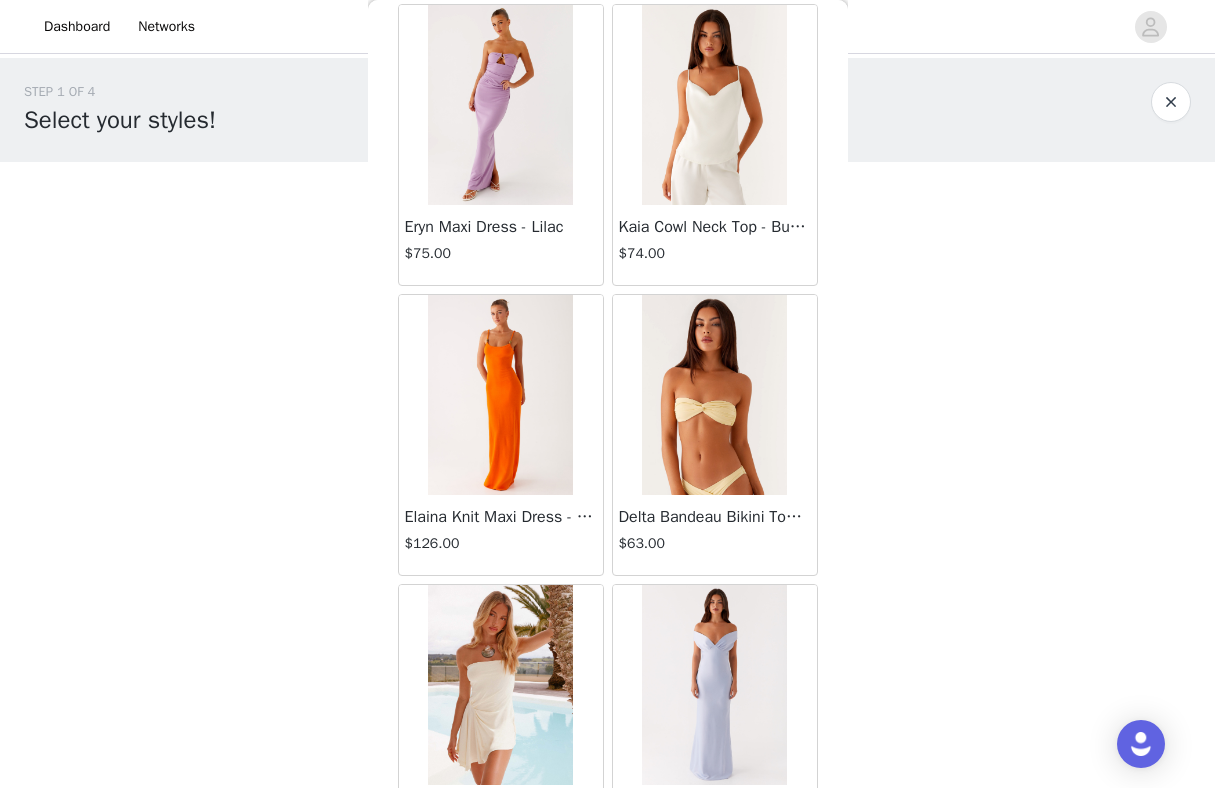 scroll, scrollTop: 74772, scrollLeft: 0, axis: vertical 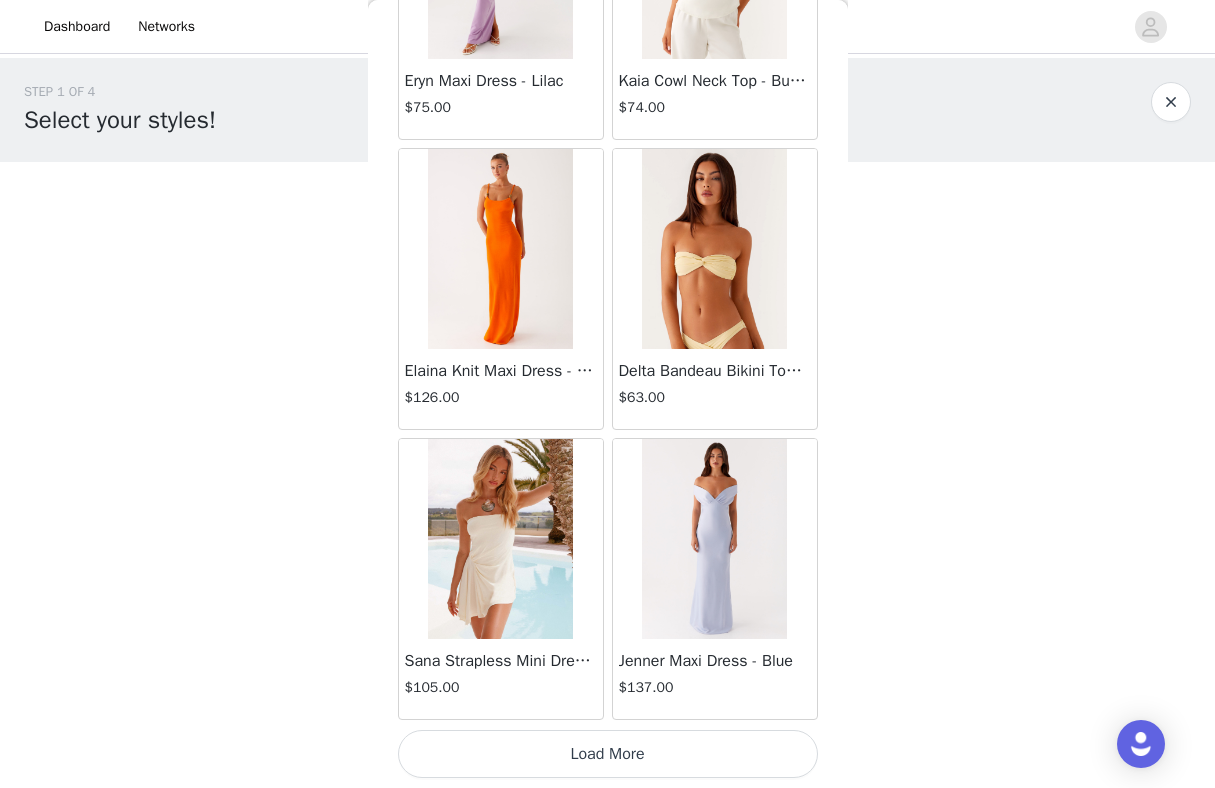 click on "Load More" at bounding box center [608, 754] 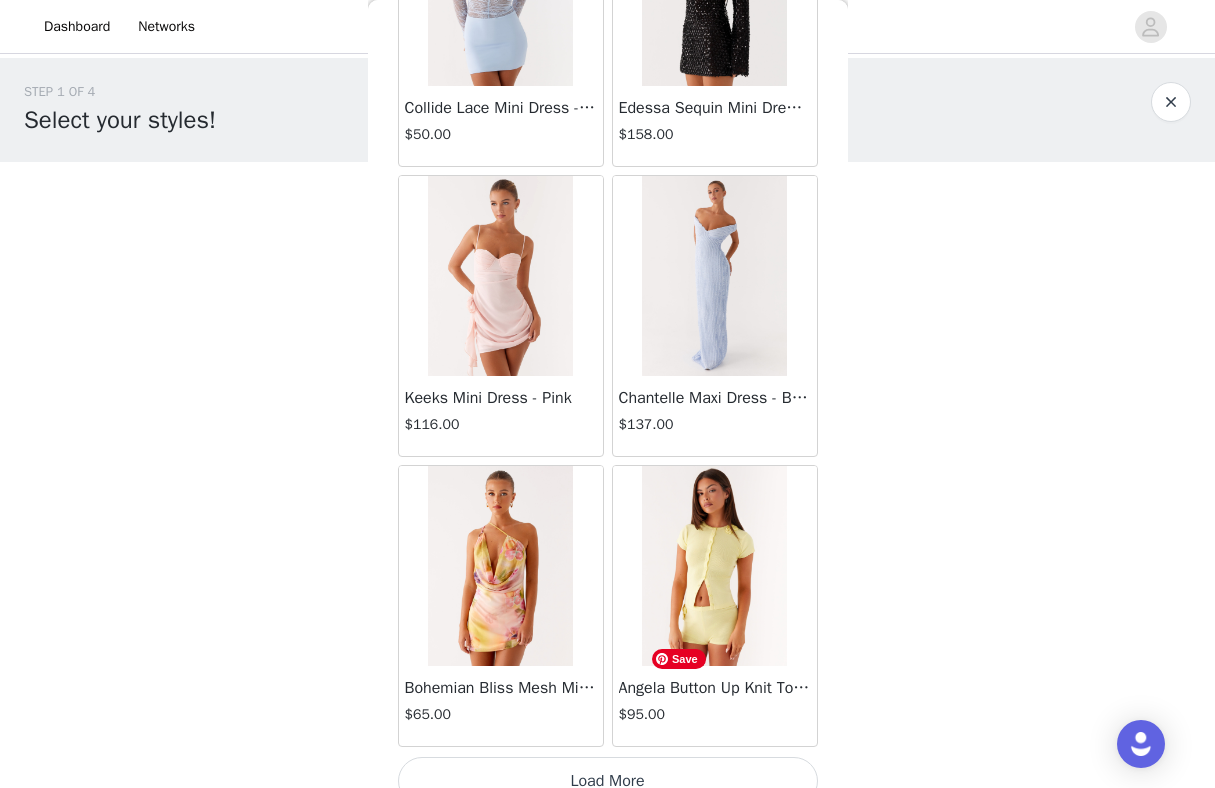 scroll, scrollTop: 77672, scrollLeft: 0, axis: vertical 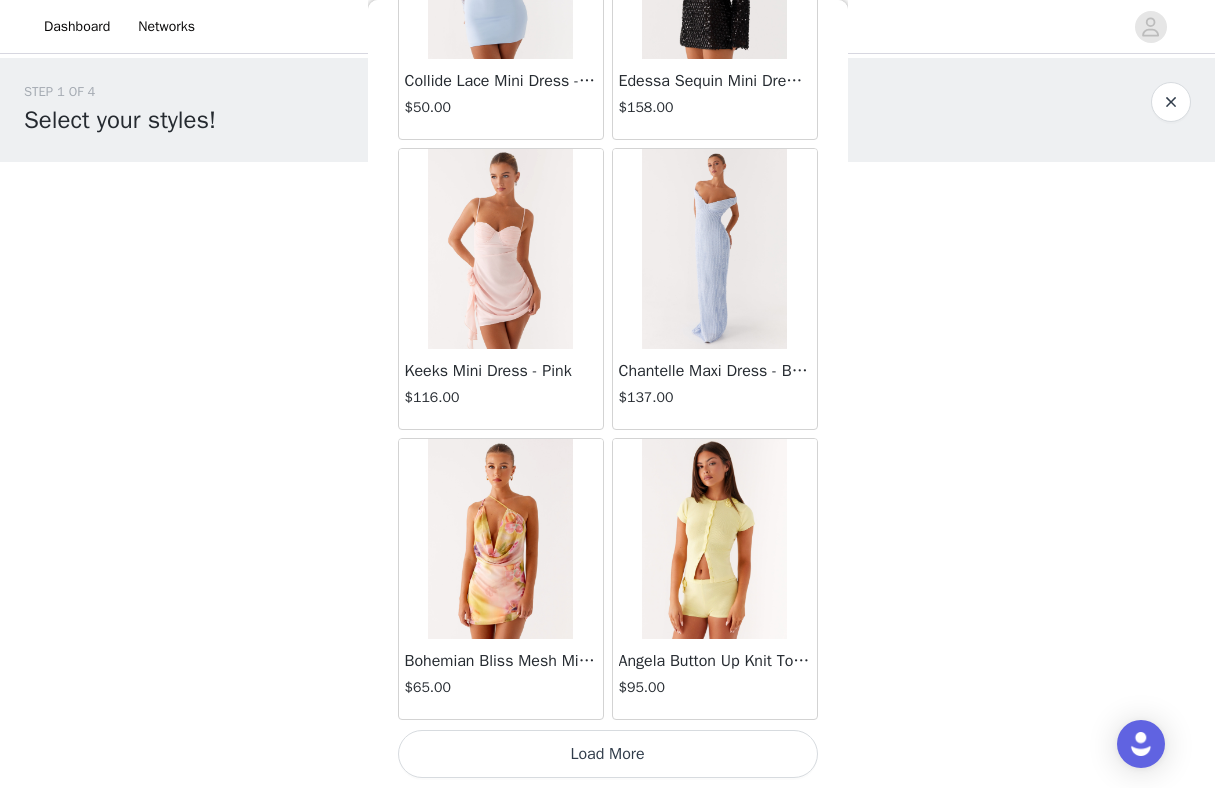 click on "Load More" at bounding box center [608, 754] 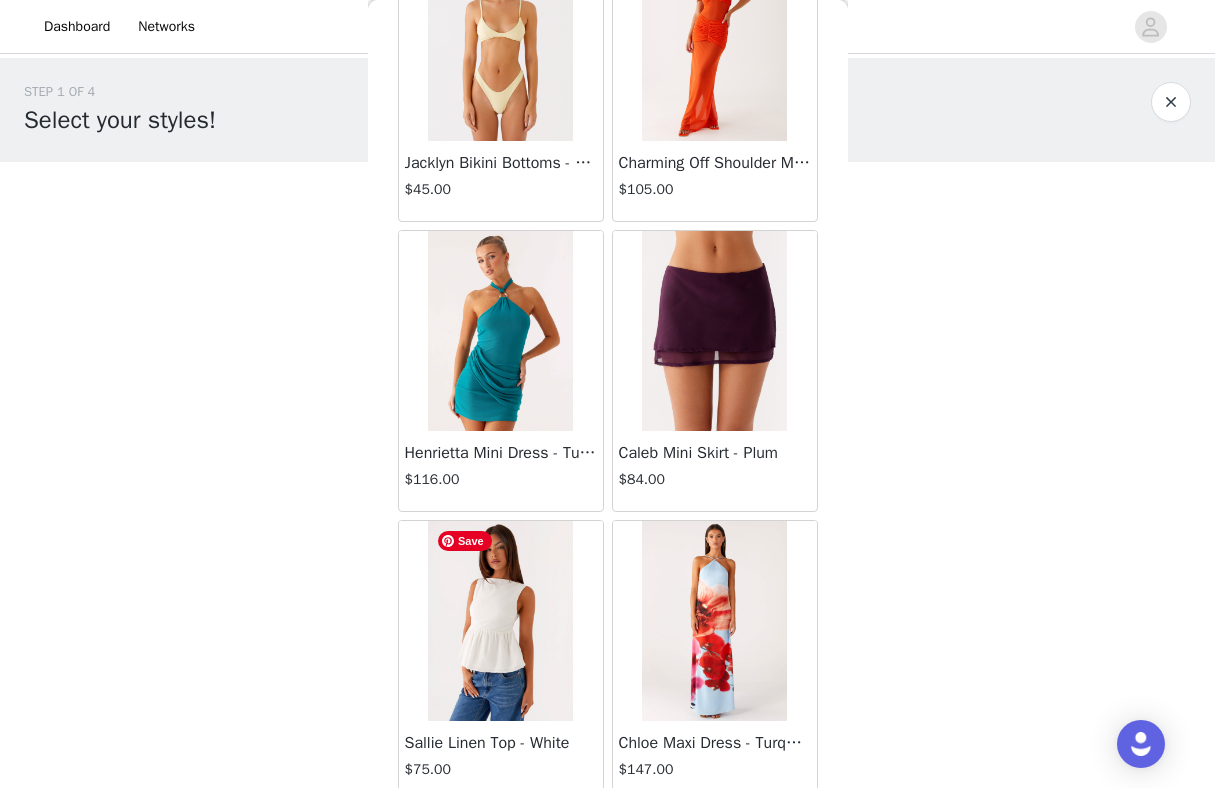 scroll, scrollTop: 80572, scrollLeft: 0, axis: vertical 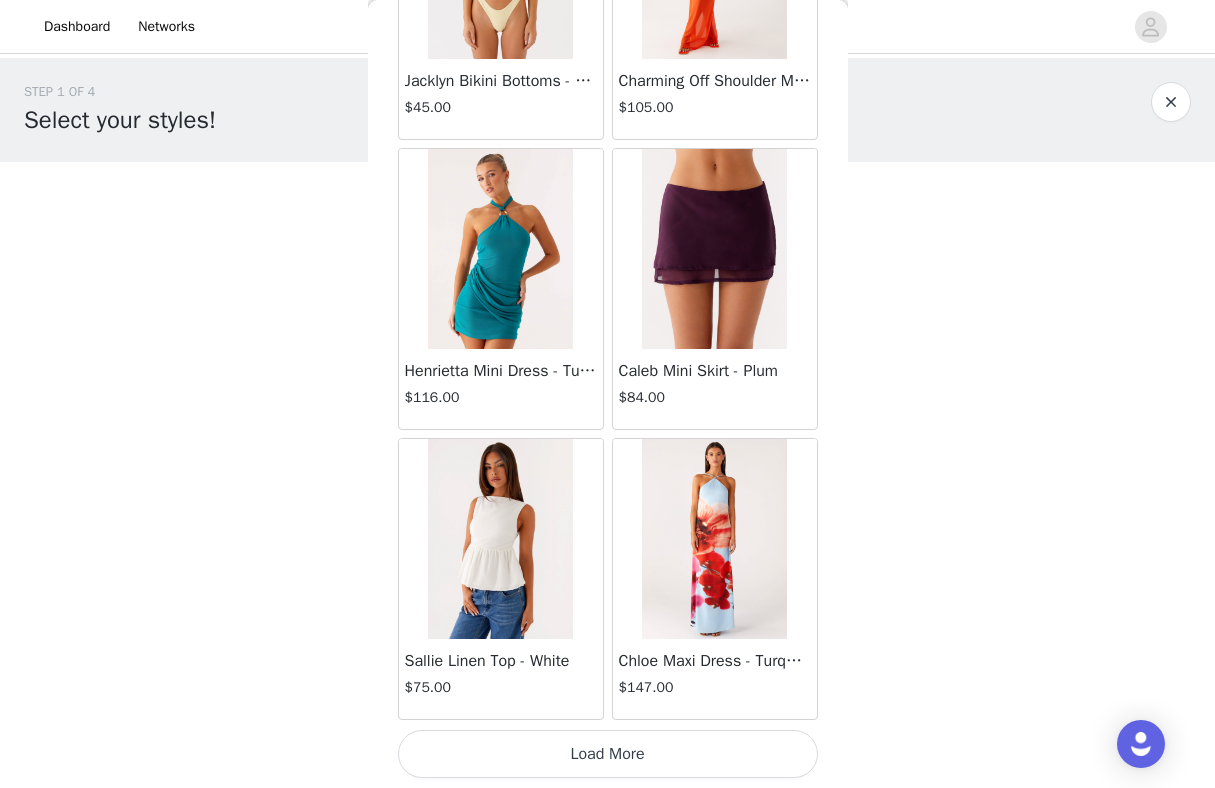 click on "Load More" at bounding box center (608, 754) 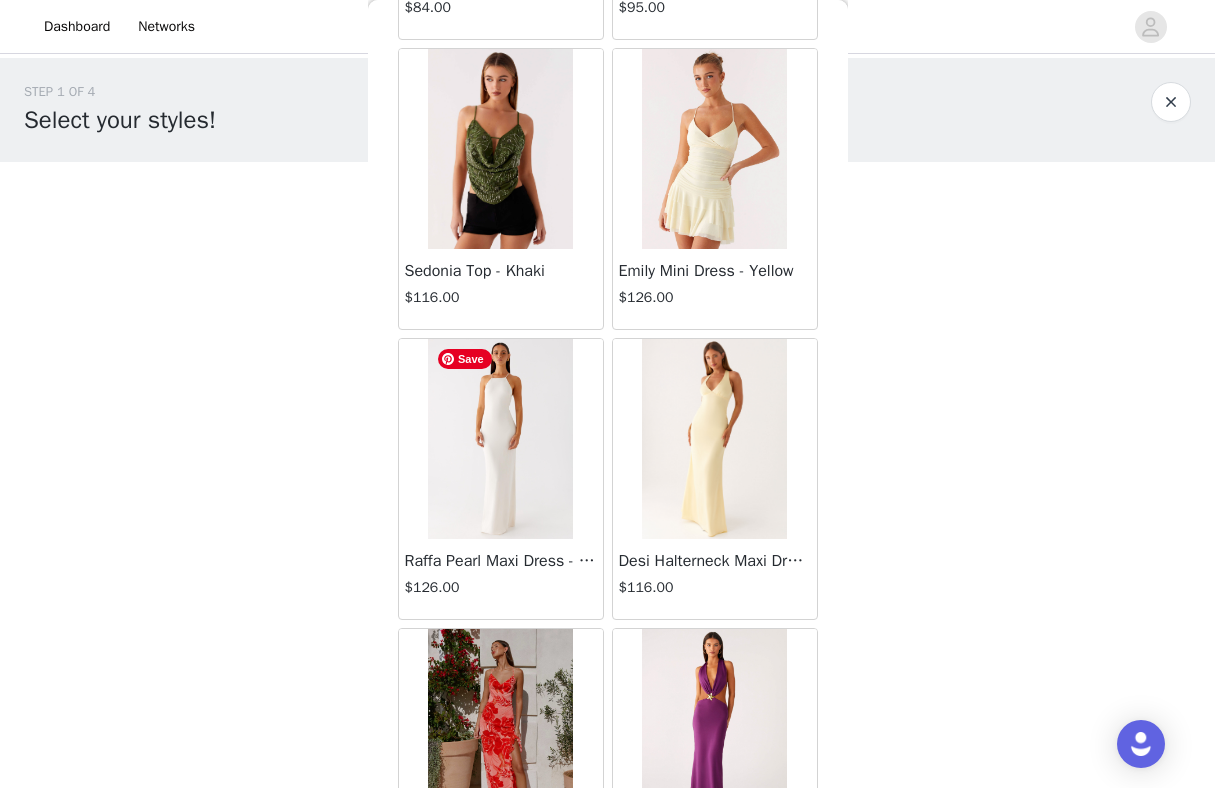 scroll, scrollTop: 83472, scrollLeft: 0, axis: vertical 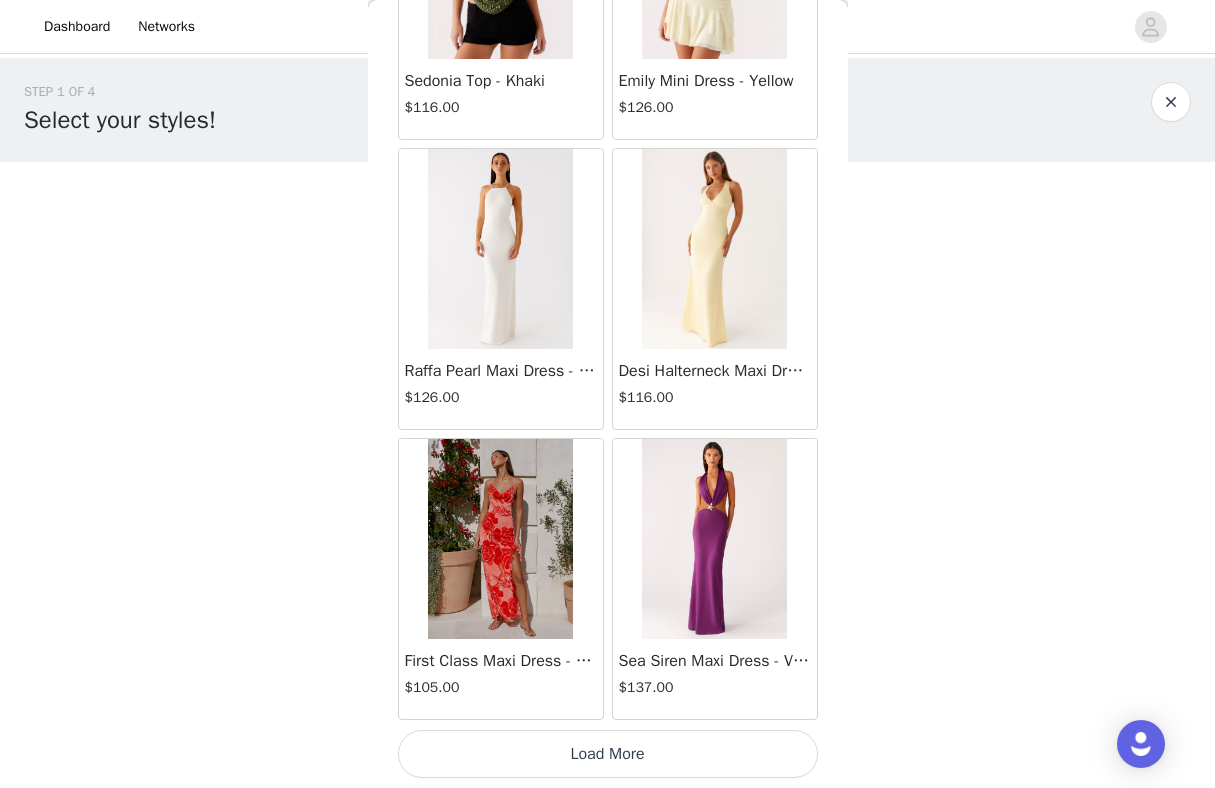 click on "Load More" at bounding box center (608, 754) 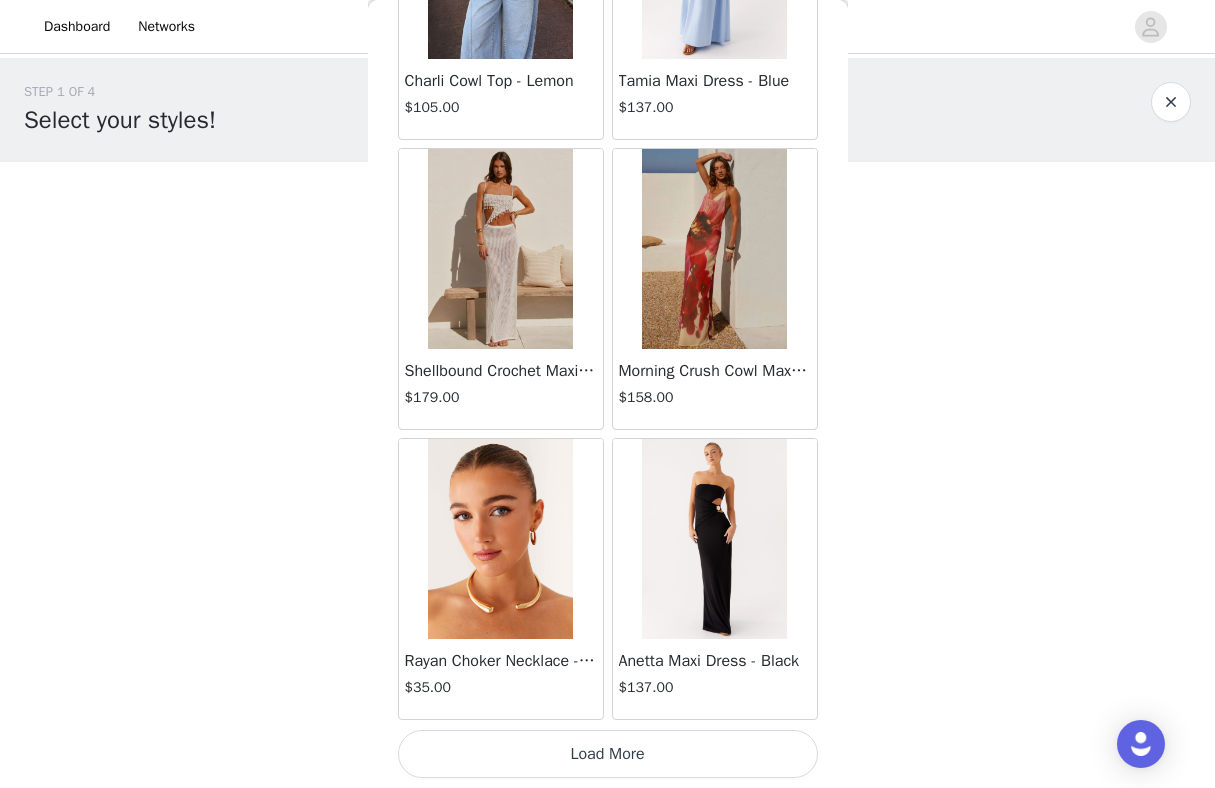 scroll, scrollTop: 86371, scrollLeft: 0, axis: vertical 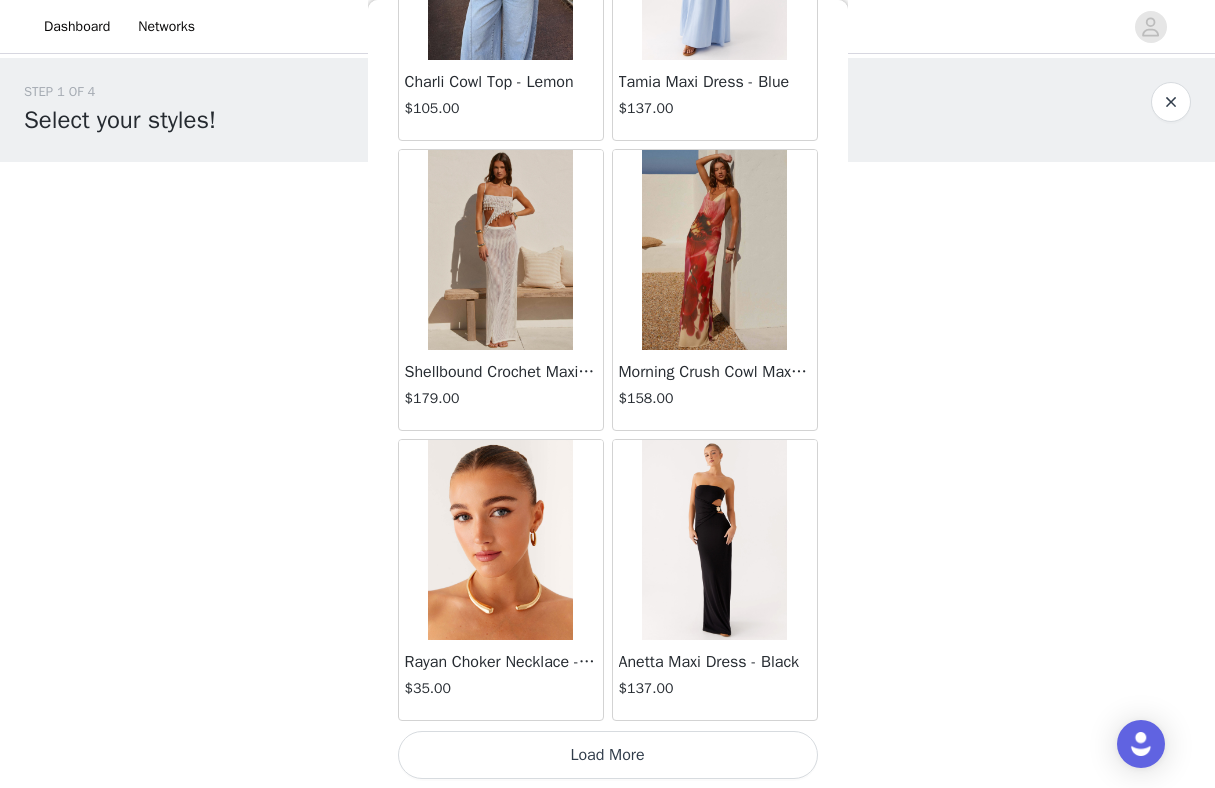 click on "Load More" at bounding box center (608, 755) 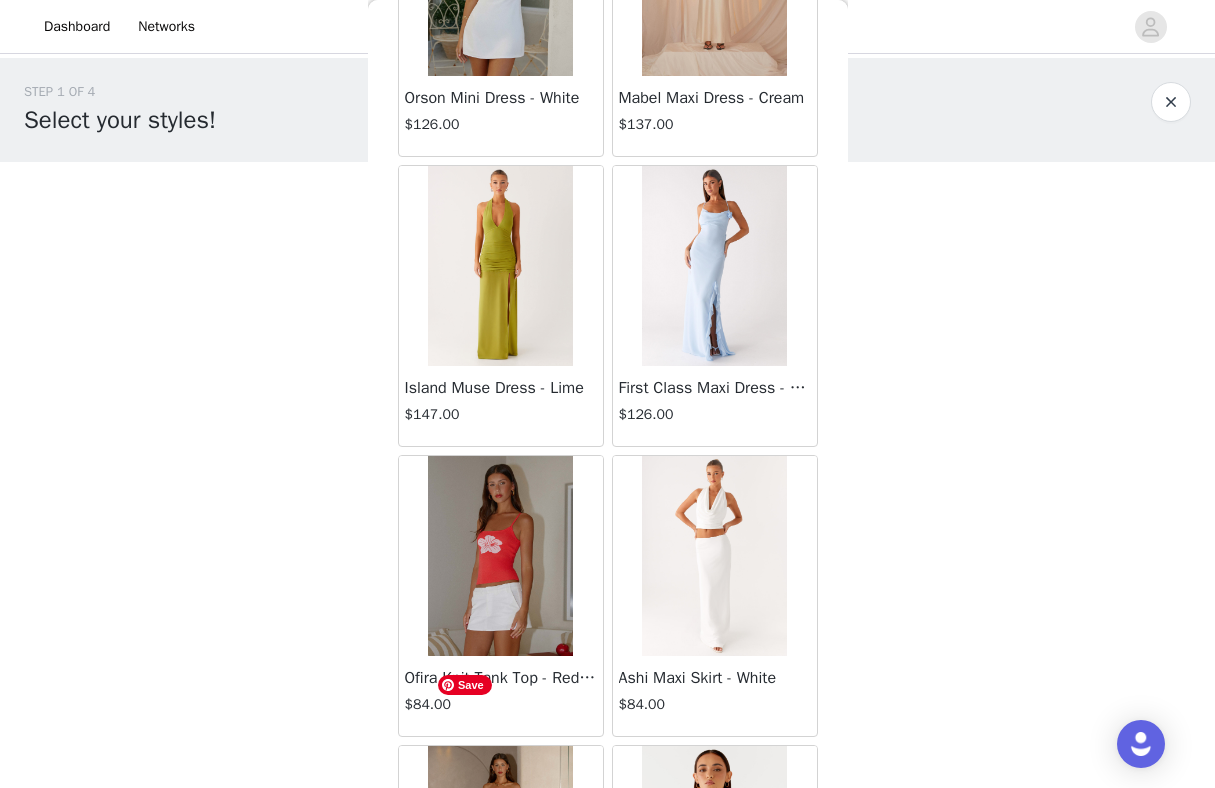 scroll, scrollTop: 88680, scrollLeft: 0, axis: vertical 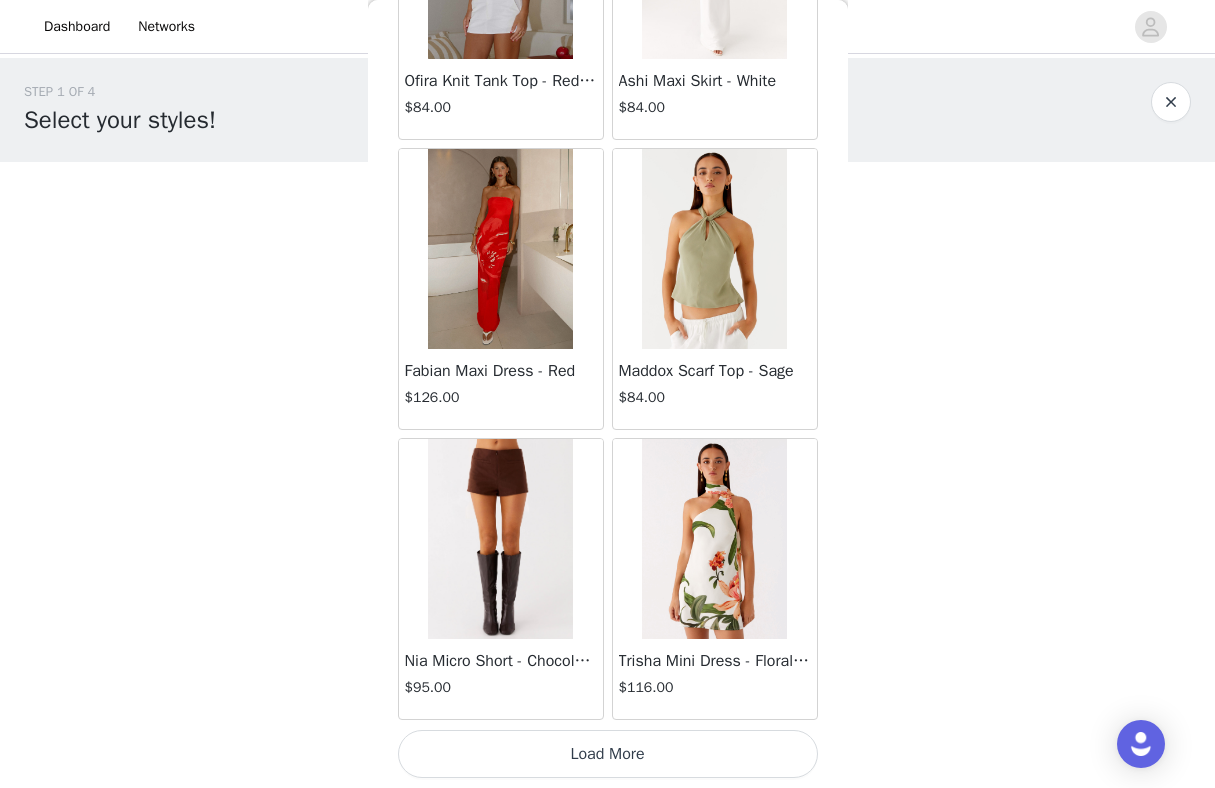 click on "Load More" at bounding box center [608, 754] 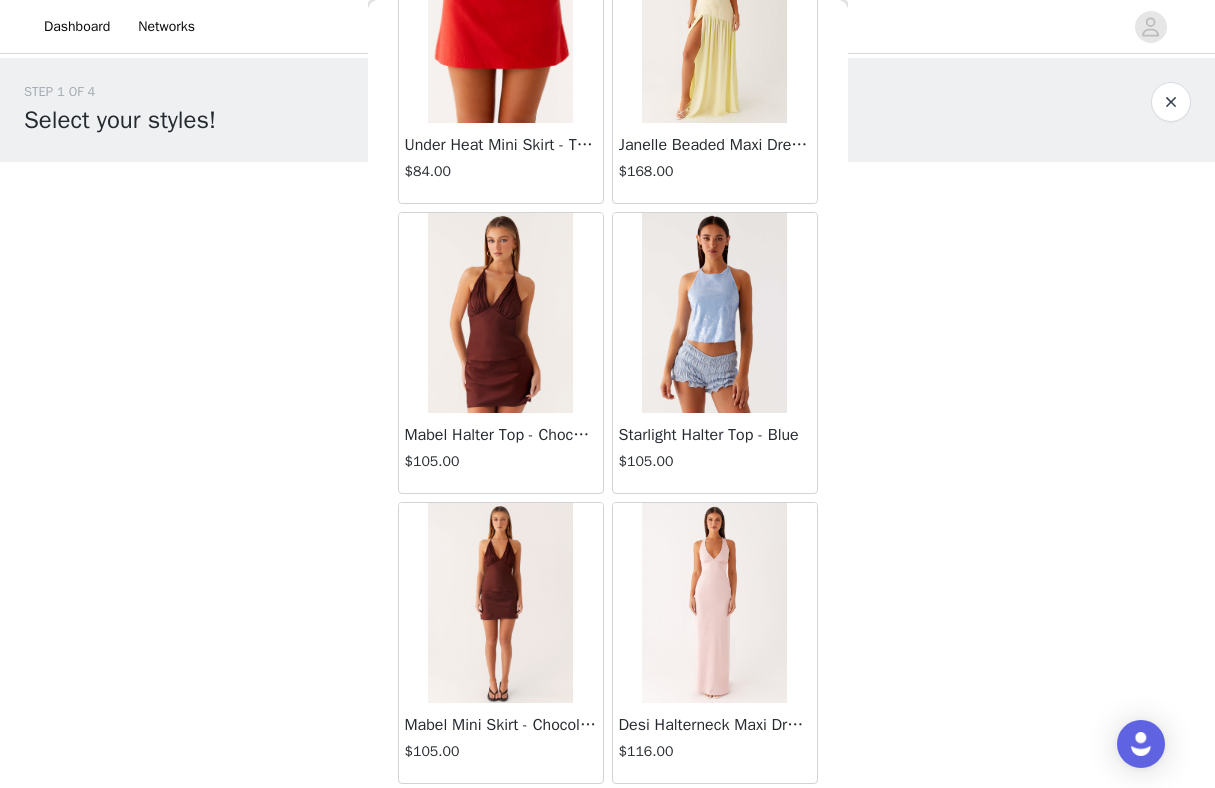 scroll, scrollTop: 92172, scrollLeft: 0, axis: vertical 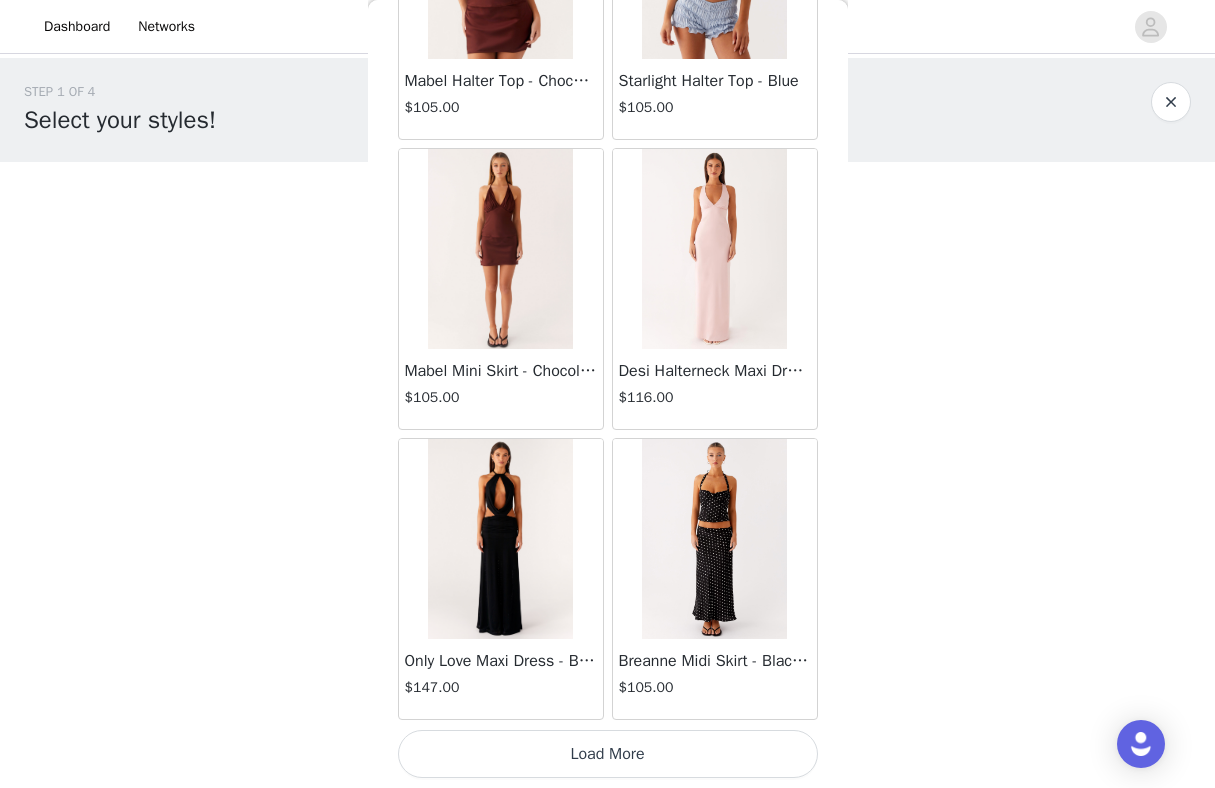 click on "Load More" at bounding box center (608, 754) 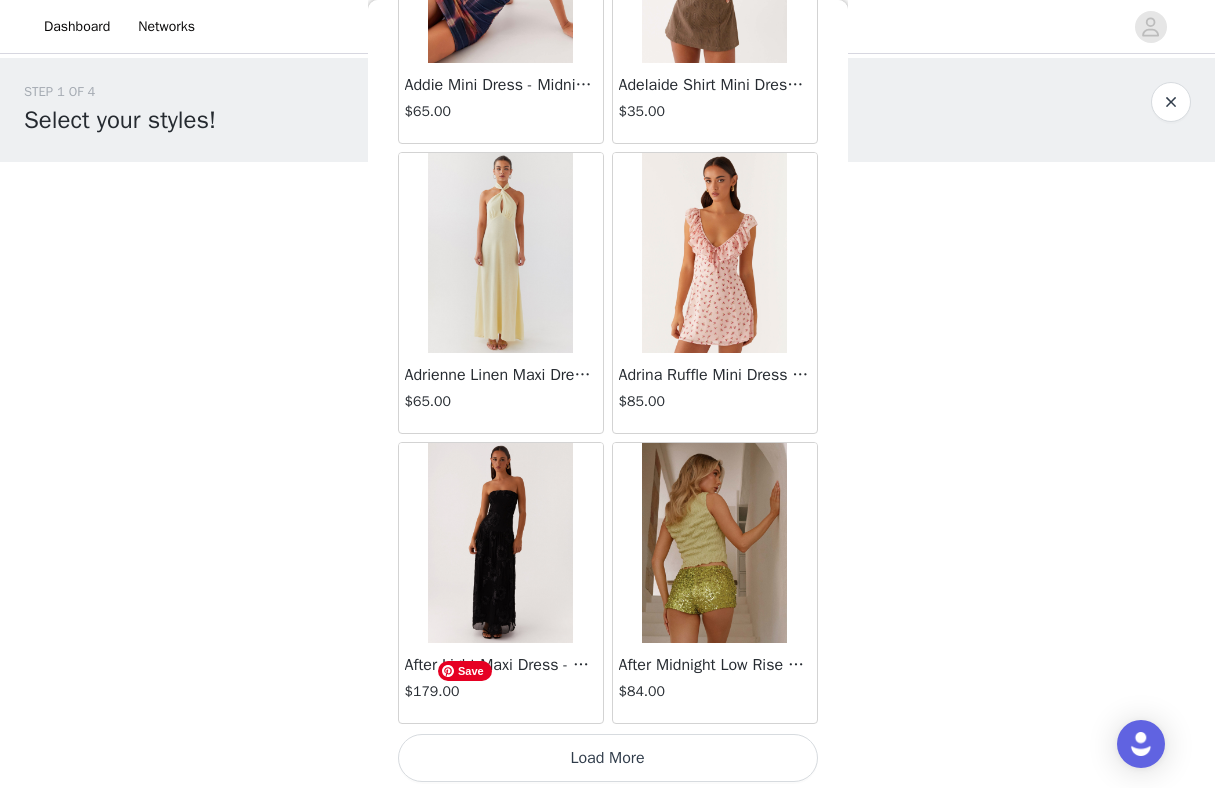scroll, scrollTop: 95072, scrollLeft: 0, axis: vertical 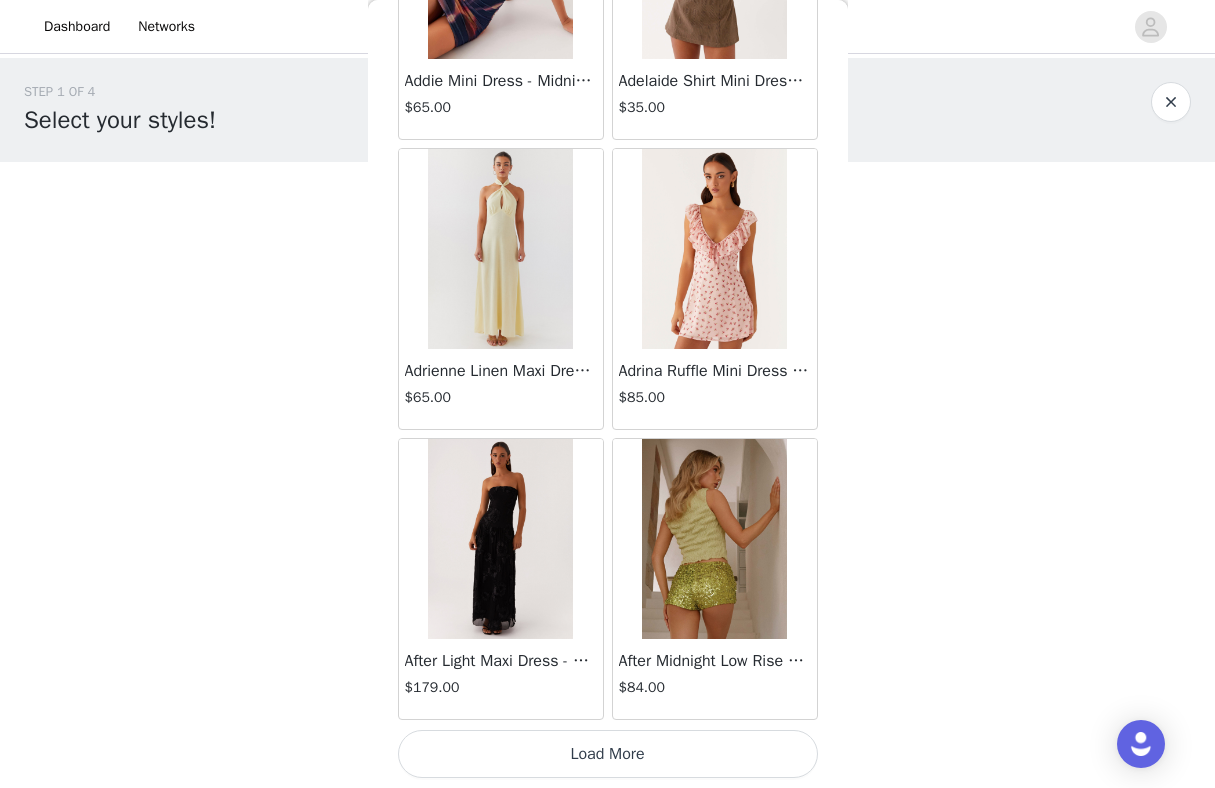 click on "Load More" at bounding box center [608, 754] 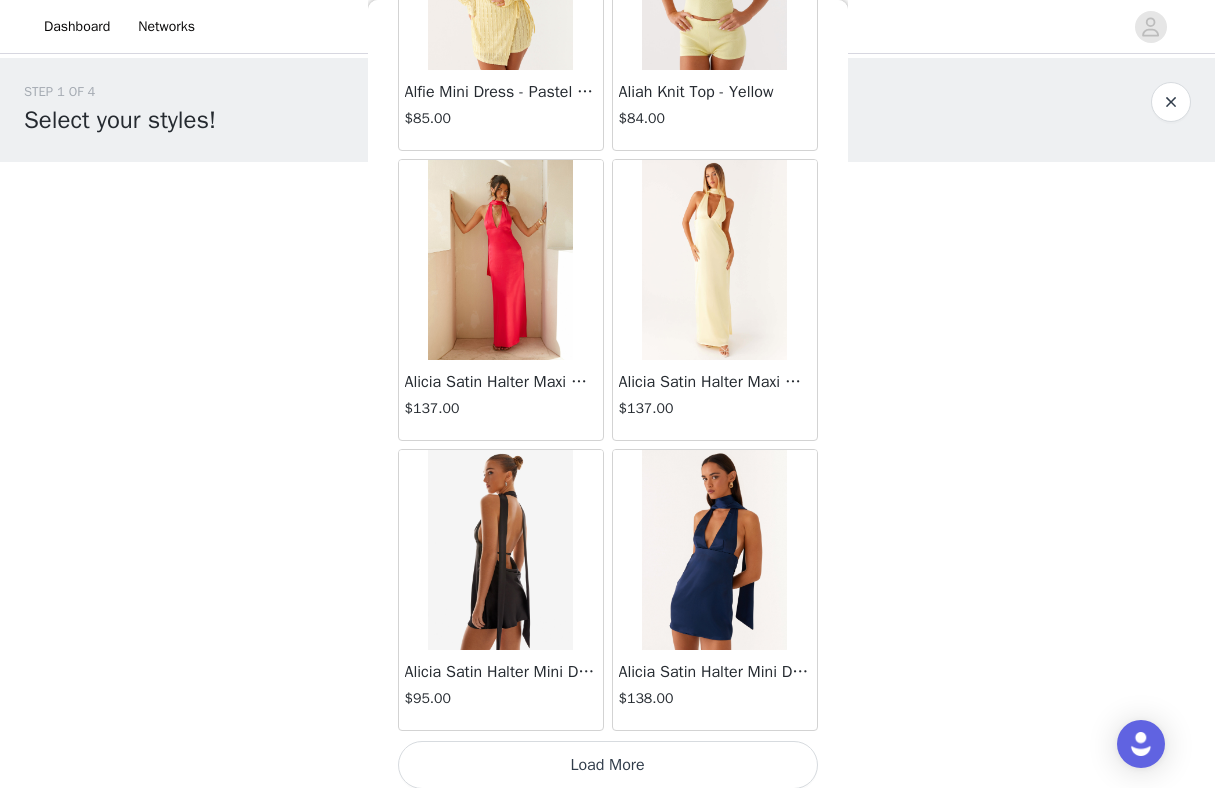 scroll, scrollTop: 97967, scrollLeft: 0, axis: vertical 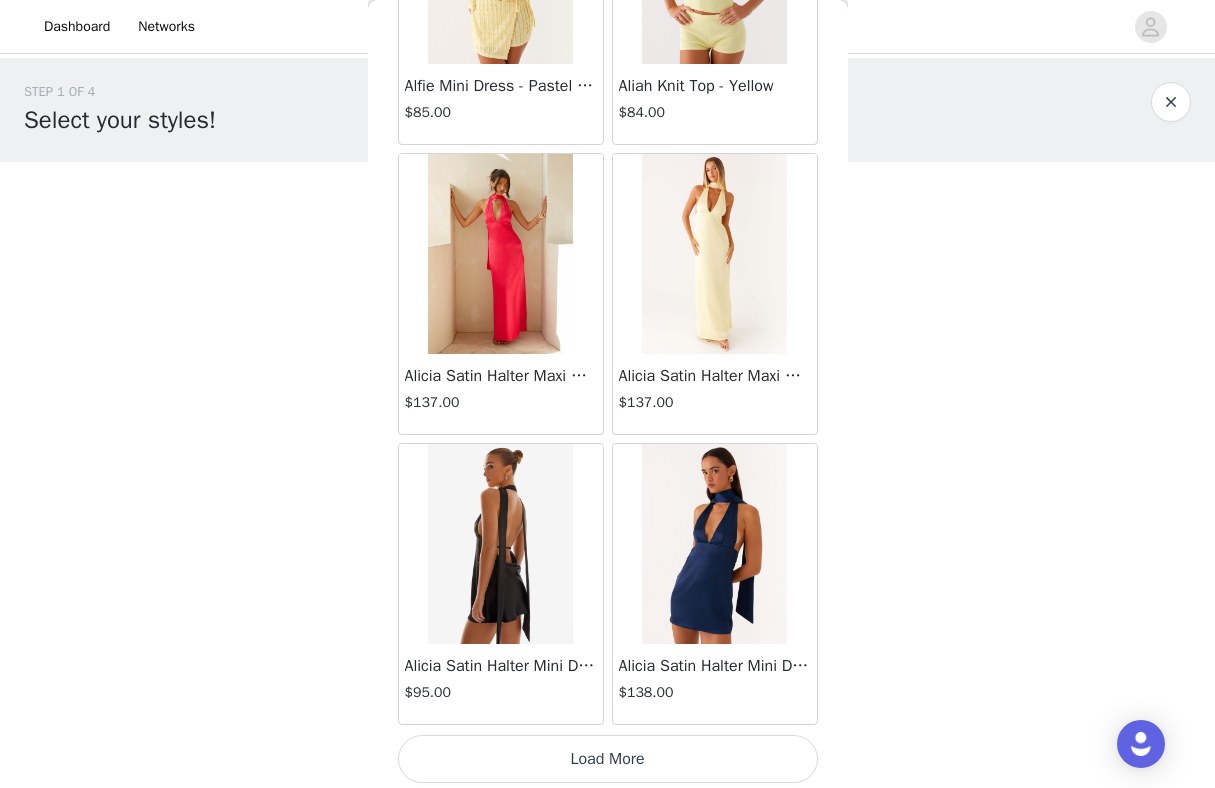 click on "Load More" at bounding box center [608, 759] 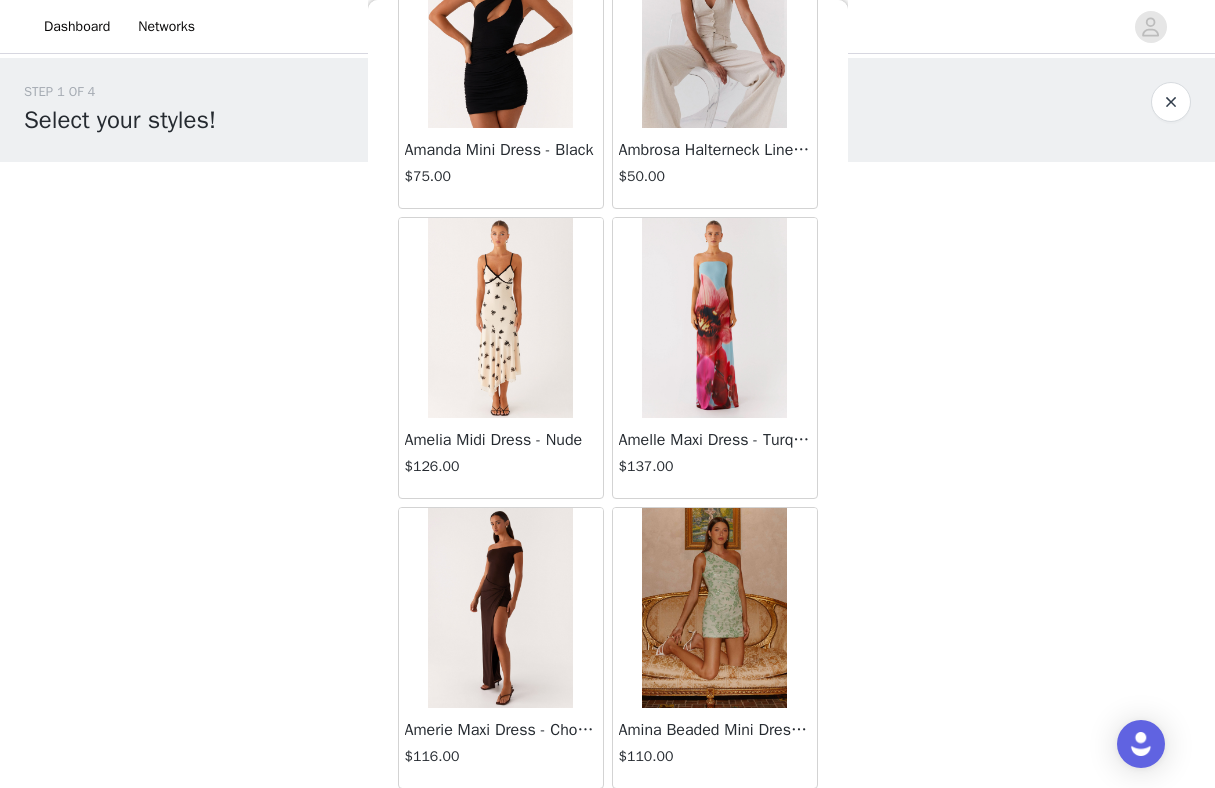 scroll, scrollTop: 100872, scrollLeft: 0, axis: vertical 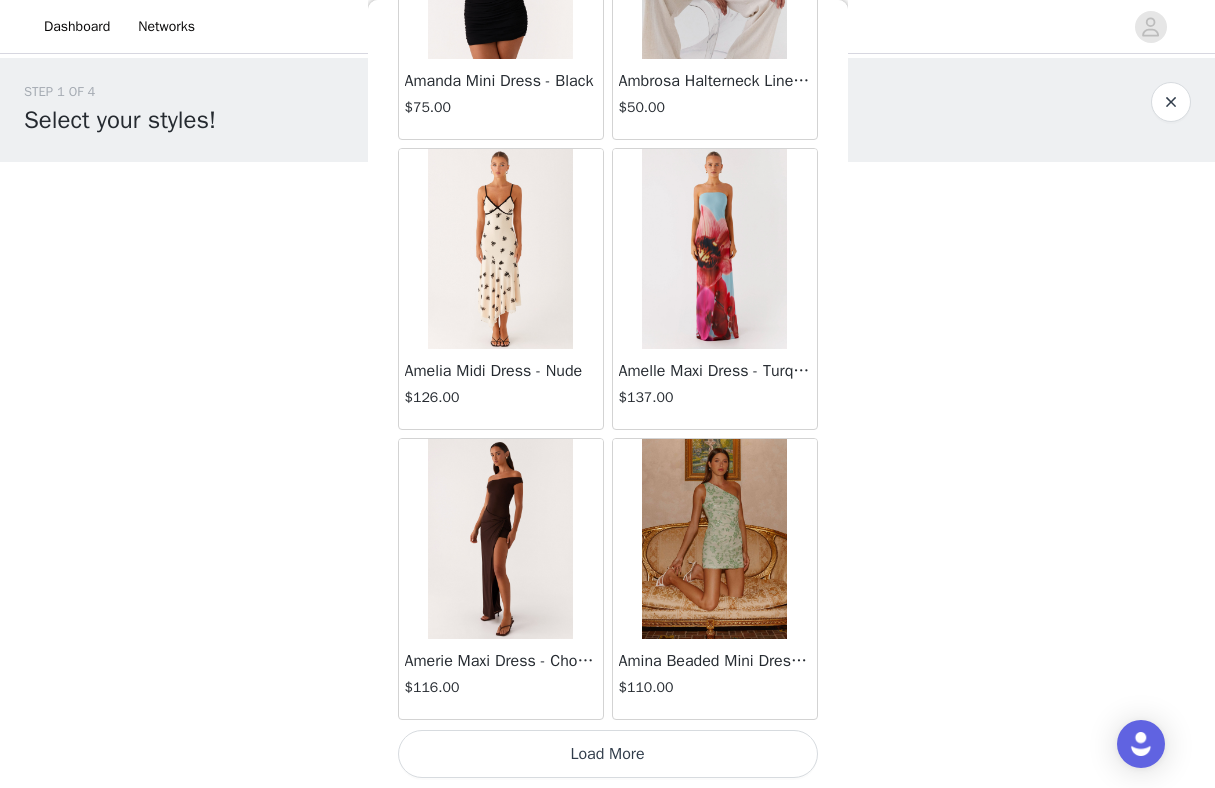 click on "Load More" at bounding box center (608, 754) 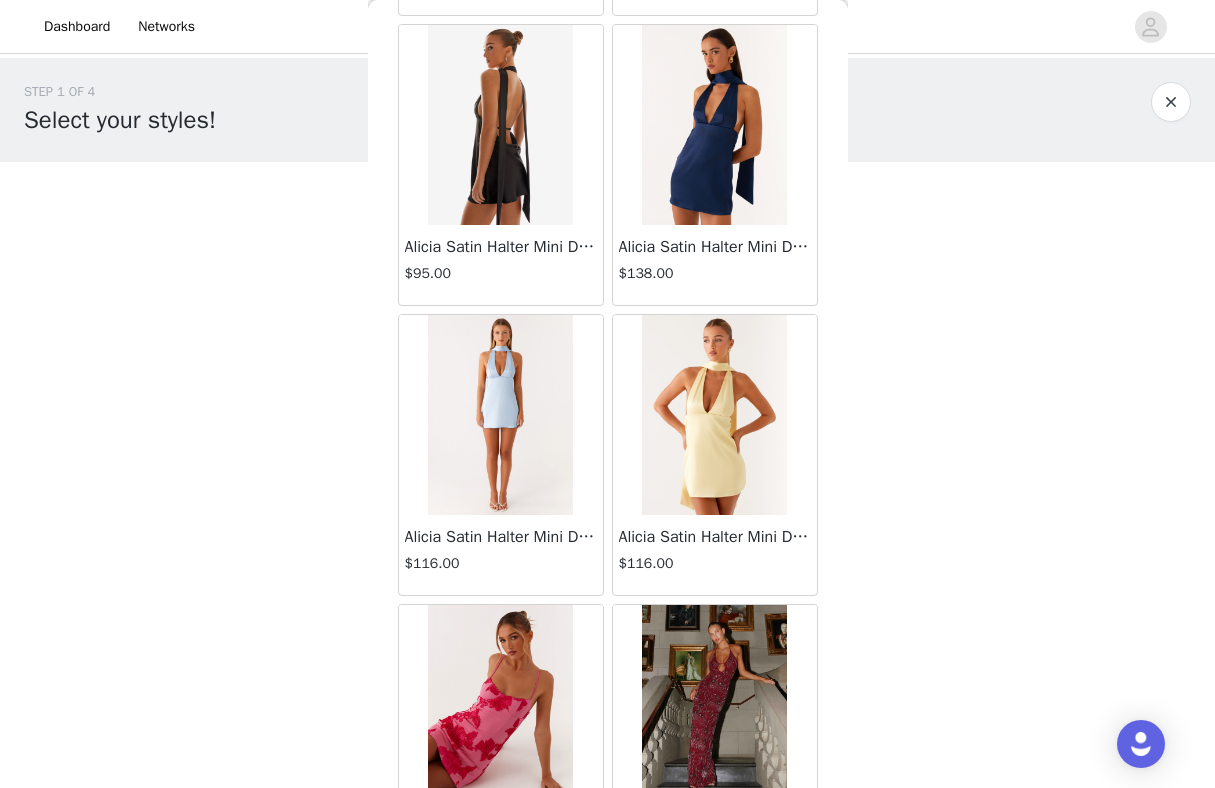 scroll, scrollTop: 98385, scrollLeft: 0, axis: vertical 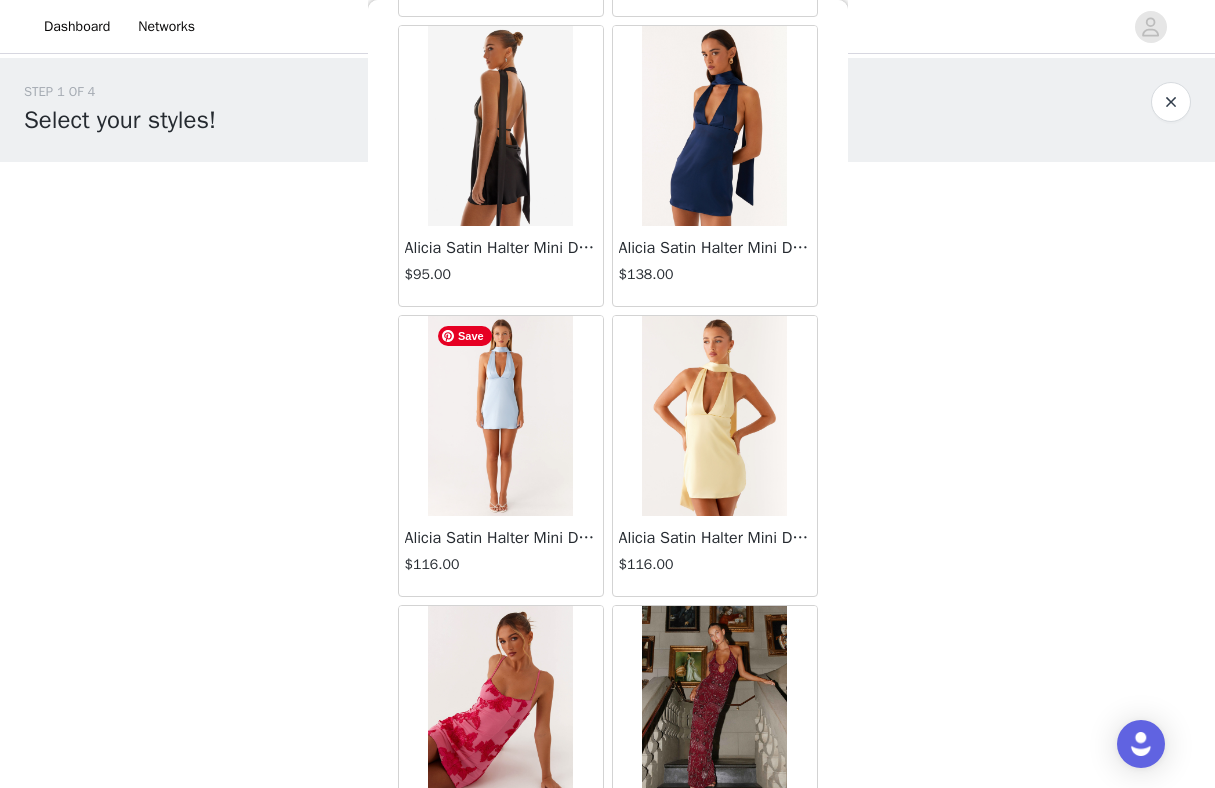 click on "Save" at bounding box center (465, 336) 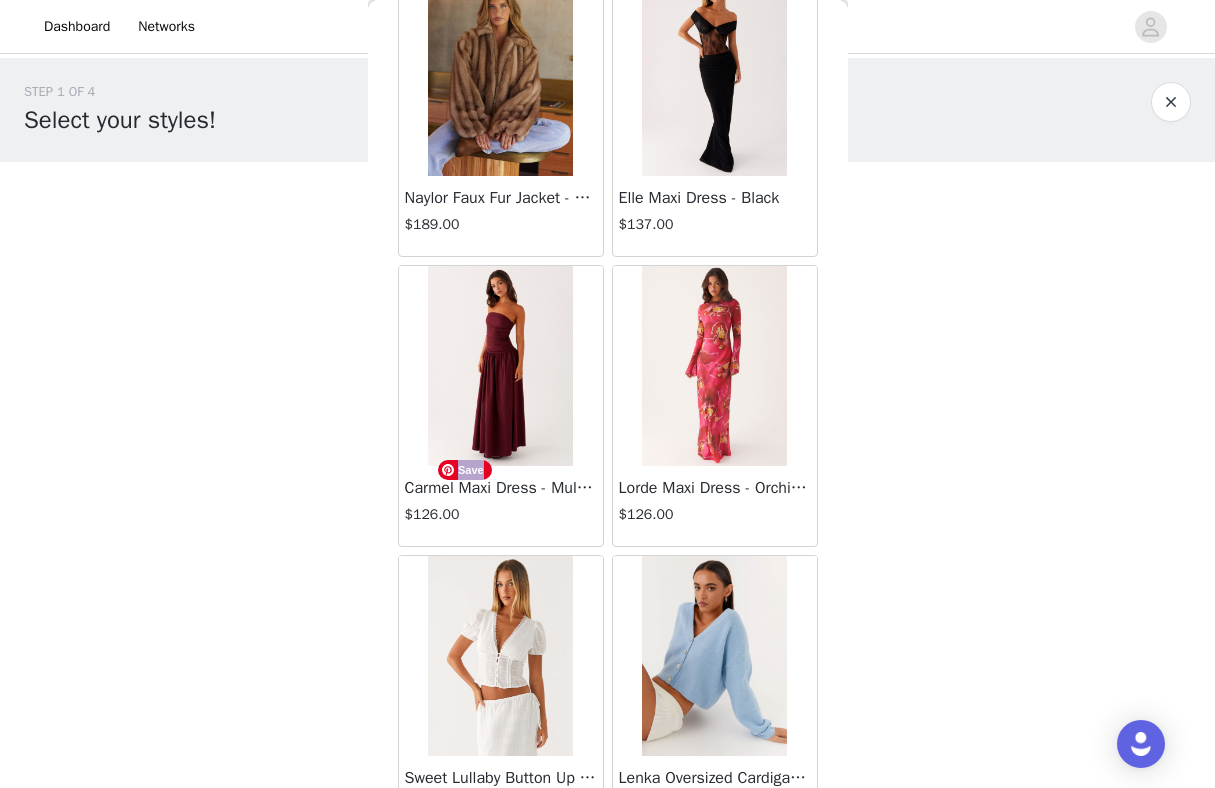 scroll, scrollTop: 49428, scrollLeft: 0, axis: vertical 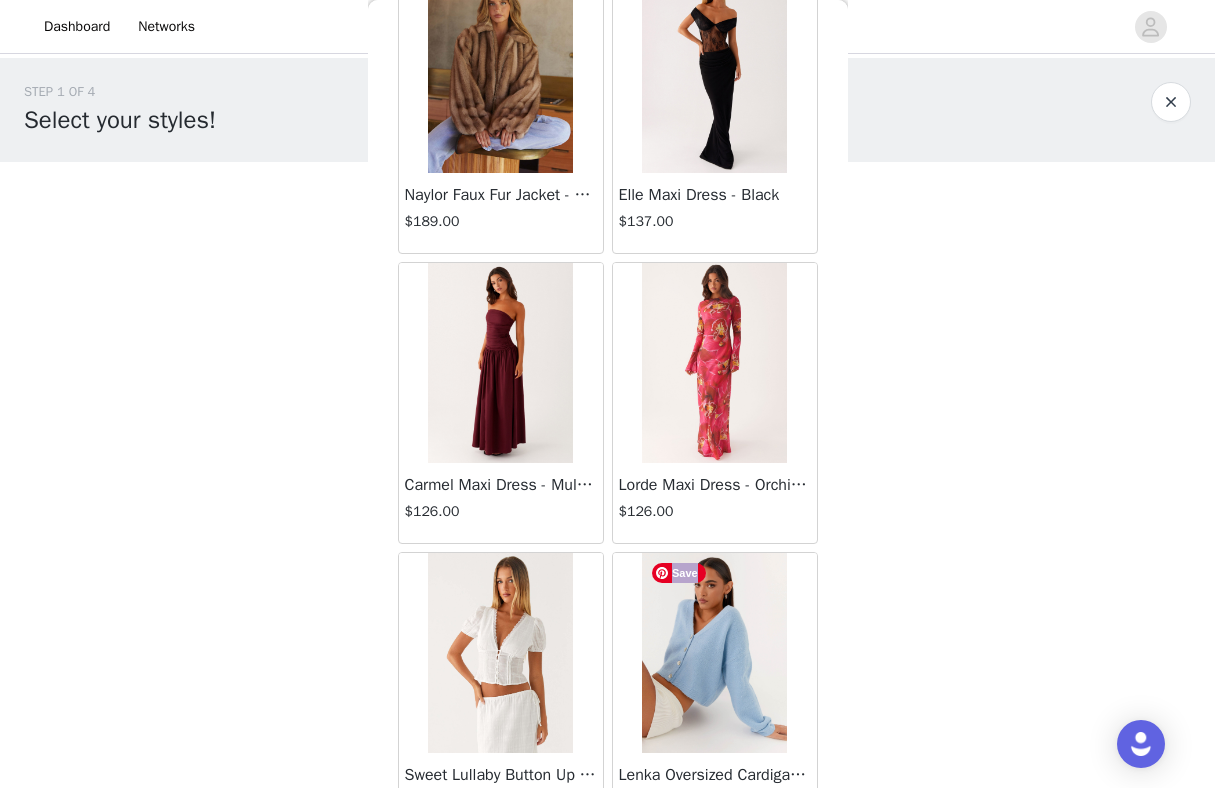 click at bounding box center [714, 653] 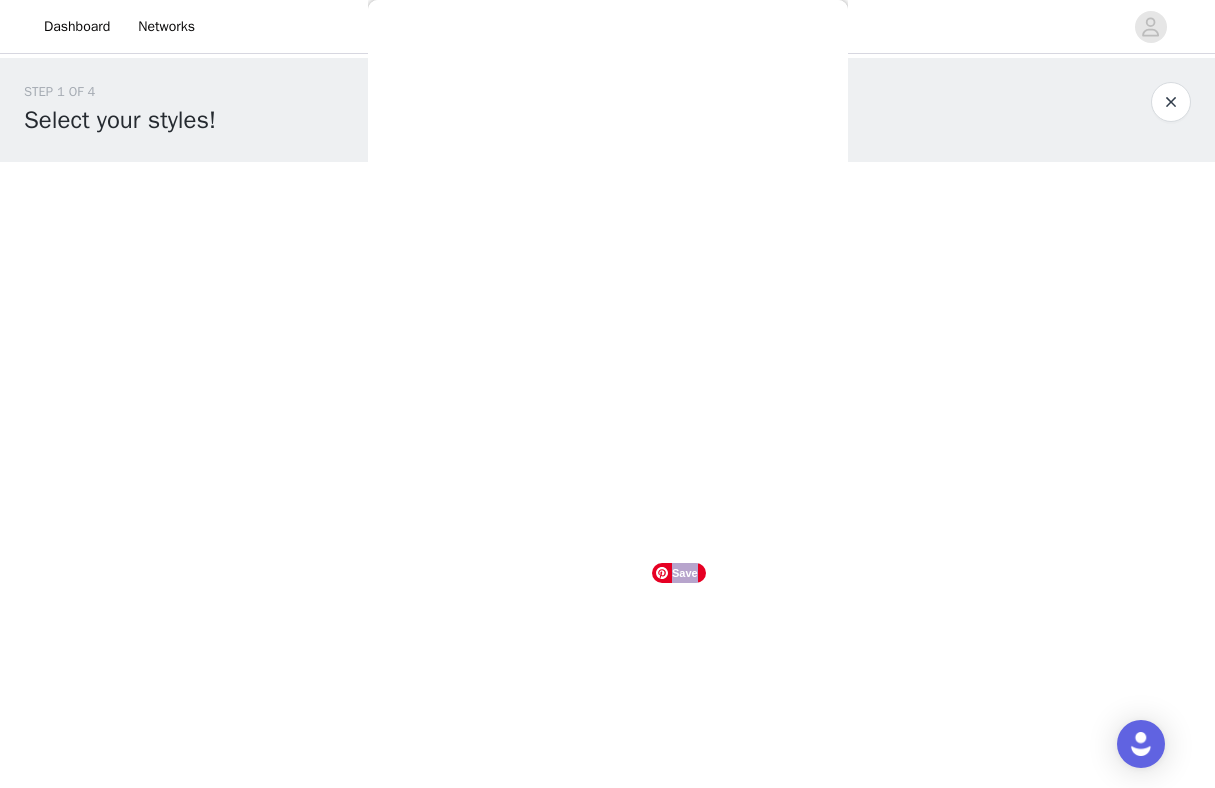 scroll, scrollTop: 290, scrollLeft: 0, axis: vertical 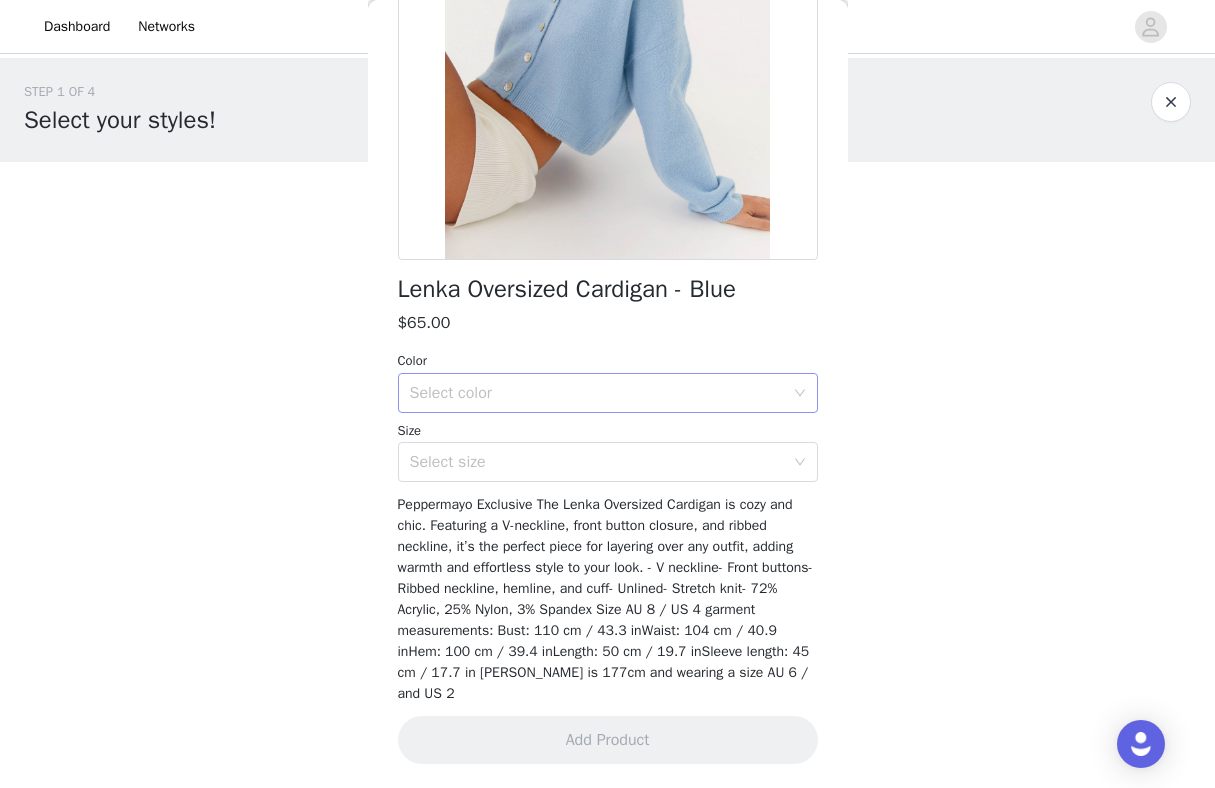 click on "Select color" at bounding box center [597, 393] 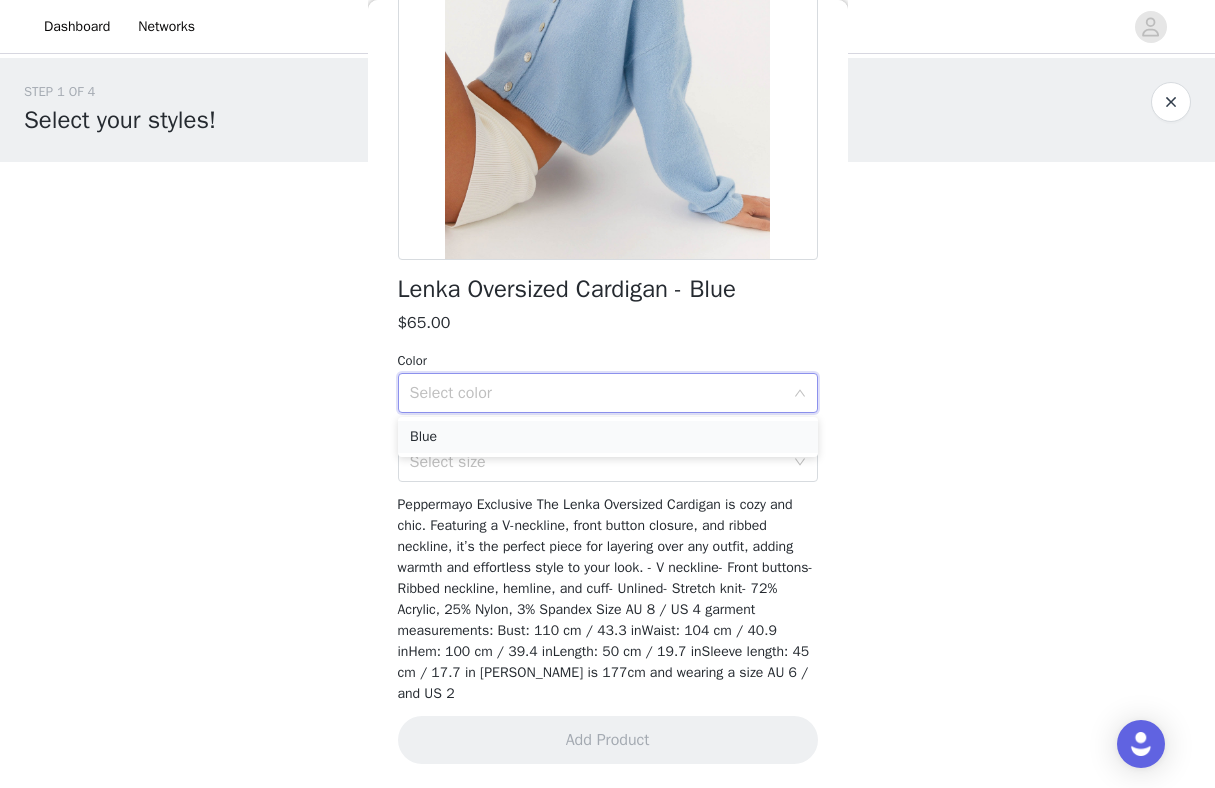 click on "Blue" at bounding box center [608, 437] 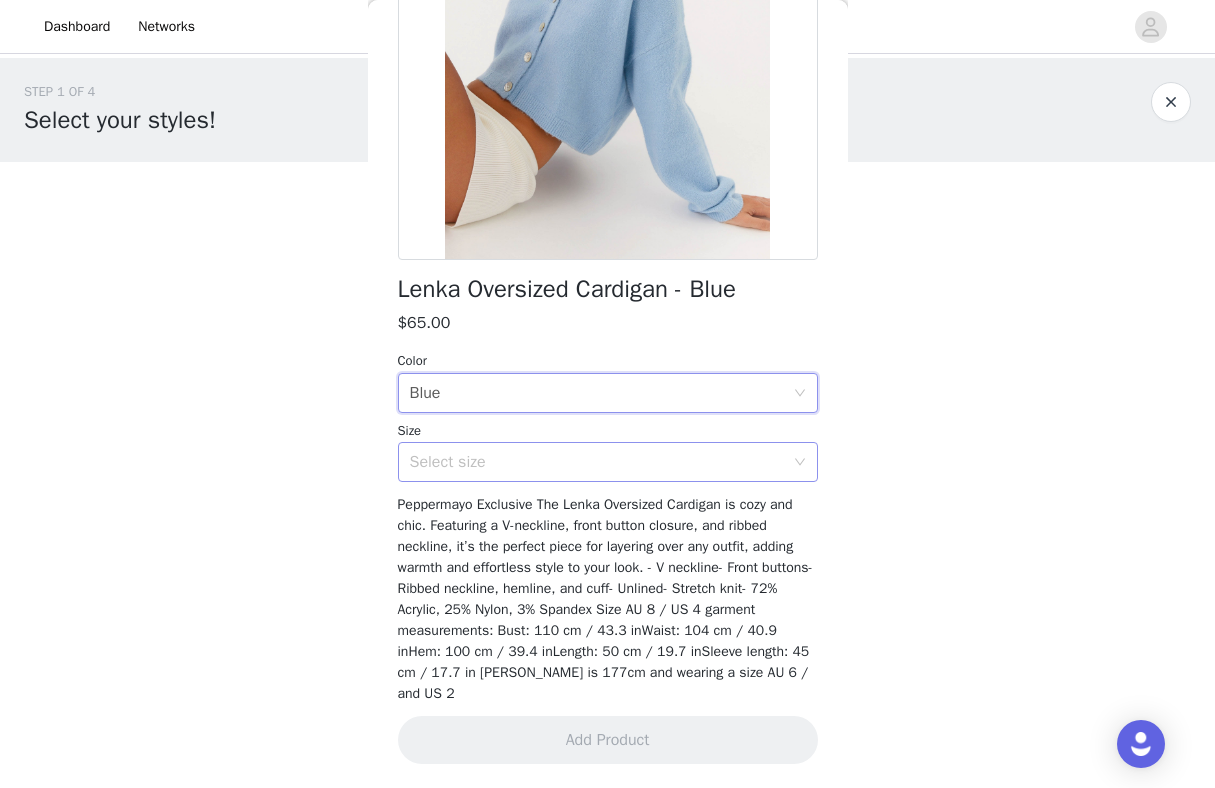 click on "Select size" at bounding box center (597, 462) 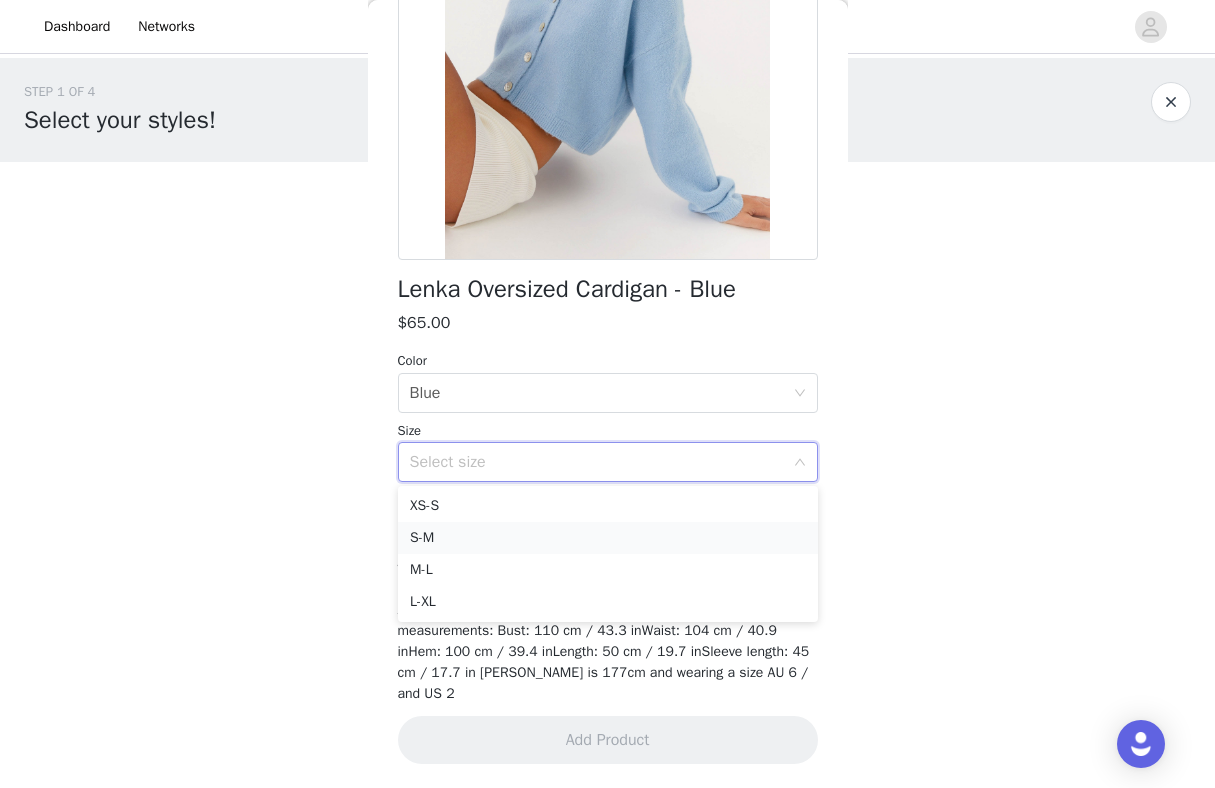 click on "S-M" at bounding box center [608, 538] 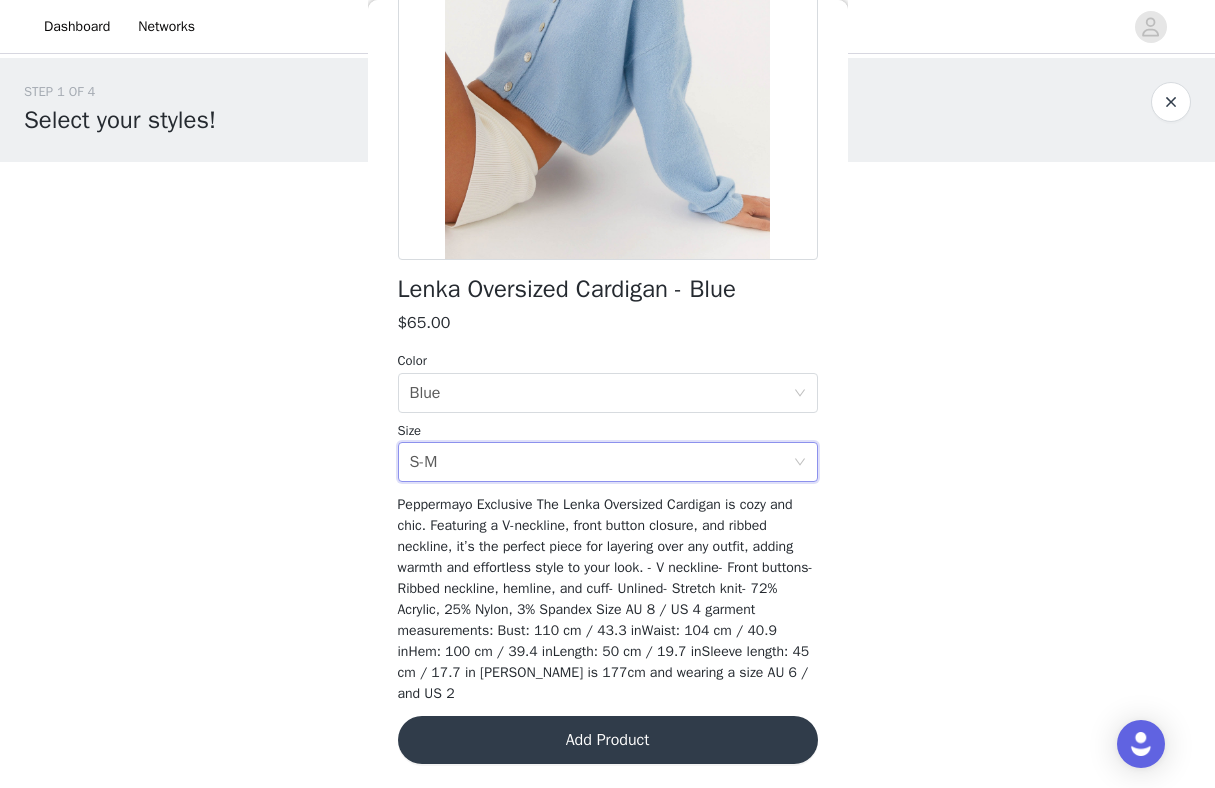 click on "Add Product" at bounding box center [608, 740] 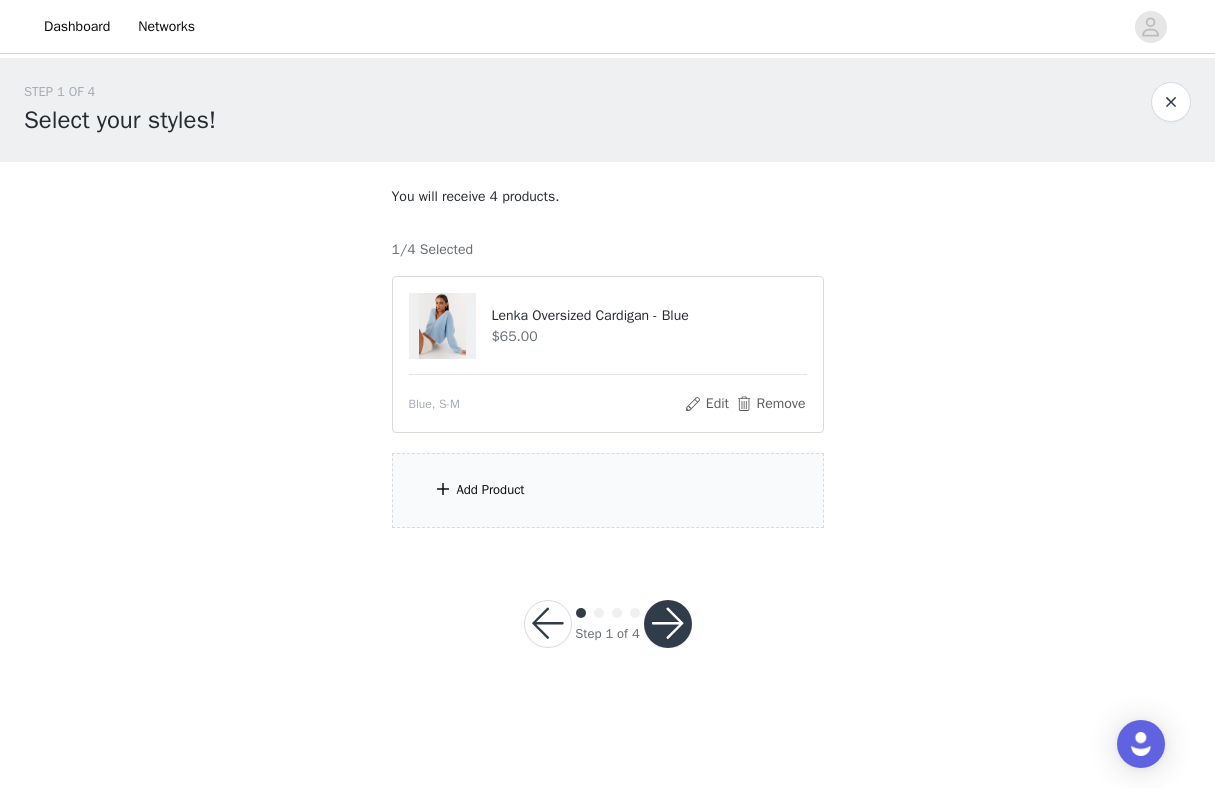 click on "Add Product" at bounding box center [491, 490] 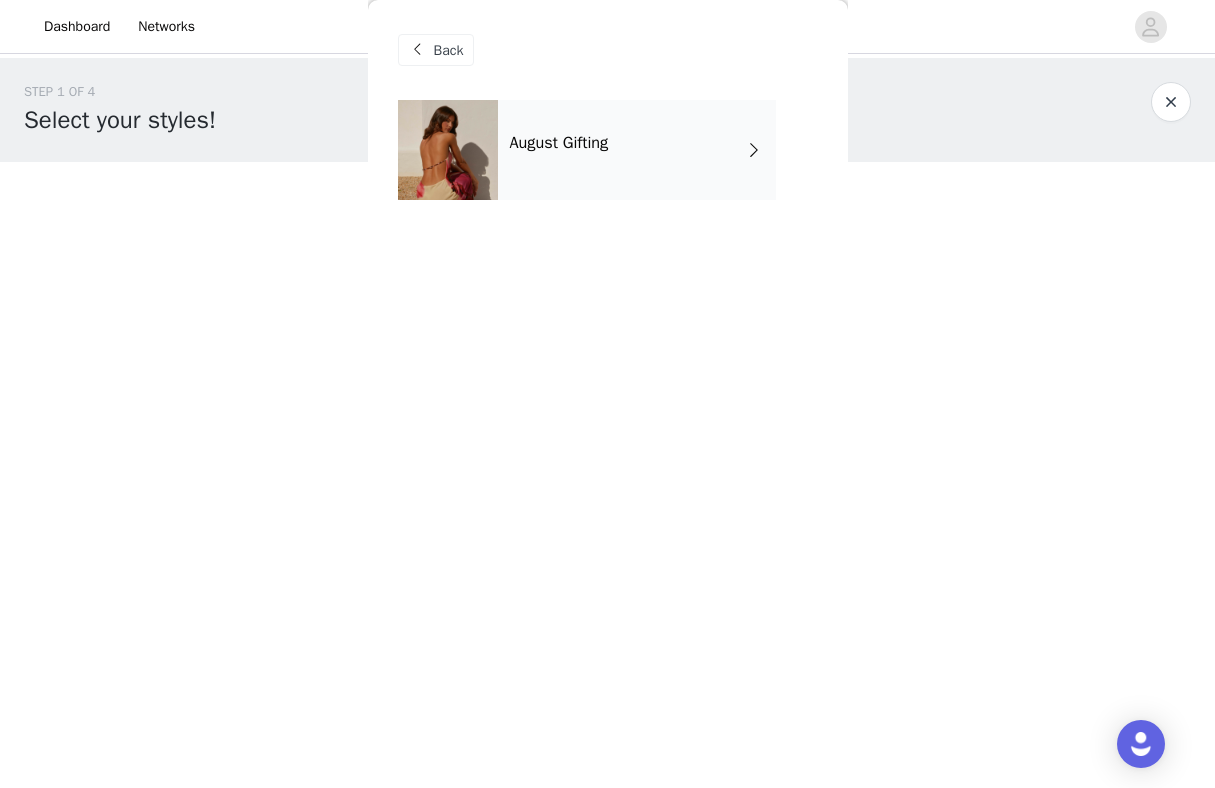 click on "August Gifting" at bounding box center [637, 150] 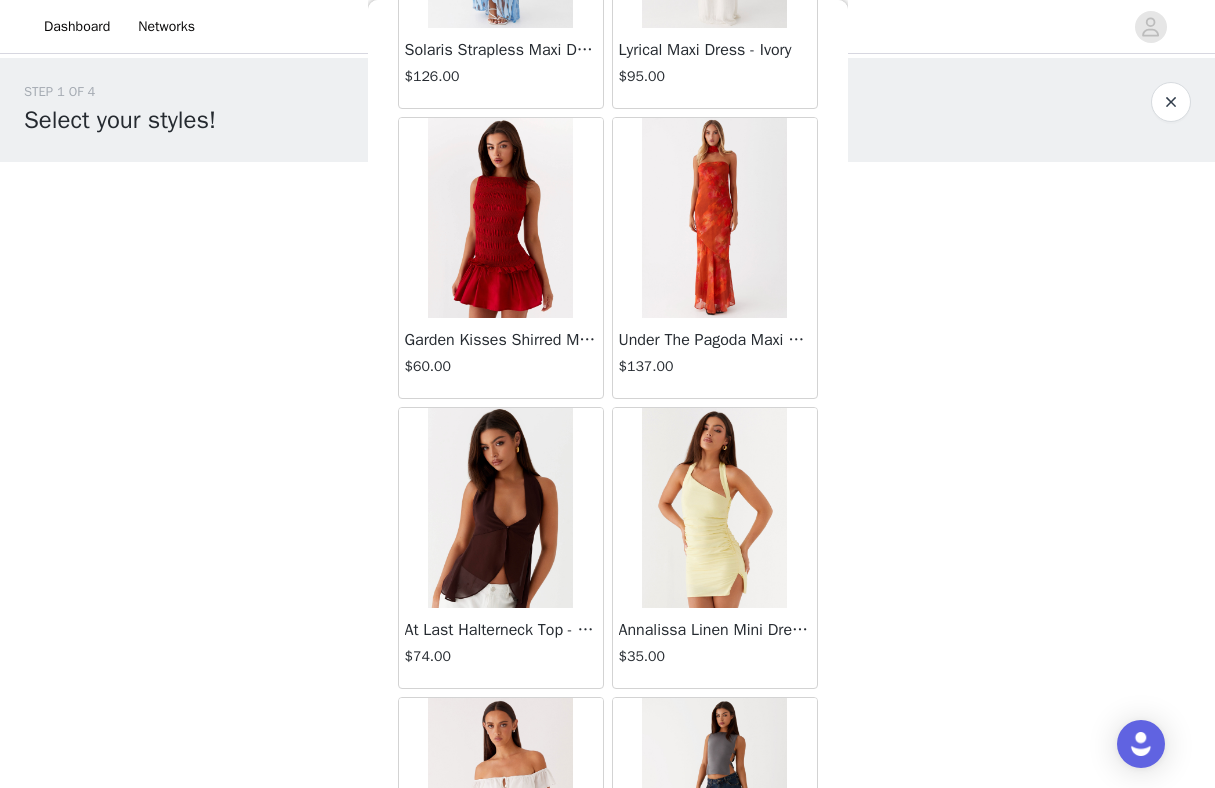 scroll, scrollTop: 2272, scrollLeft: 0, axis: vertical 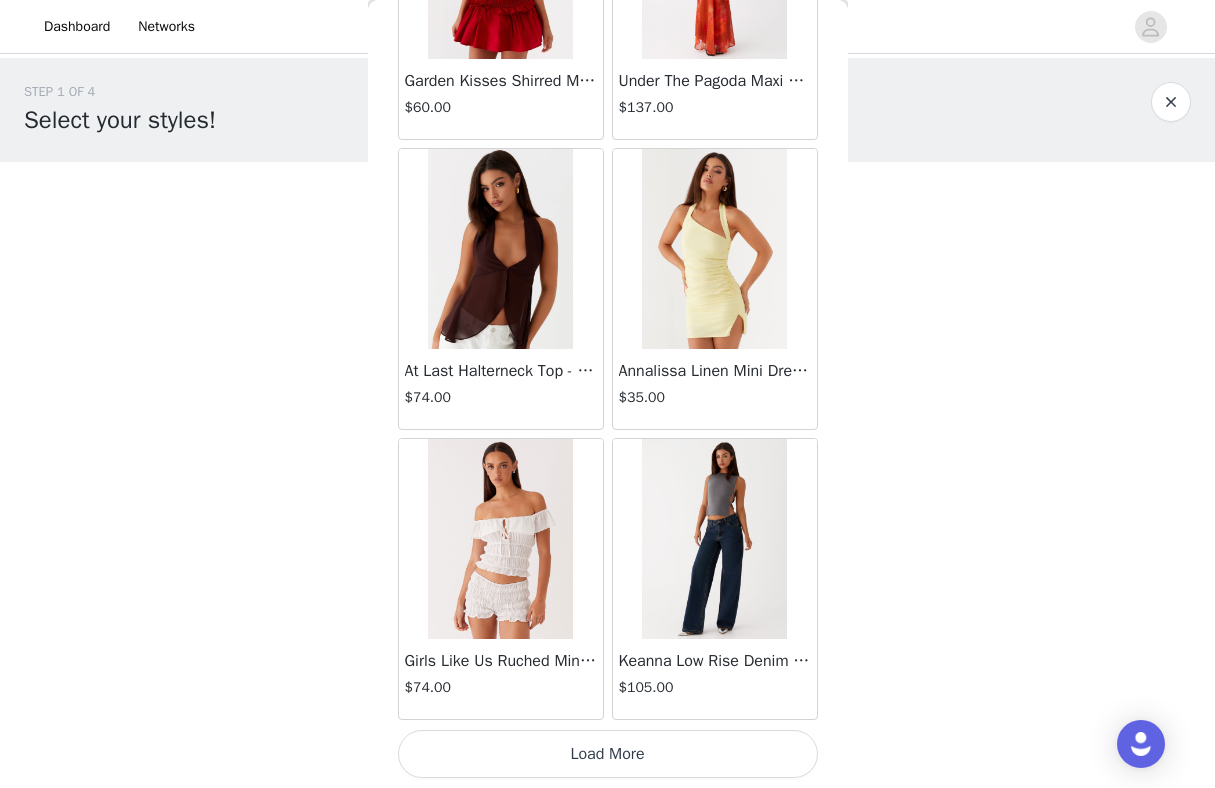 click on "Load More" at bounding box center [608, 754] 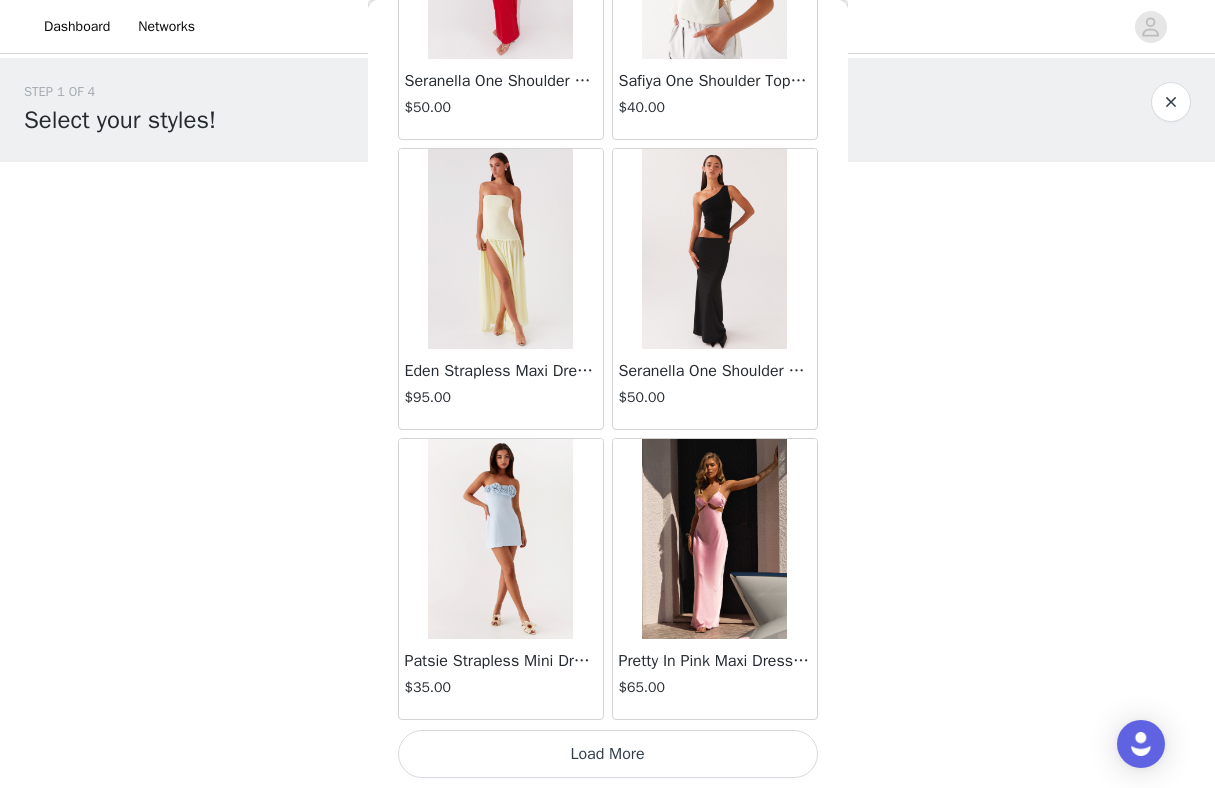 scroll, scrollTop: 5170, scrollLeft: 0, axis: vertical 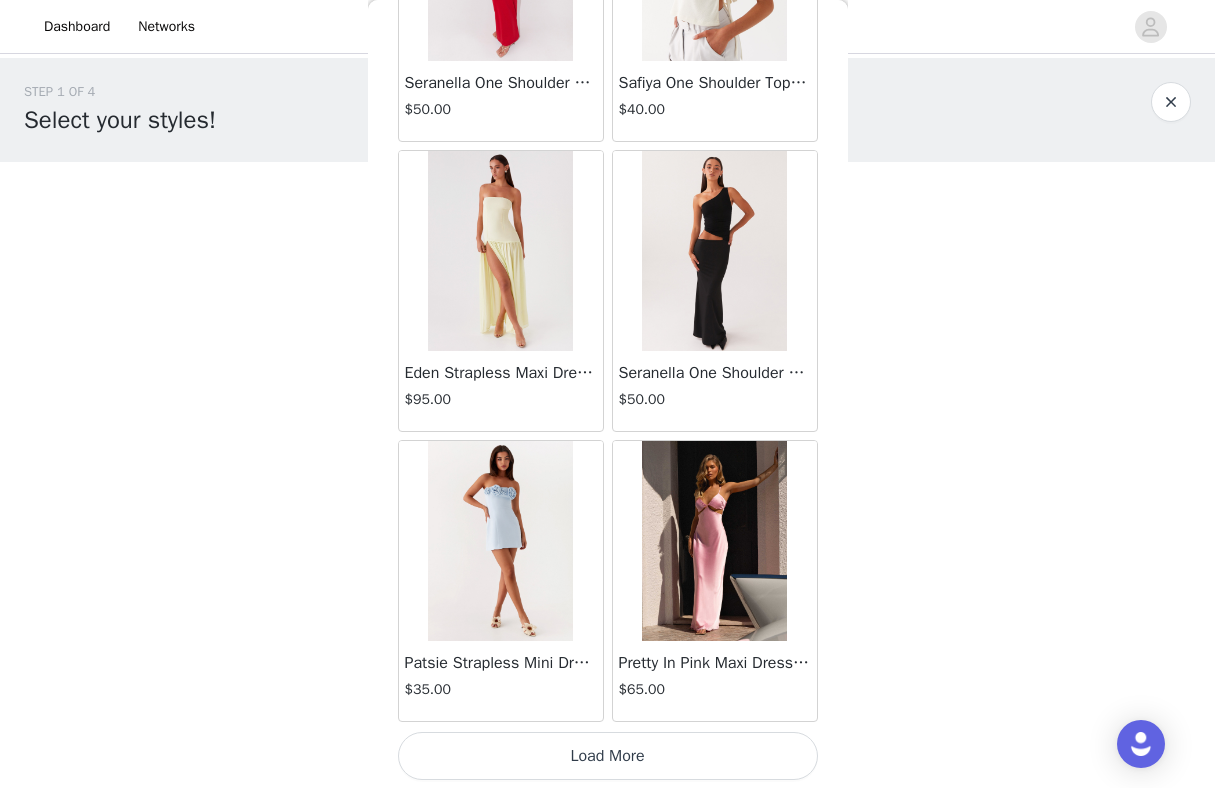 click on "Load More" at bounding box center (608, 756) 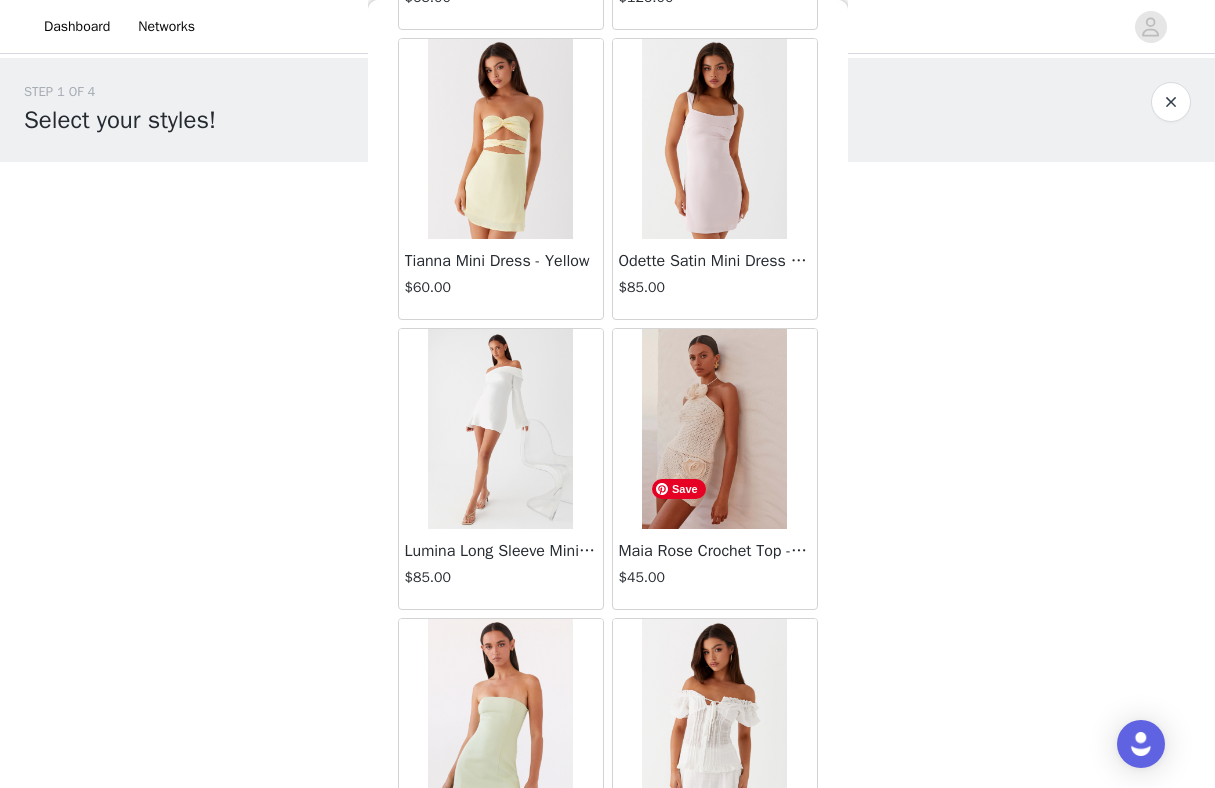 scroll, scrollTop: 8072, scrollLeft: 0, axis: vertical 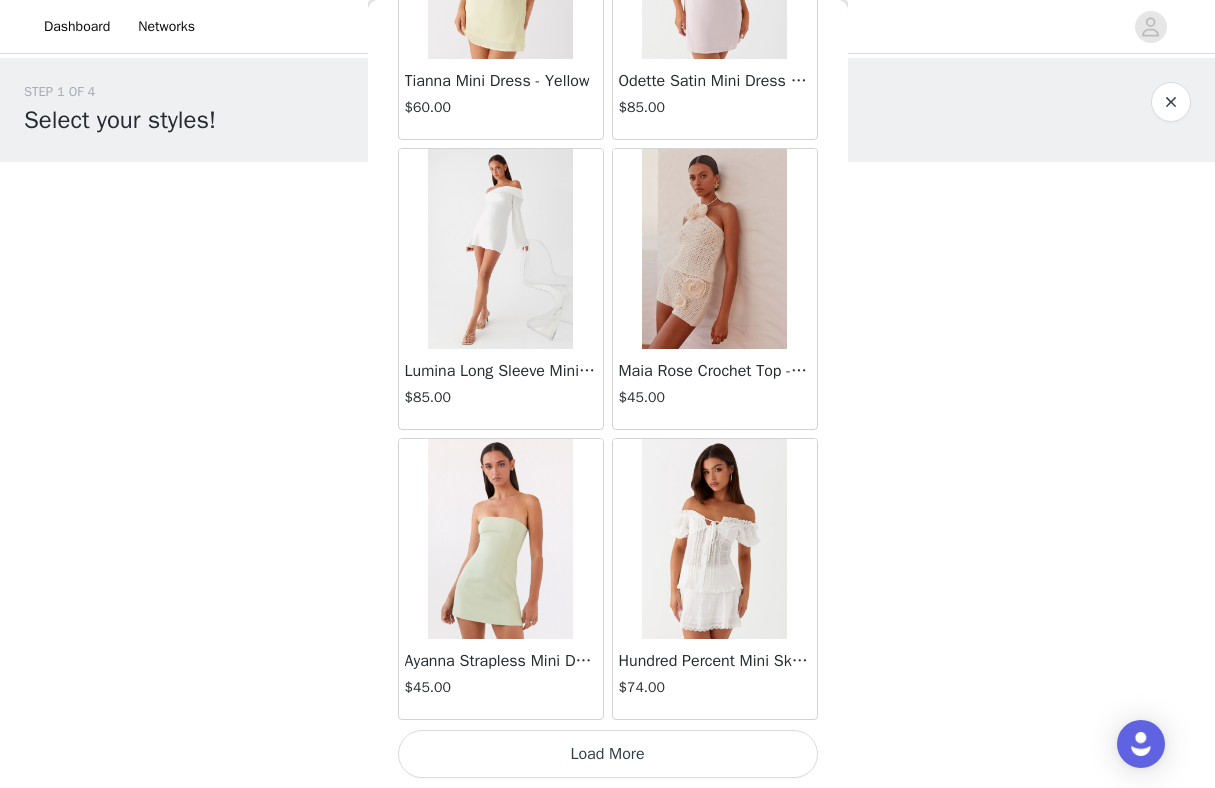 click on "Load More" at bounding box center (608, 754) 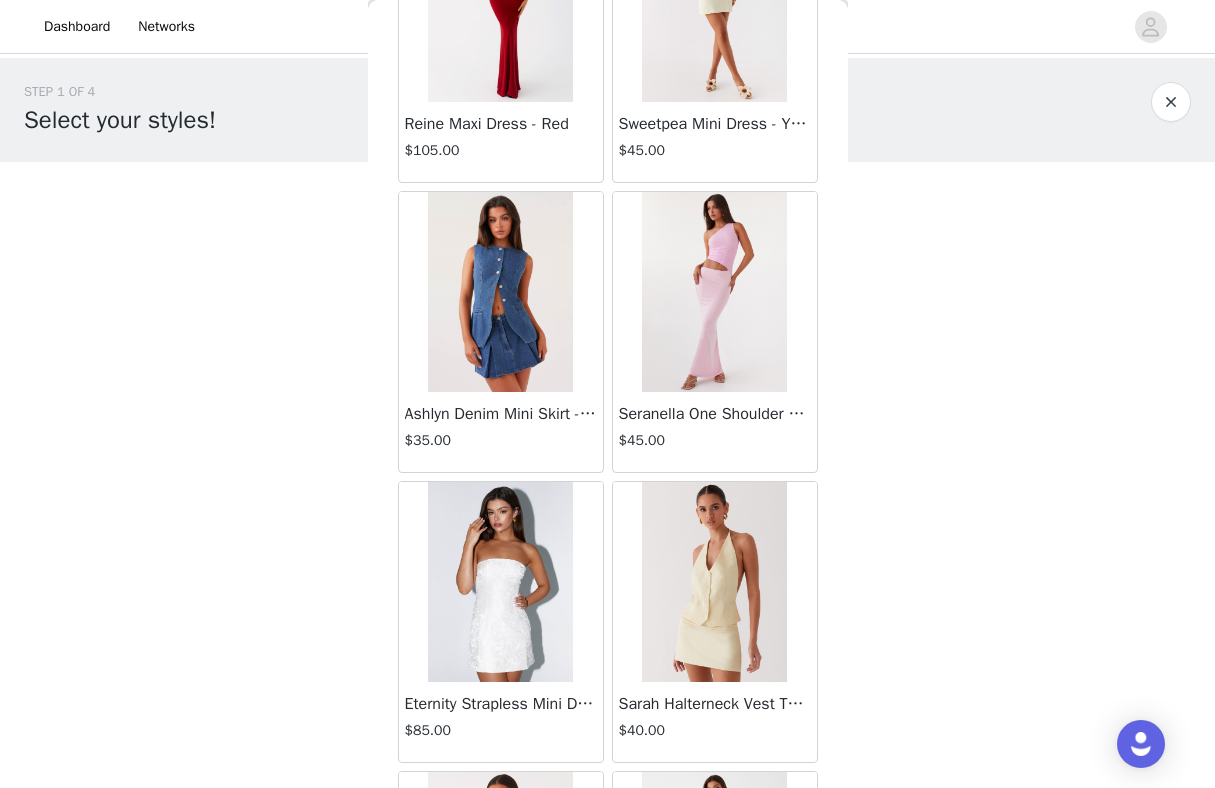 scroll, scrollTop: 10972, scrollLeft: 0, axis: vertical 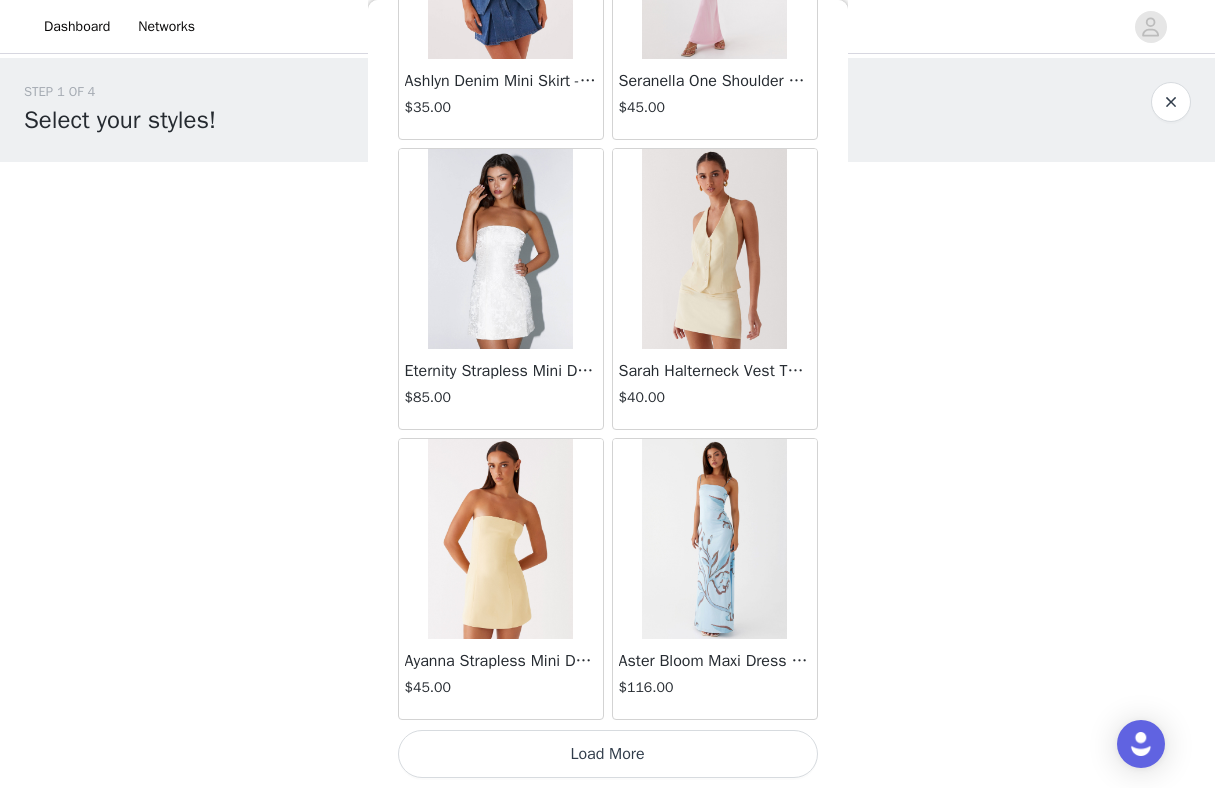 click on "Load More" at bounding box center (608, 754) 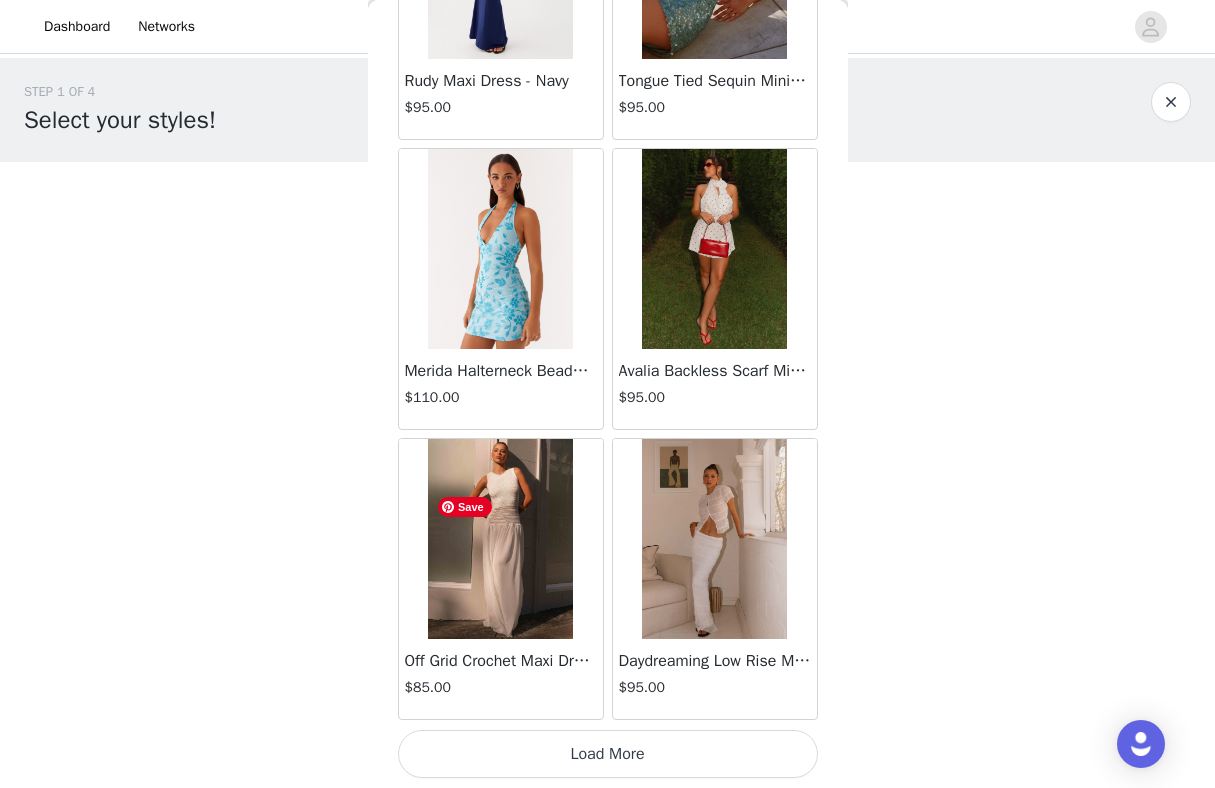 scroll, scrollTop: 13871, scrollLeft: 0, axis: vertical 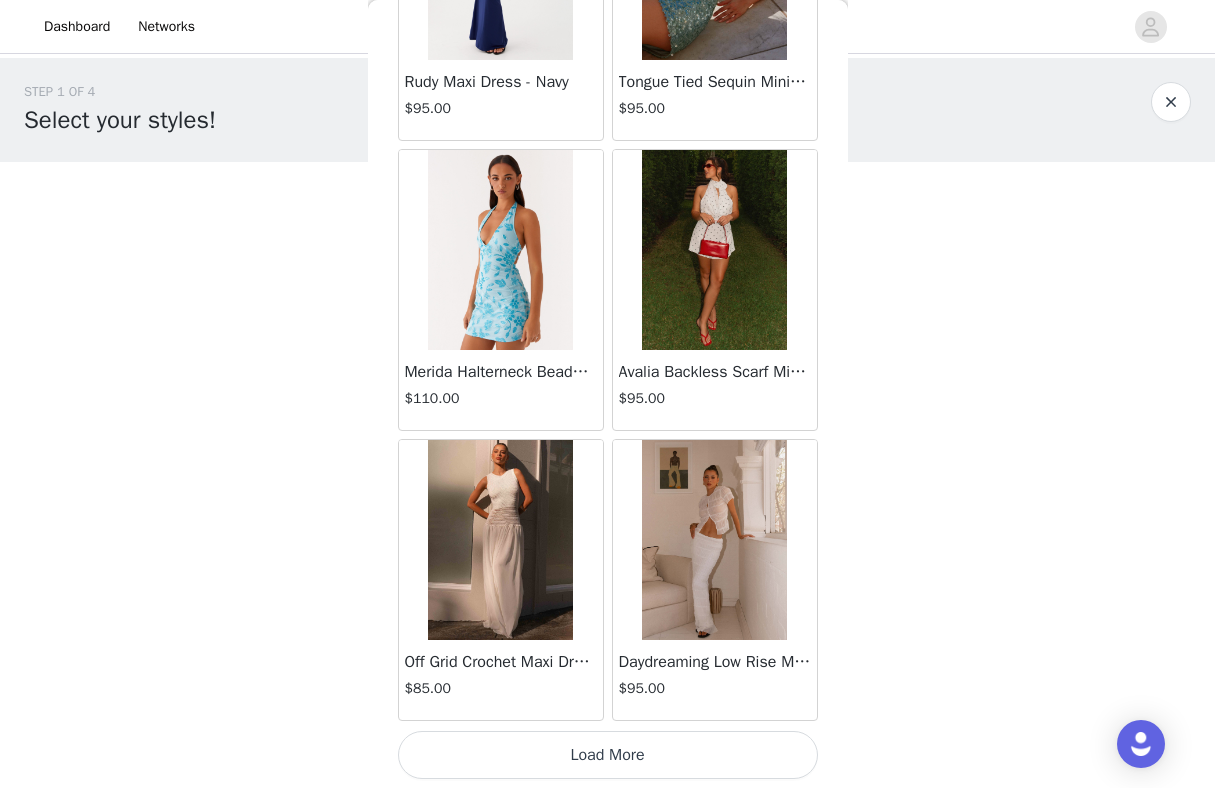 click on "Load More" at bounding box center (608, 755) 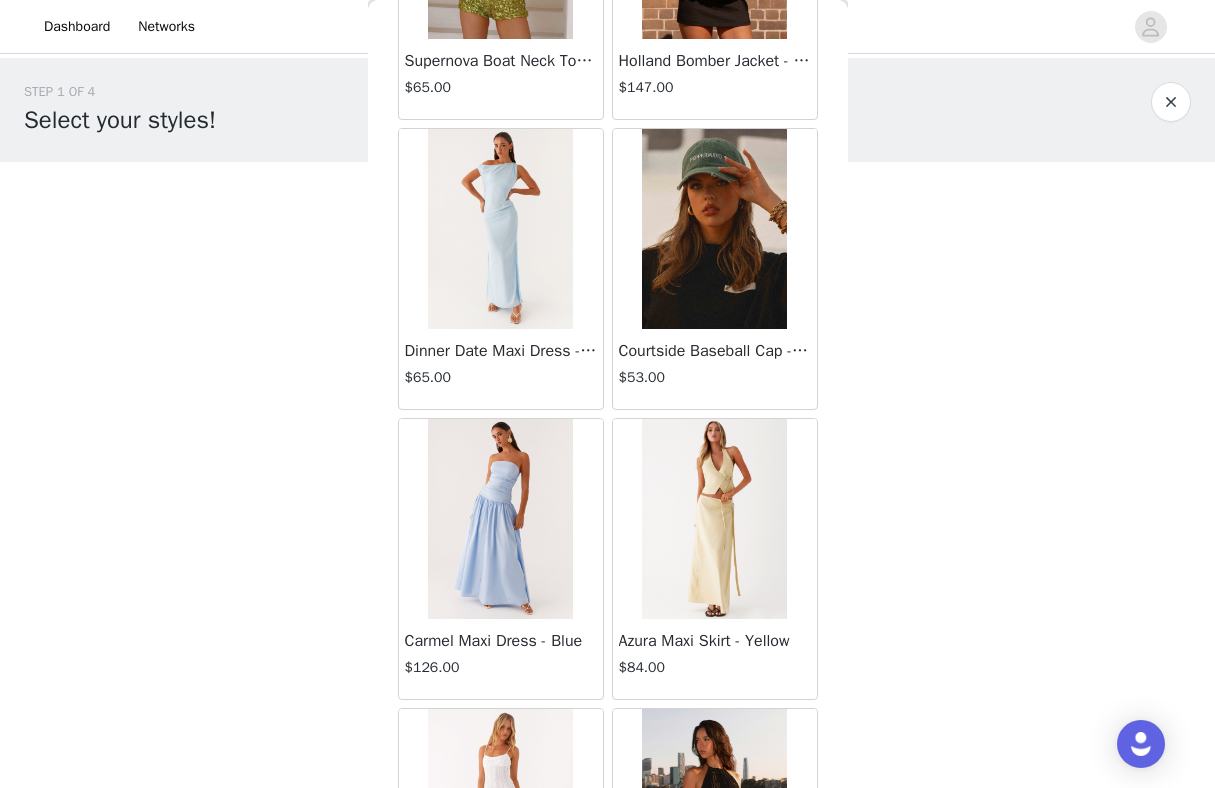 scroll, scrollTop: 16772, scrollLeft: 0, axis: vertical 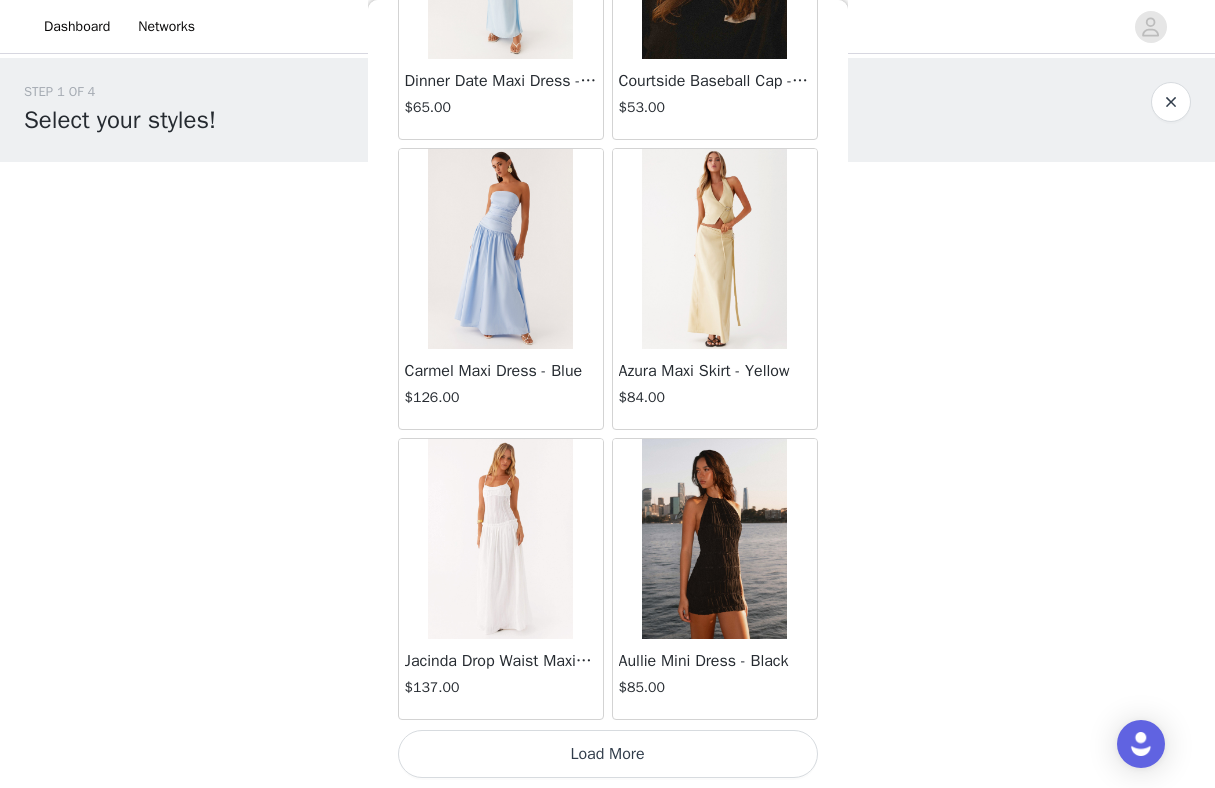 click on "Load More" at bounding box center [608, 754] 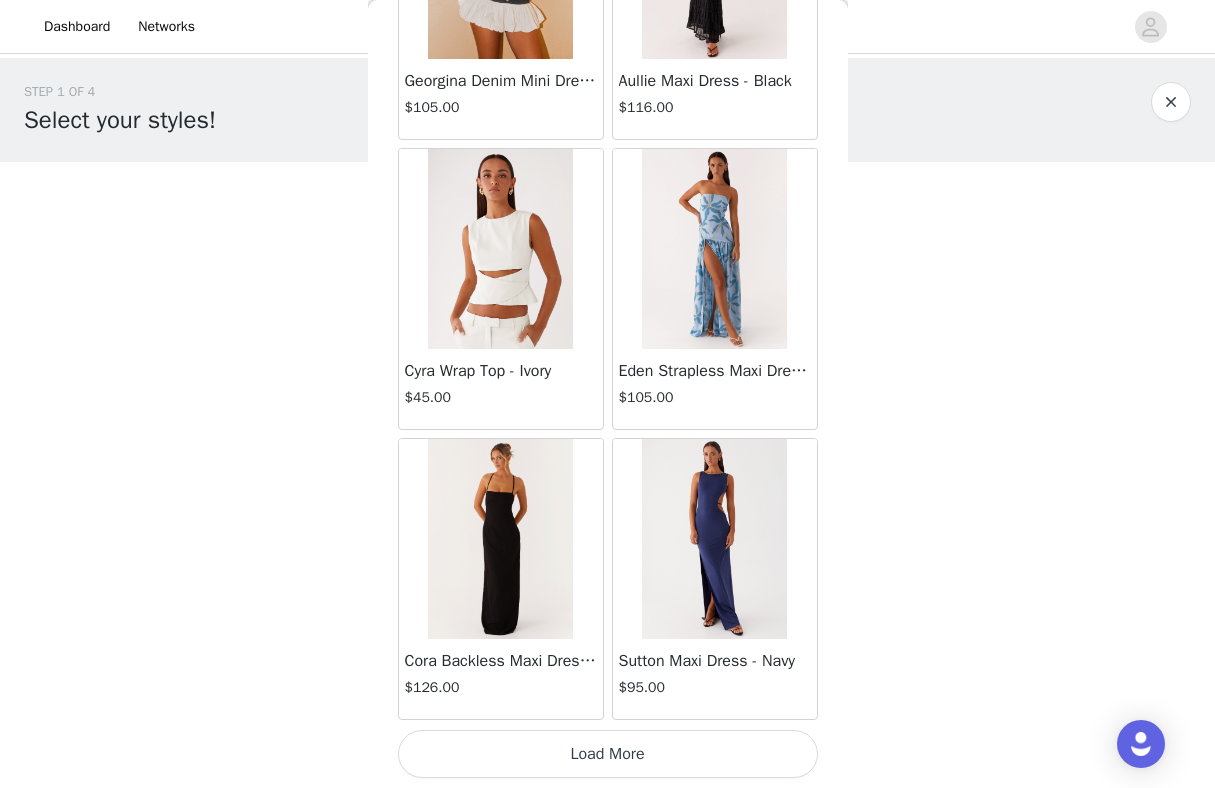 click on "Load More" at bounding box center [608, 754] 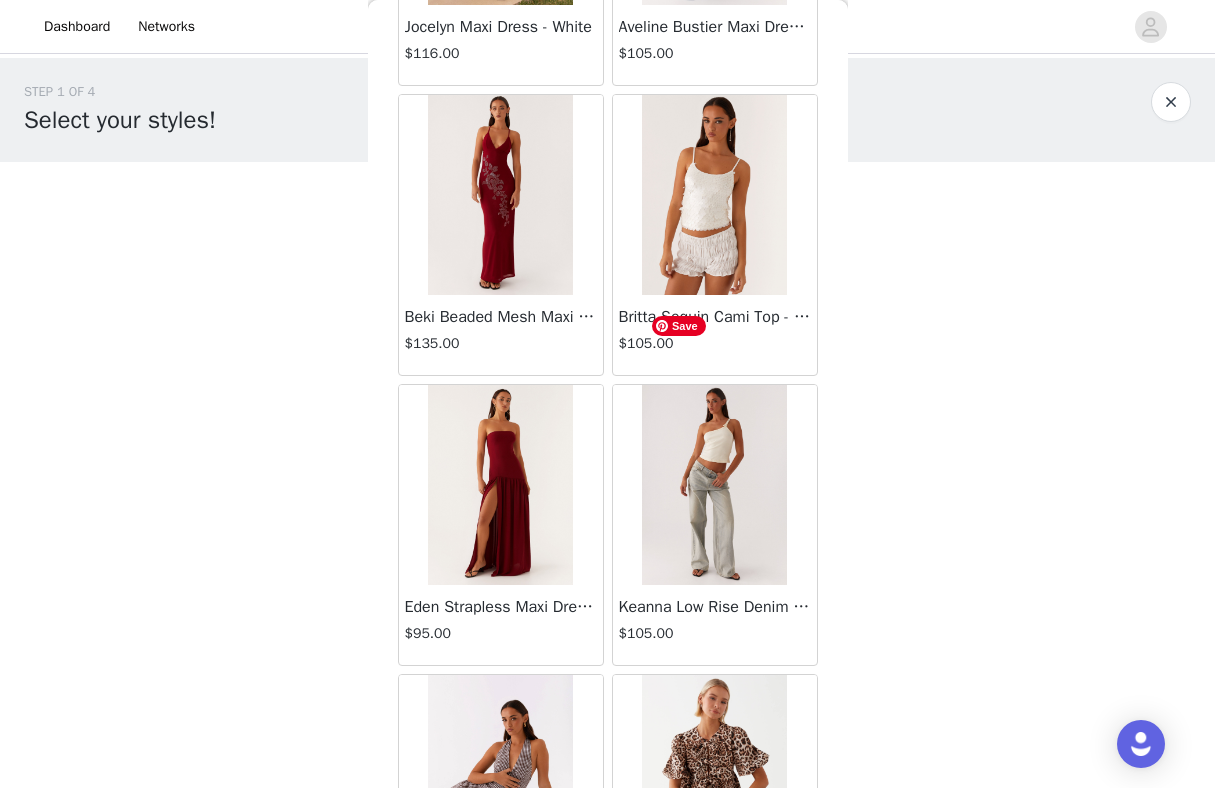 scroll, scrollTop: 21761, scrollLeft: 0, axis: vertical 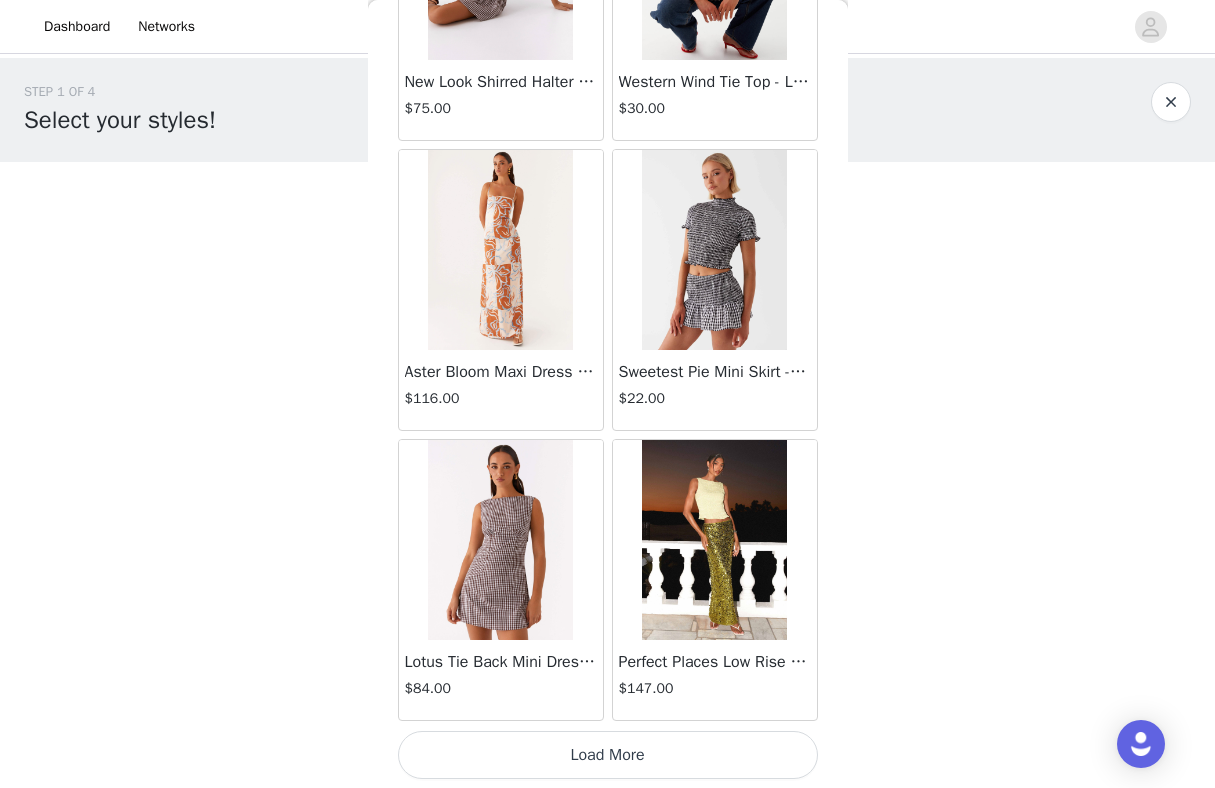 click on "Load More" at bounding box center (608, 755) 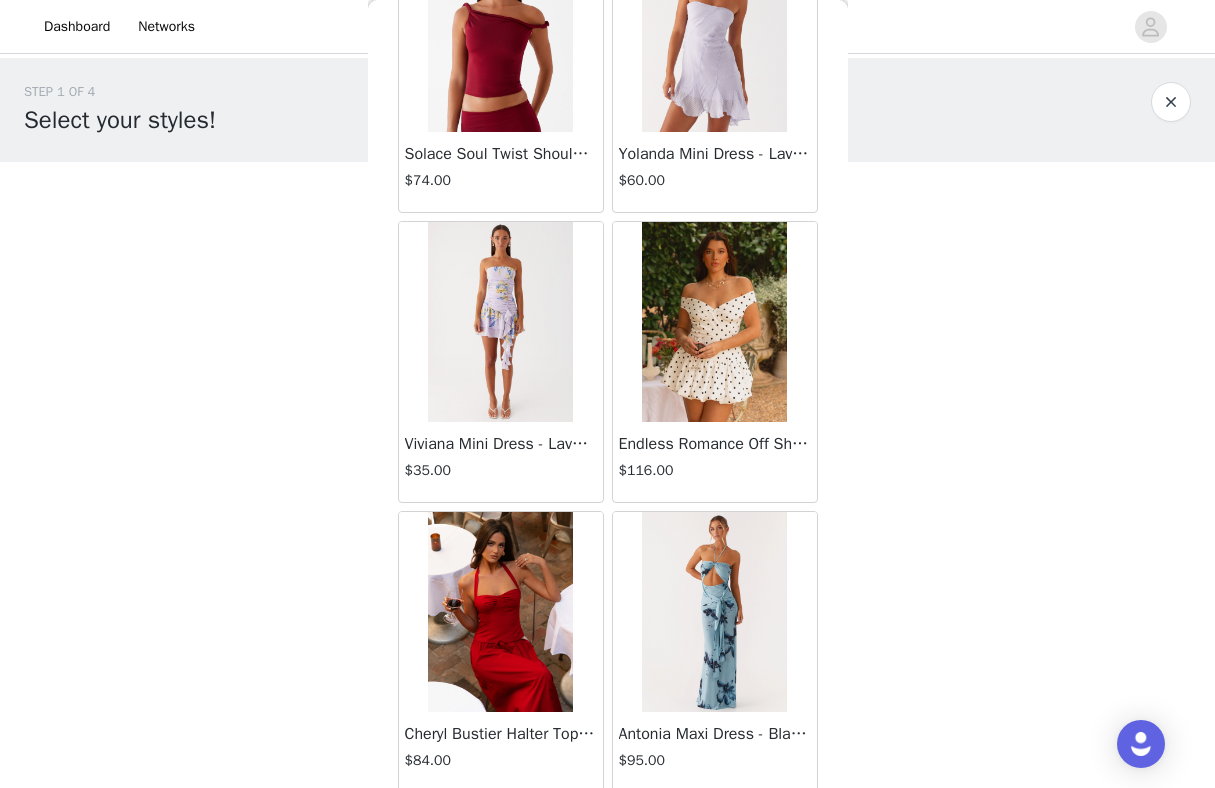 scroll, scrollTop: 25402, scrollLeft: 0, axis: vertical 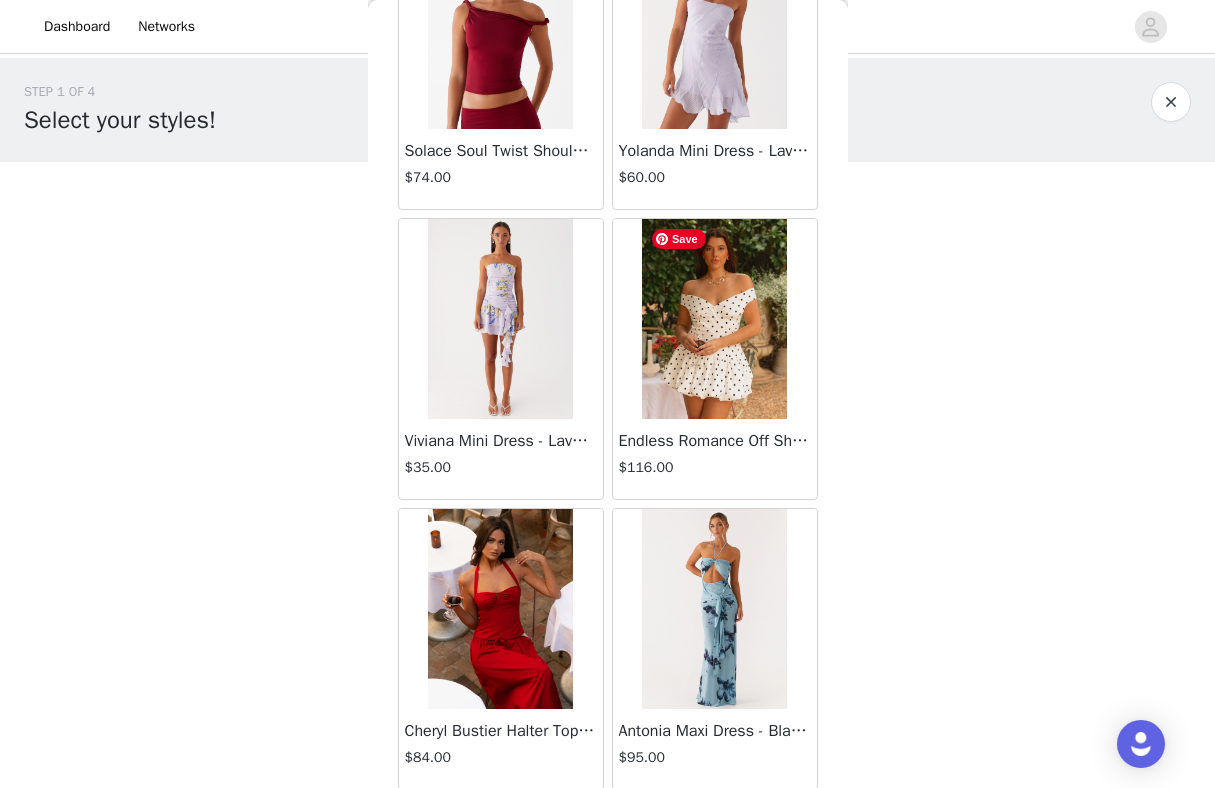 click at bounding box center [714, 319] 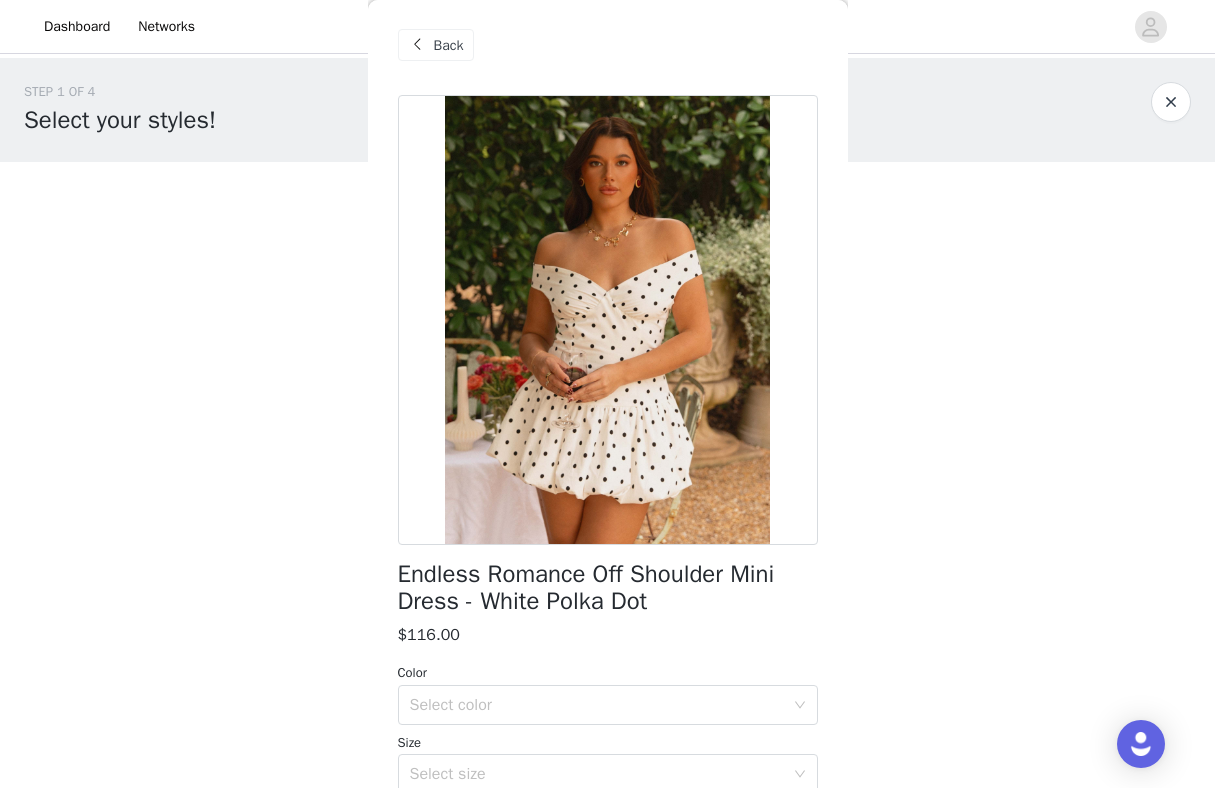 scroll, scrollTop: 6, scrollLeft: 0, axis: vertical 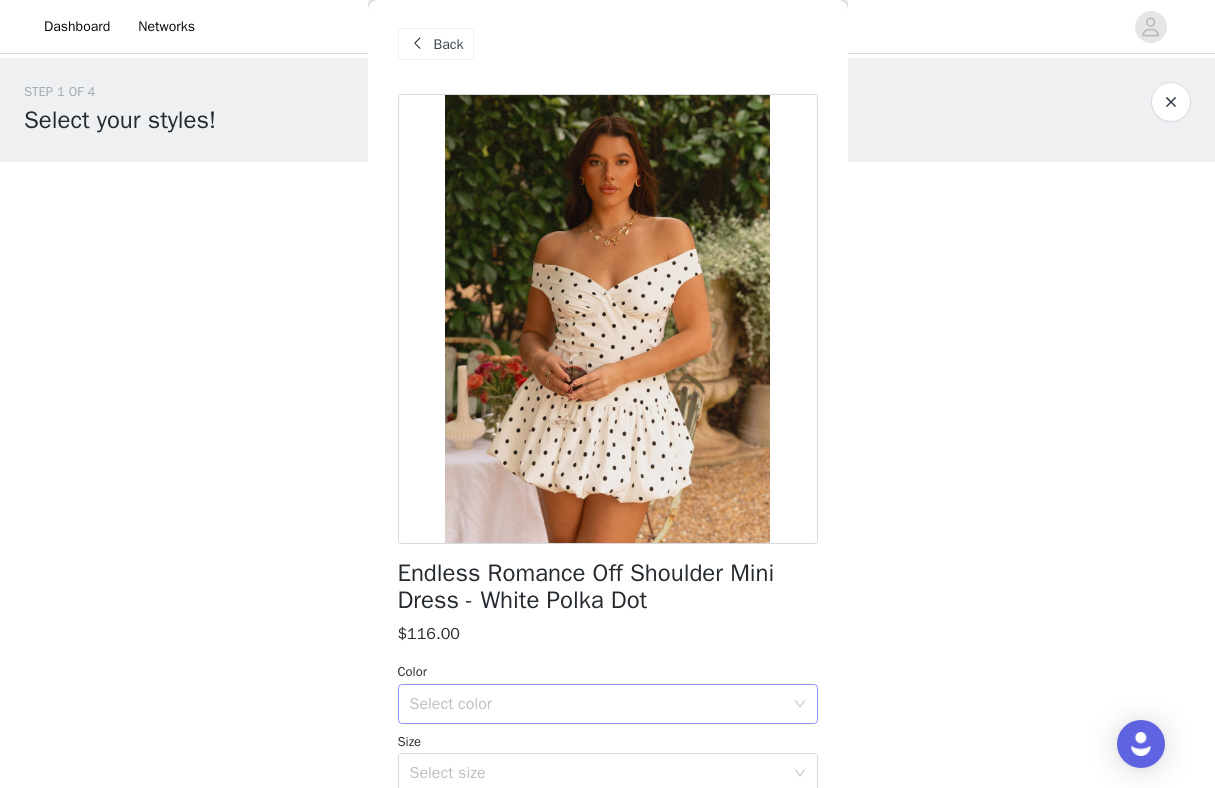 click on "Select color" at bounding box center (597, 704) 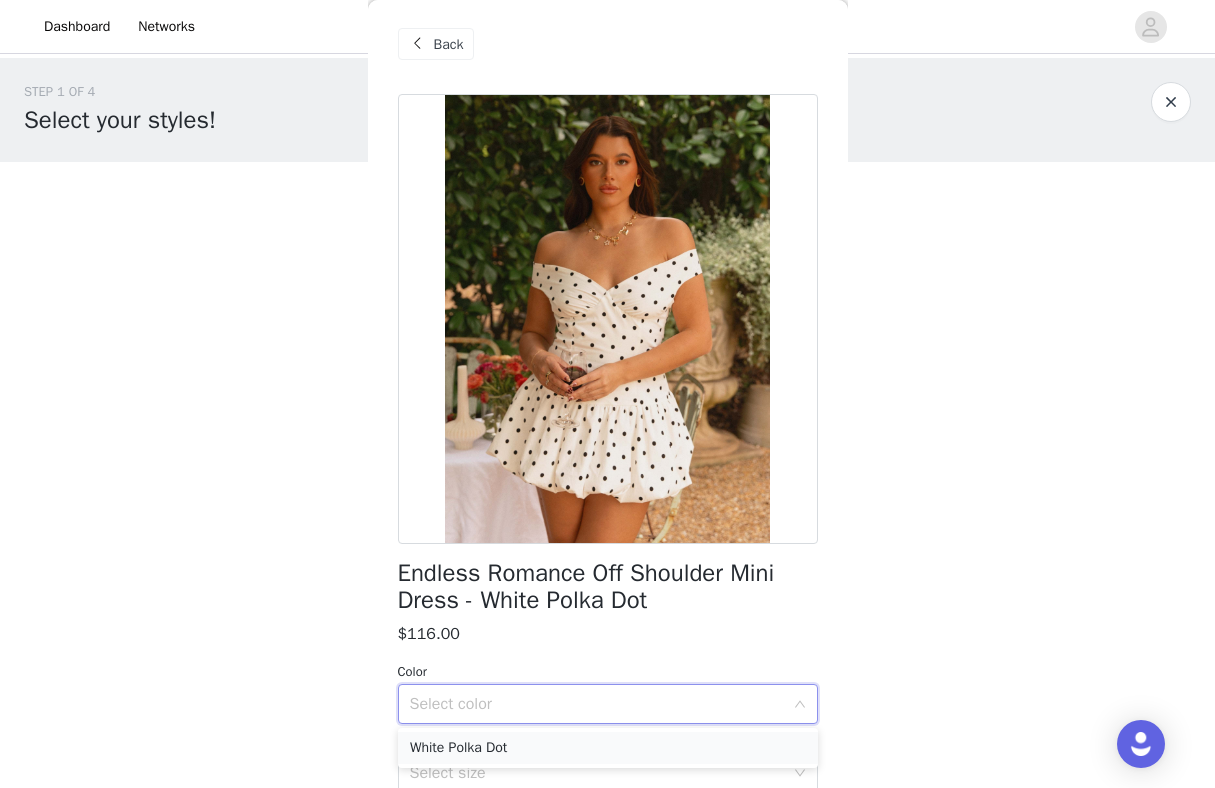click on "White Polka Dot" at bounding box center [608, 748] 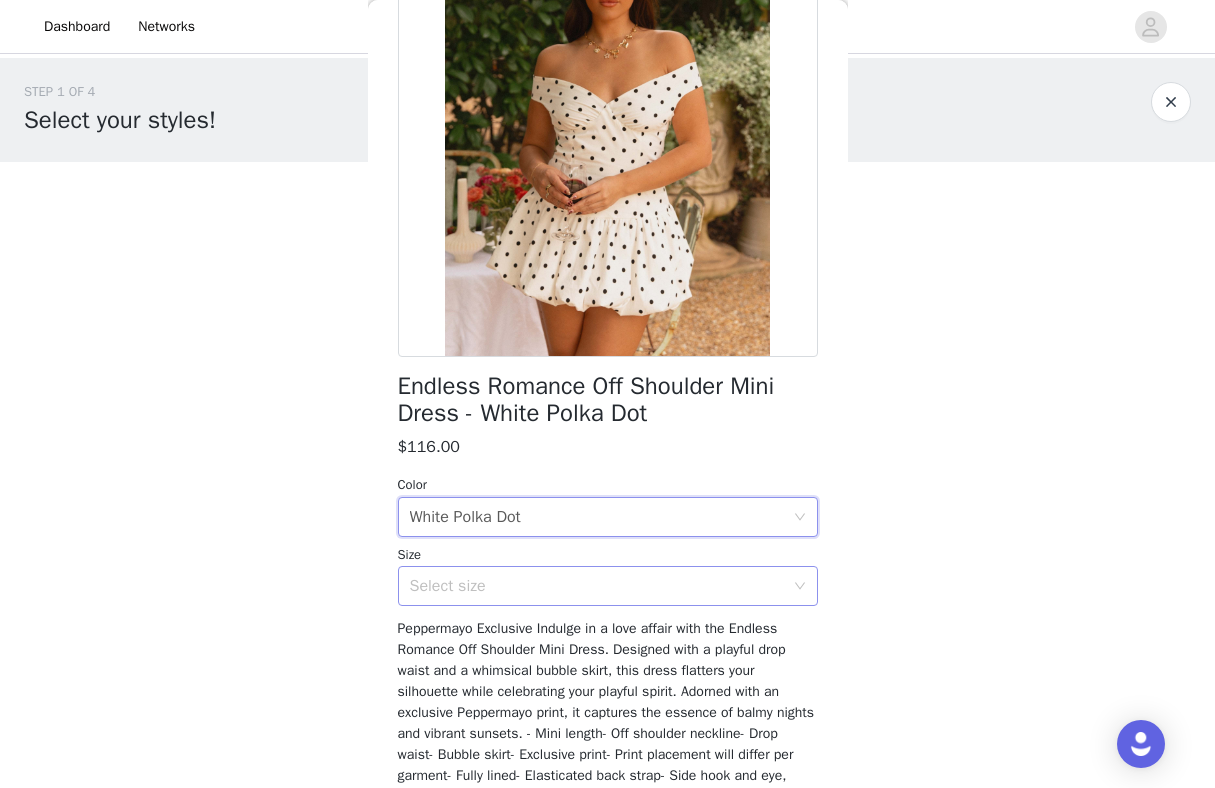 scroll, scrollTop: 212, scrollLeft: 0, axis: vertical 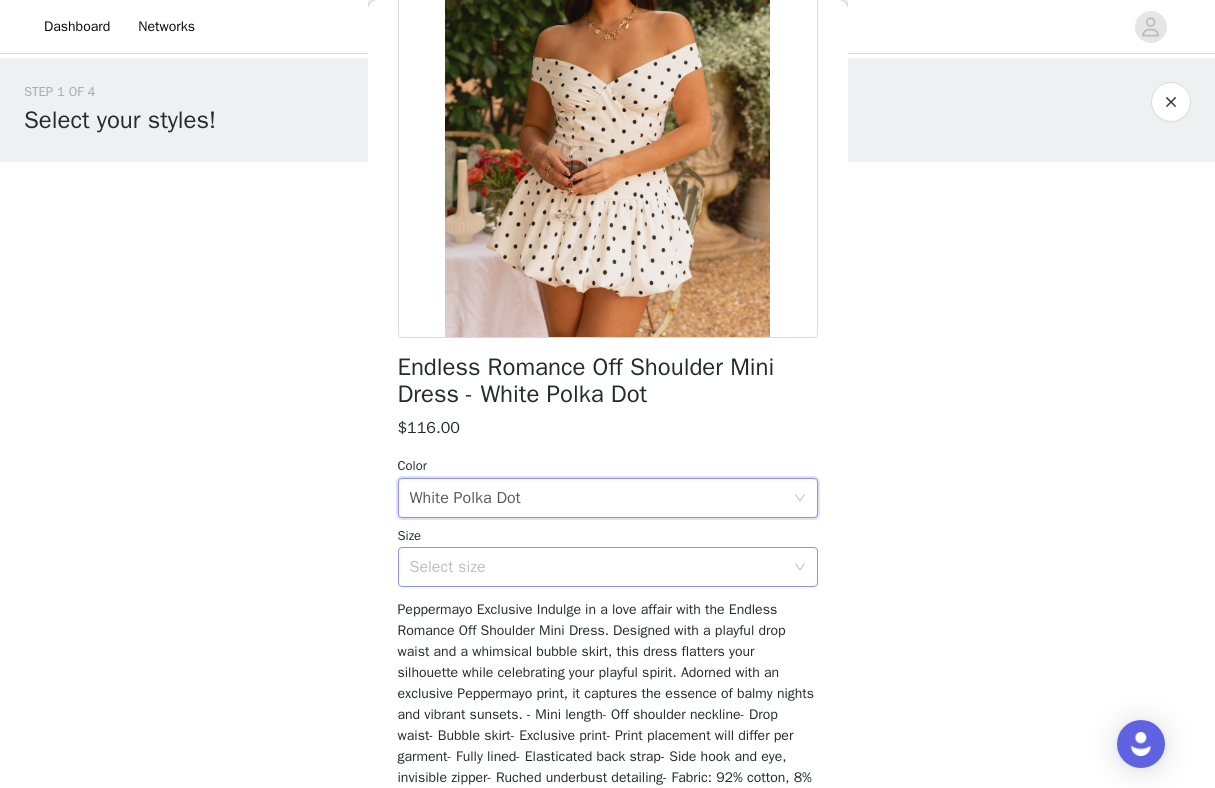 click on "Select size" at bounding box center (601, 567) 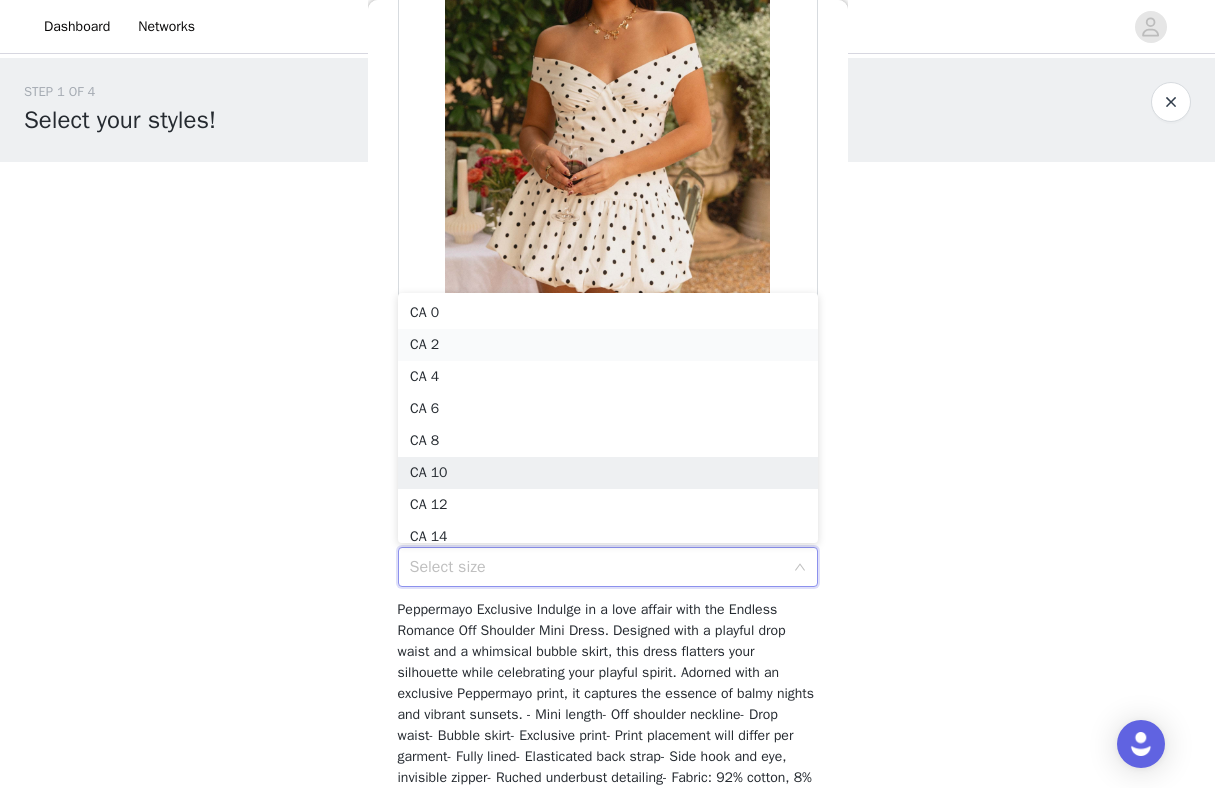 scroll, scrollTop: 10, scrollLeft: 0, axis: vertical 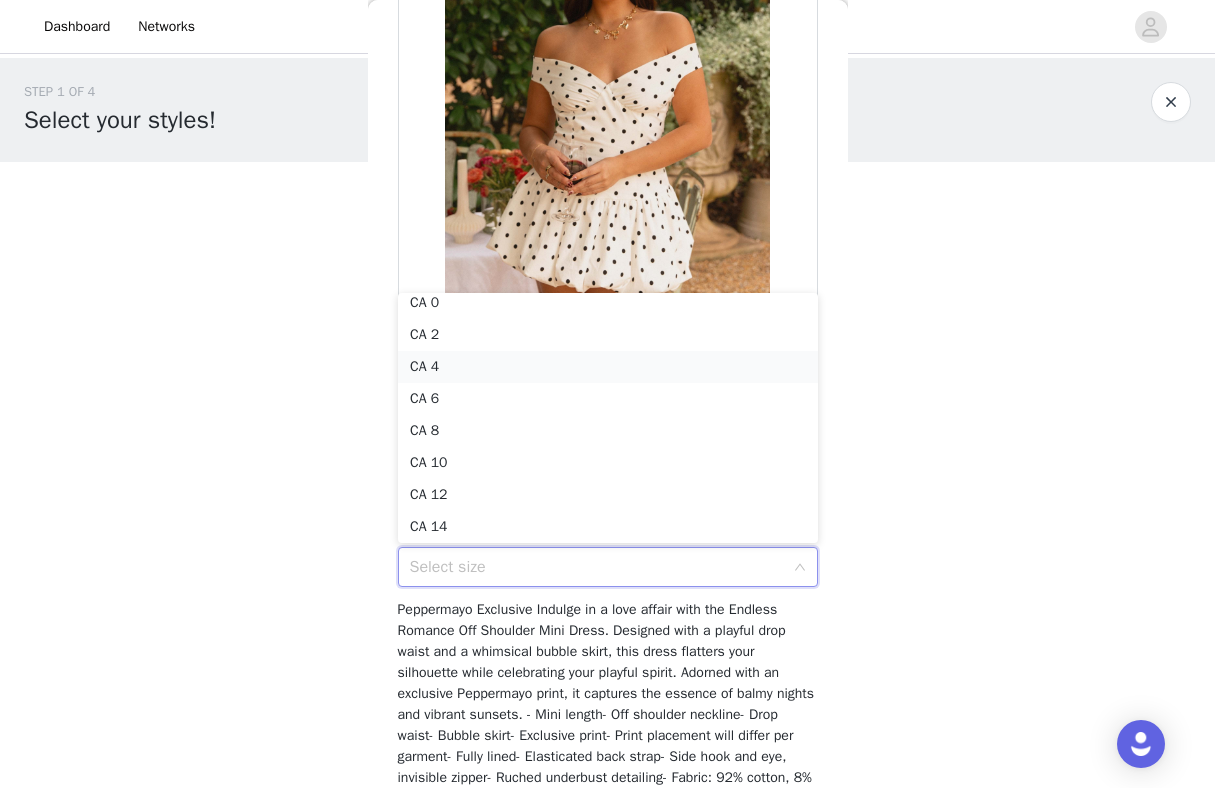 click on "CA 4" at bounding box center [608, 367] 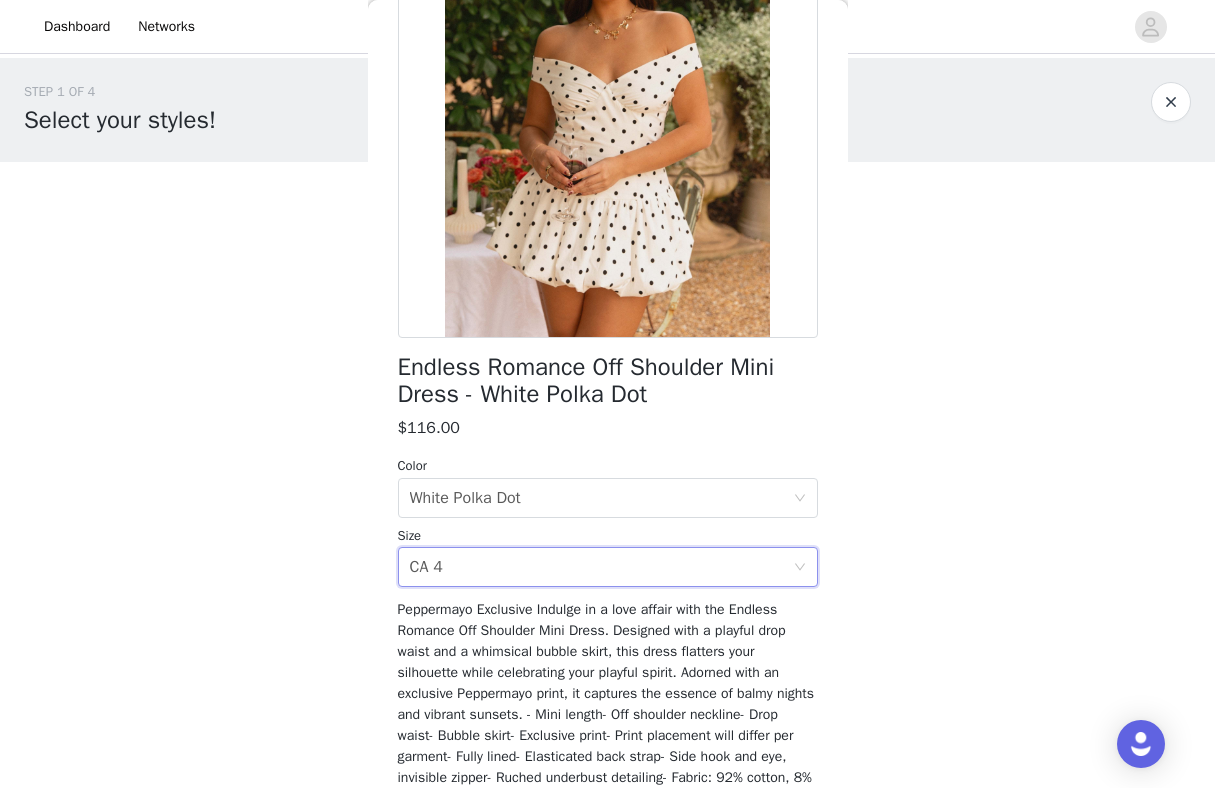 scroll, scrollTop: 380, scrollLeft: 0, axis: vertical 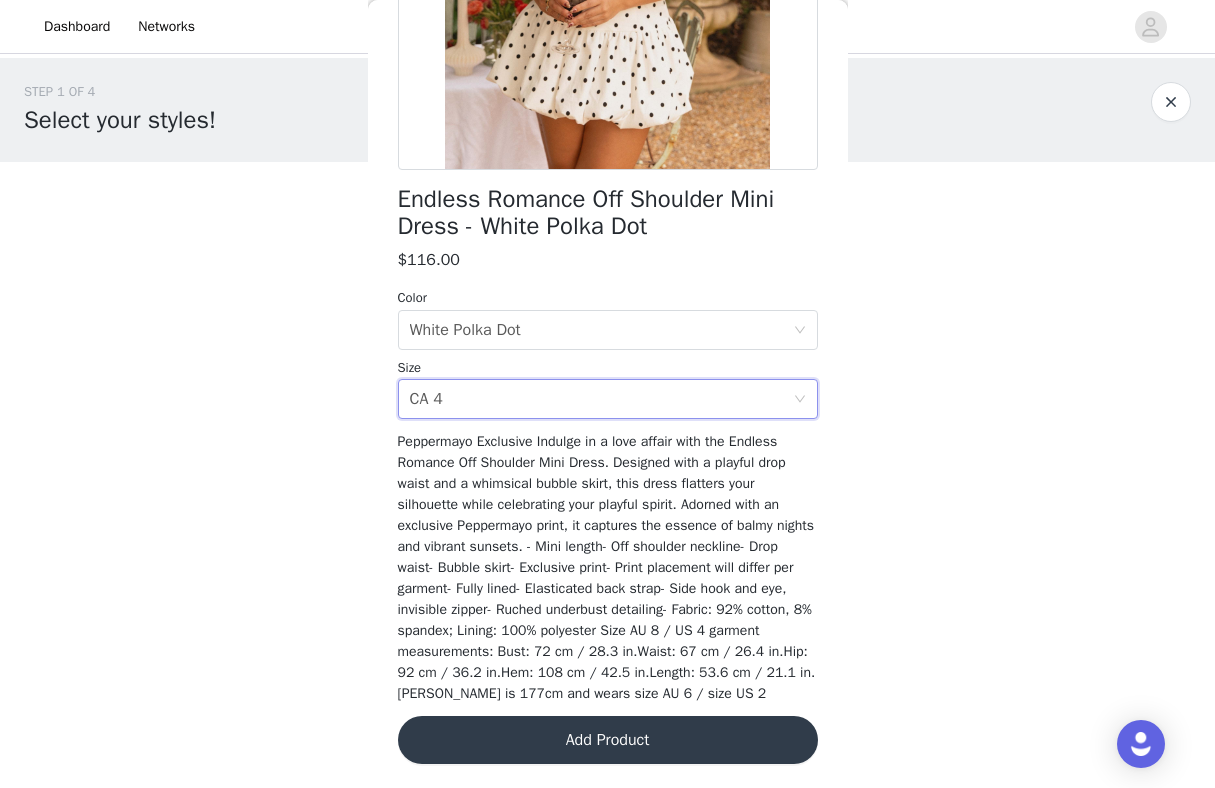 click on "Add Product" at bounding box center [608, 740] 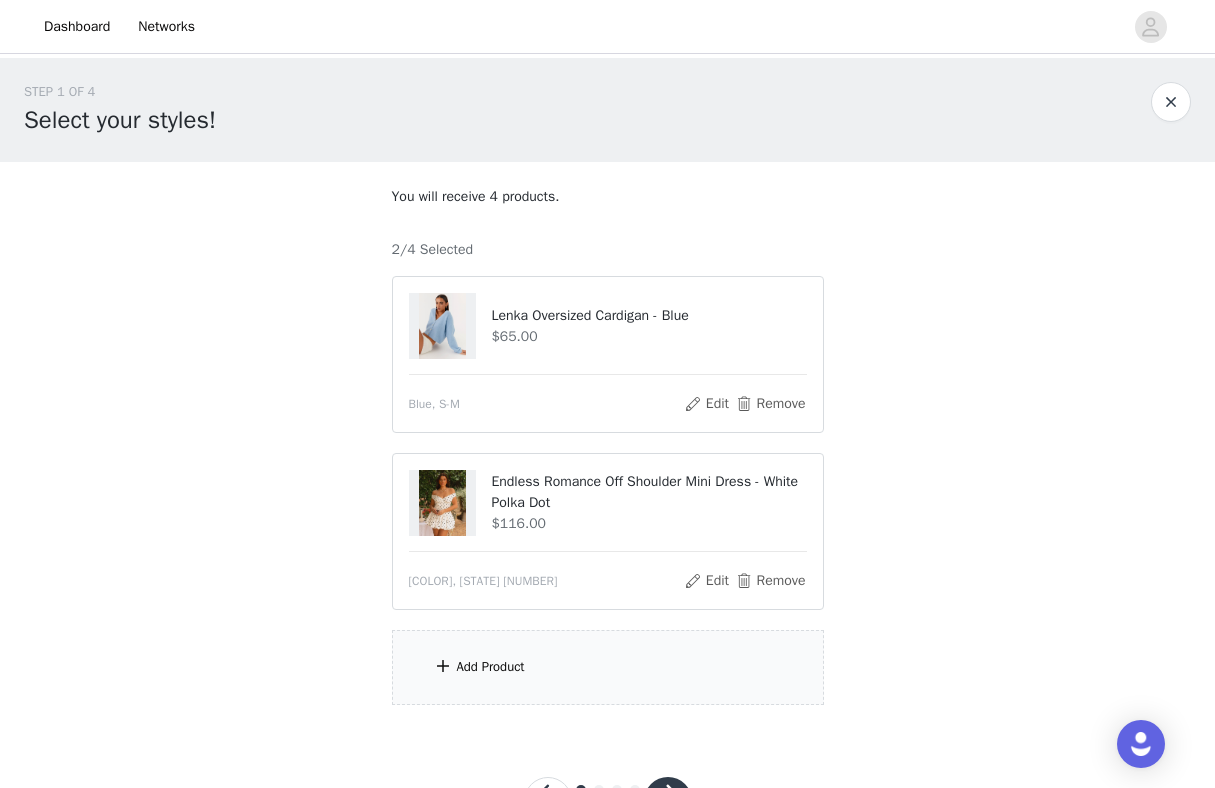 click on "Add Product" at bounding box center [608, 667] 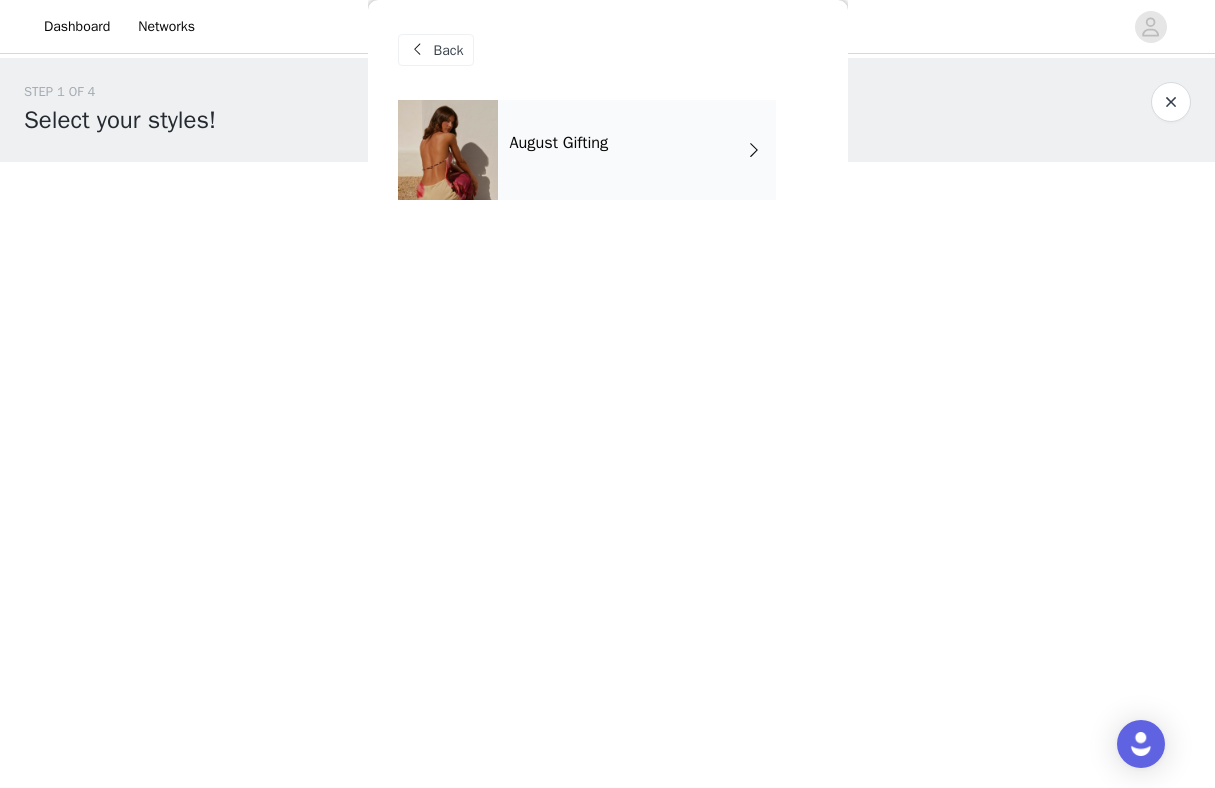 click on "August Gifting" at bounding box center [559, 143] 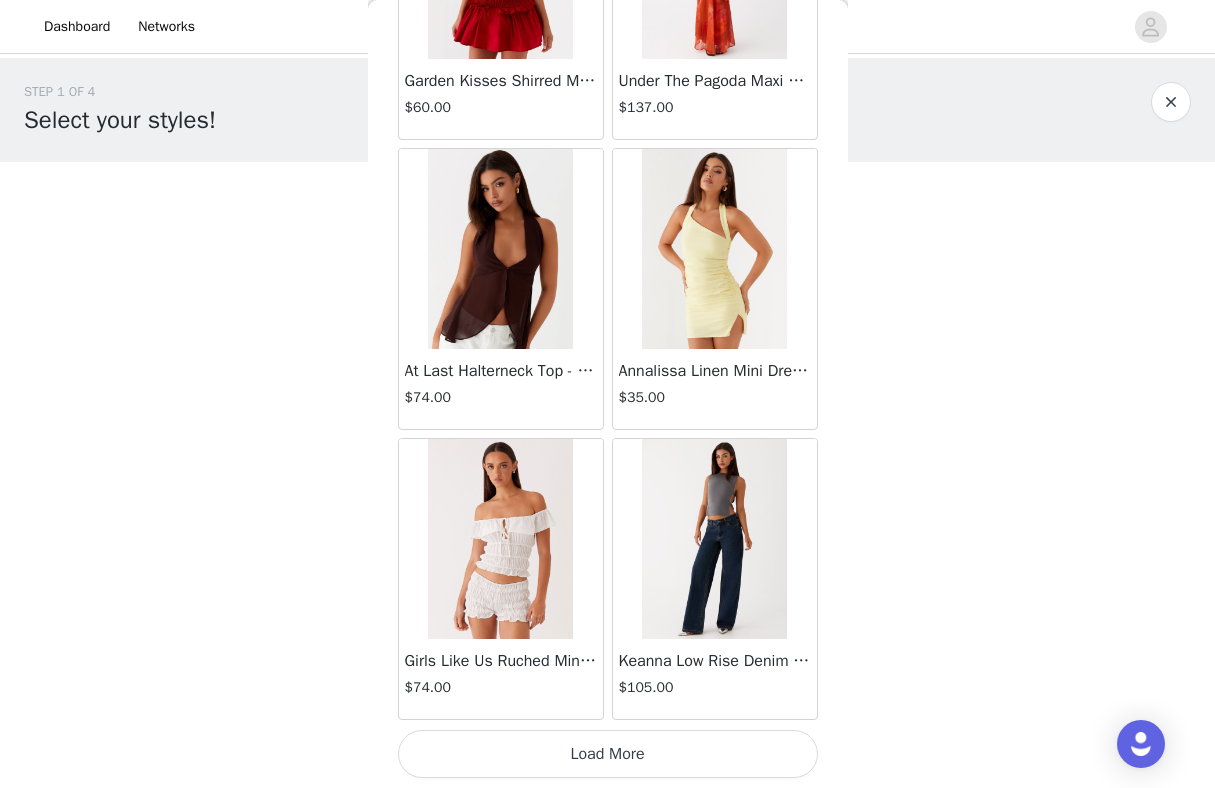 click on "Load More" at bounding box center [608, 754] 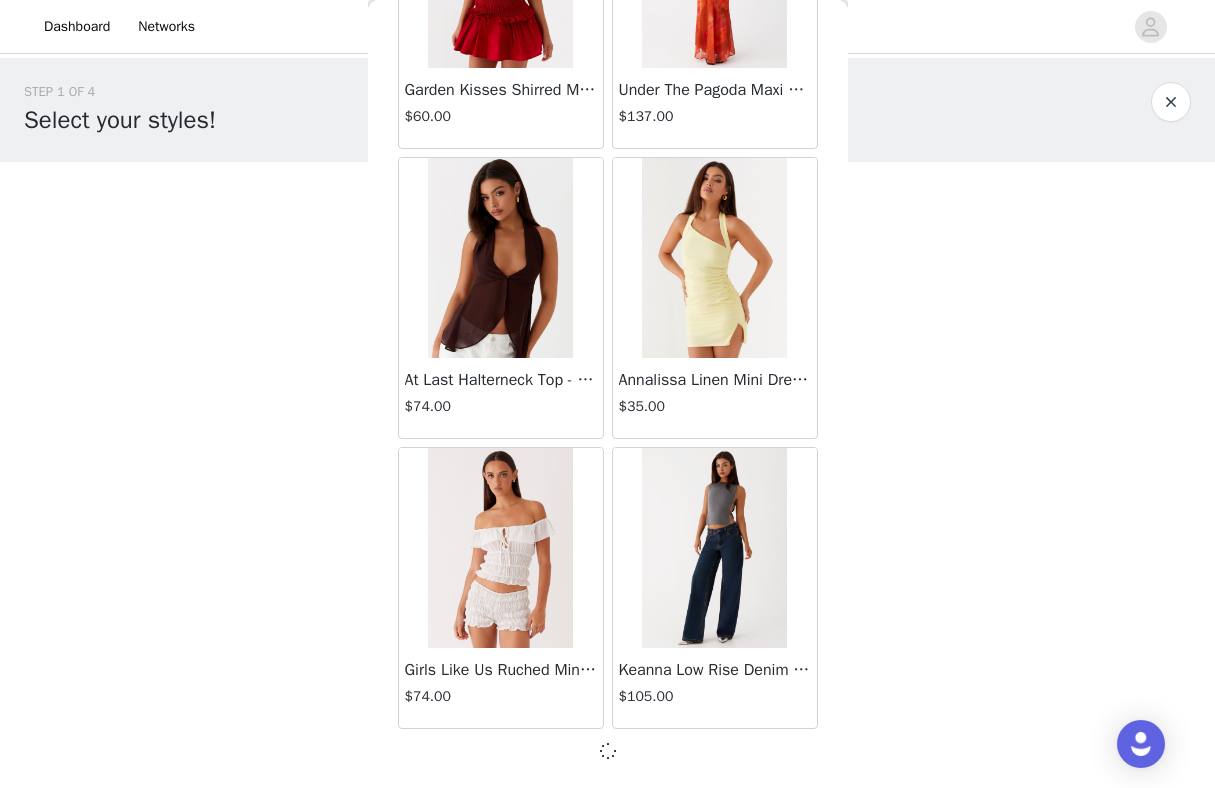 scroll, scrollTop: 2263, scrollLeft: 0, axis: vertical 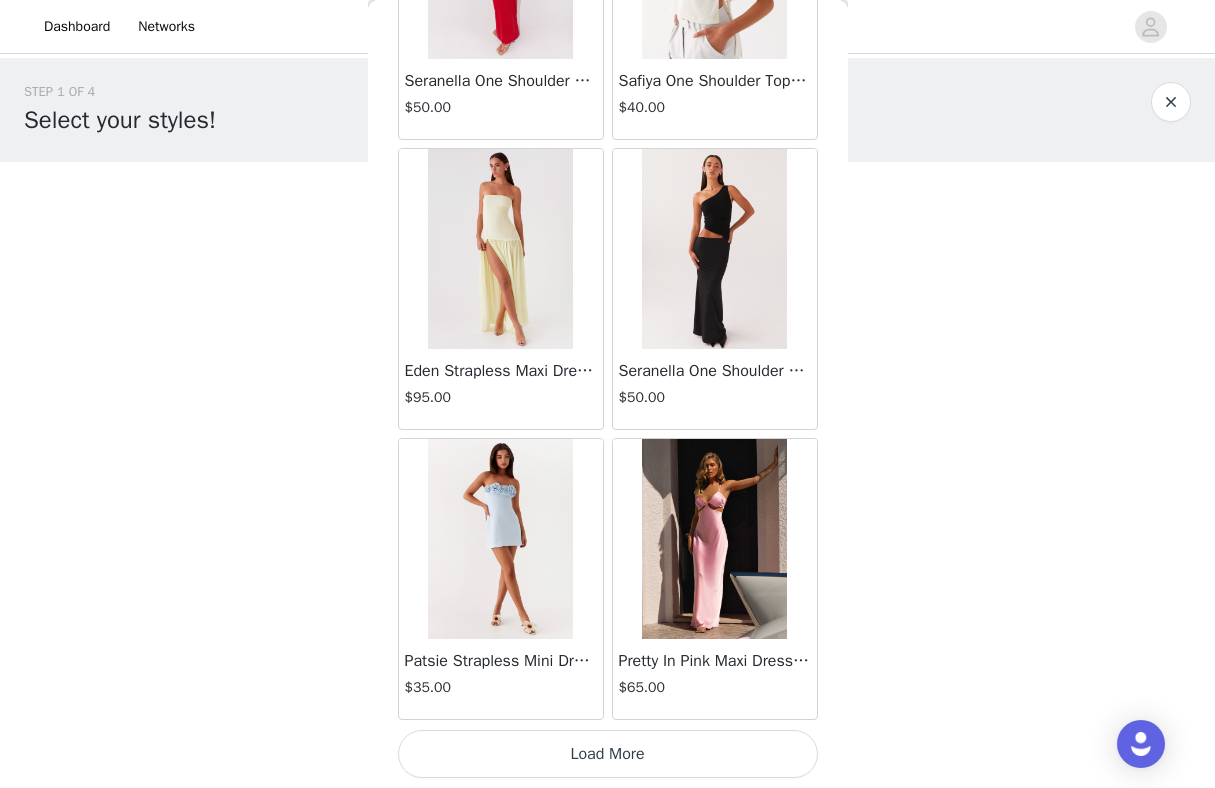 click on "Load More" at bounding box center (608, 754) 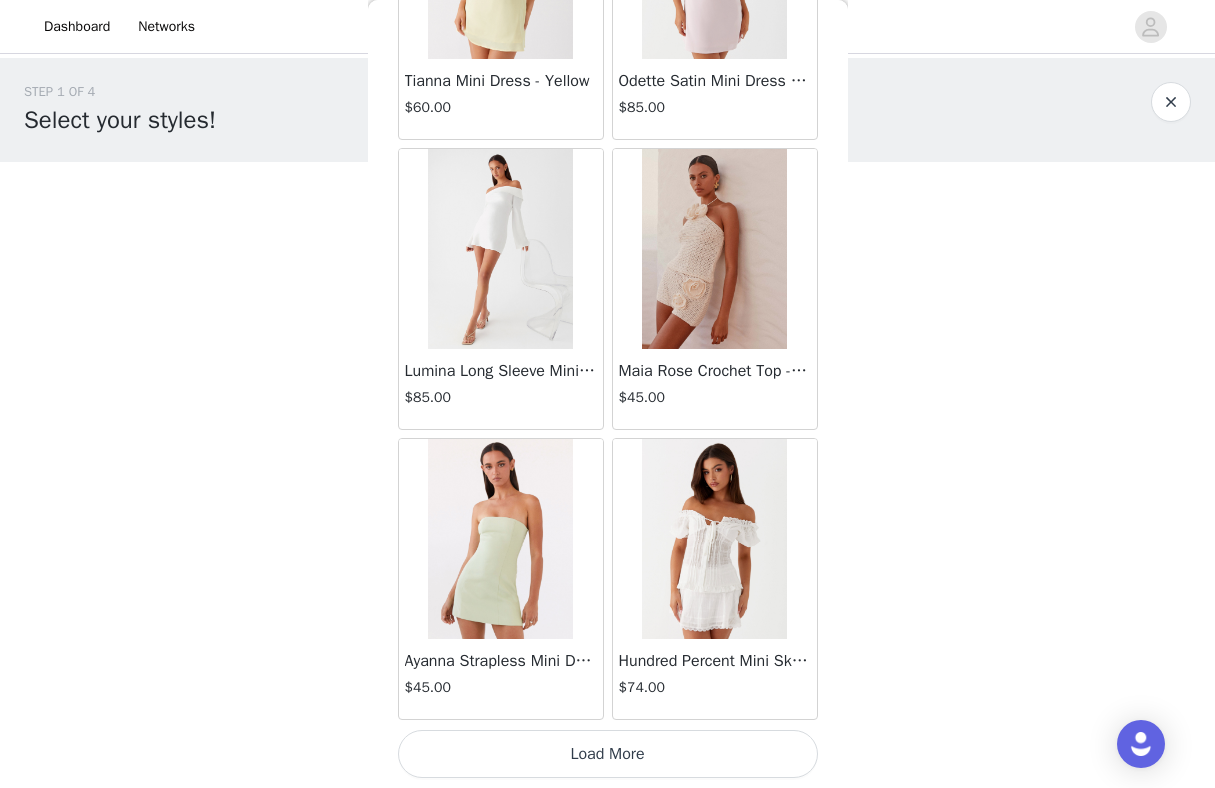 click on "Load More" at bounding box center [608, 754] 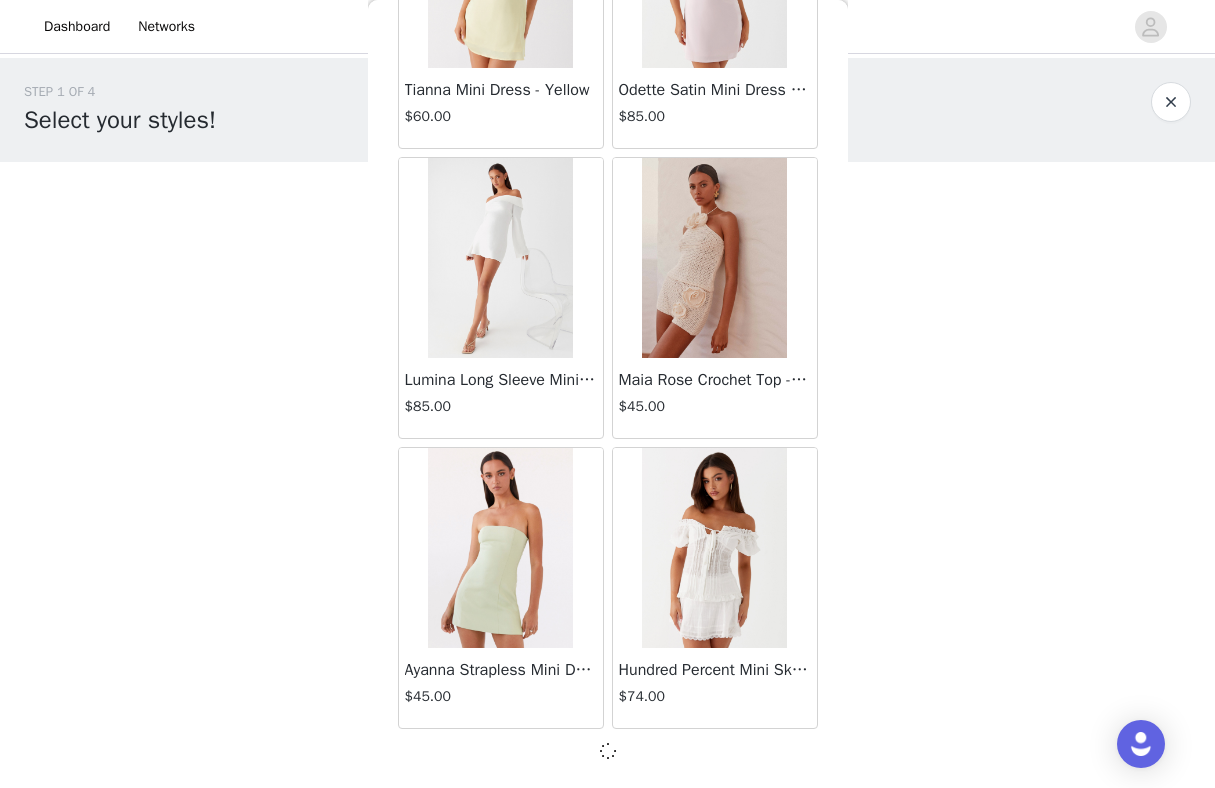 scroll, scrollTop: 8063, scrollLeft: 0, axis: vertical 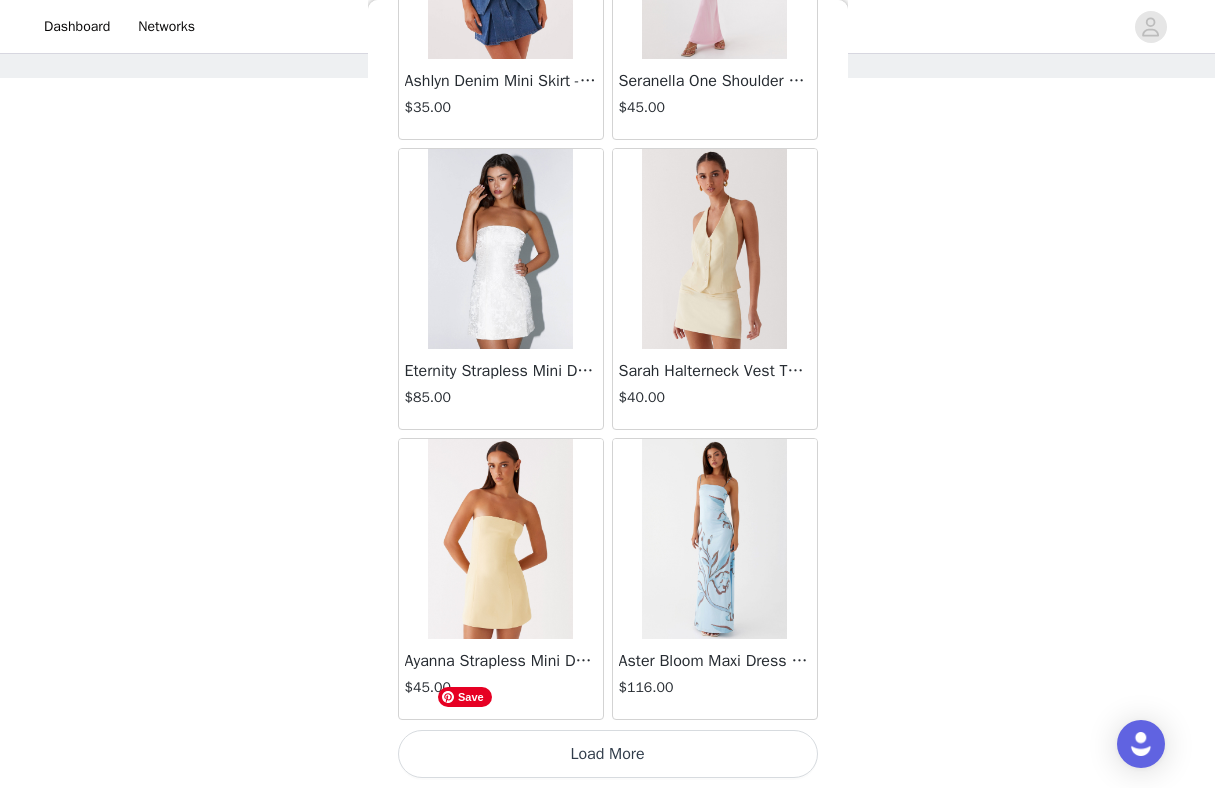 click on "Load More" at bounding box center (608, 754) 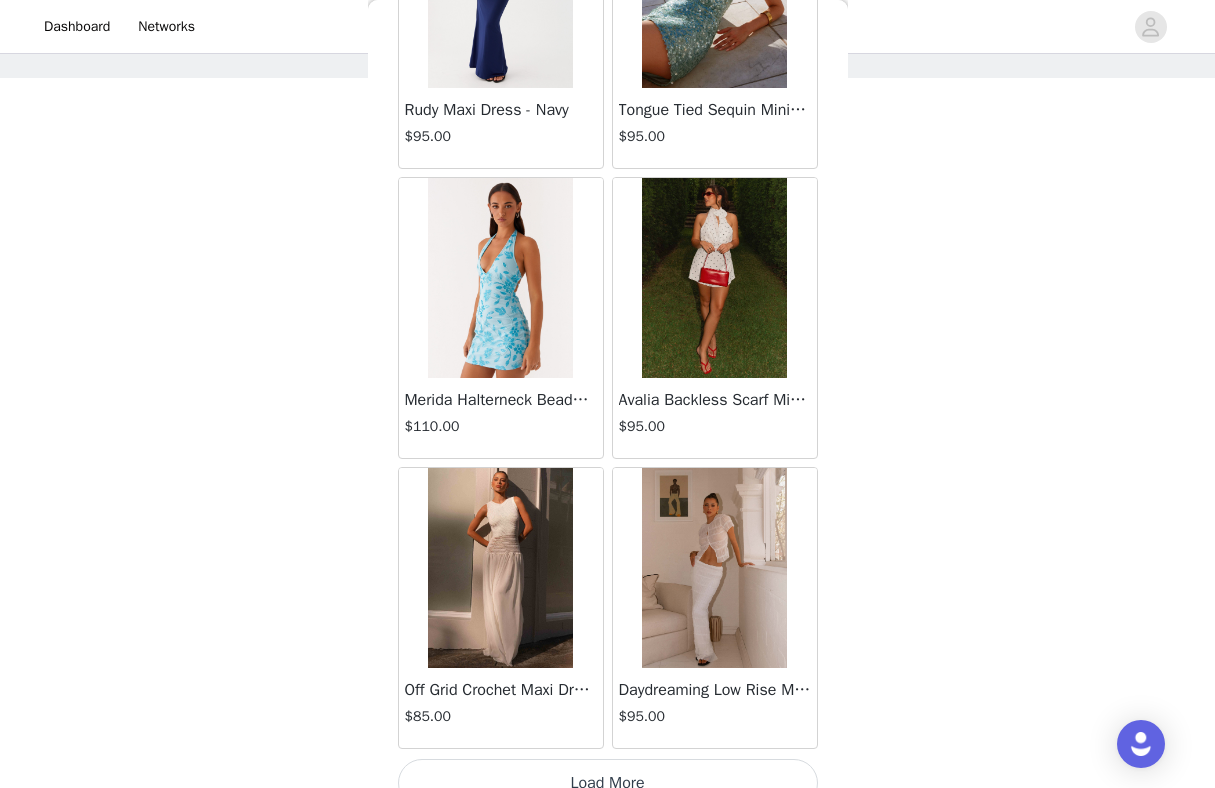scroll, scrollTop: 13872, scrollLeft: 0, axis: vertical 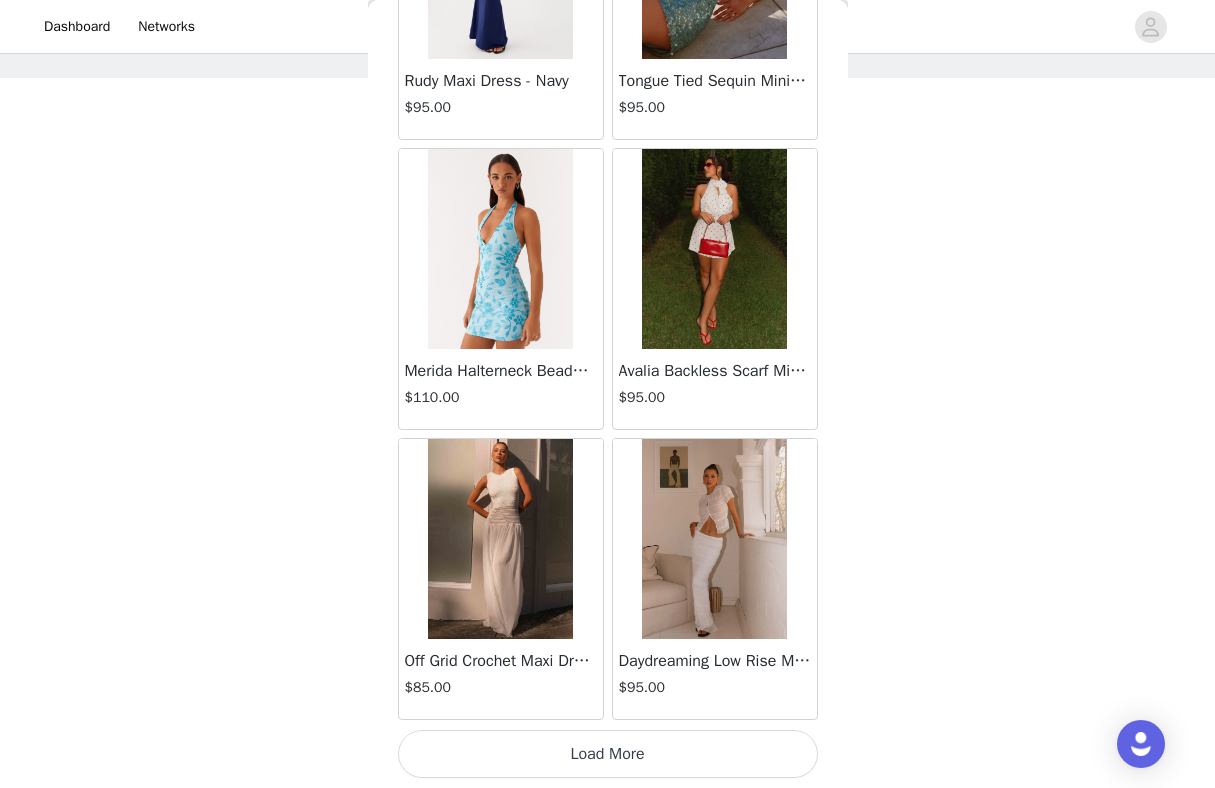 click on "Aullie Mini Dress - White   $60.00       Mira Halter Neck Mini Dress - Black   $85.00       Heavy Hearted Mini Dress - Yellow   $85.00       Hundred Percent Puff Sleeve Top - White   $105.00       Love Seeker Corset Mini Dress - Red   $45.00       Cherish You Buckle Top - Red   $30.00       Ayla Satin Mini Dress - Yellow   $105.00       Rudy Tube Top - Ivory   $30.00       Keira Linen Mini Dress - White   $105.00       Not One Time Knit Mini Dress - Red   $35.00       Carmel Maxi Dress - Brown   $126.00       Moorey Beaded Mini Dress - Blue   $45.00       Solaris Strapless Maxi Dress - Blue Floral   $126.00       Lyrical Maxi Dress - Ivory   $95.00       Garden Kisses Shirred Mini Dress - Red   $60.00       Under The Pagoda Maxi Dress - Amber   $137.00       At Last Halterneck Top - Brown   $74.00       Annalissa Linen Mini Dress - Yellow   $35.00       Girls Like Us Ruched Mini Shorts - White   $74.00       Keanna Low Rise Denim Jeans - Washed Denim   $105.00       Jocelyn Maxi Dress - Sage   $95.00" at bounding box center [608, -6494] 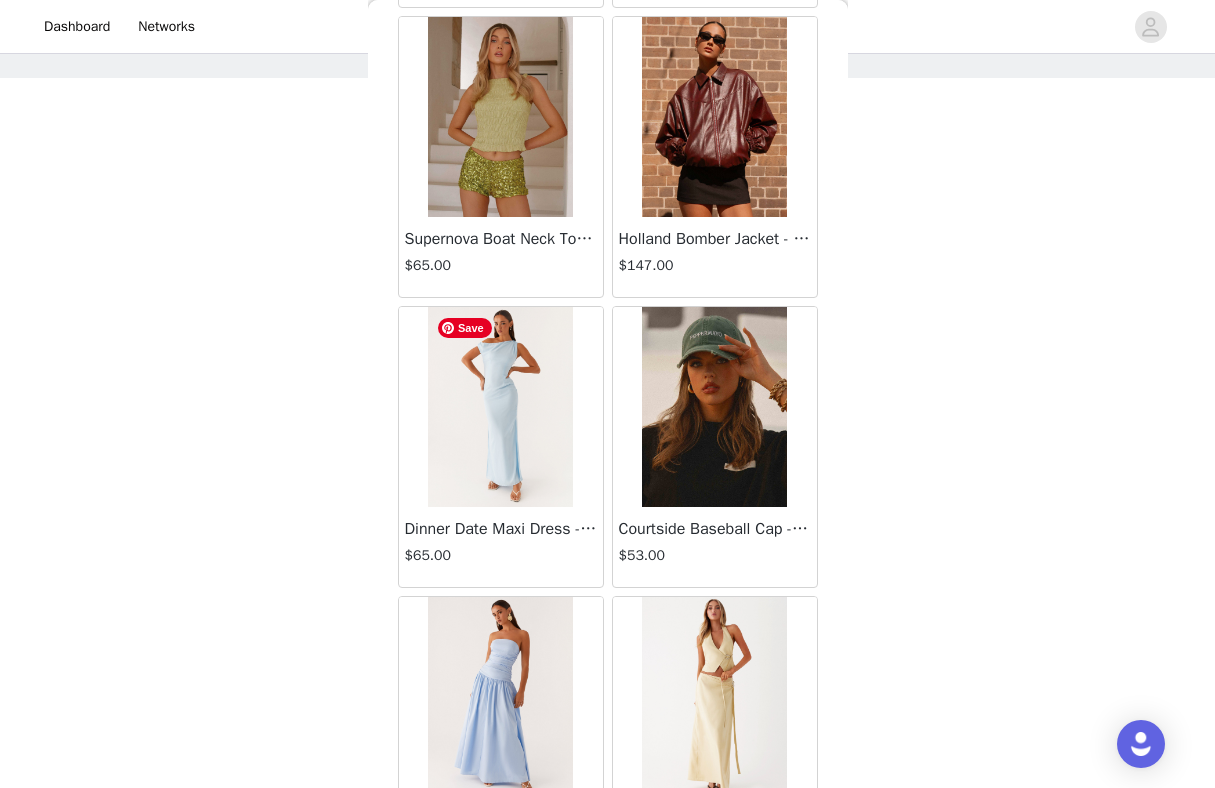 scroll, scrollTop: 16772, scrollLeft: 0, axis: vertical 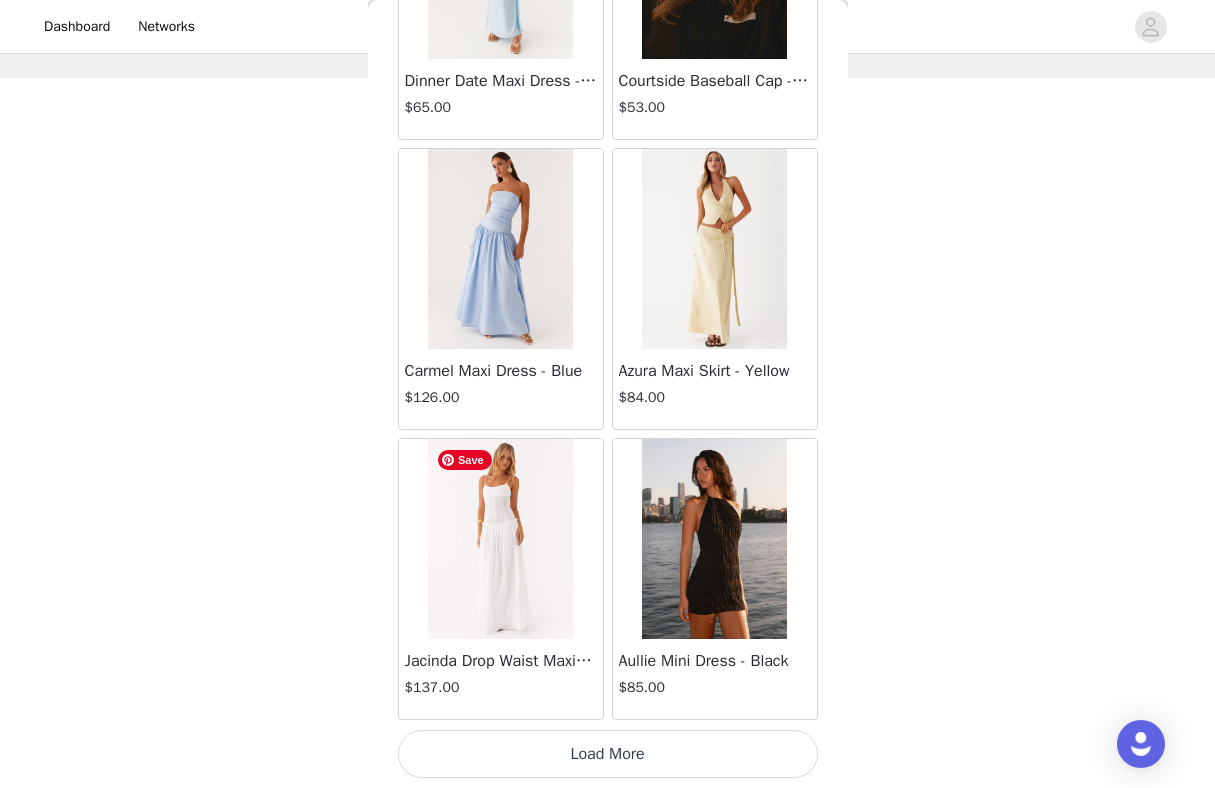 click on "Load More" at bounding box center [608, 754] 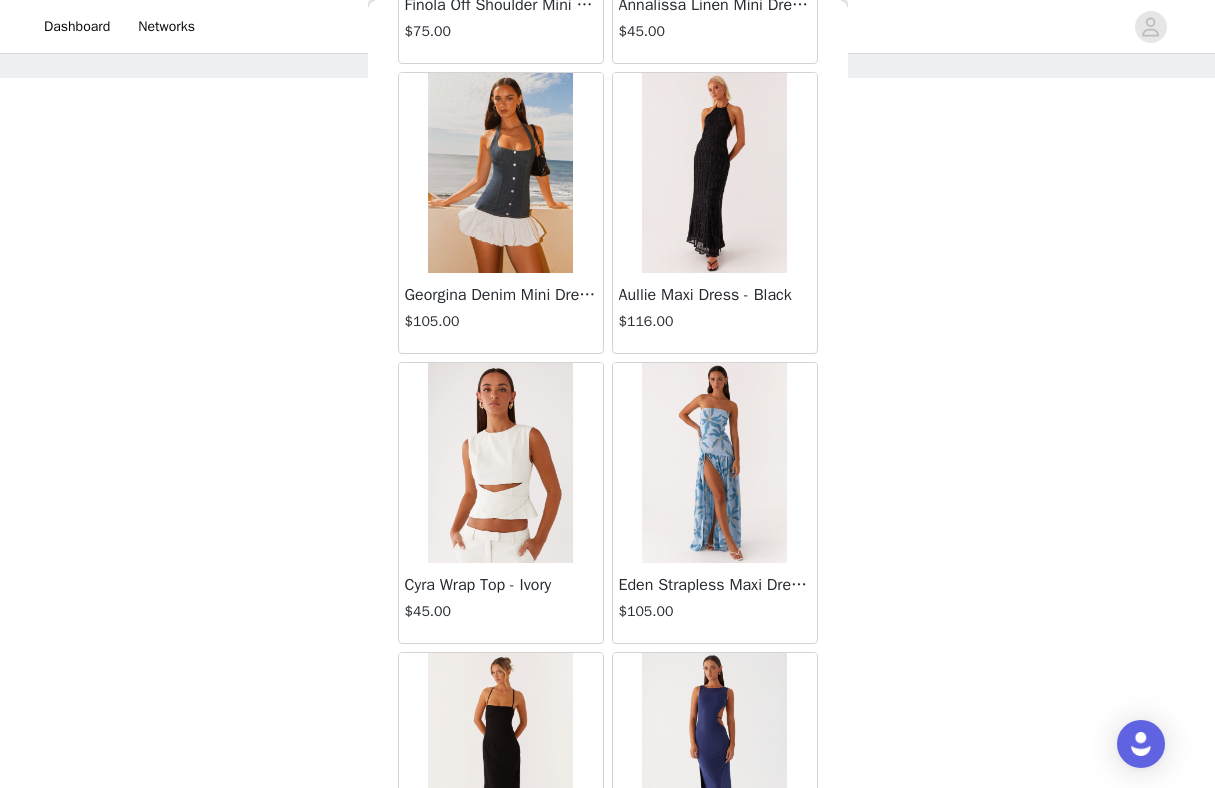 scroll, scrollTop: 19672, scrollLeft: 0, axis: vertical 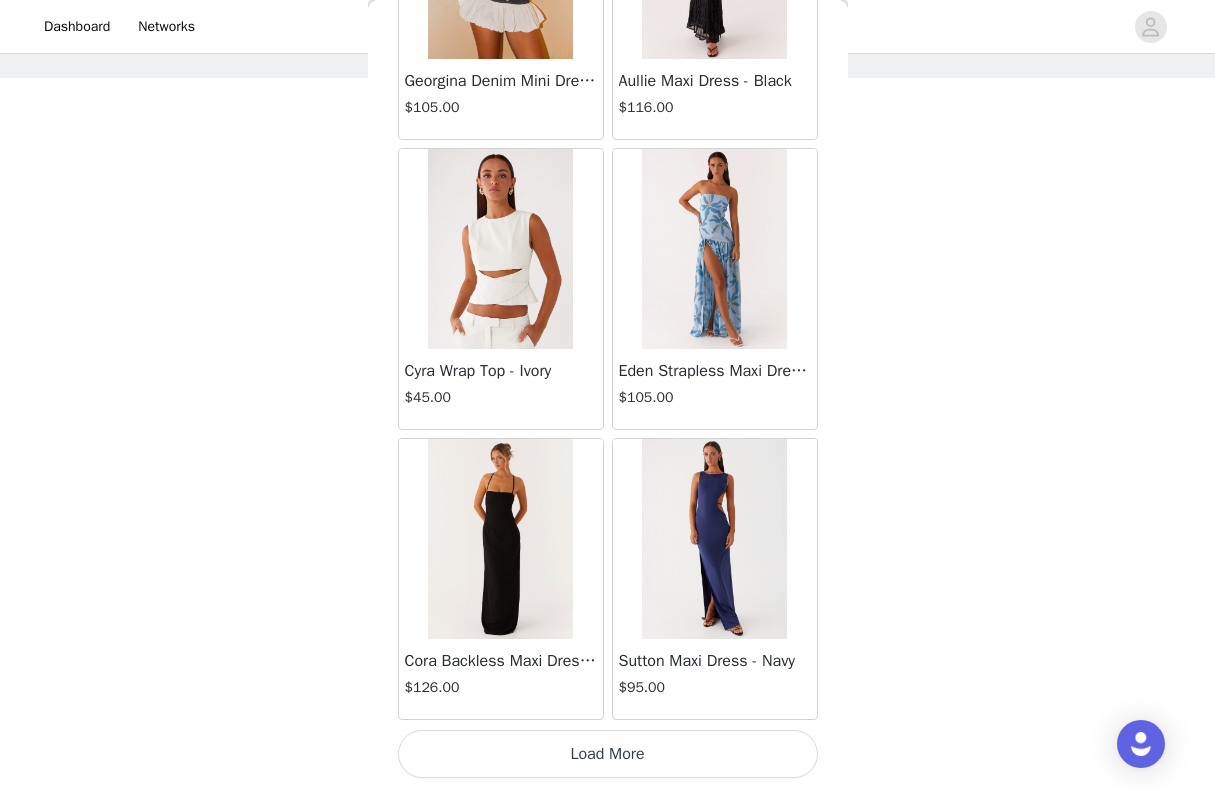 click on "Load More" at bounding box center [608, 754] 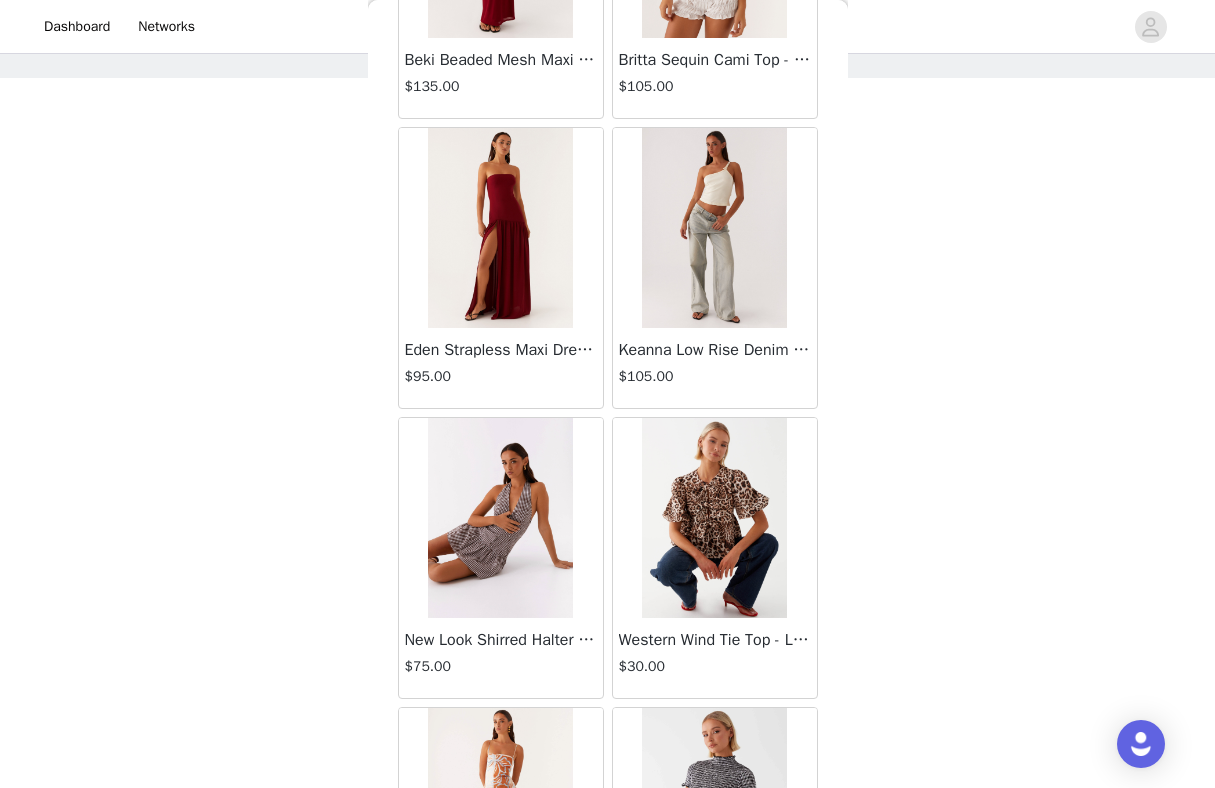 scroll, scrollTop: 22572, scrollLeft: 0, axis: vertical 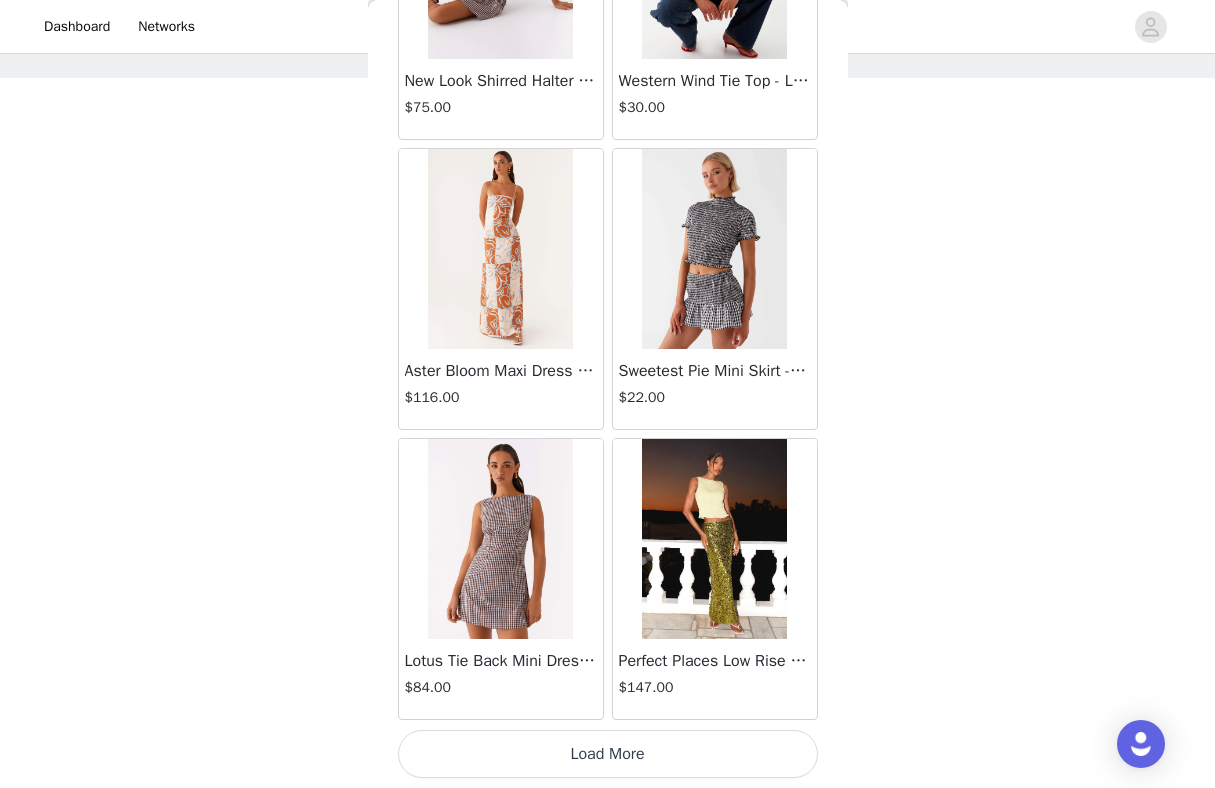 click on "Load More" at bounding box center (608, 754) 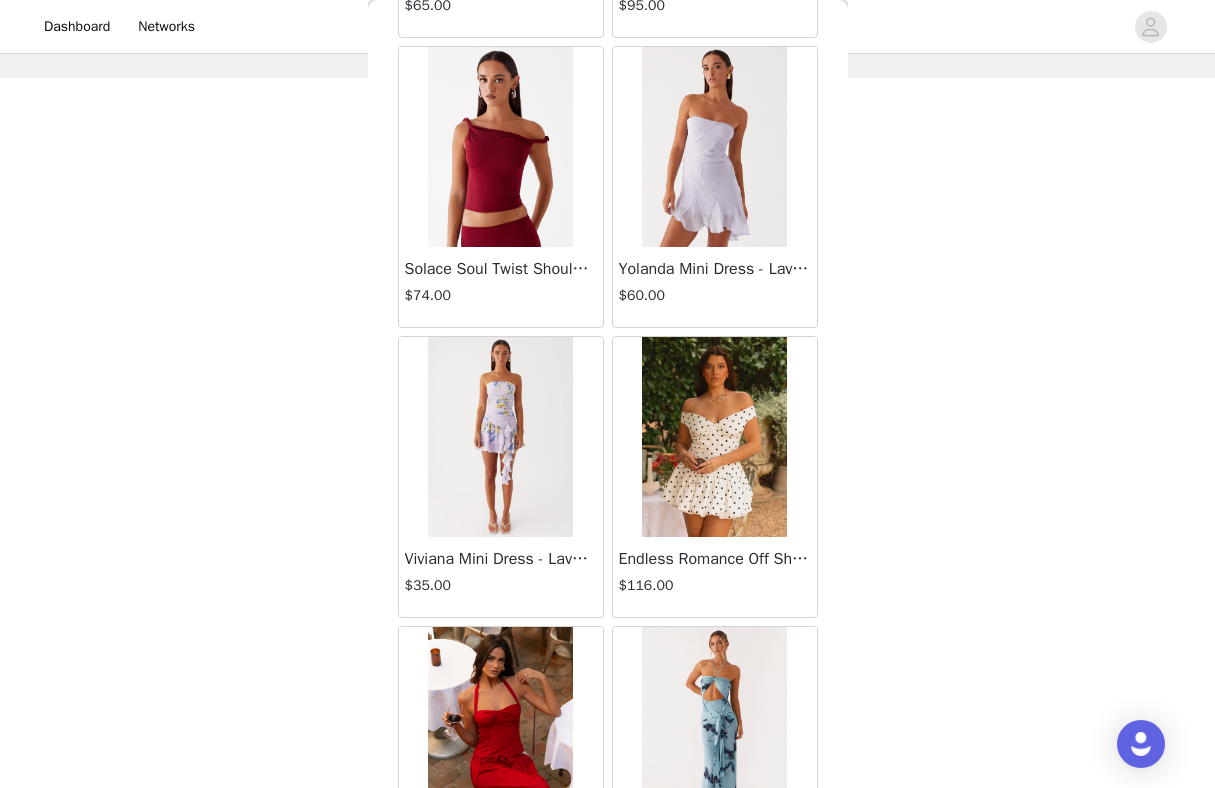 scroll, scrollTop: 25472, scrollLeft: 0, axis: vertical 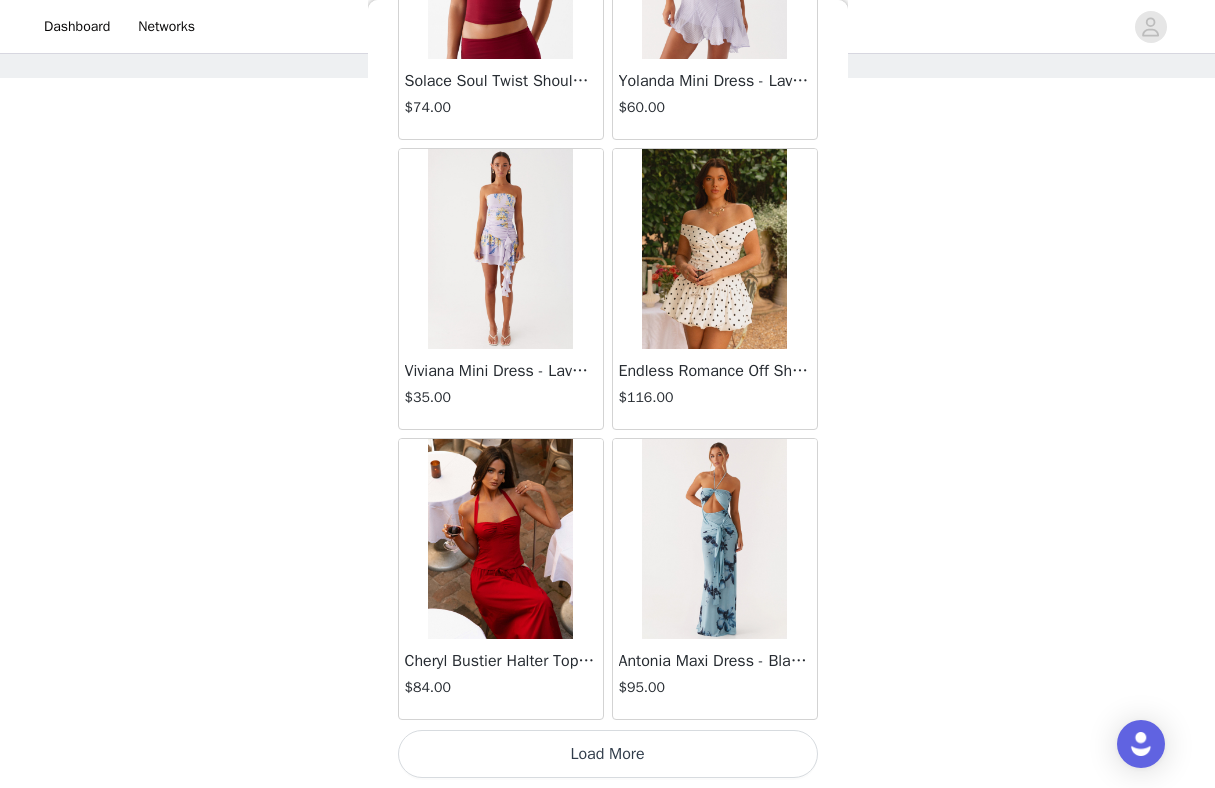 click on "Aullie Mini Dress - White   $60.00       Mira Halter Neck Mini Dress - Black   $85.00       Heavy Hearted Mini Dress - Yellow   $85.00       Hundred Percent Puff Sleeve Top - White   $105.00       Love Seeker Corset Mini Dress - Red   $45.00       Cherish You Buckle Top - Red   $30.00       Ayla Satin Mini Dress - Yellow   $105.00       Rudy Tube Top - Ivory   $30.00       Keira Linen Mini Dress - White   $105.00       Not One Time Knit Mini Dress - Red   $35.00       Carmel Maxi Dress - Brown   $126.00       Moorey Beaded Mini Dress - Blue   $45.00       Solaris Strapless Maxi Dress - Blue Floral   $126.00       Lyrical Maxi Dress - Ivory   $95.00       Garden Kisses Shirred Mini Dress - Red   $60.00       Under The Pagoda Maxi Dress - Amber   $137.00       At Last Halterneck Top - Brown   $74.00       Annalissa Linen Mini Dress - Yellow   $35.00       Girls Like Us Ruched Mini Shorts - White   $74.00       Keanna Low Rise Denim Jeans - Washed Denim   $105.00       Jocelyn Maxi Dress - Sage   $95.00" at bounding box center (608, -12294) 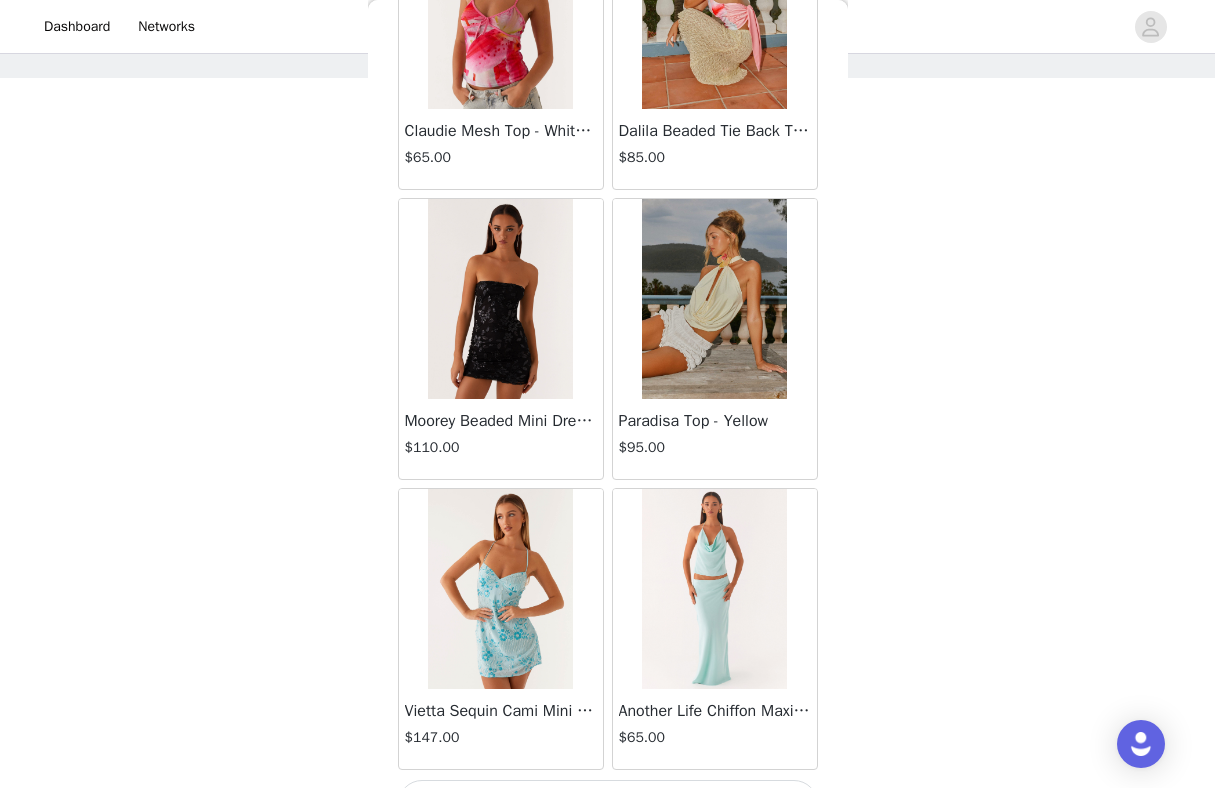 scroll, scrollTop: 28372, scrollLeft: 0, axis: vertical 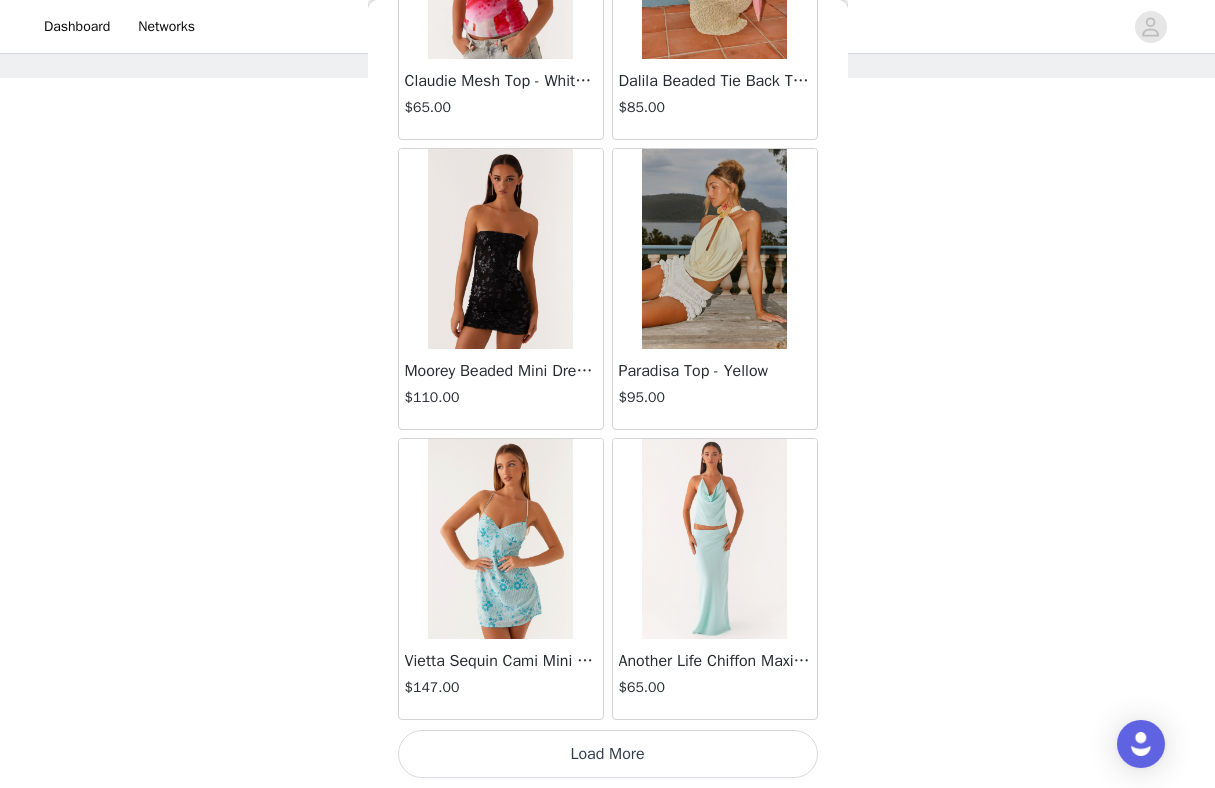 click on "Load More" at bounding box center (608, 754) 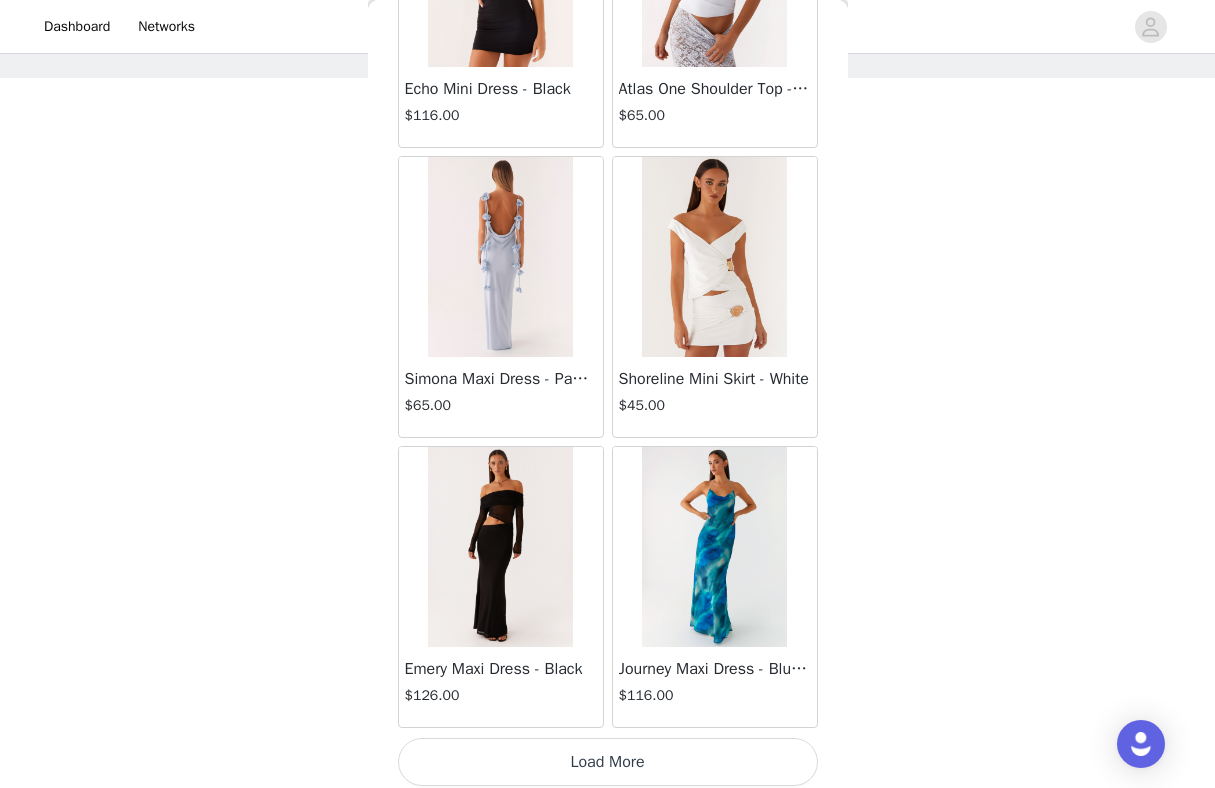 scroll, scrollTop: 31272, scrollLeft: 0, axis: vertical 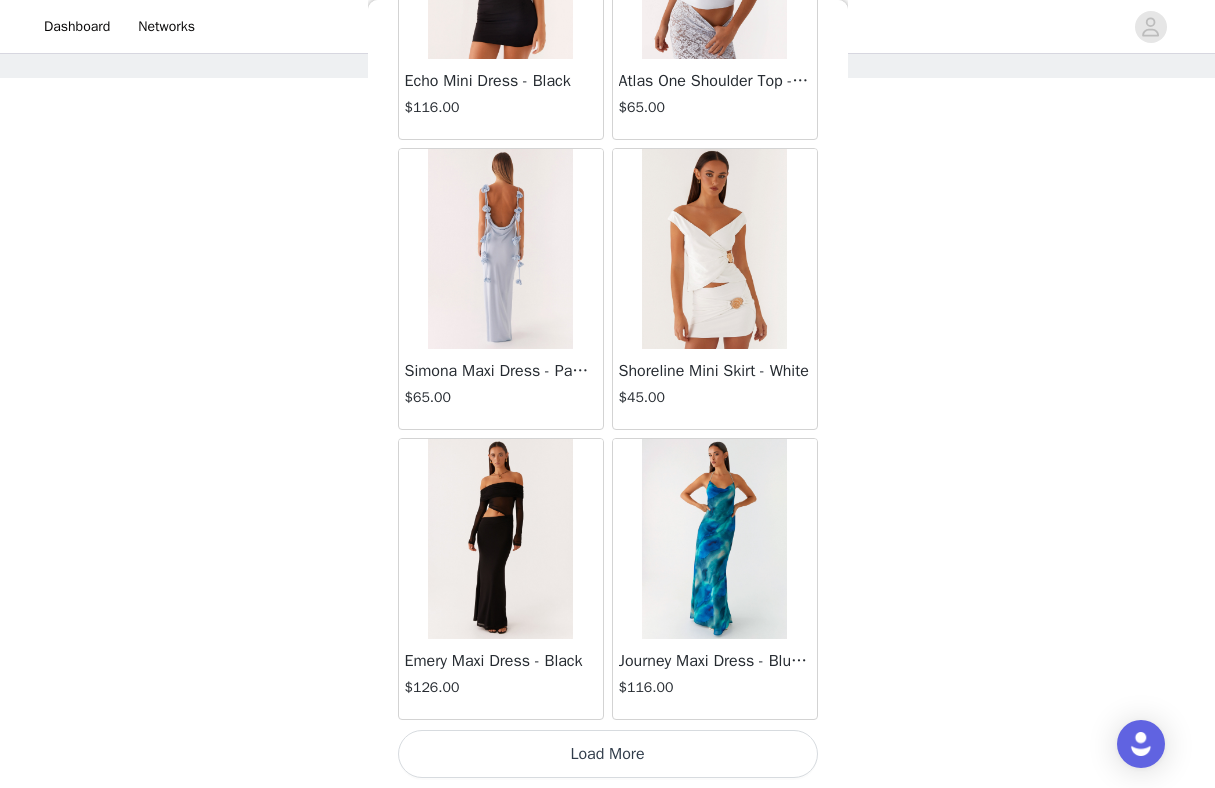 click on "Load More" at bounding box center [608, 754] 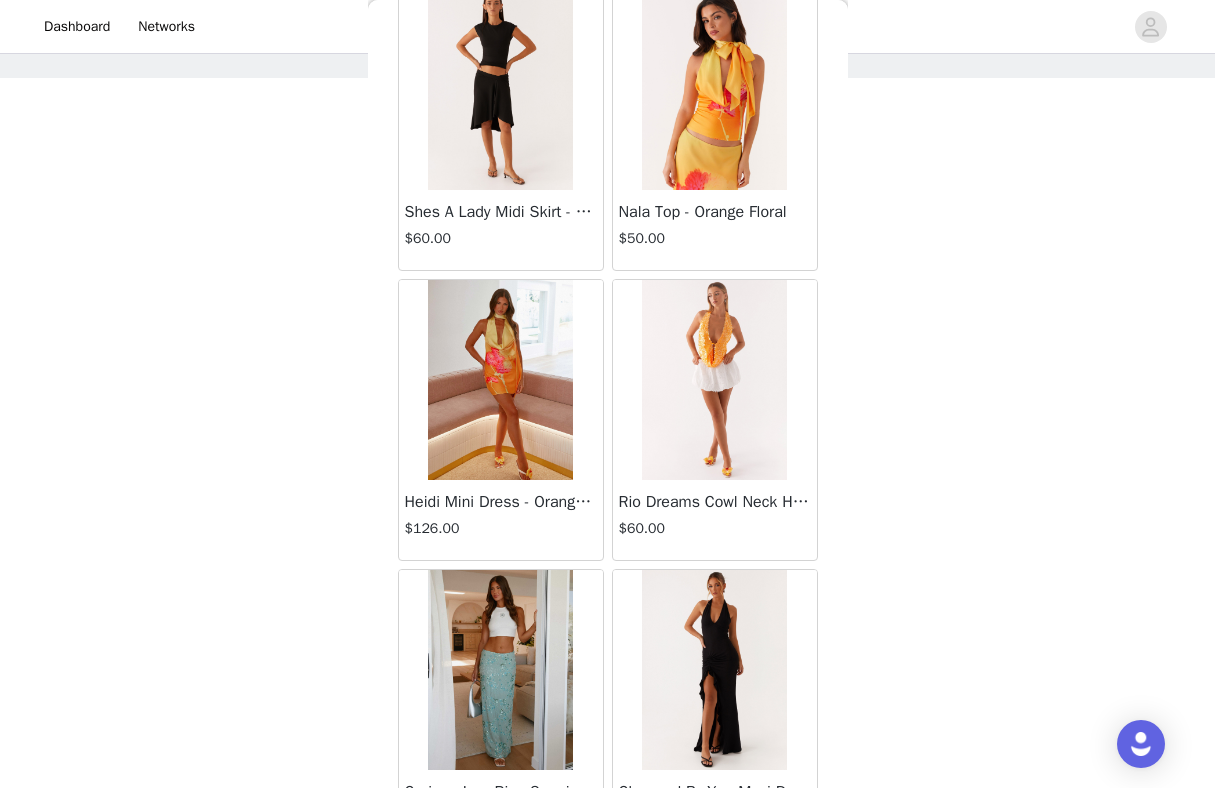 scroll, scrollTop: 34172, scrollLeft: 0, axis: vertical 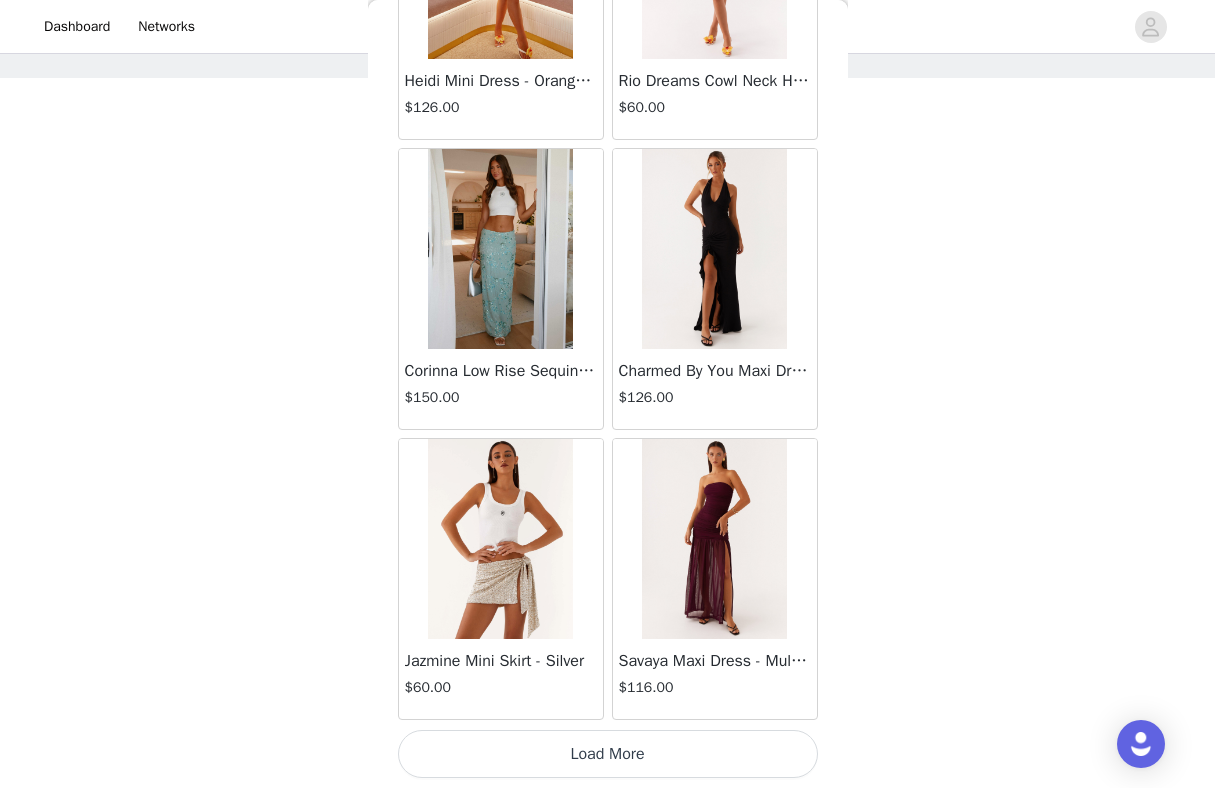 click on "Load More" at bounding box center (608, 754) 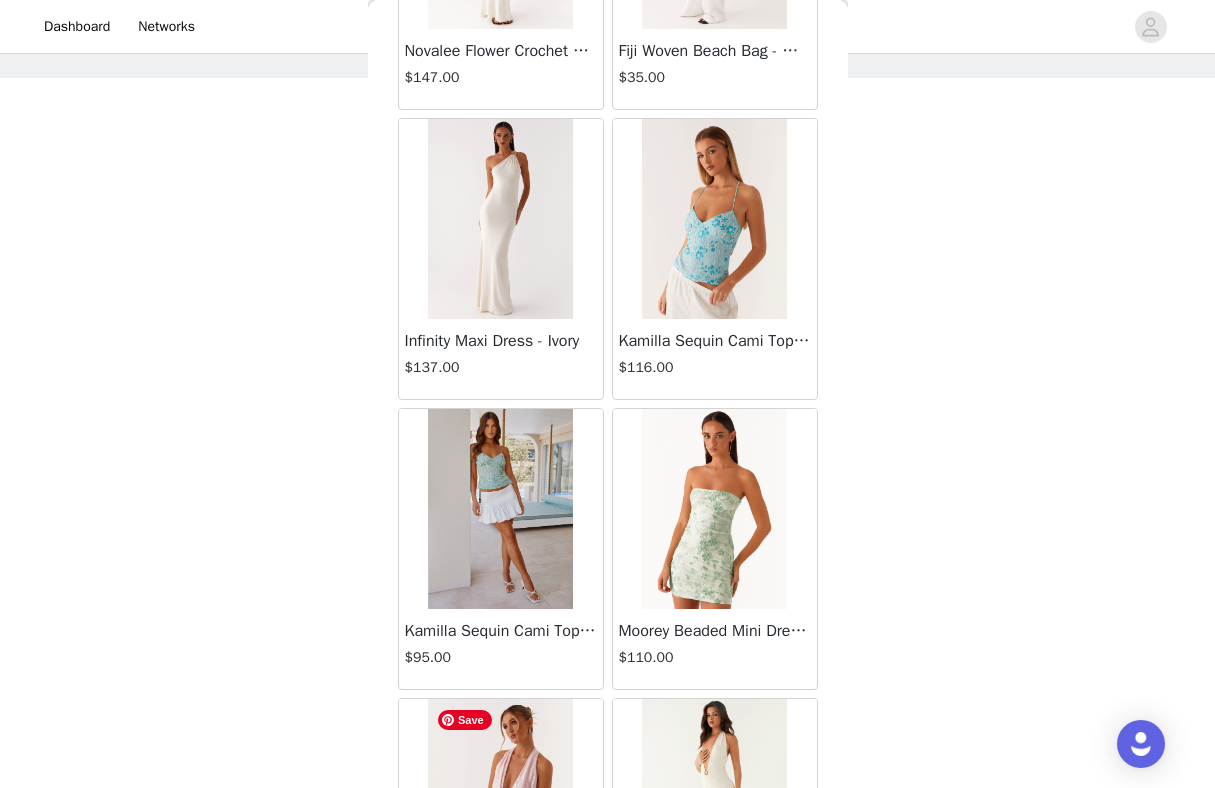 scroll, scrollTop: 37072, scrollLeft: 0, axis: vertical 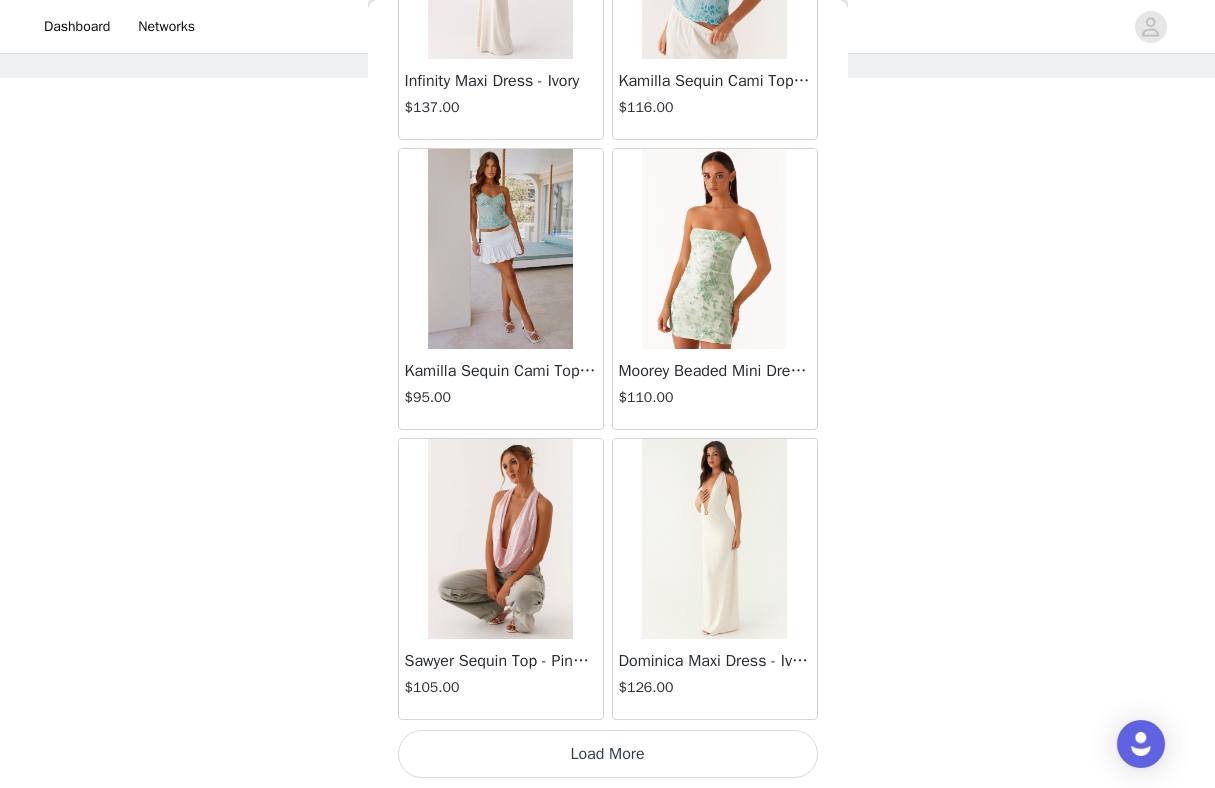 click on "Load More" at bounding box center [608, 754] 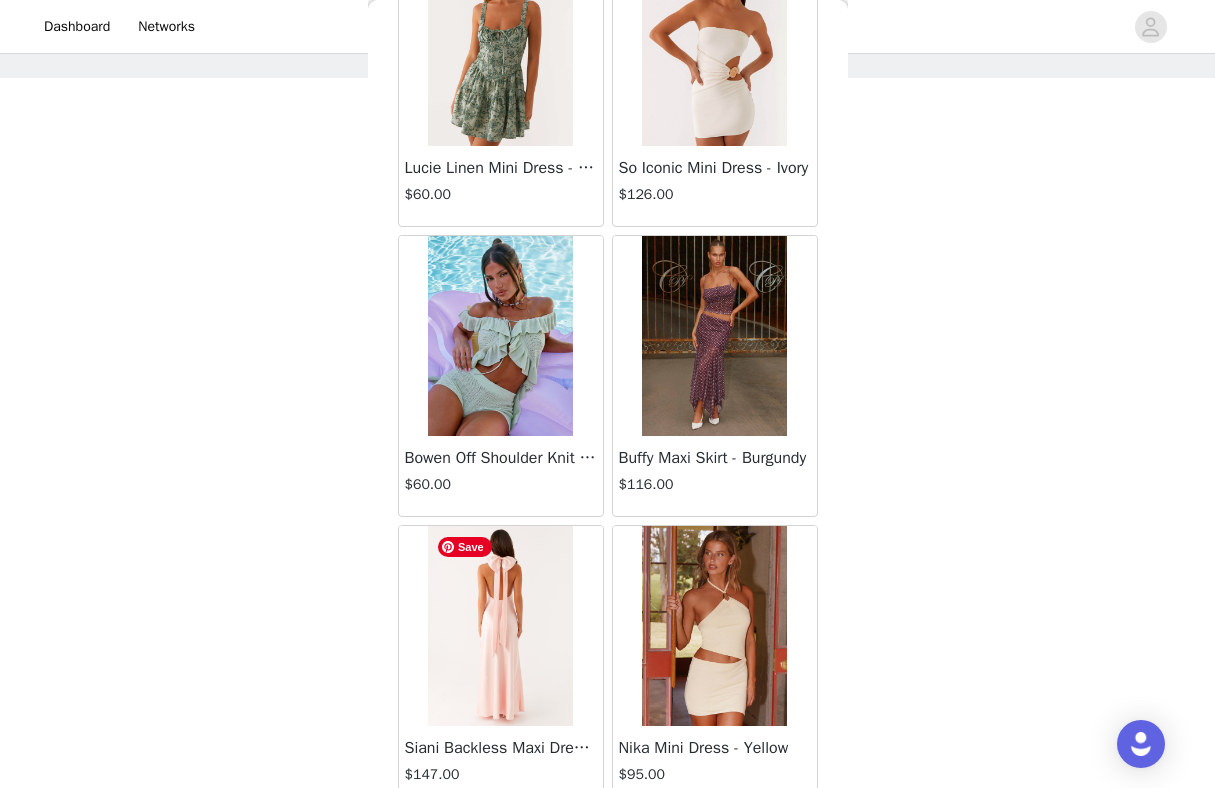 scroll, scrollTop: 39972, scrollLeft: 0, axis: vertical 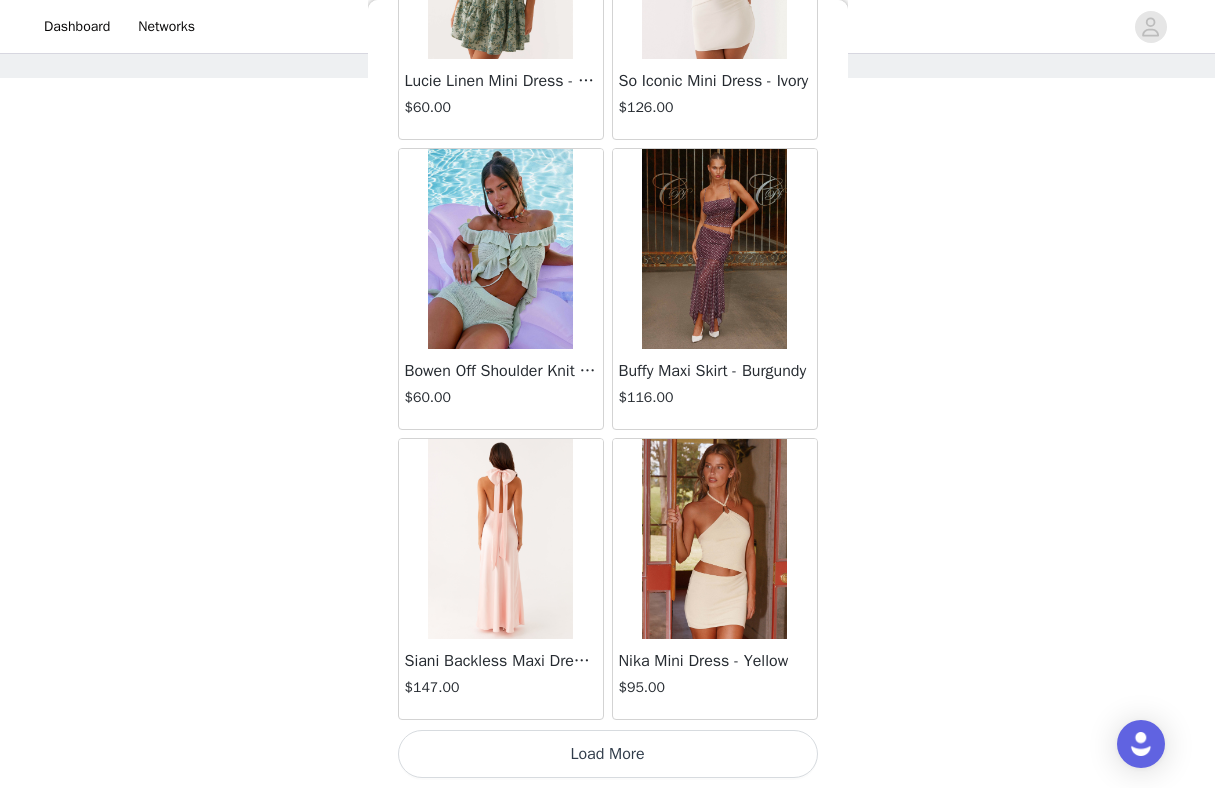 click on "Load More" at bounding box center (608, 754) 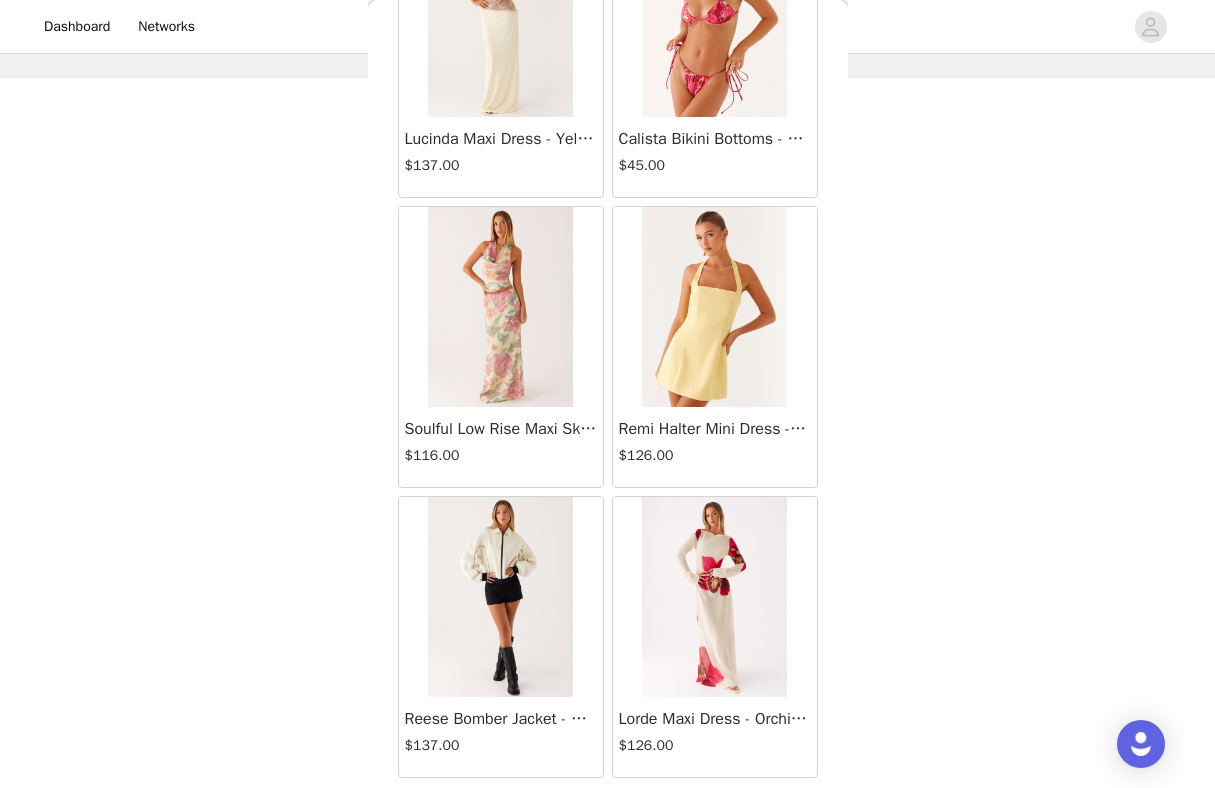 scroll, scrollTop: 42872, scrollLeft: 0, axis: vertical 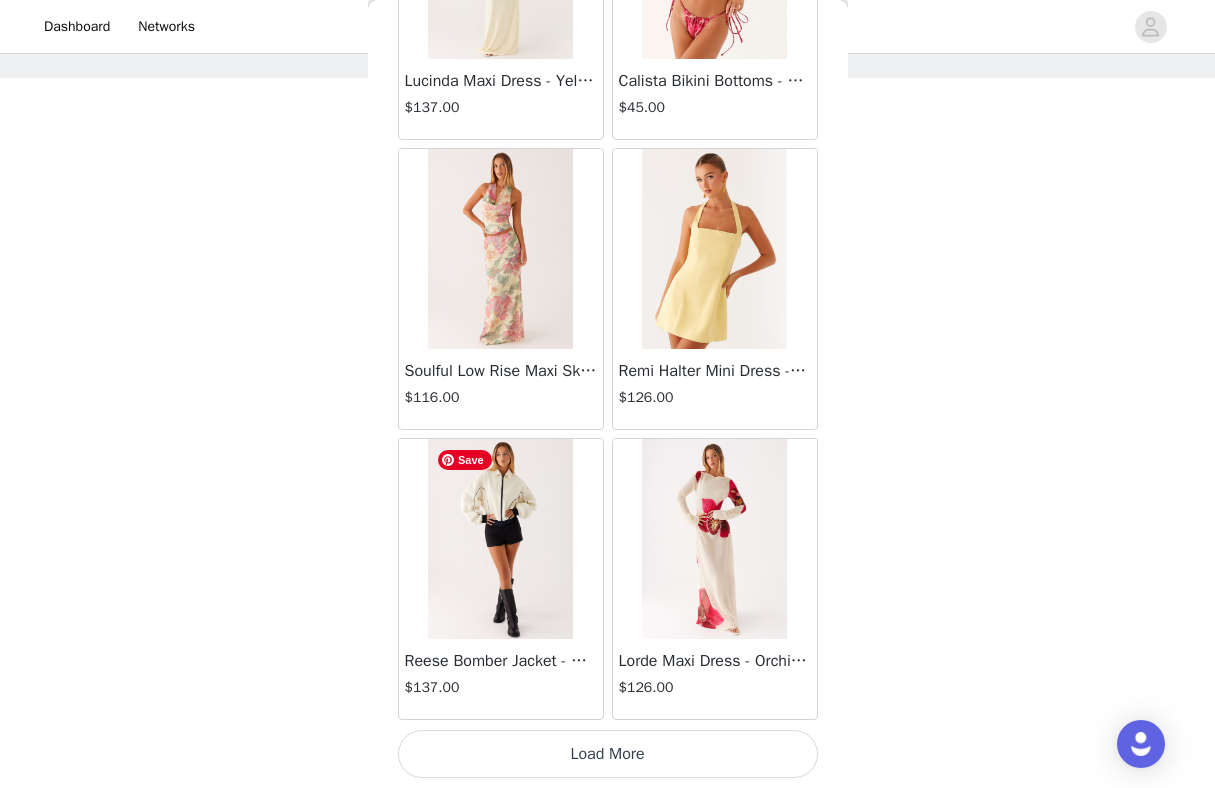 click at bounding box center (500, 539) 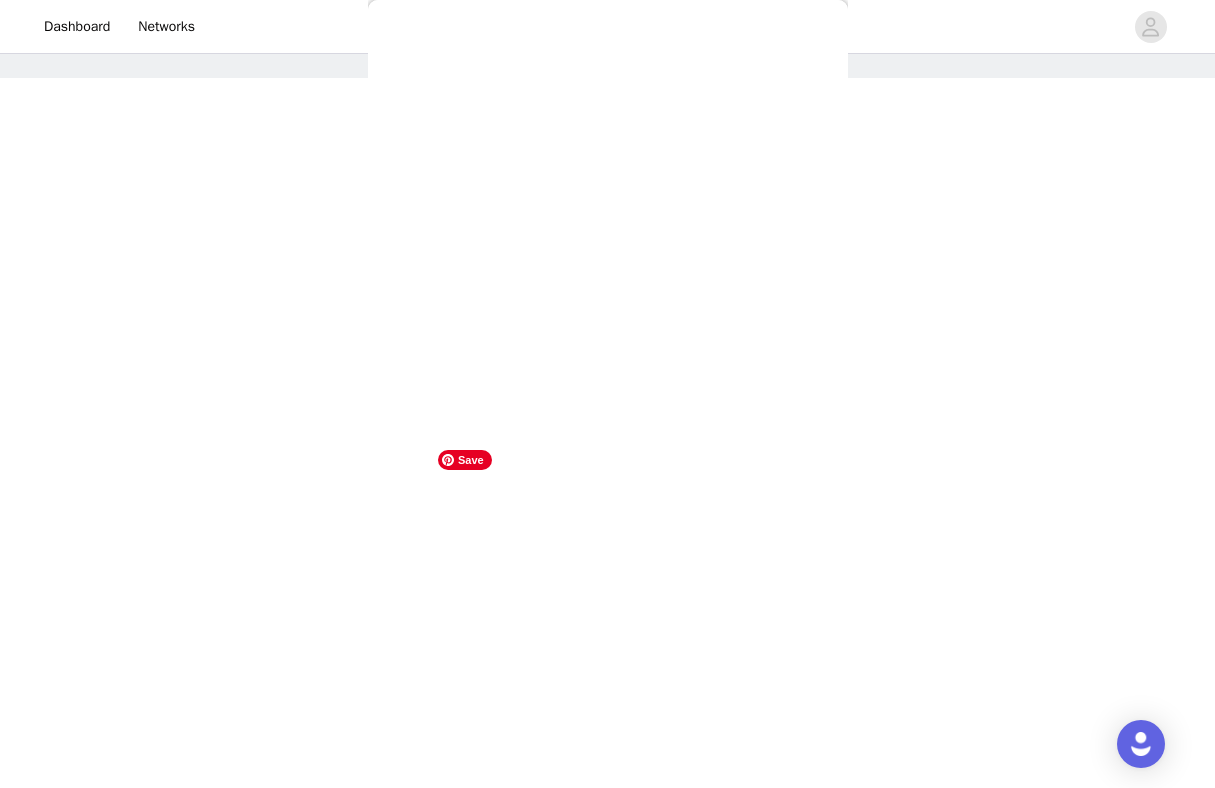 click at bounding box center (80, 539) 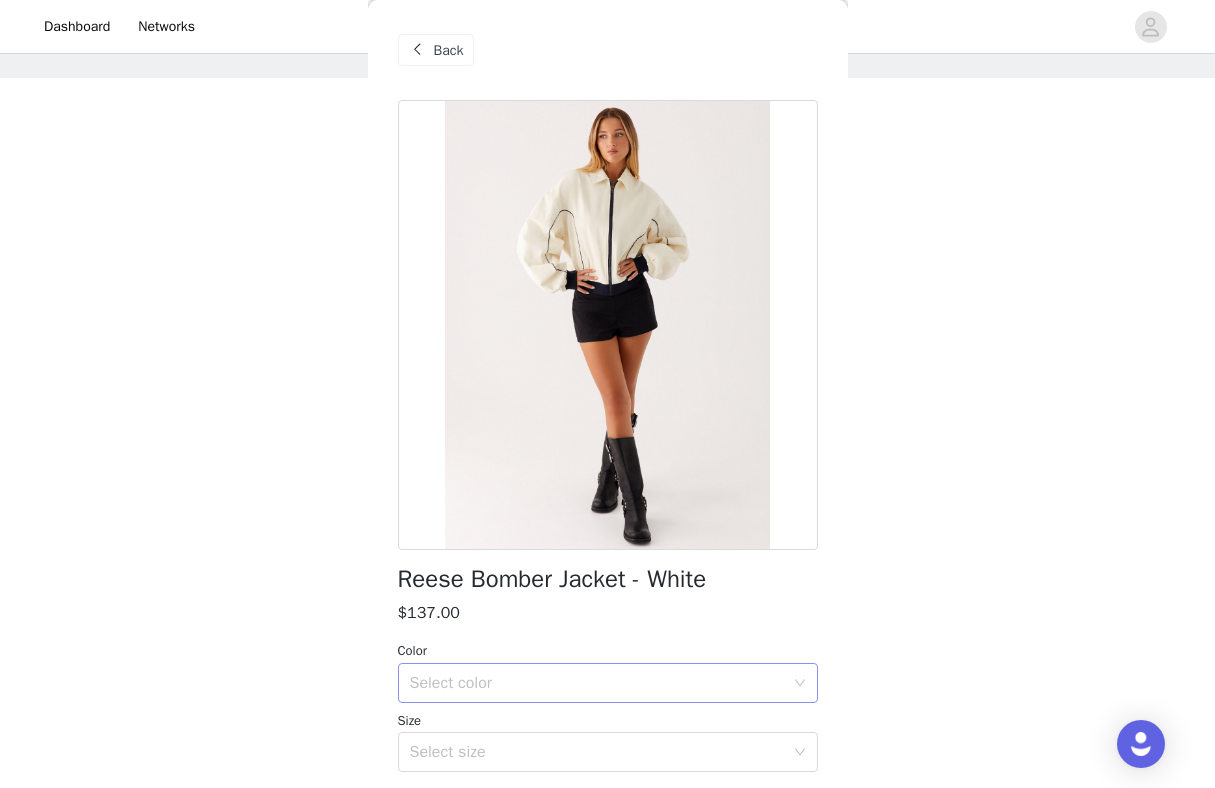 click on "Select color" at bounding box center [597, 683] 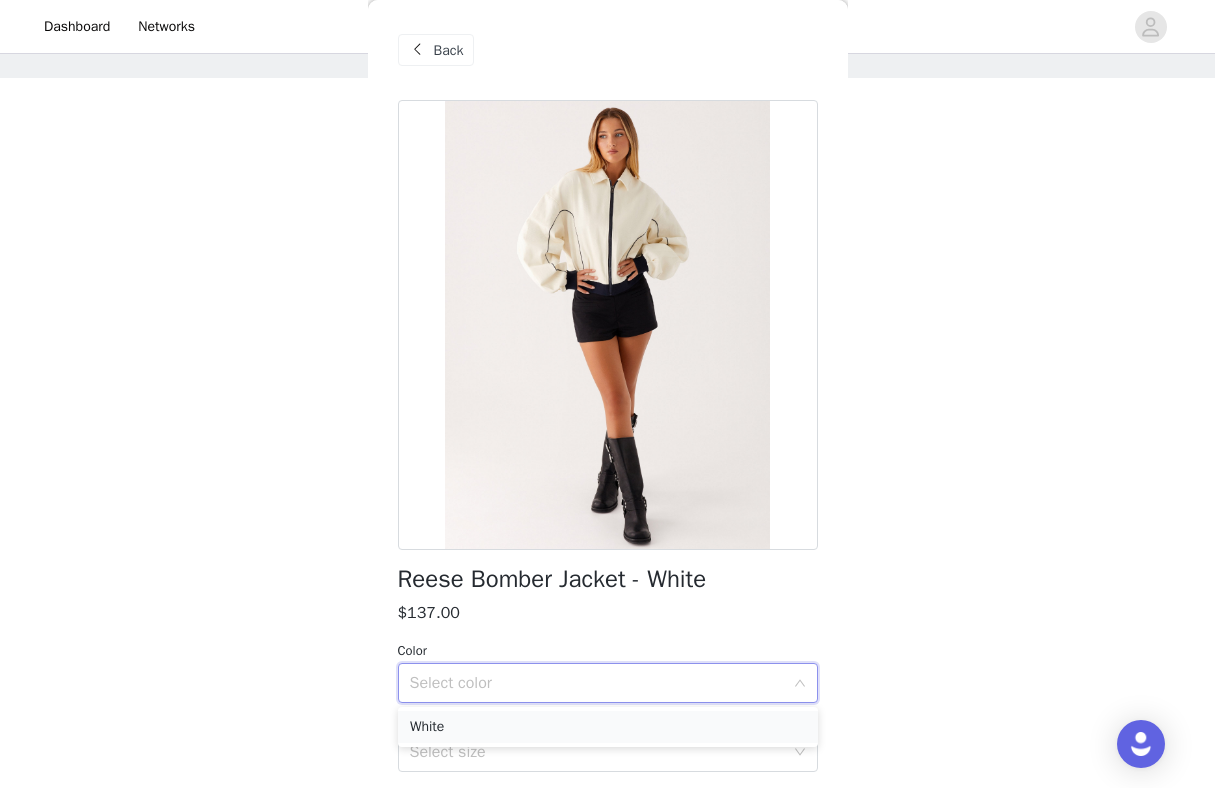 click on "White" at bounding box center [608, 727] 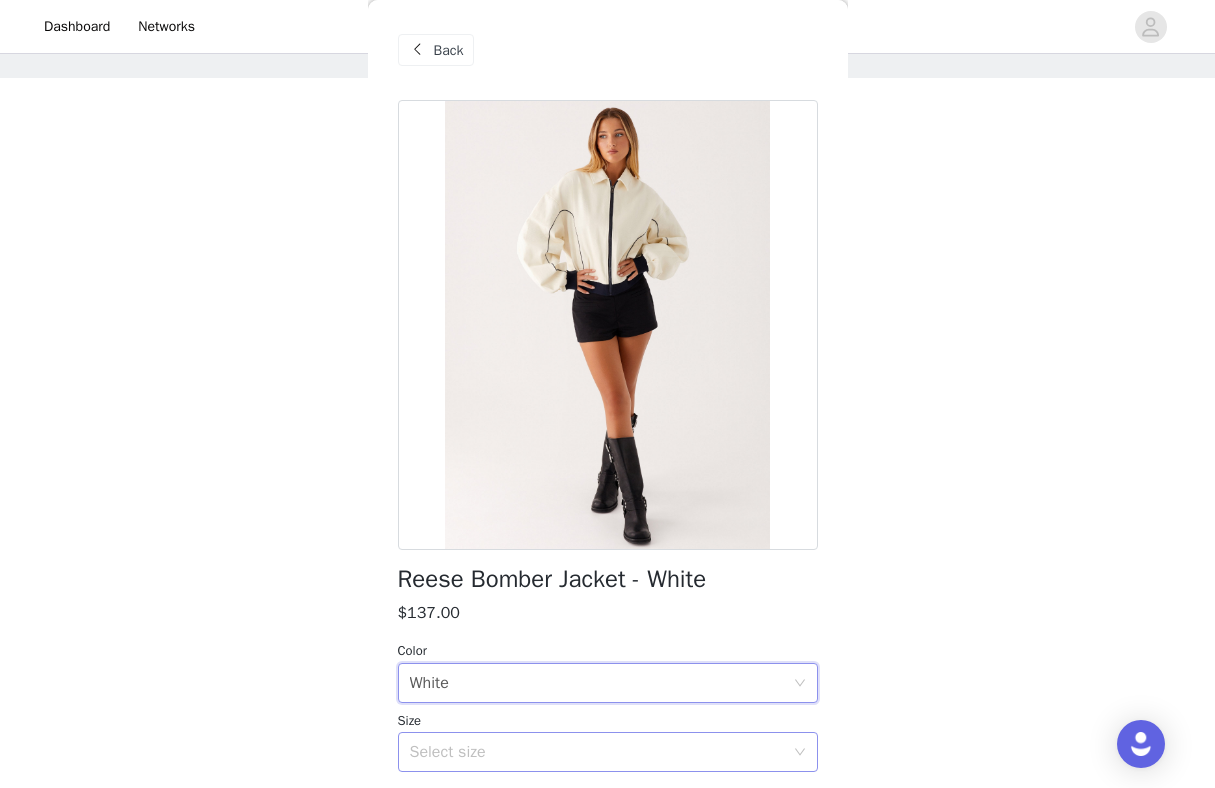 click on "Select size" at bounding box center (597, 752) 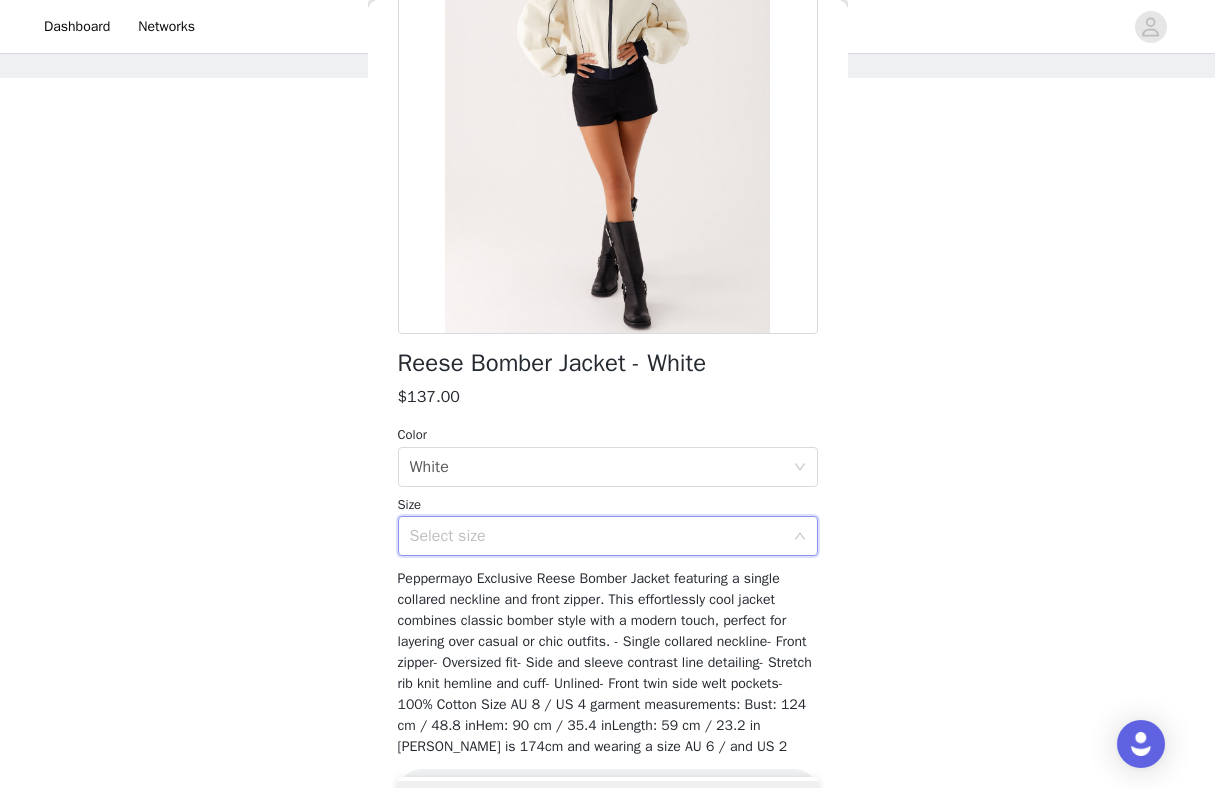 scroll, scrollTop: 290, scrollLeft: 0, axis: vertical 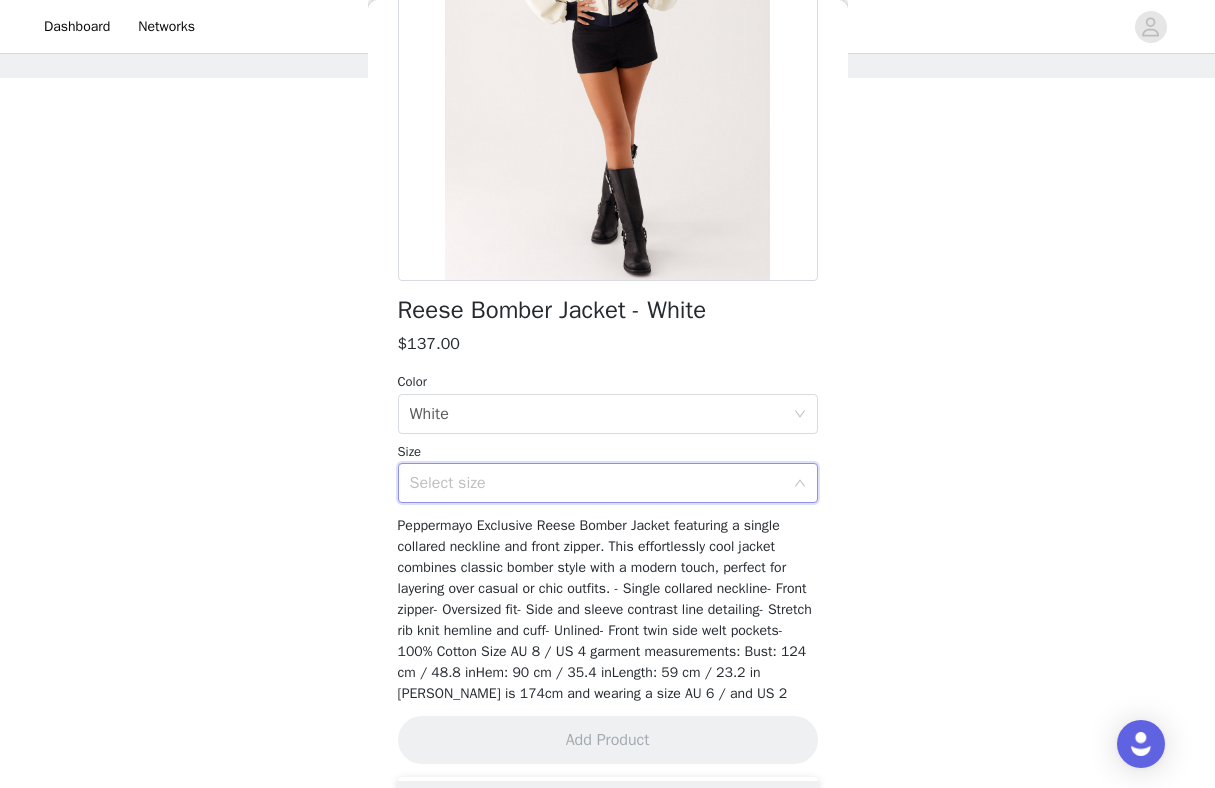 click on "Select size" at bounding box center (597, 483) 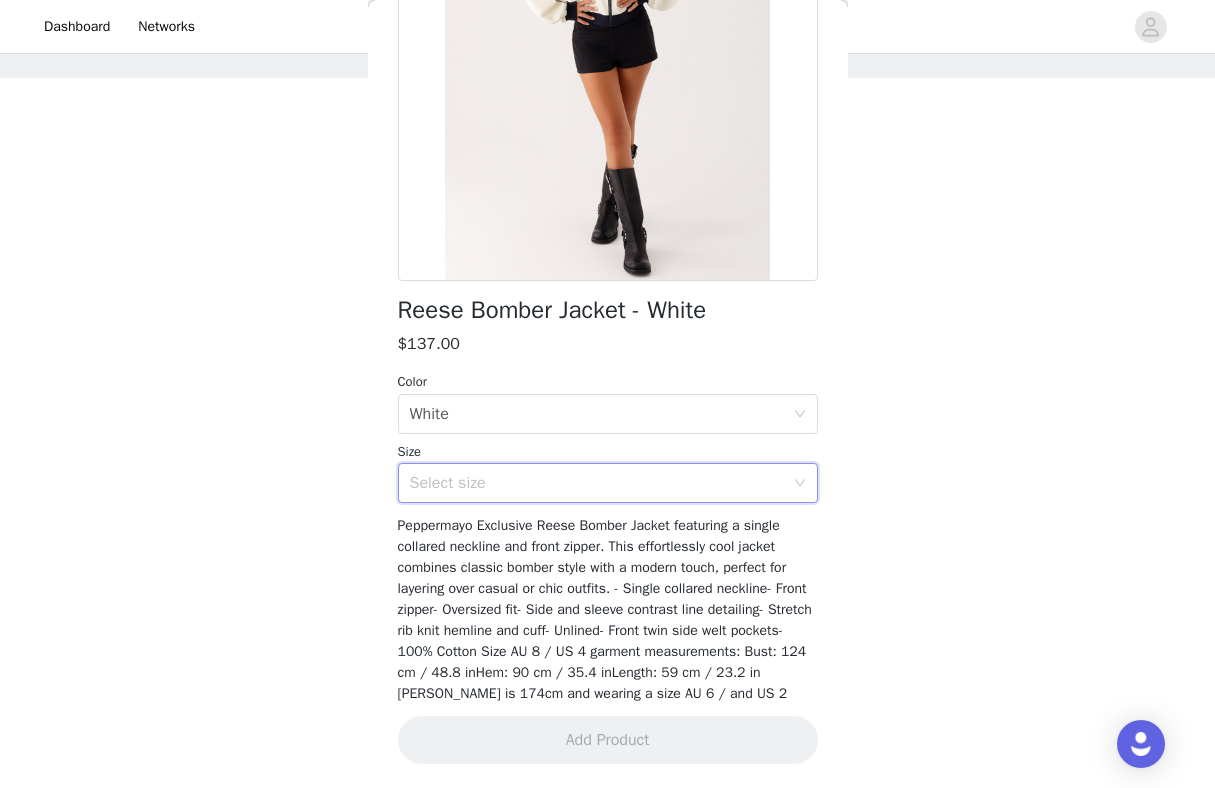 click on "Select size" at bounding box center [597, 483] 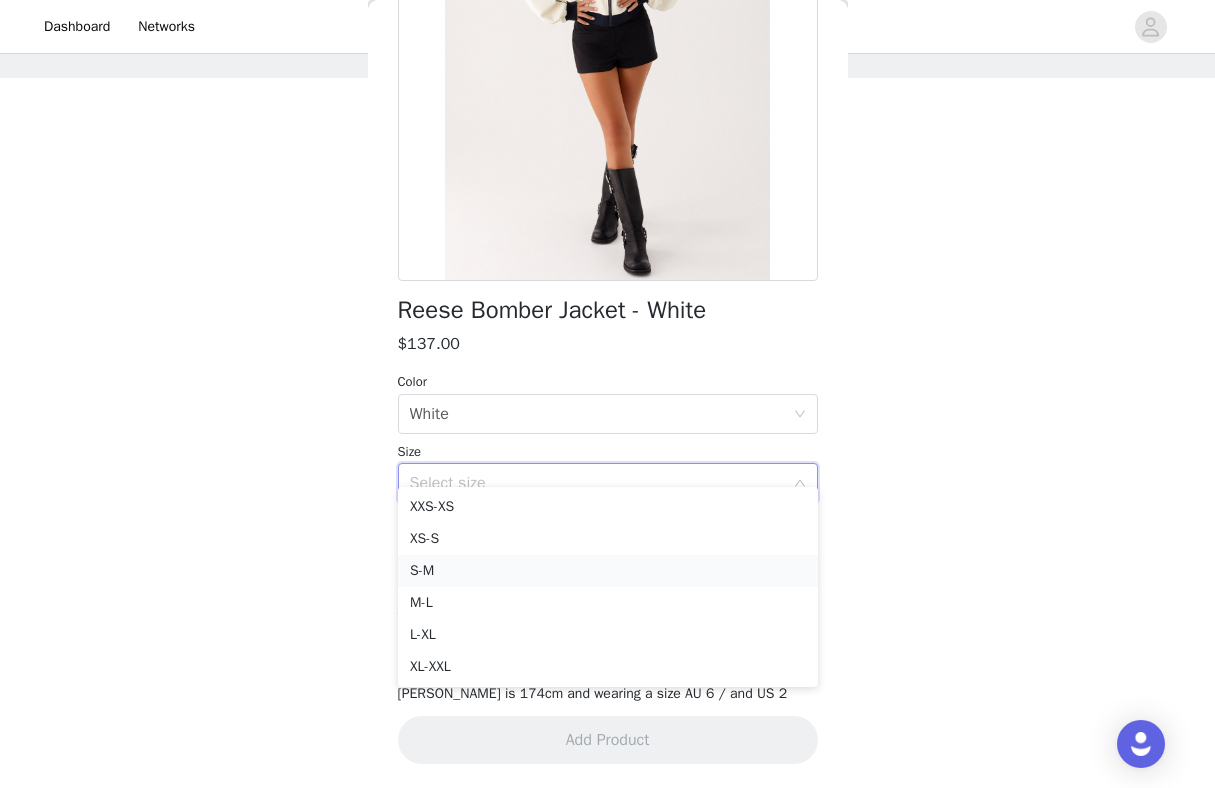click on "S-M" at bounding box center [608, 571] 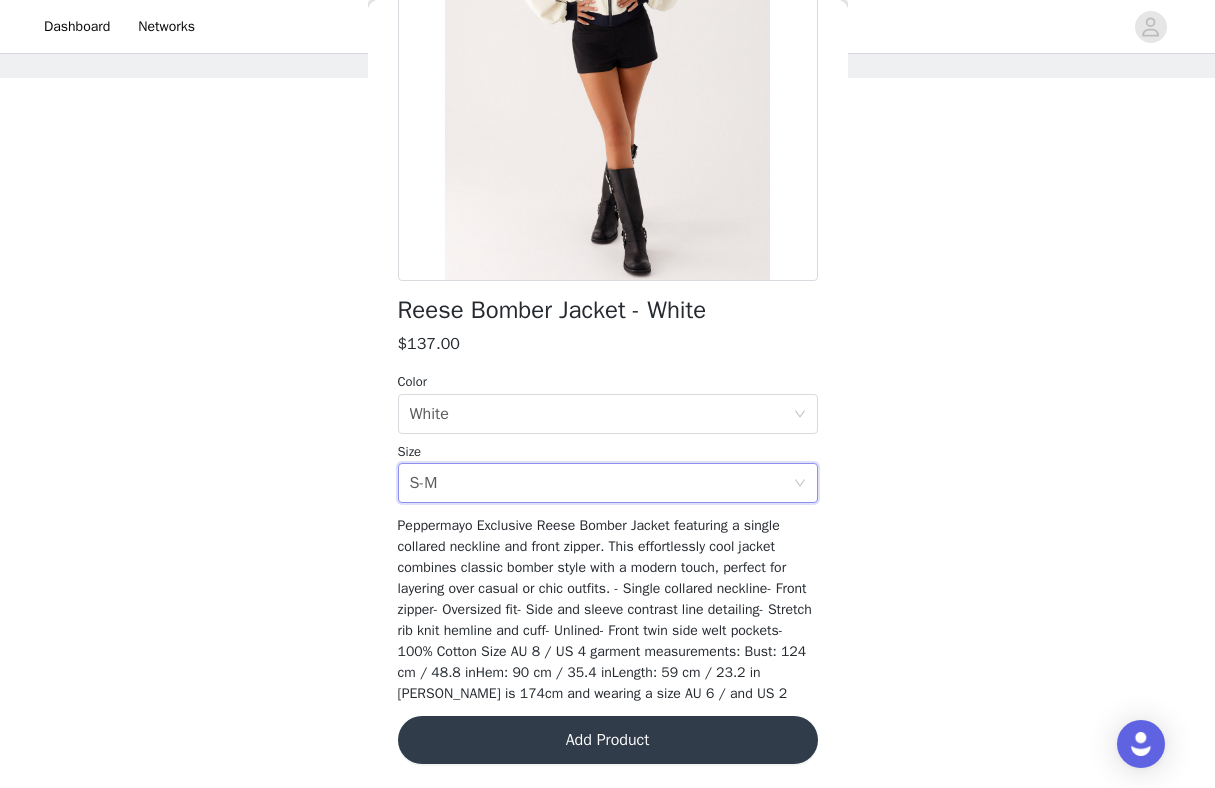 click on "Add Product" at bounding box center [608, 740] 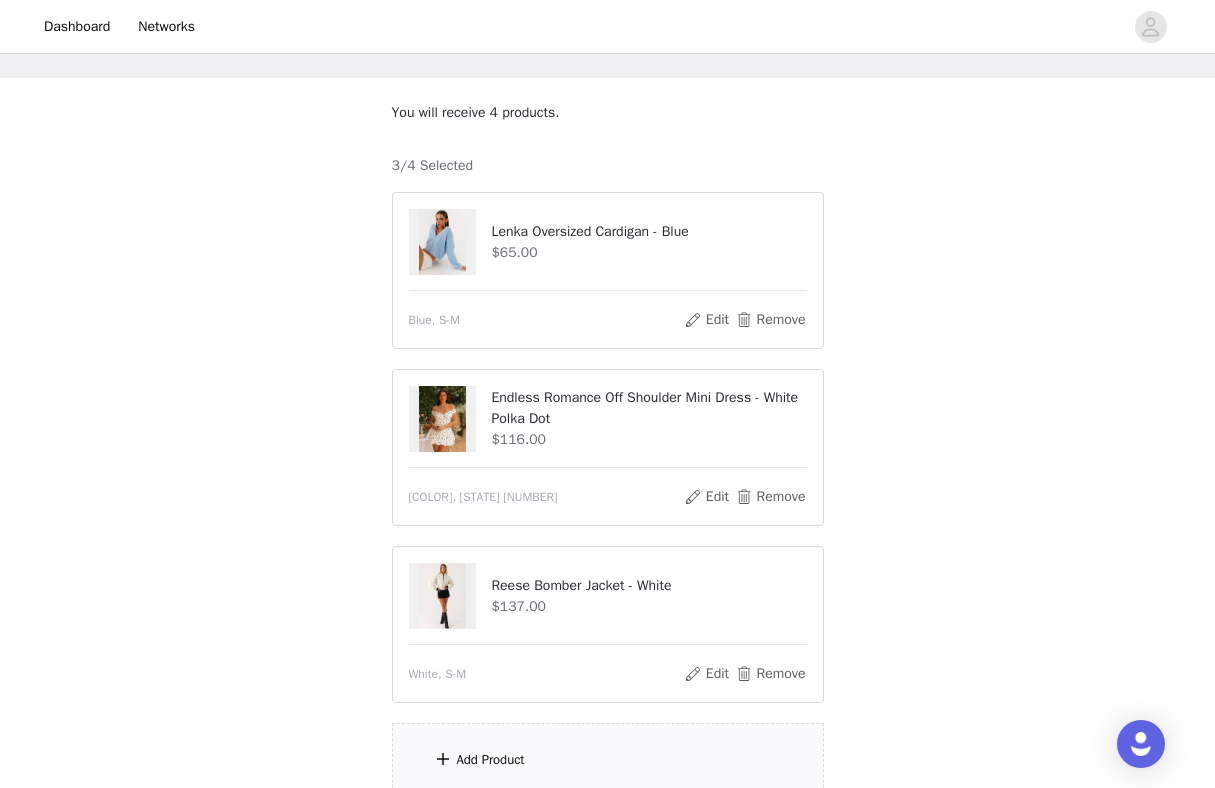 click on "Add Product" at bounding box center (608, 760) 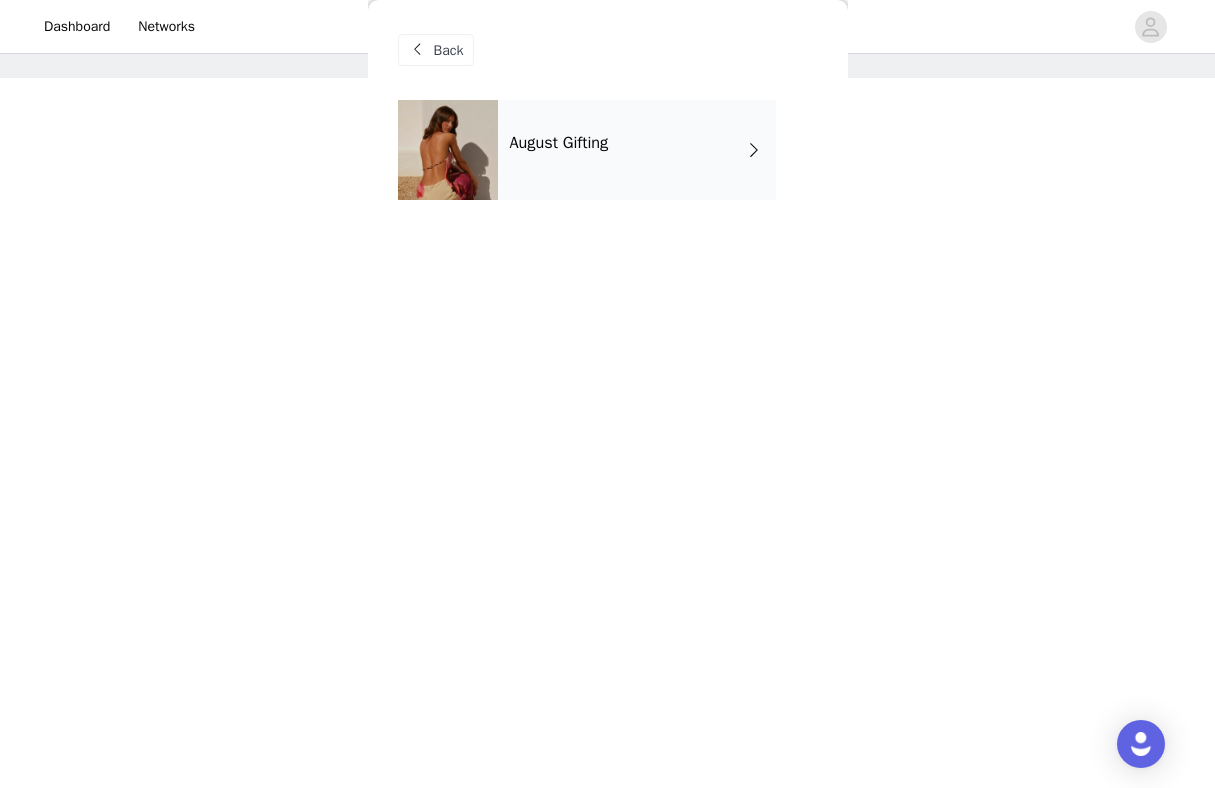 click on "August Gifting" at bounding box center (559, 143) 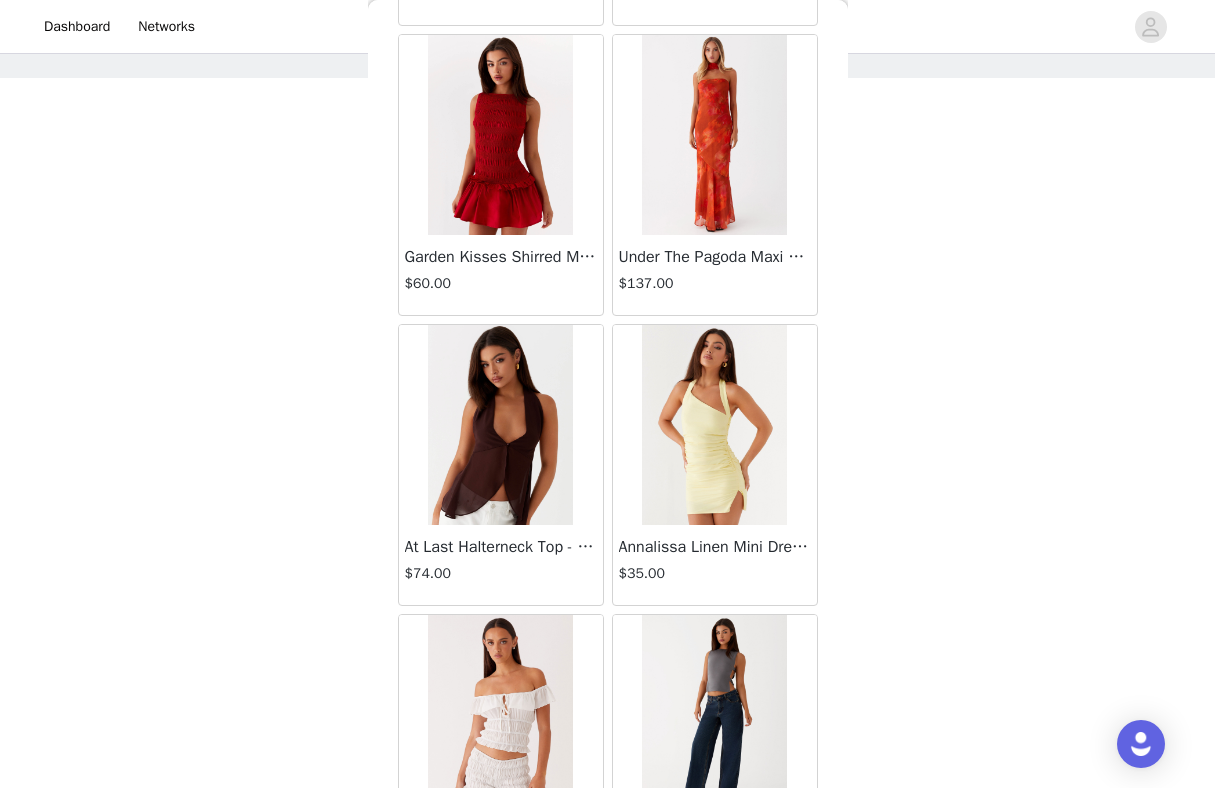 scroll, scrollTop: 2272, scrollLeft: 0, axis: vertical 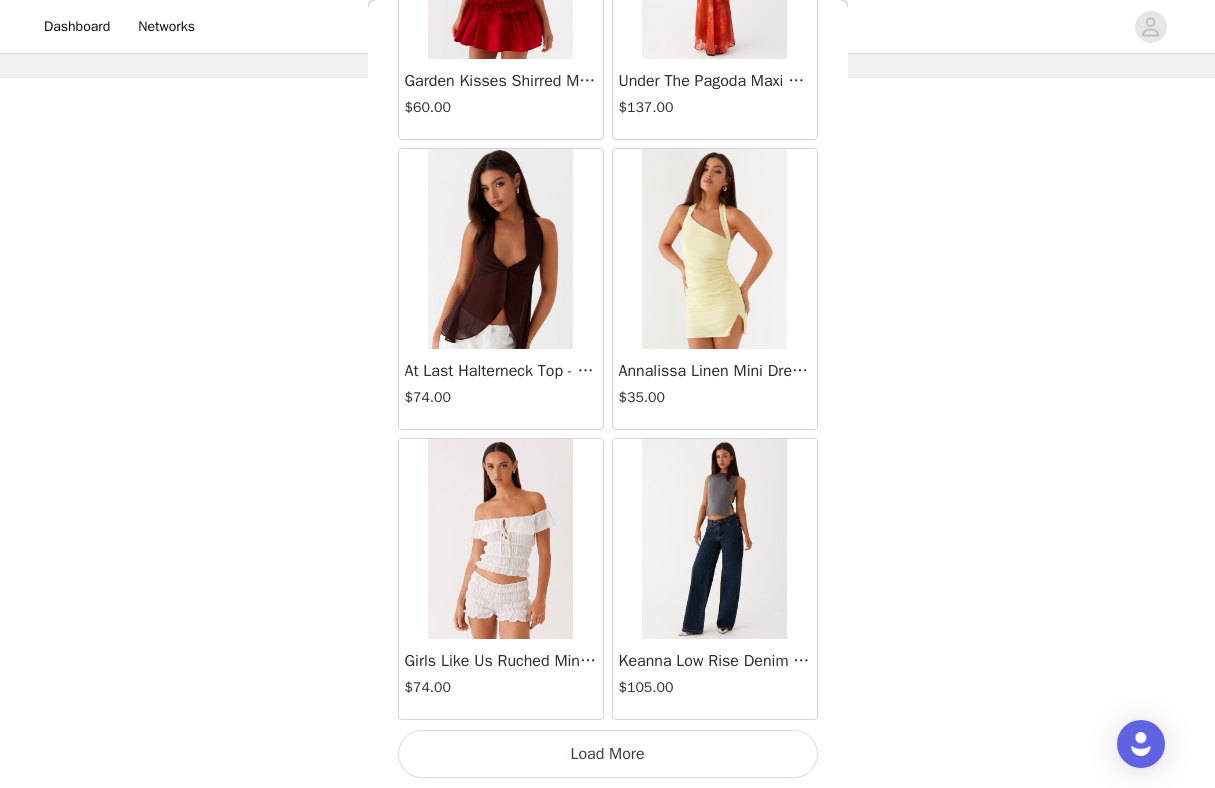 click on "Load More" at bounding box center [608, 754] 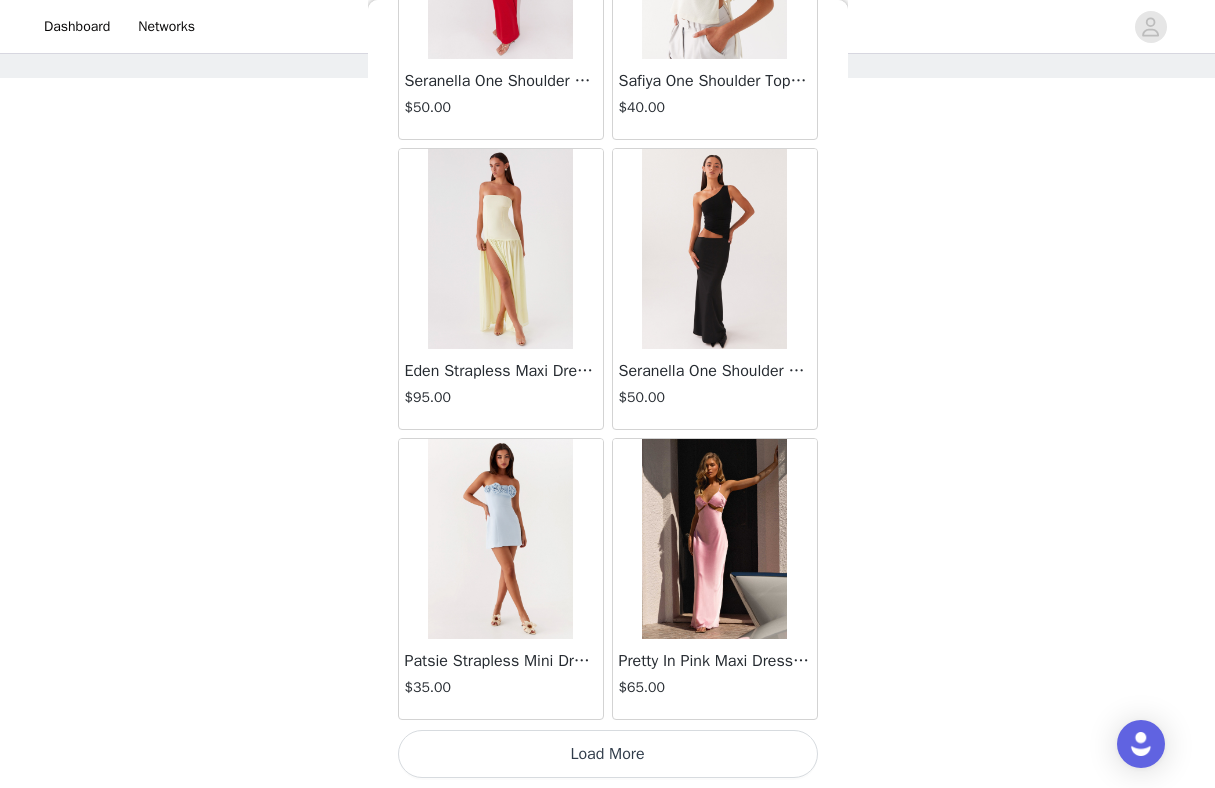click on "Load More" at bounding box center (608, 754) 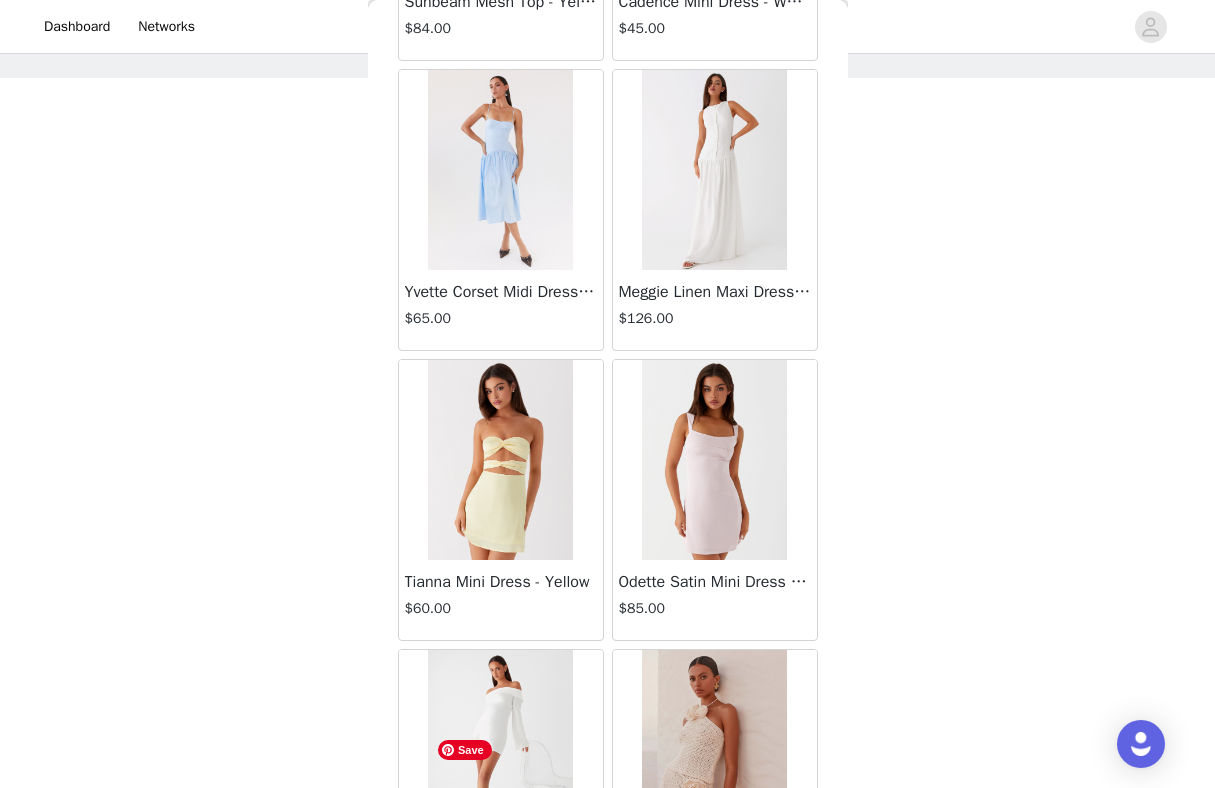 scroll, scrollTop: 8072, scrollLeft: 0, axis: vertical 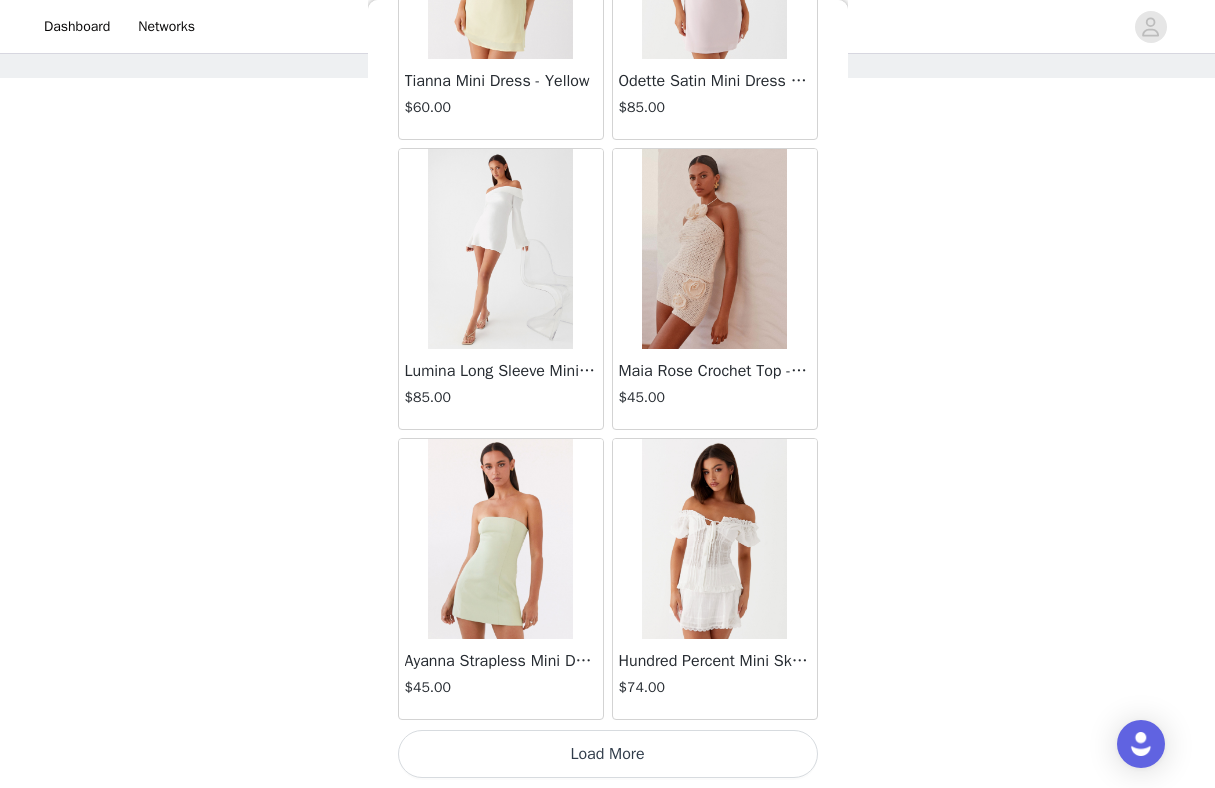 click on "Load More" at bounding box center (608, 754) 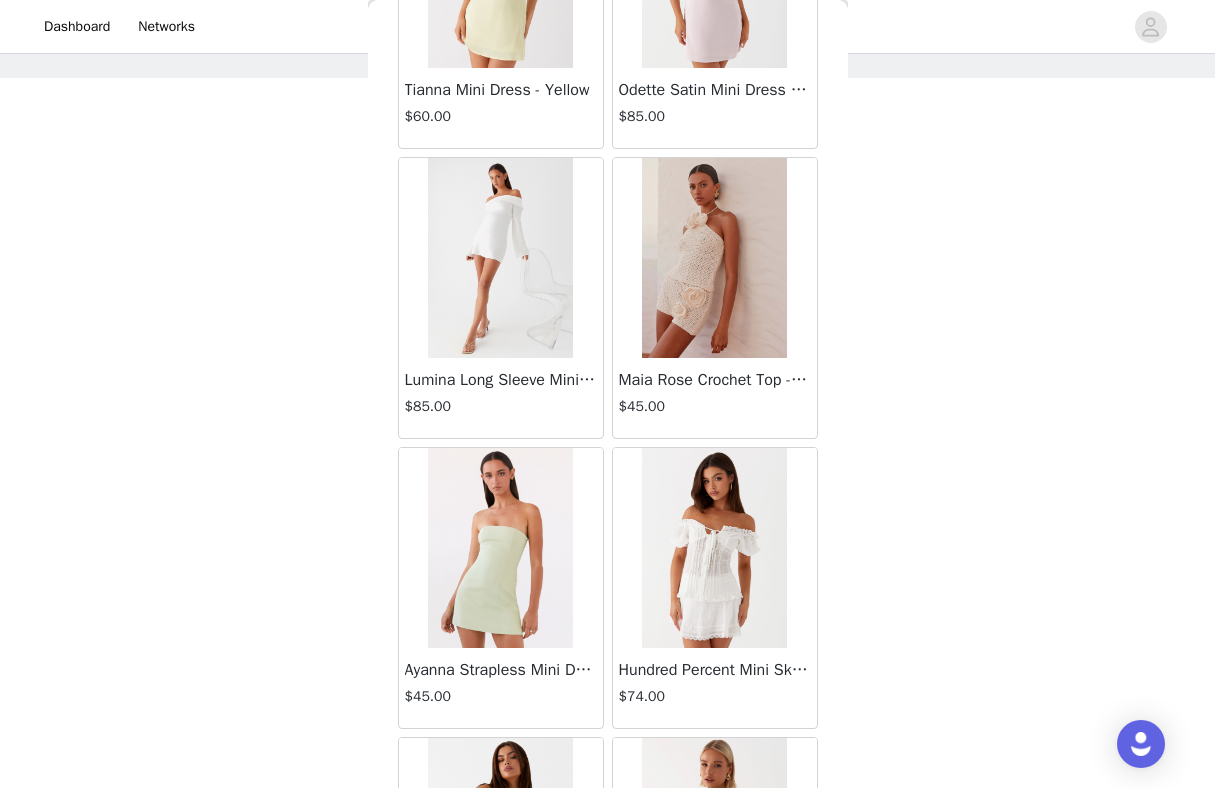 scroll, scrollTop: 261, scrollLeft: 0, axis: vertical 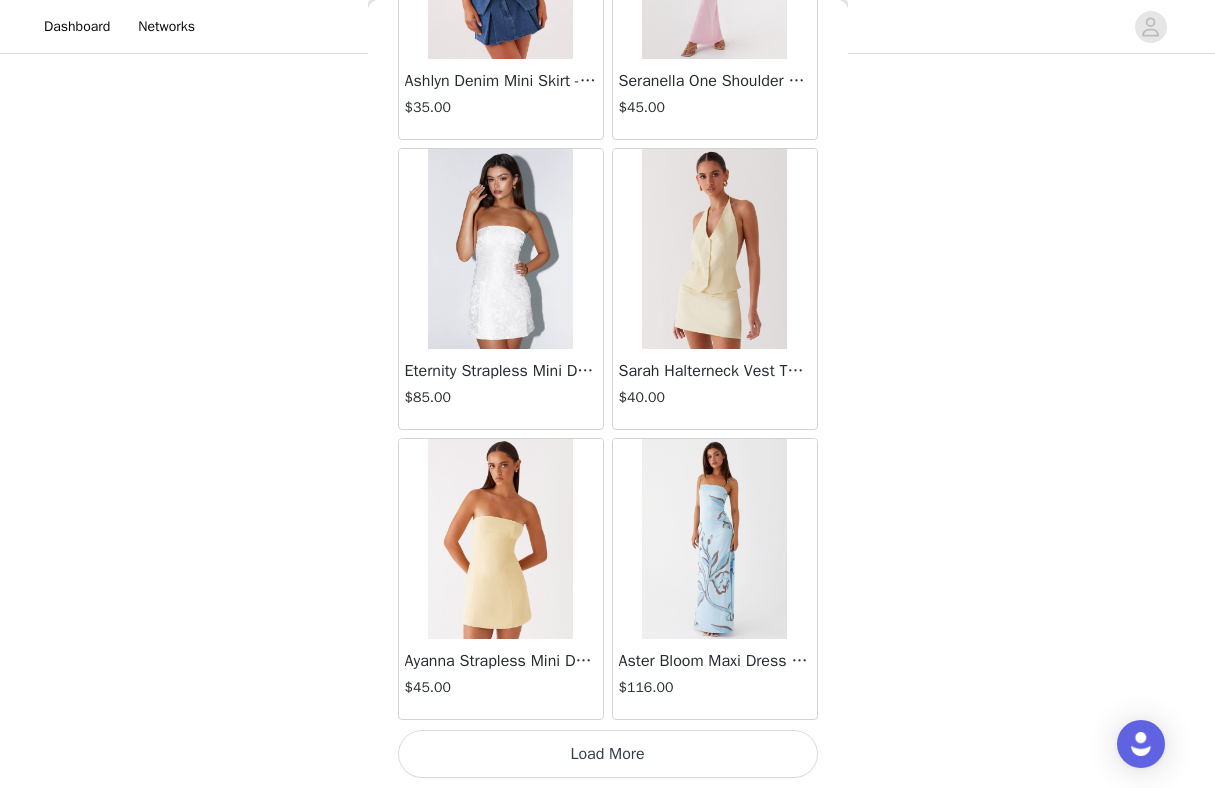 click on "Load More" at bounding box center [608, 754] 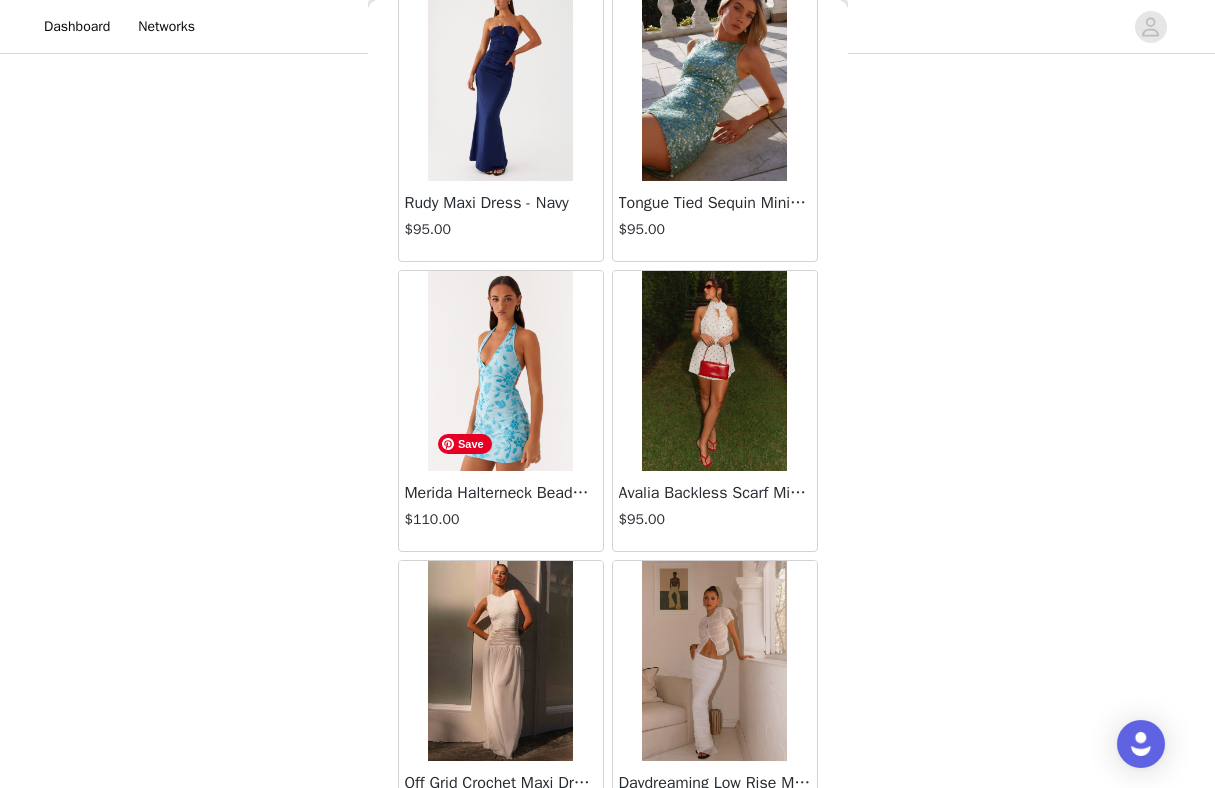 scroll, scrollTop: 13872, scrollLeft: 0, axis: vertical 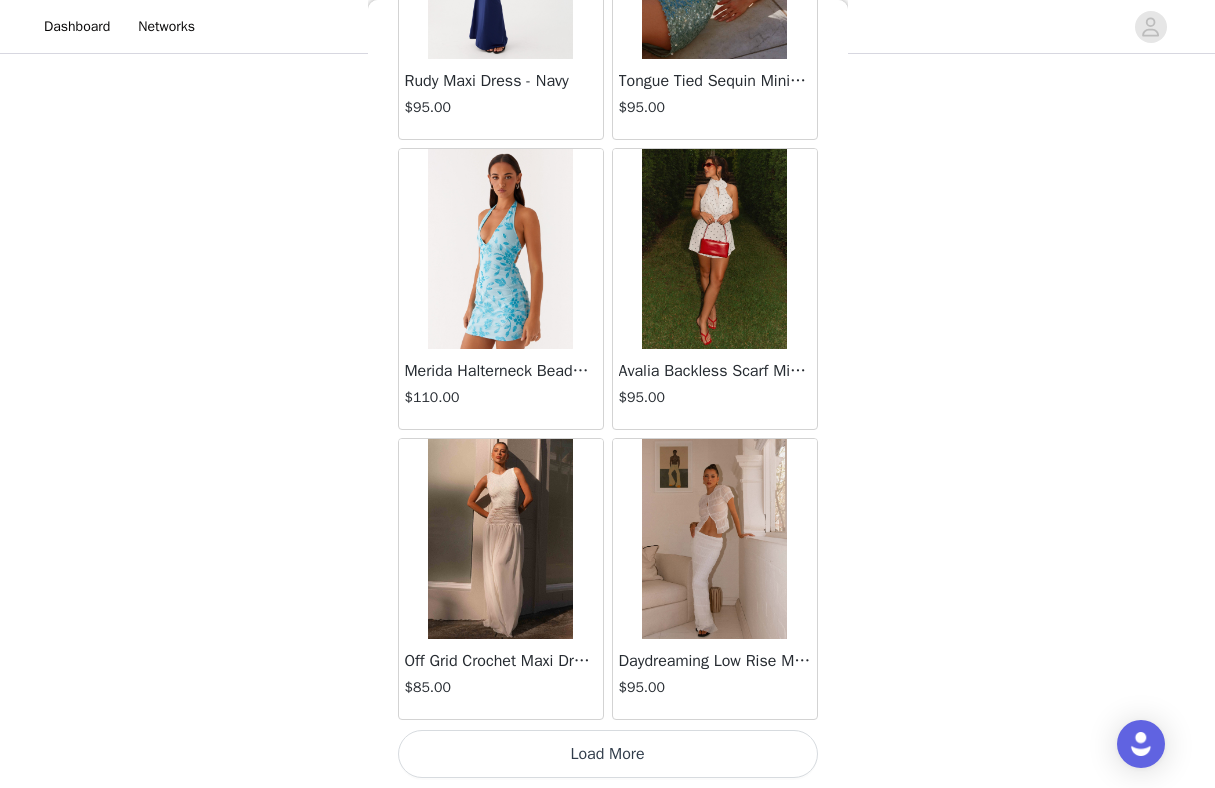 click on "Load More" at bounding box center [608, 754] 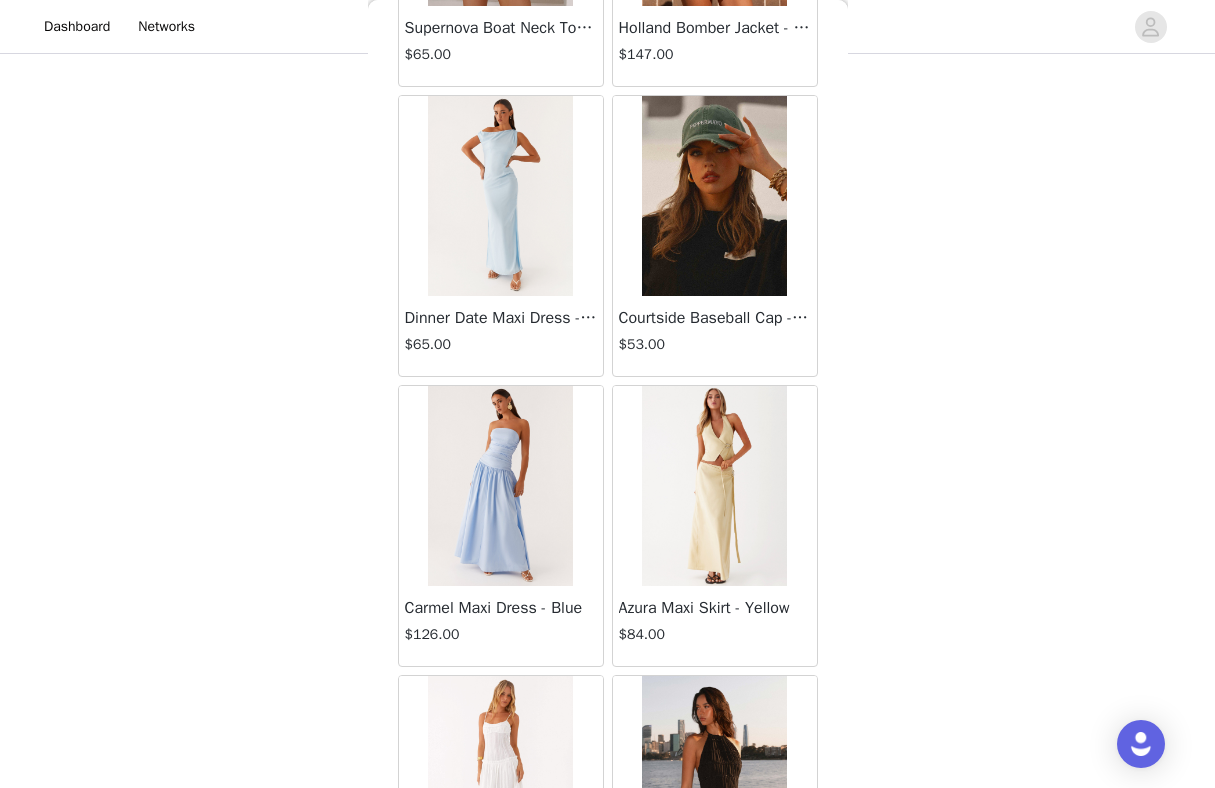 scroll, scrollTop: 16772, scrollLeft: 0, axis: vertical 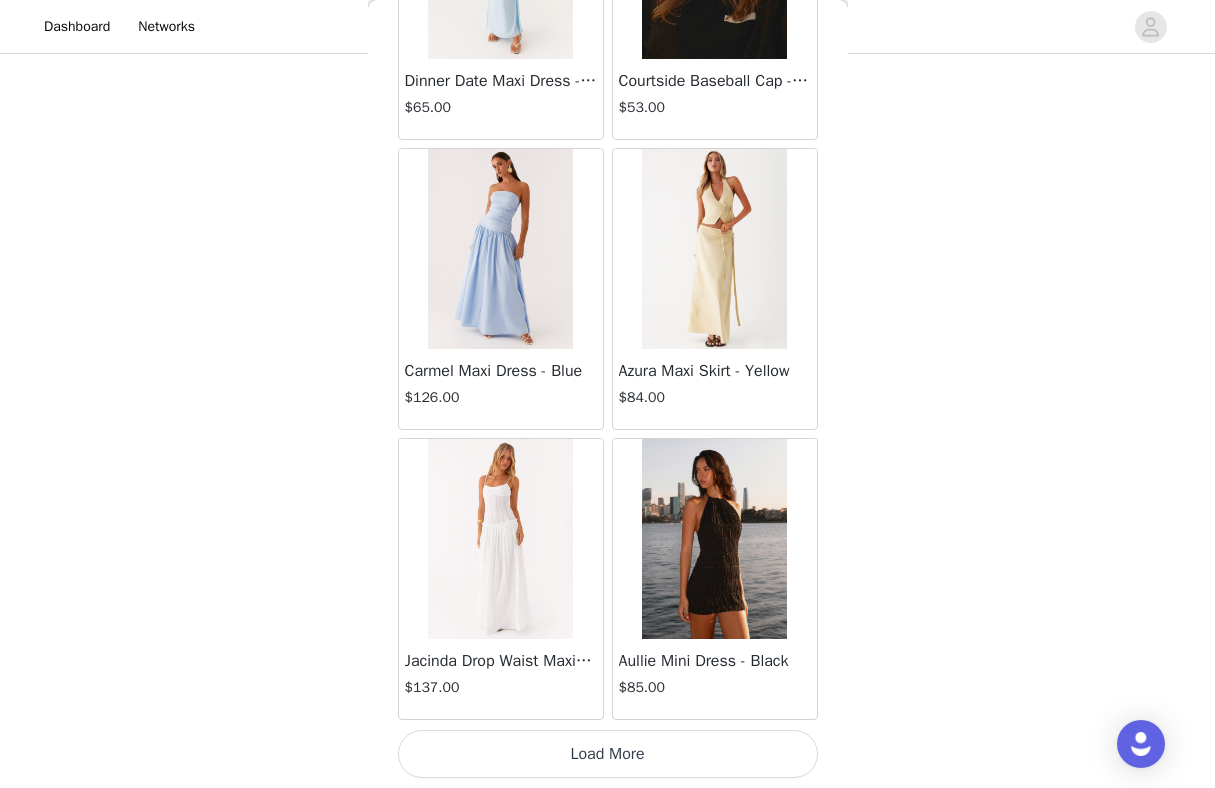 click on "Load More" at bounding box center (608, 754) 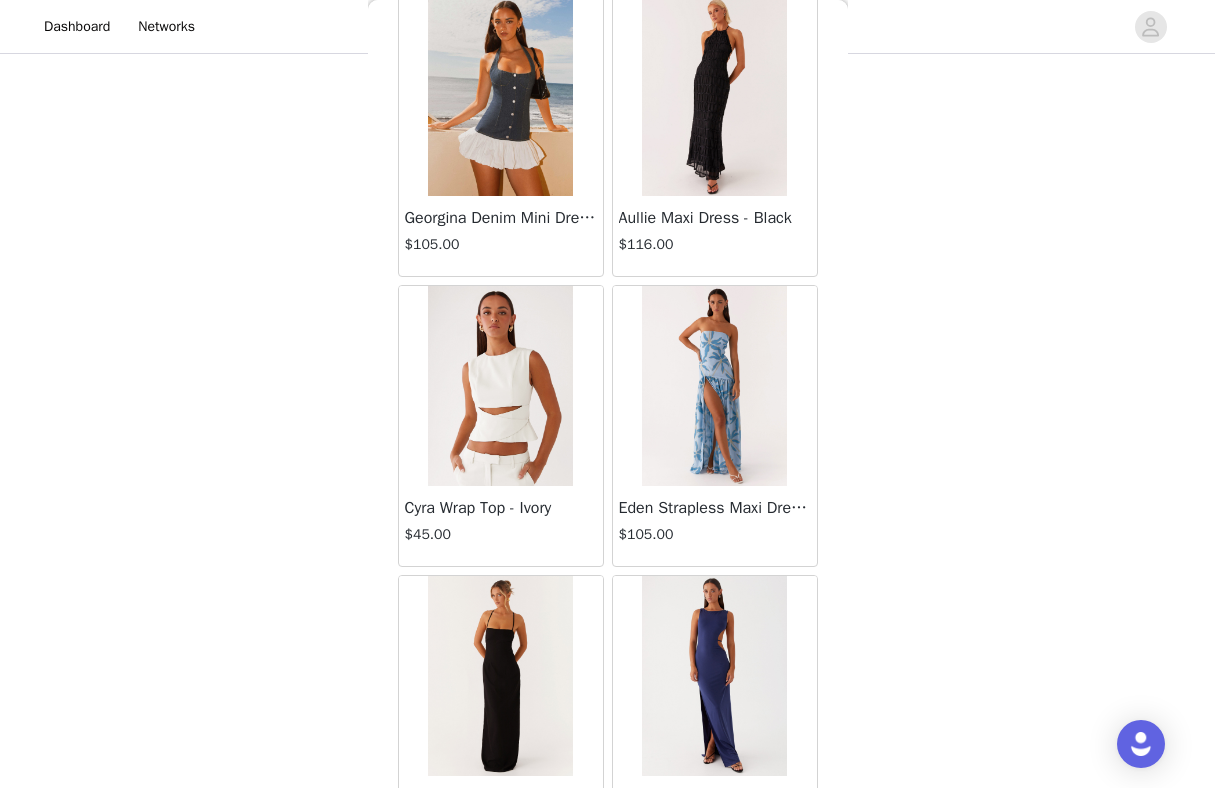 scroll, scrollTop: 19672, scrollLeft: 0, axis: vertical 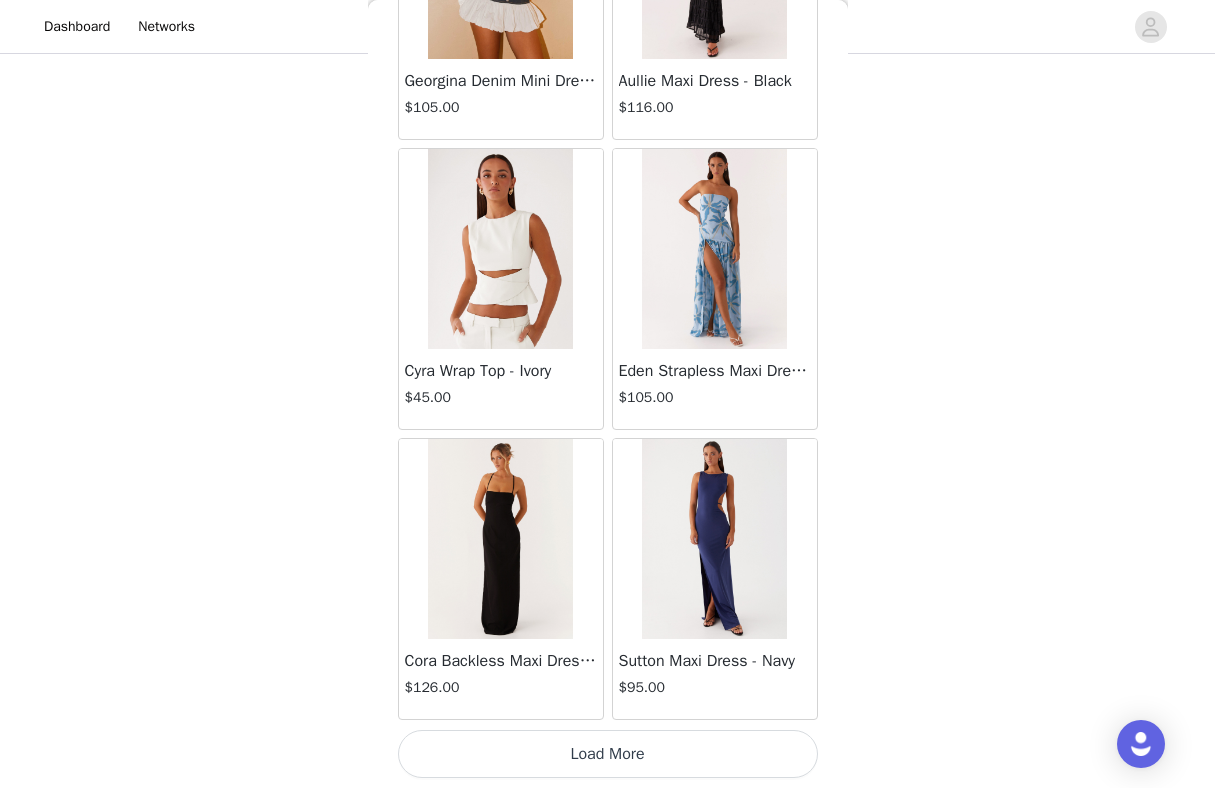 click on "Load More" at bounding box center [608, 754] 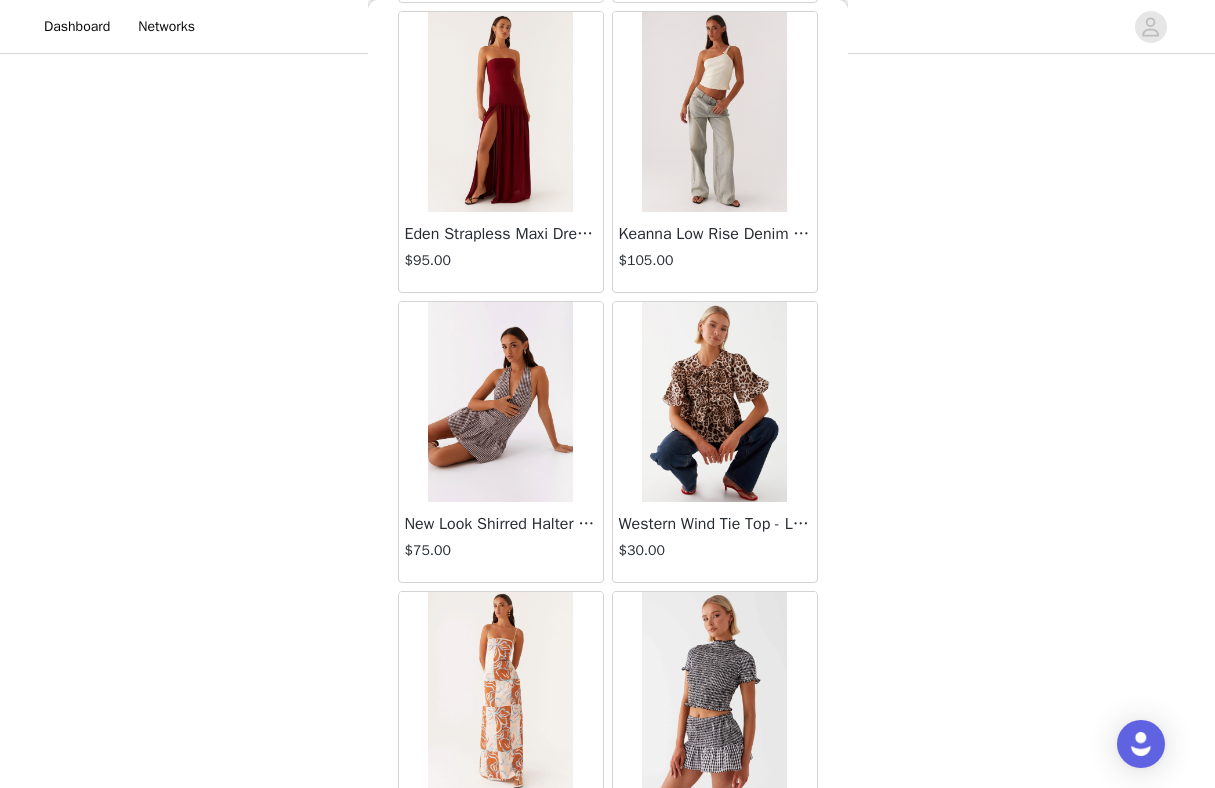 scroll, scrollTop: 22572, scrollLeft: 0, axis: vertical 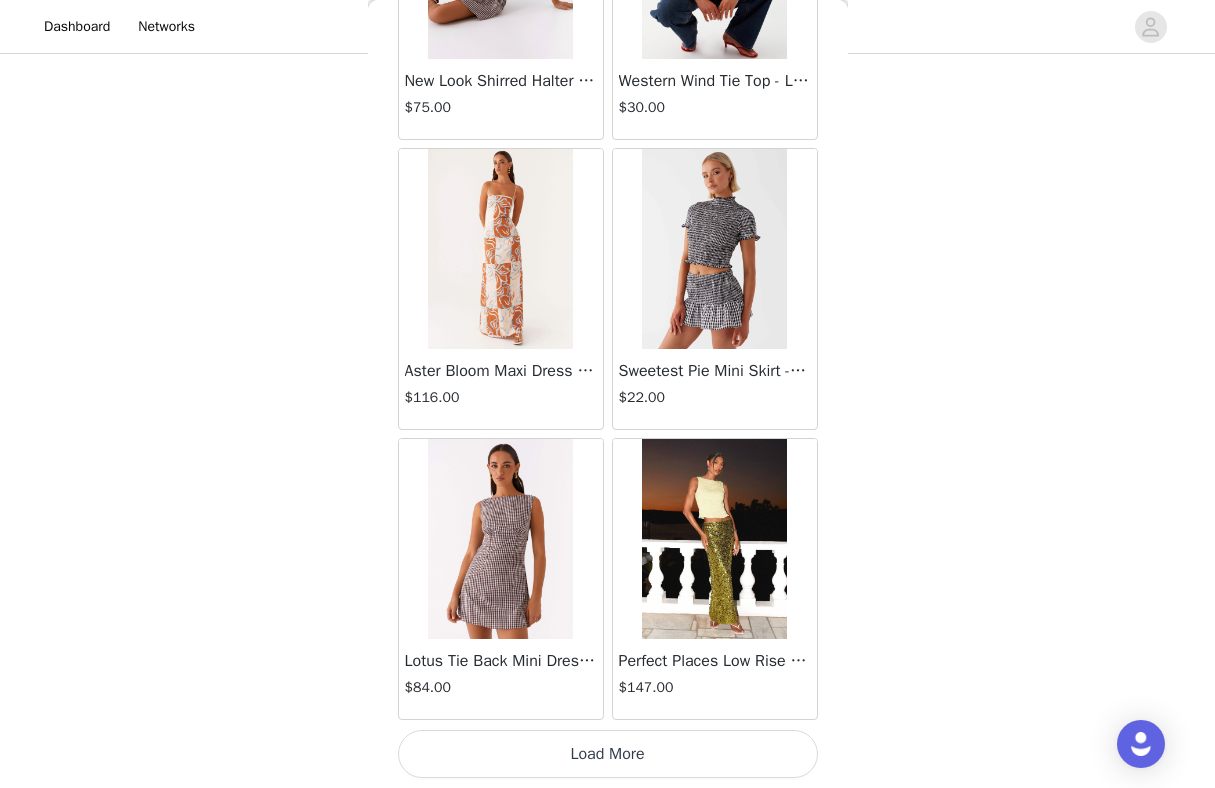 click on "Load More" at bounding box center [608, 754] 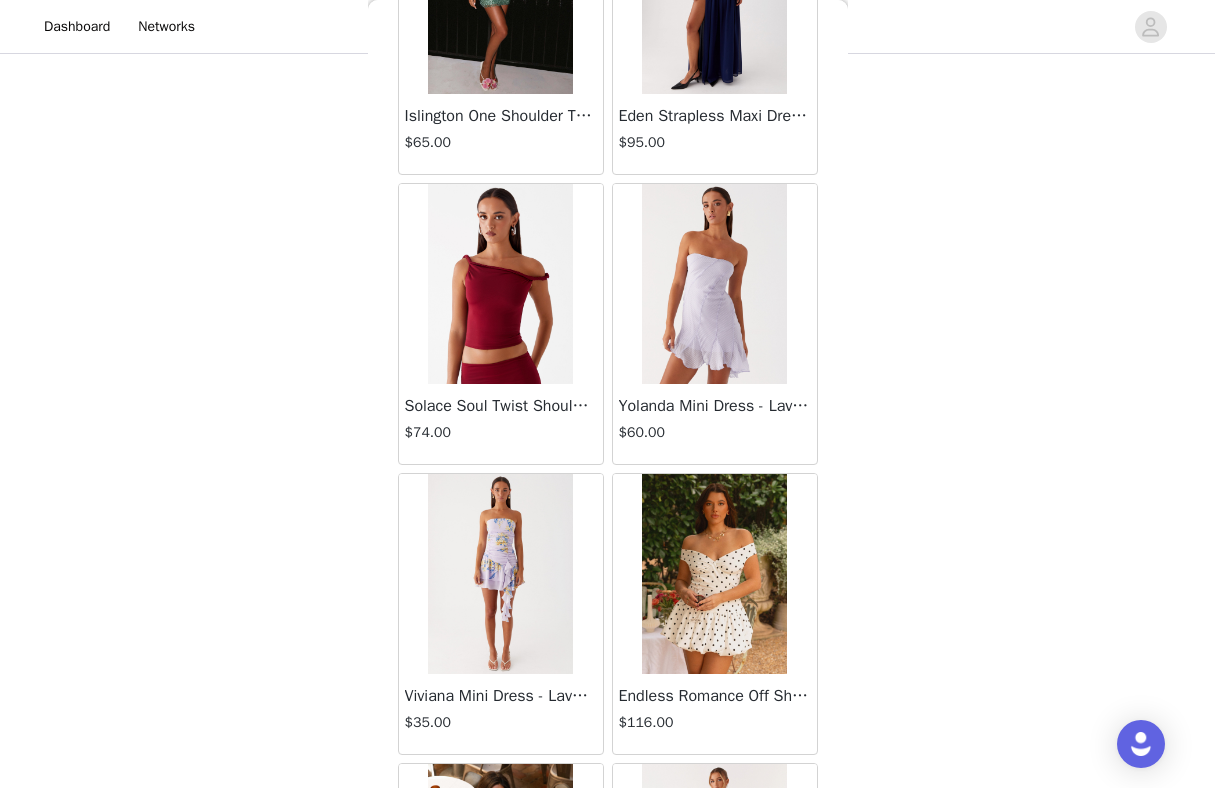 scroll, scrollTop: 25472, scrollLeft: 0, axis: vertical 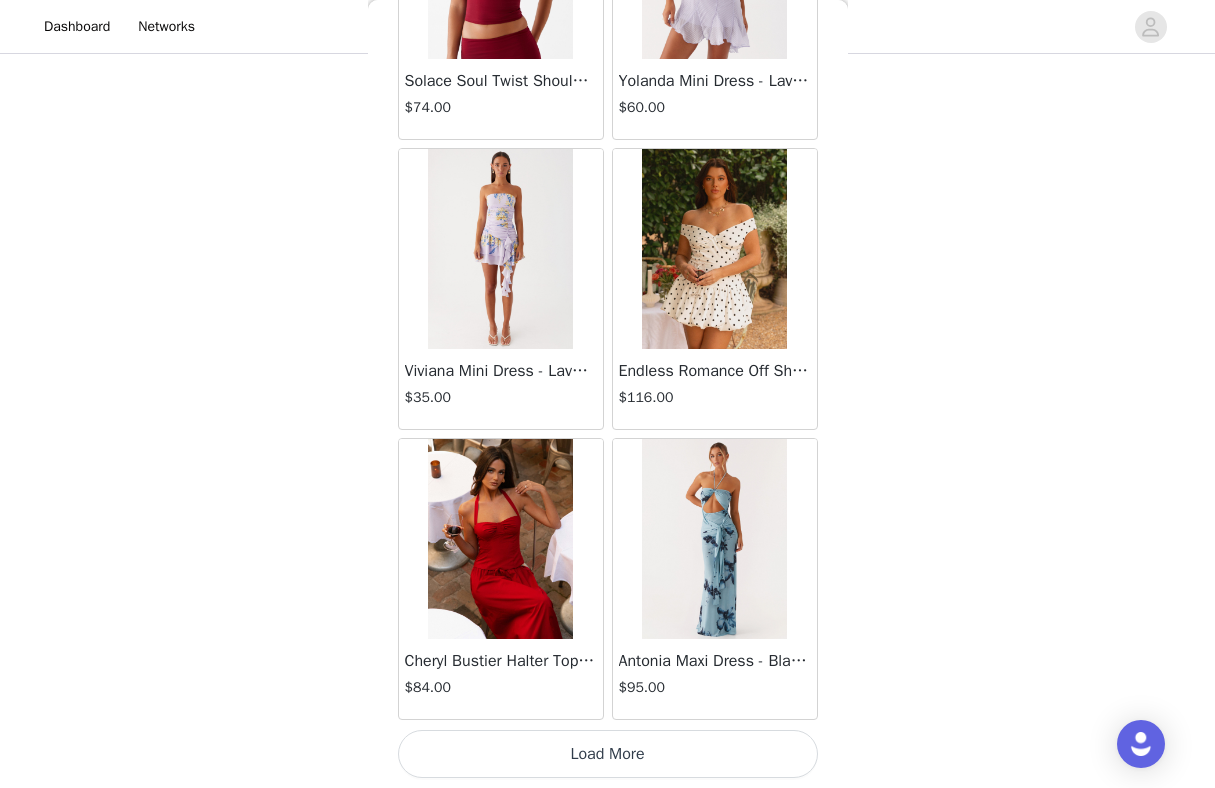 click on "Load More" at bounding box center (608, 754) 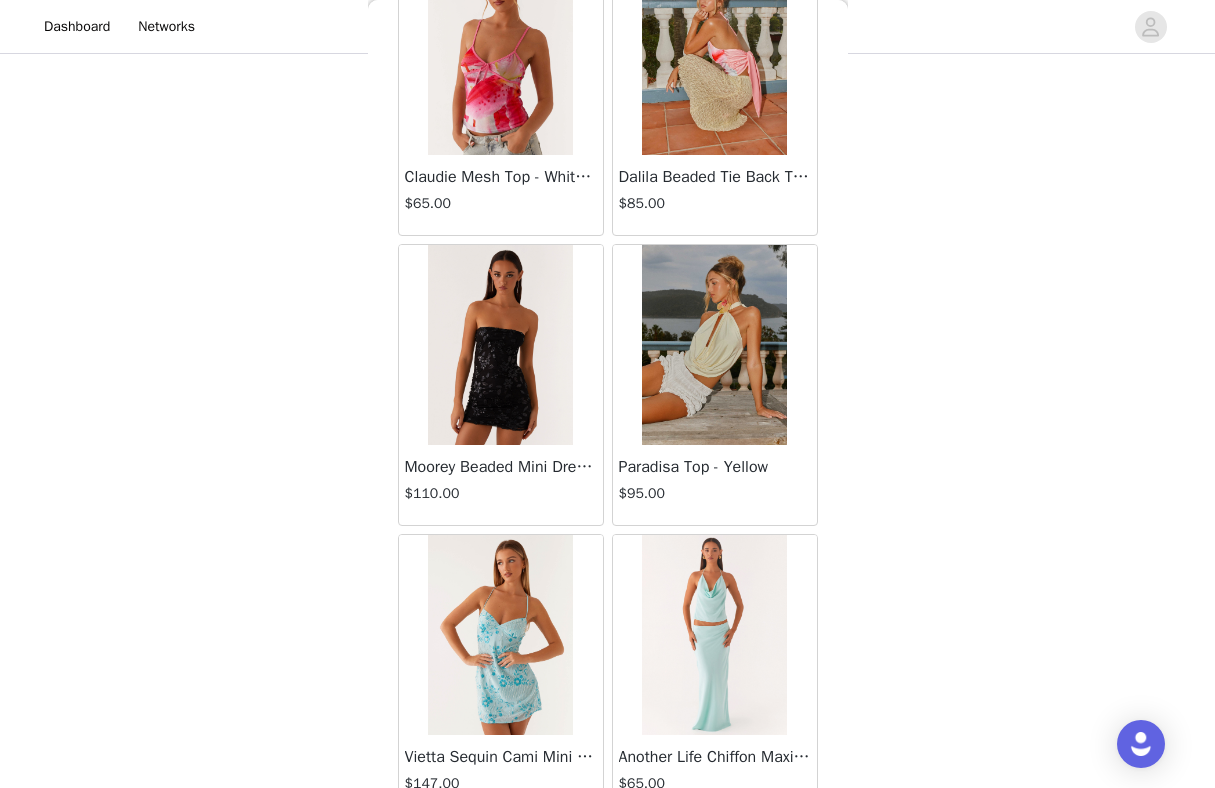 scroll, scrollTop: 28372, scrollLeft: 0, axis: vertical 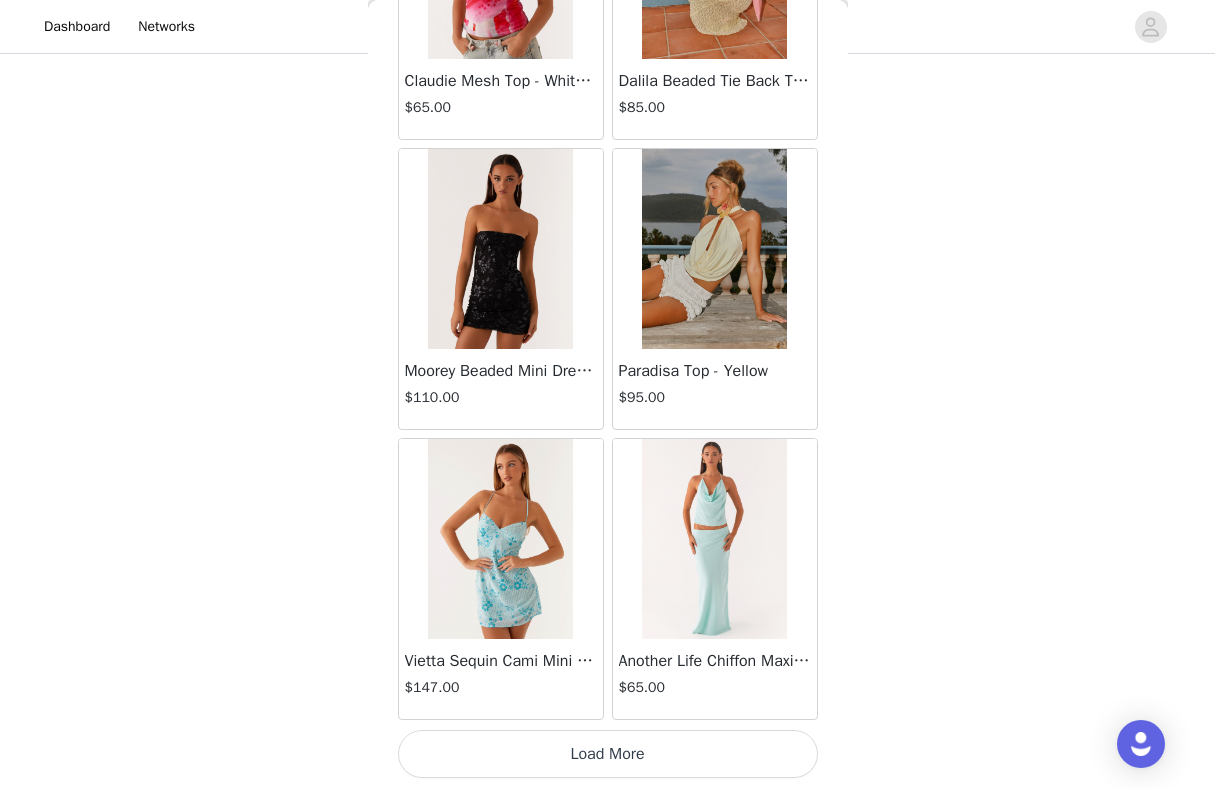 click on "Load More" at bounding box center [608, 754] 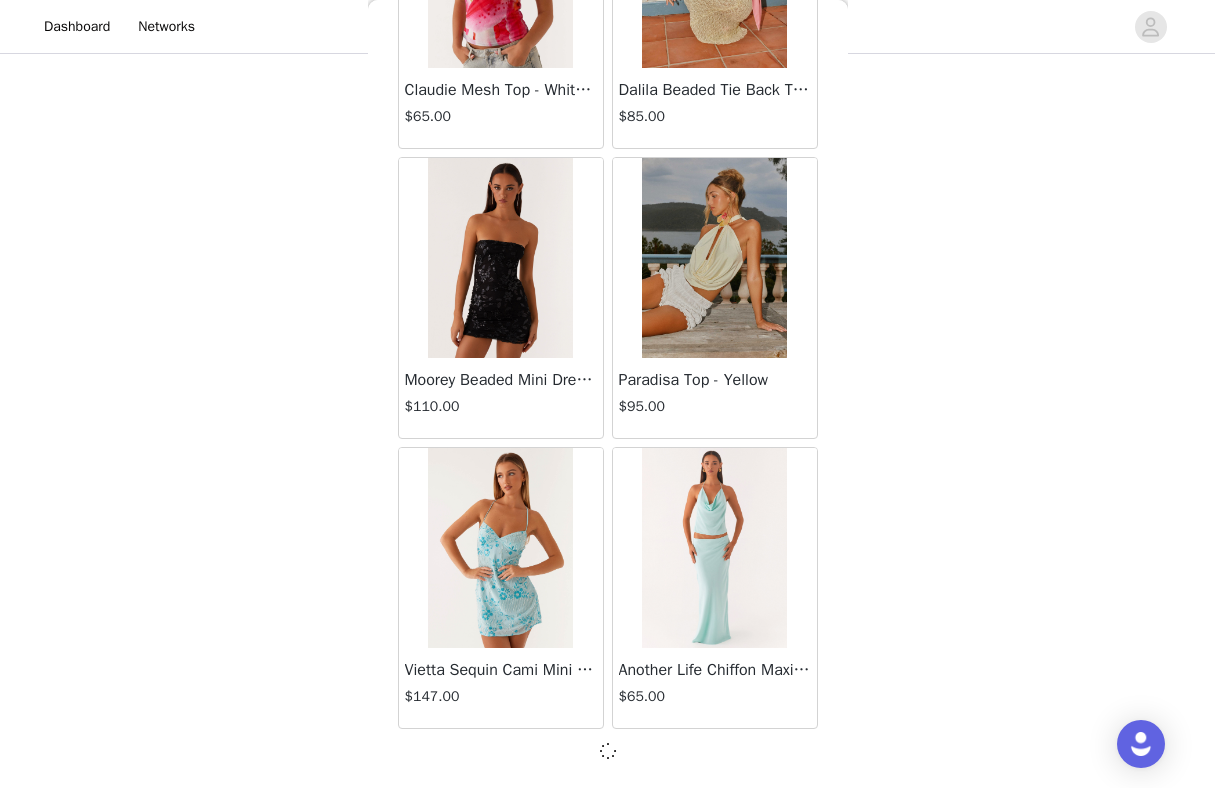 scroll, scrollTop: 28363, scrollLeft: 0, axis: vertical 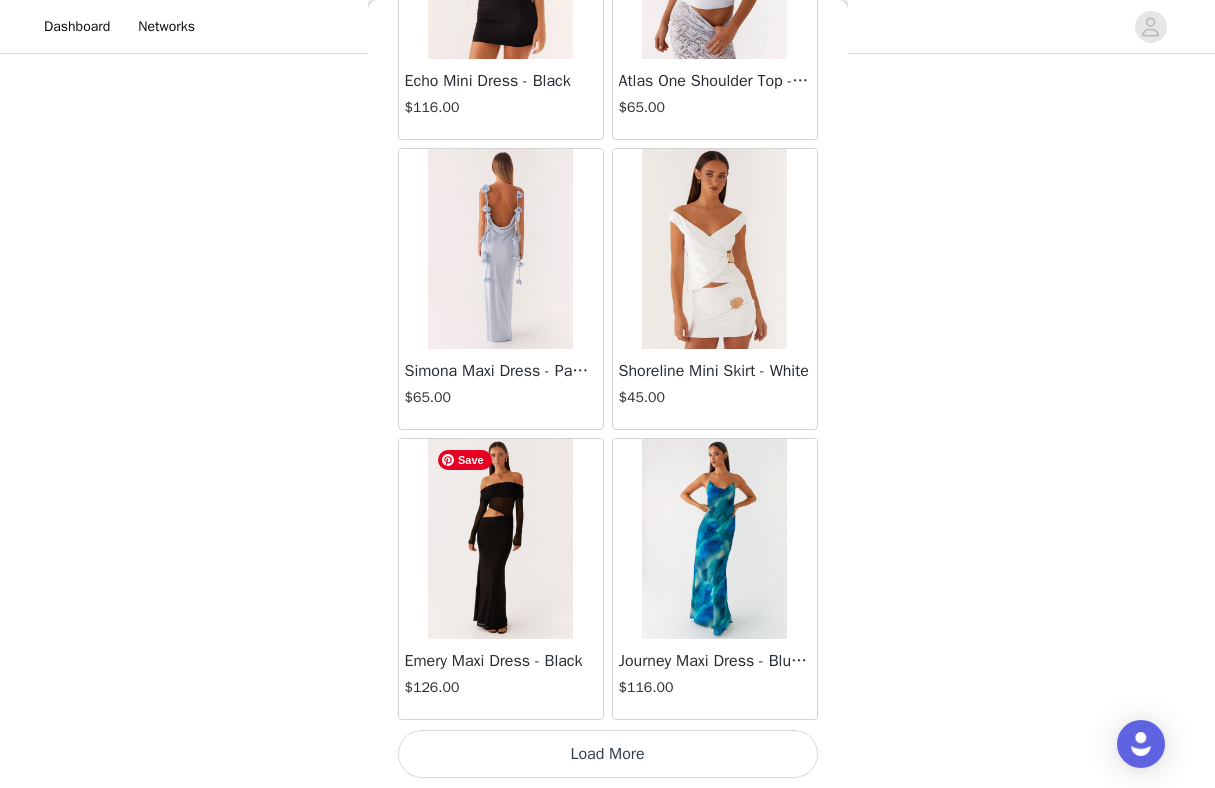 click on "Load More" at bounding box center (608, 754) 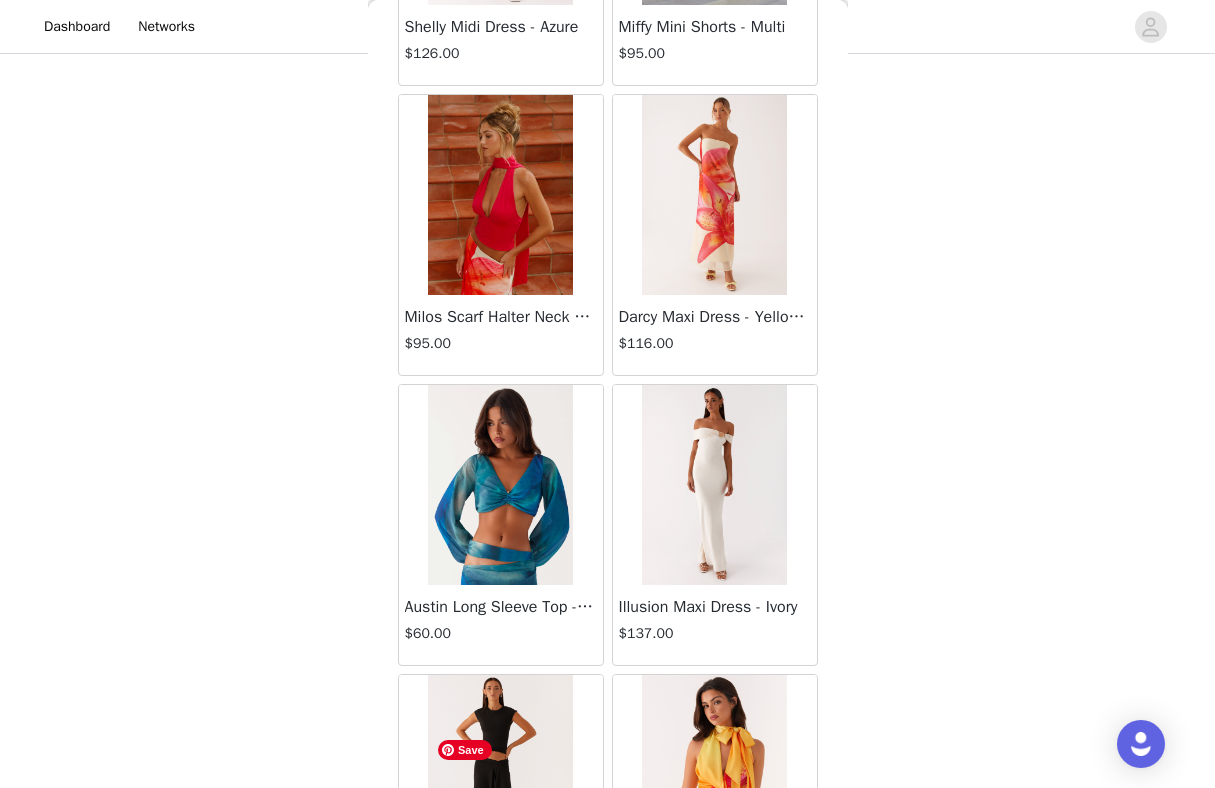 scroll, scrollTop: 34172, scrollLeft: 0, axis: vertical 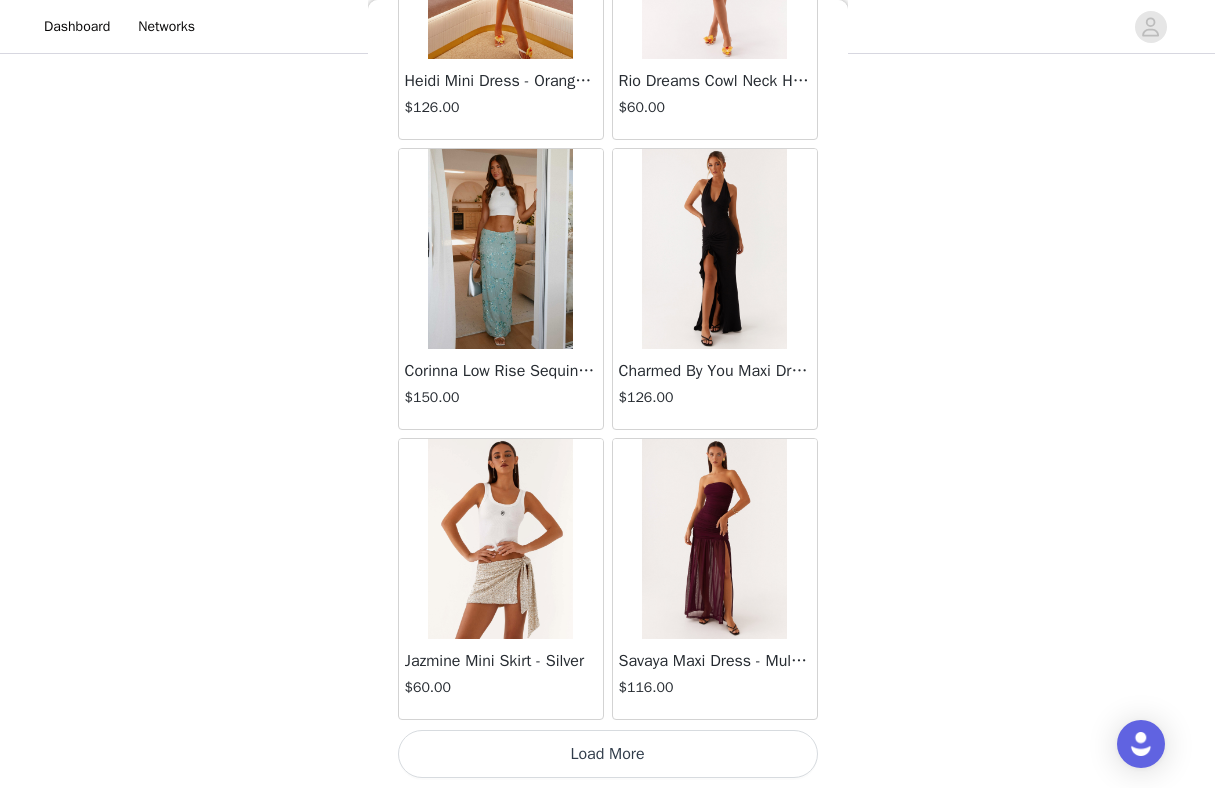 click on "Load More" at bounding box center (608, 754) 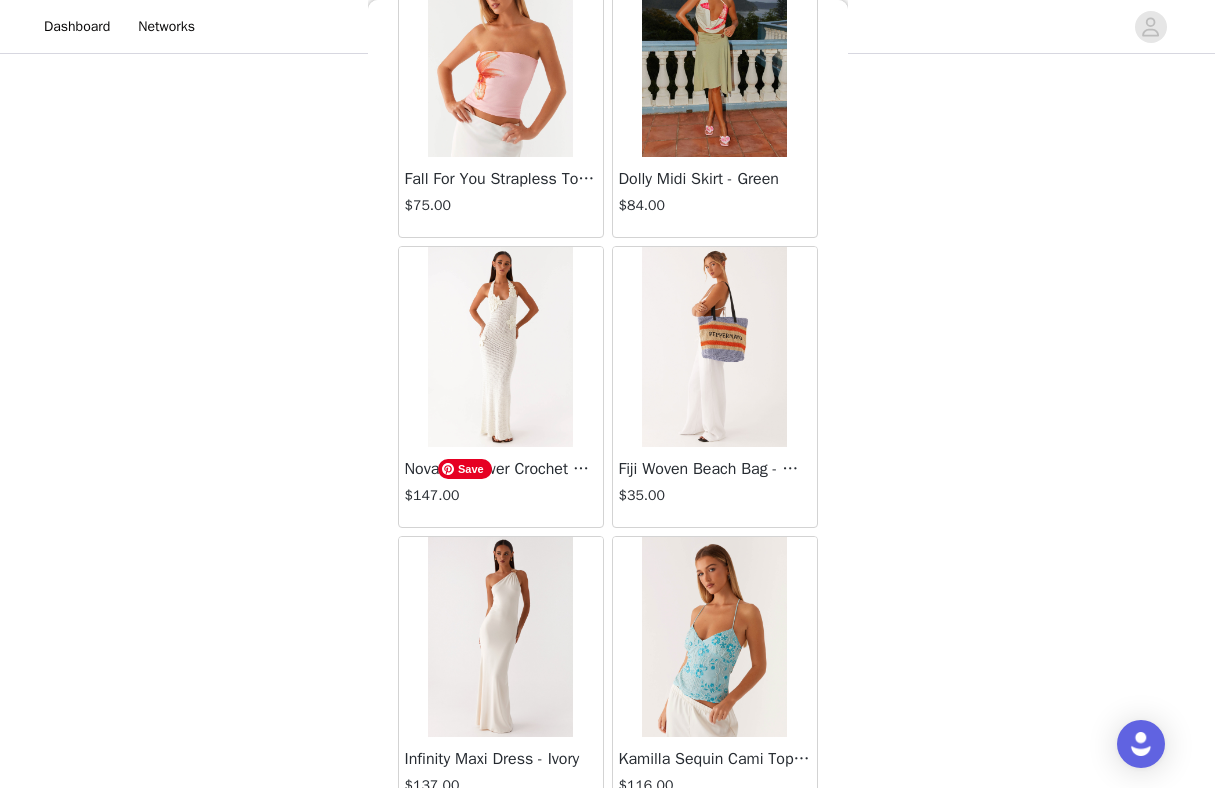 scroll, scrollTop: 37072, scrollLeft: 0, axis: vertical 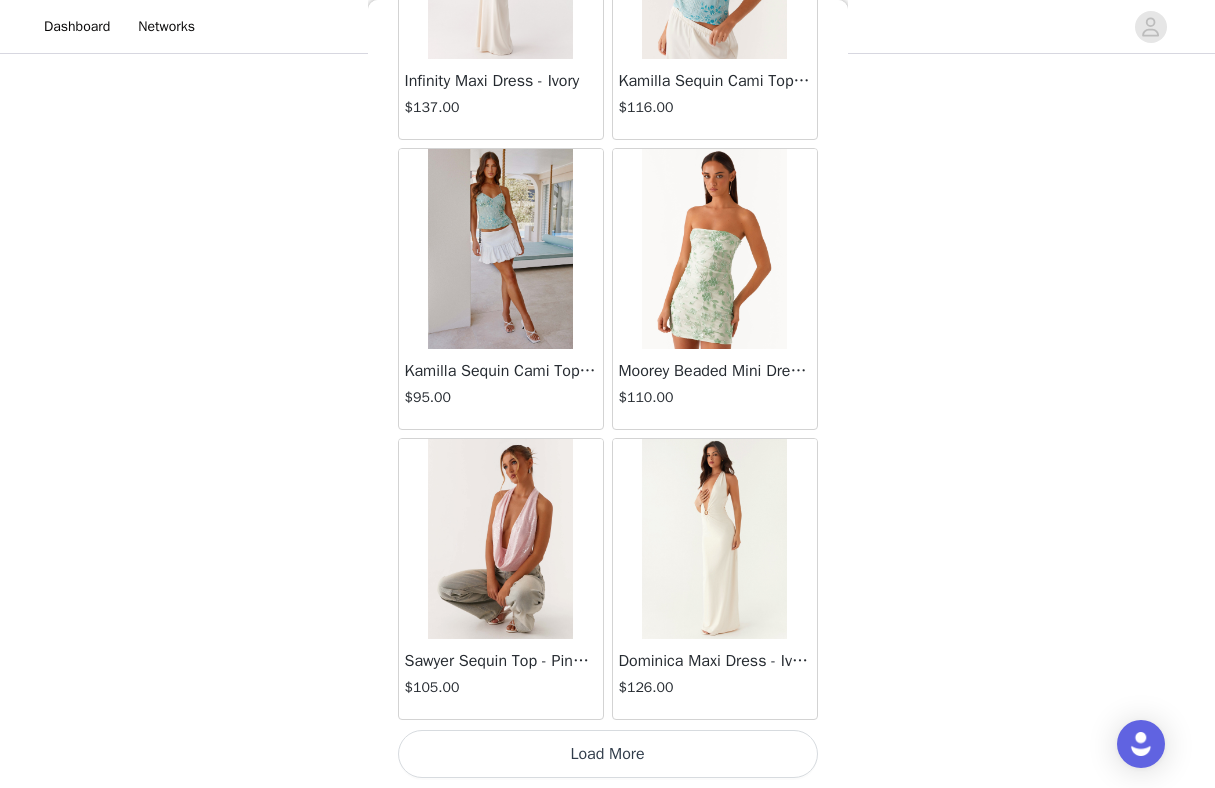 click on "Load More" at bounding box center [608, 754] 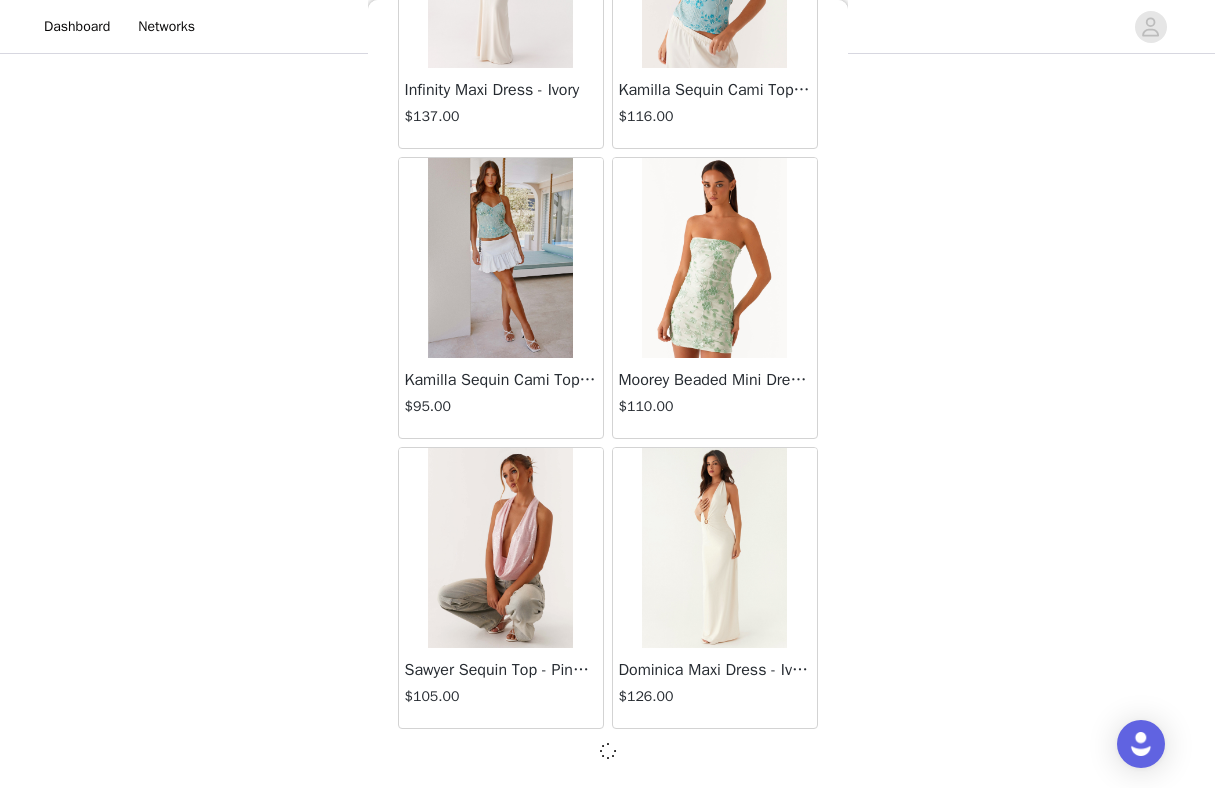 scroll, scrollTop: 37063, scrollLeft: 0, axis: vertical 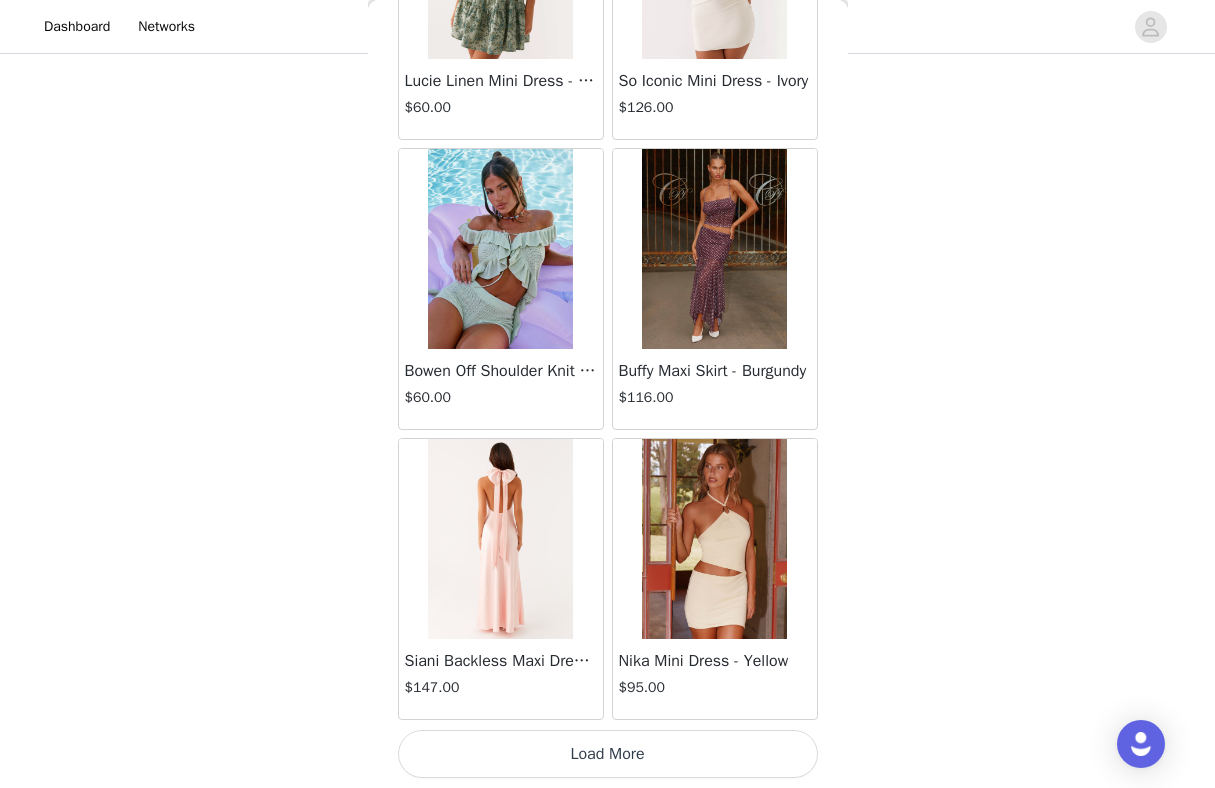 click on "Load More" at bounding box center [608, 754] 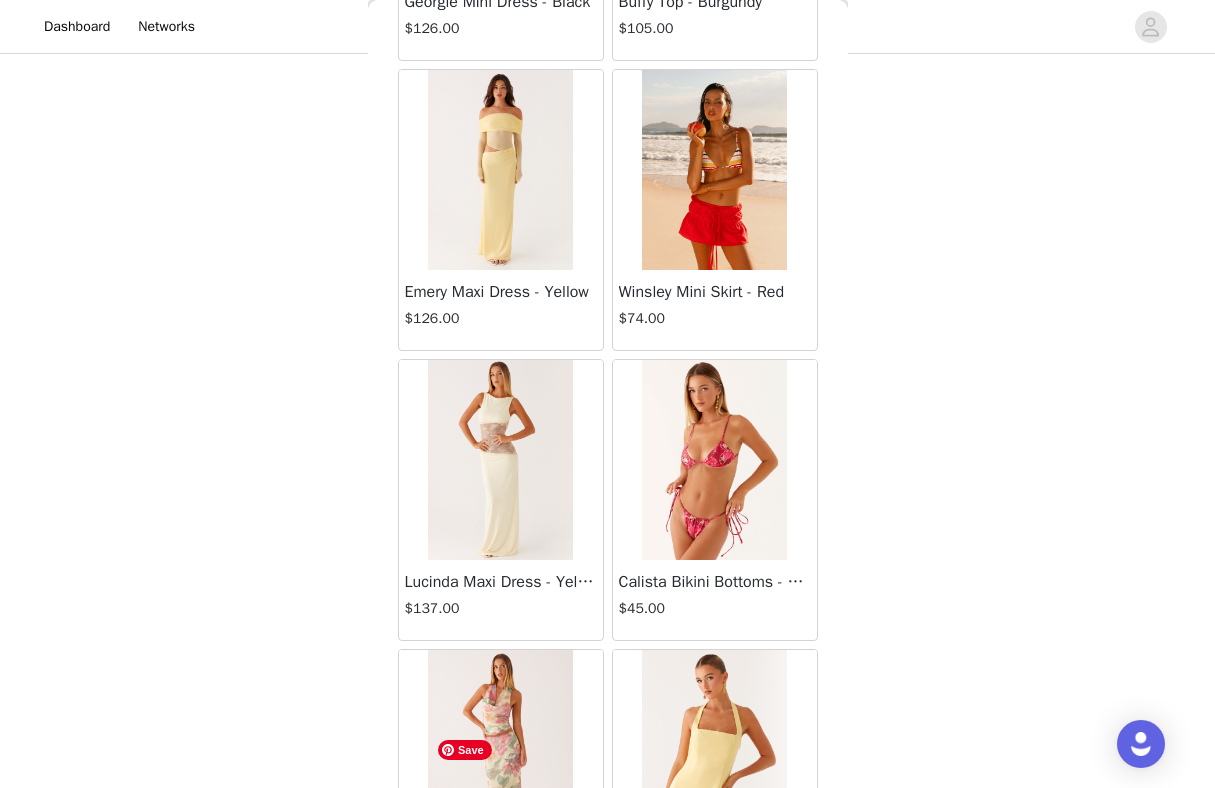 scroll, scrollTop: 42872, scrollLeft: 0, axis: vertical 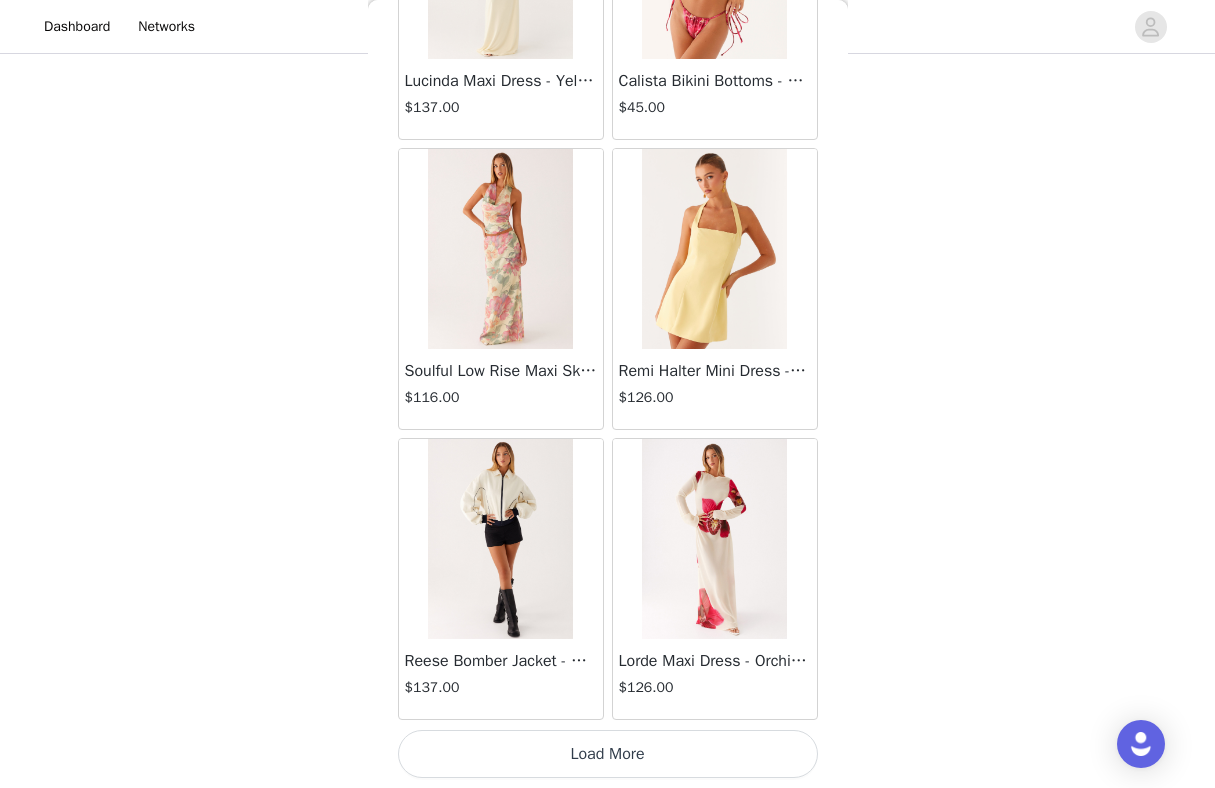 click on "Load More" at bounding box center [608, 754] 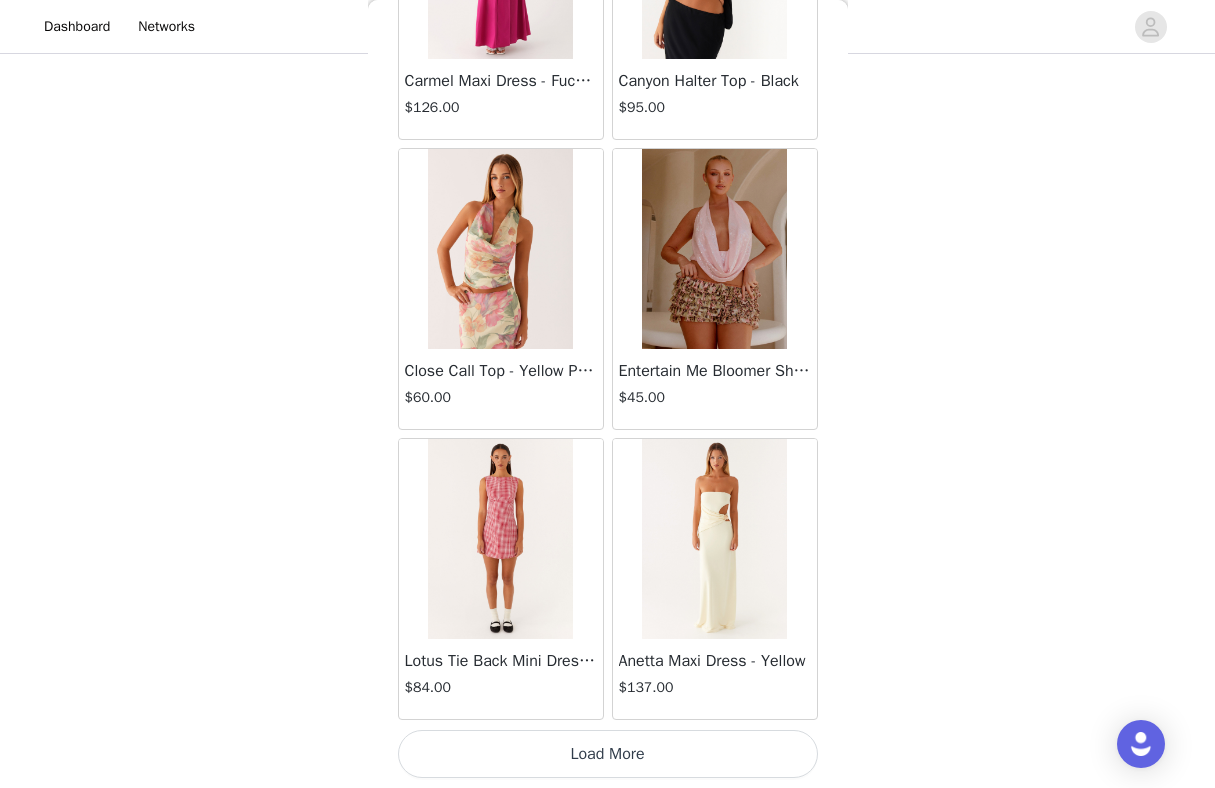 click on "Load More" at bounding box center (608, 754) 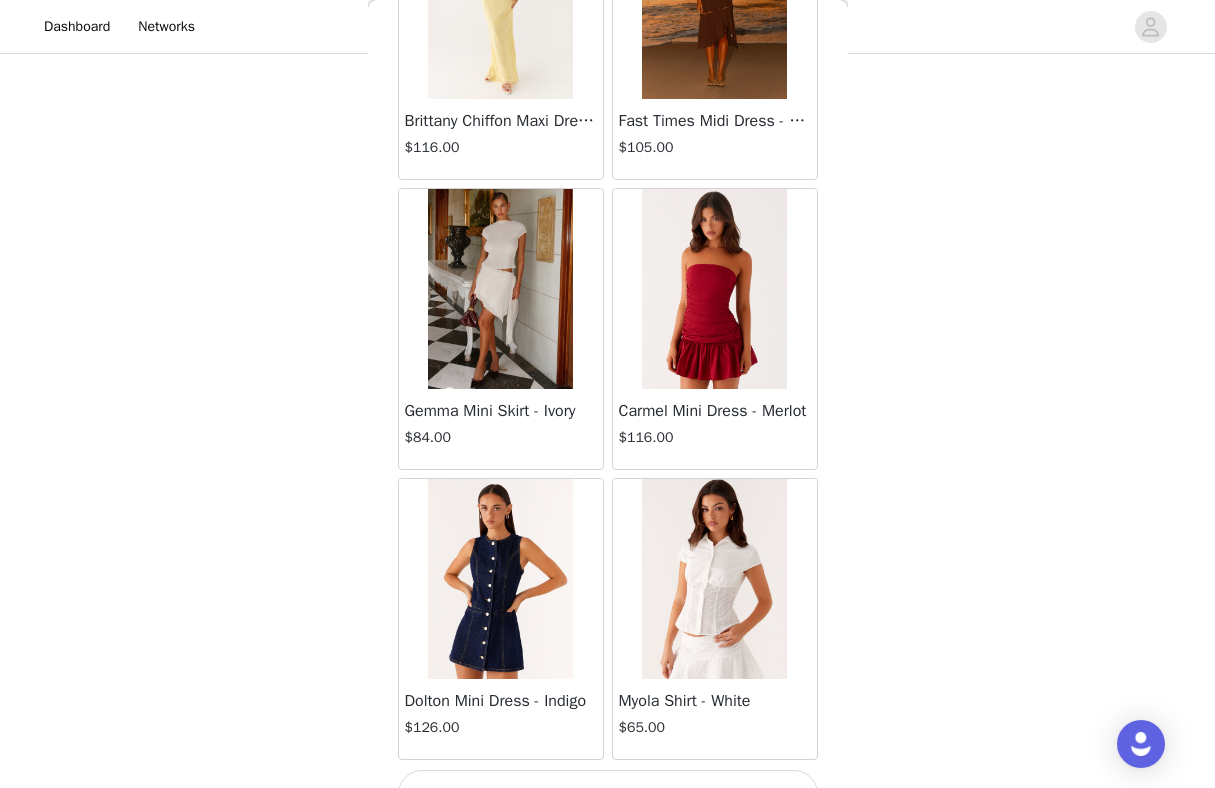 scroll, scrollTop: 48672, scrollLeft: 0, axis: vertical 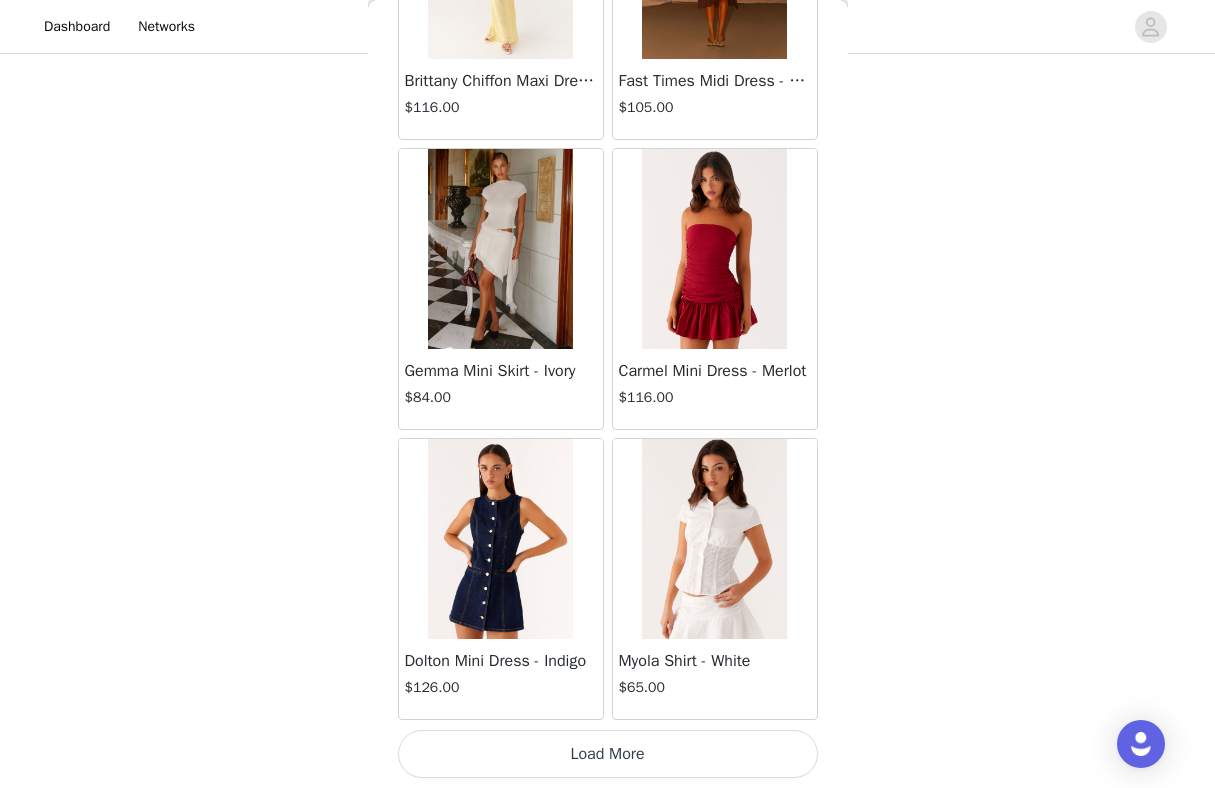 click on "Load More" at bounding box center [608, 754] 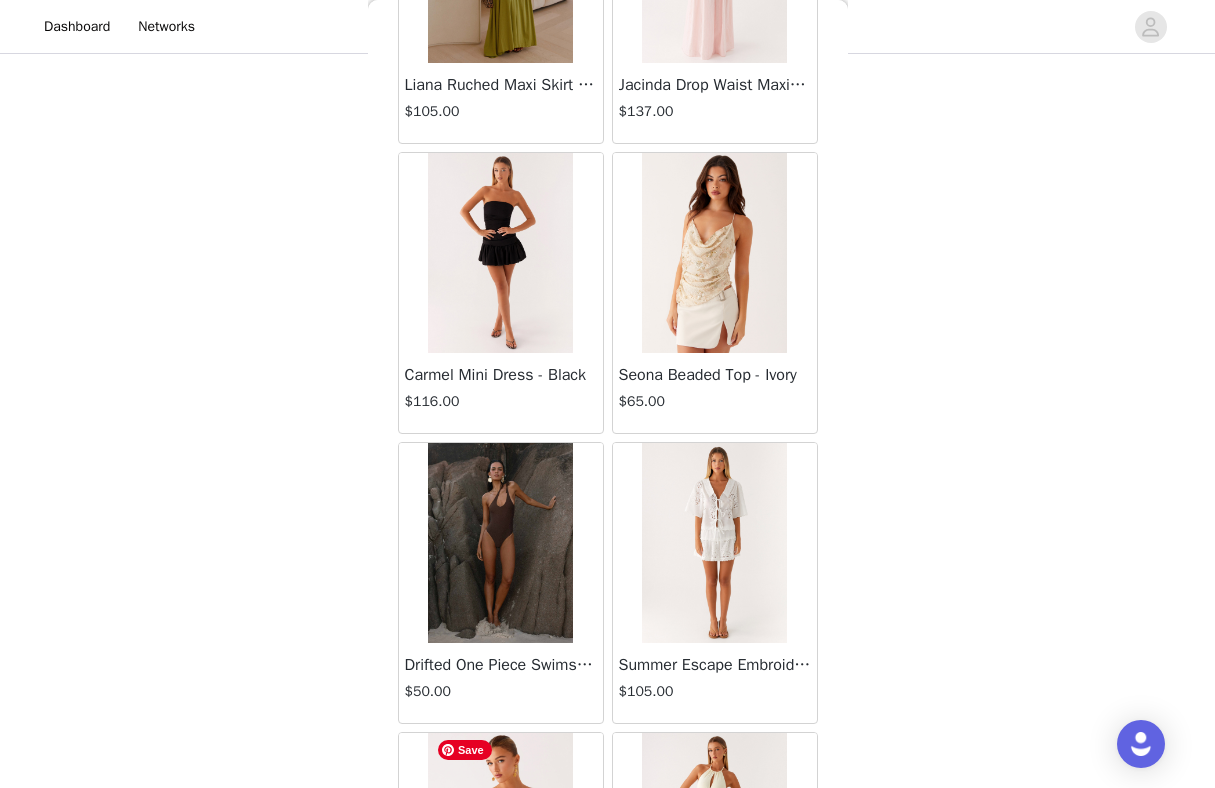 scroll, scrollTop: 51572, scrollLeft: 0, axis: vertical 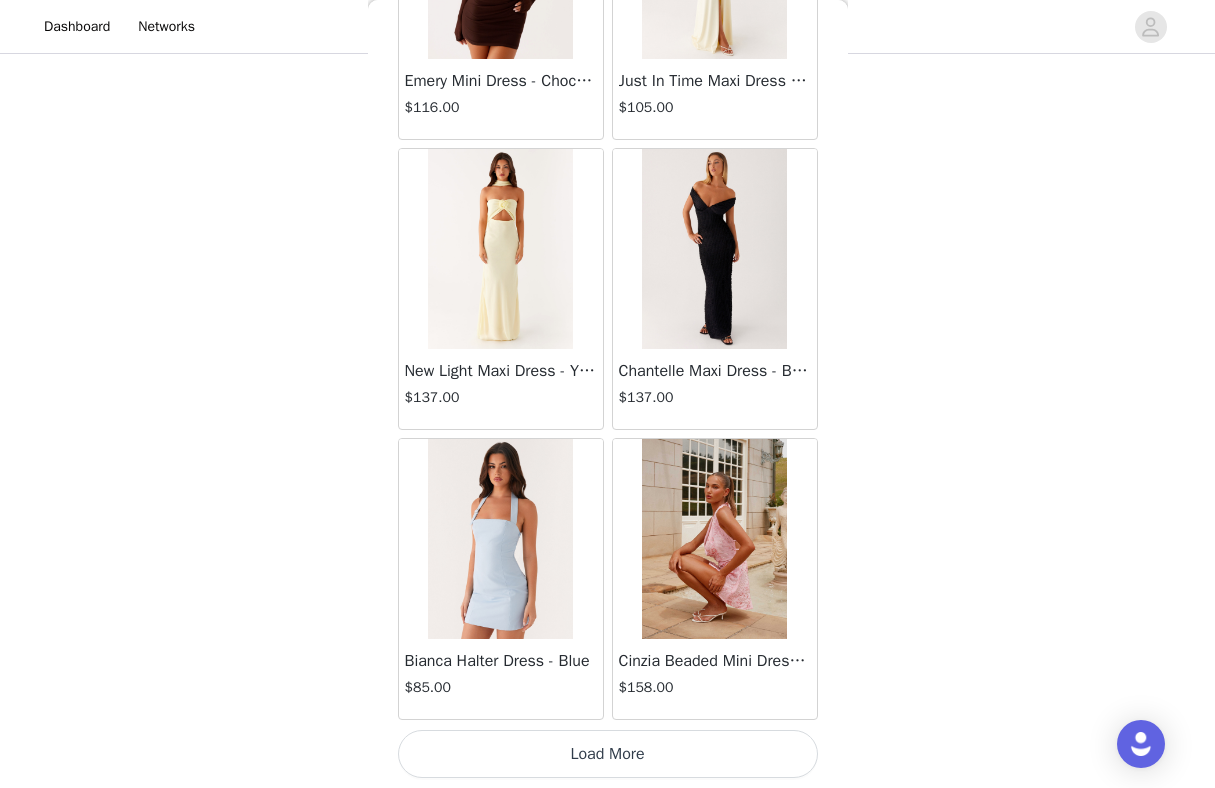click on "Load More" at bounding box center (608, 754) 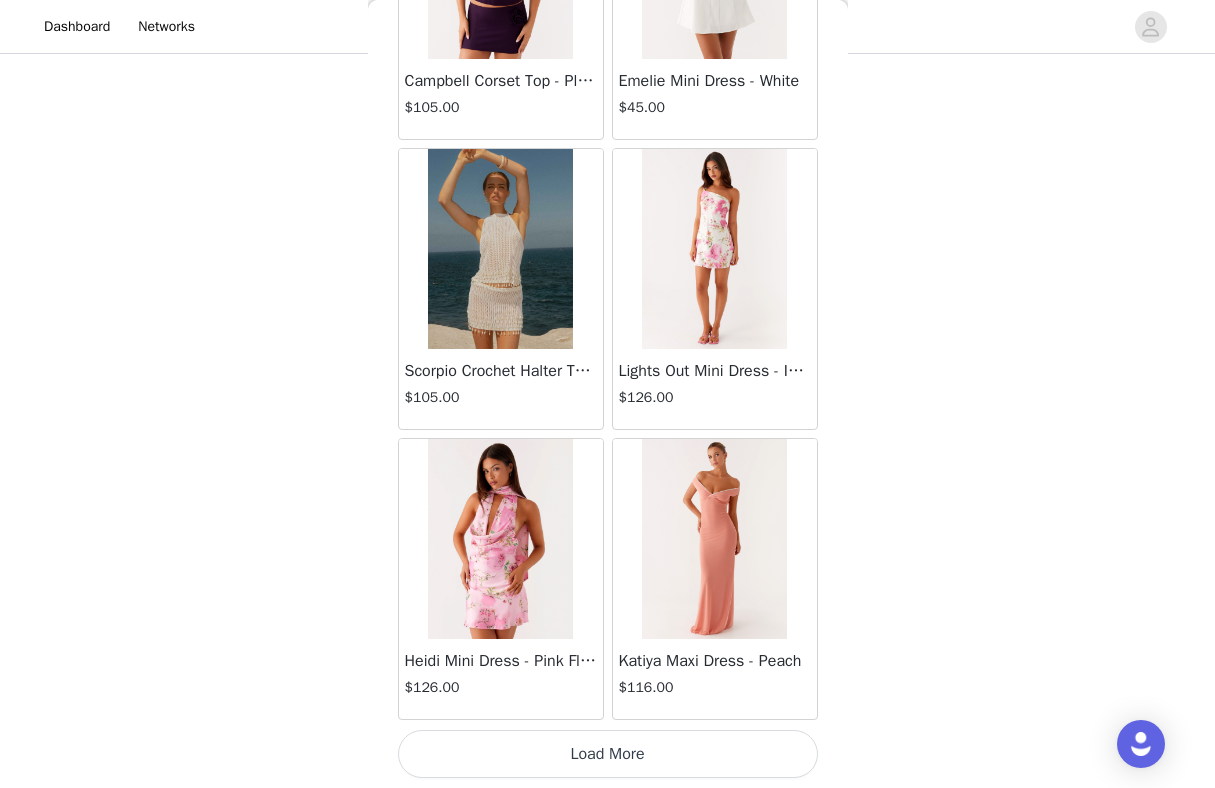 click on "Load More" at bounding box center [608, 754] 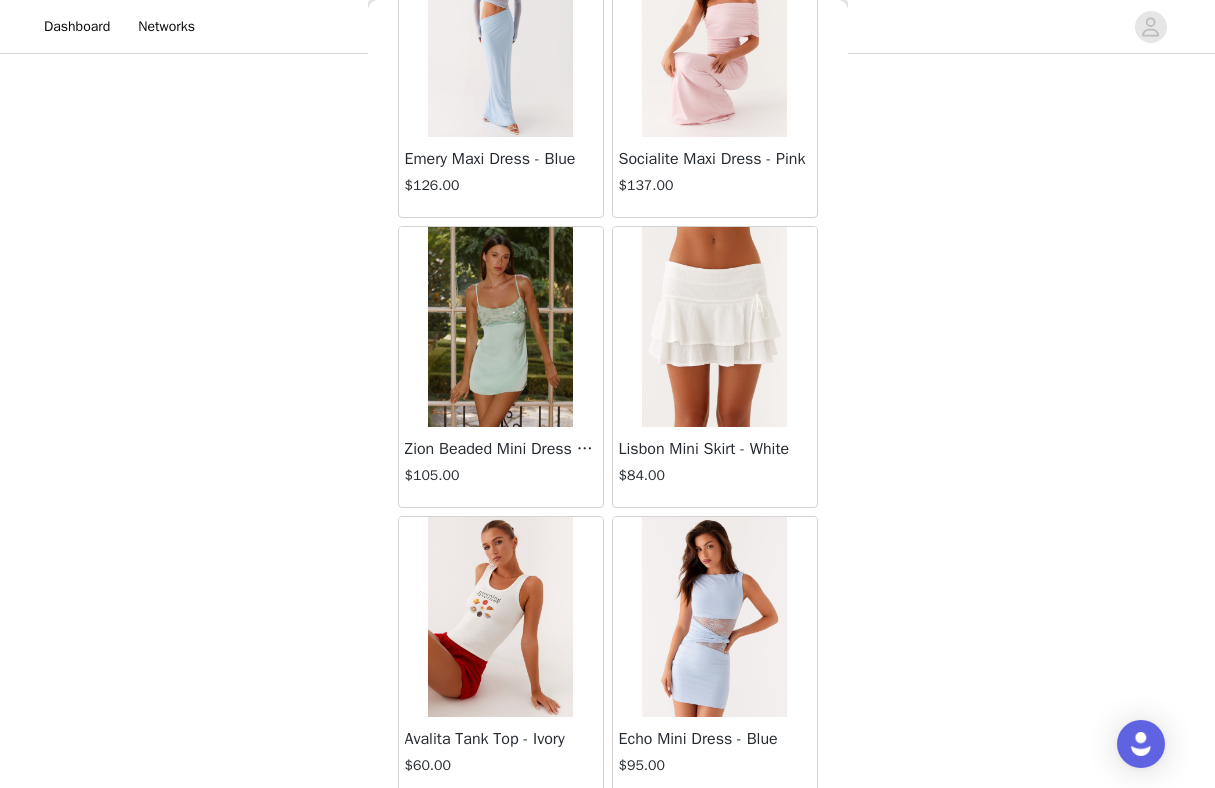 scroll, scrollTop: 57372, scrollLeft: 0, axis: vertical 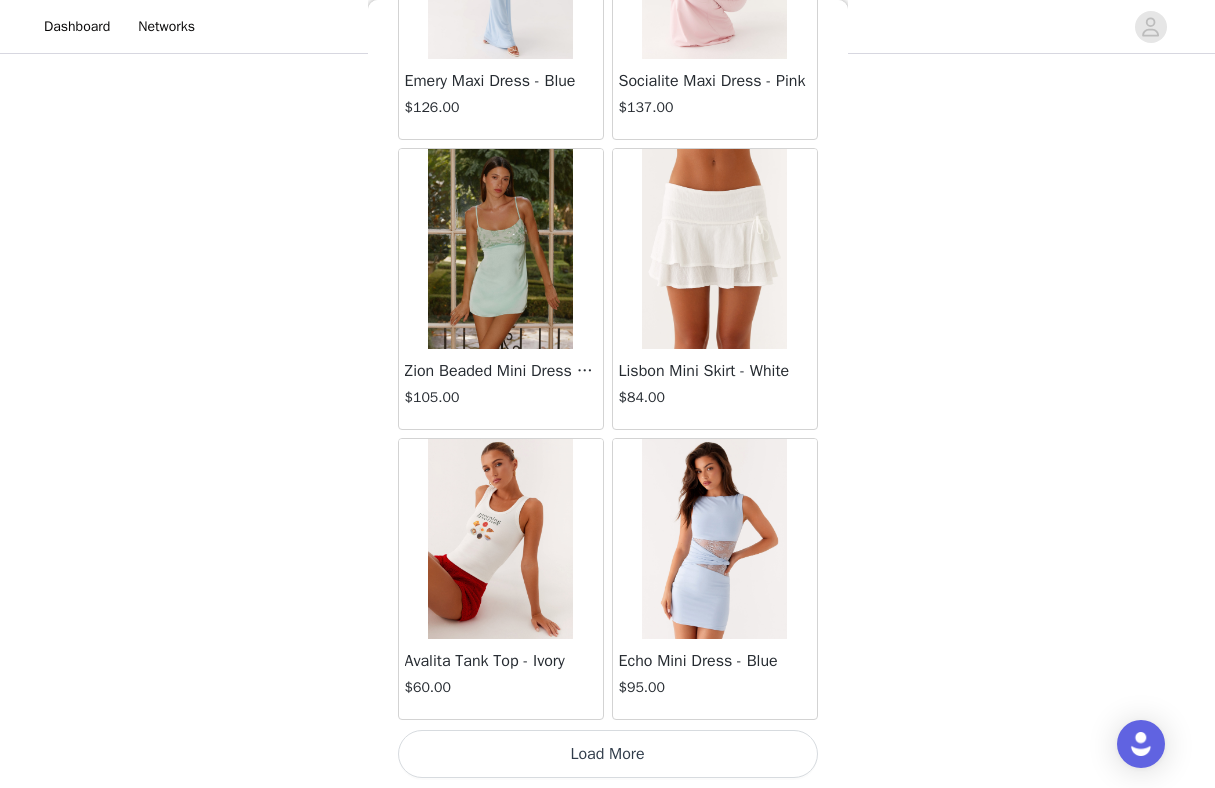 click on "Load More" at bounding box center (608, 754) 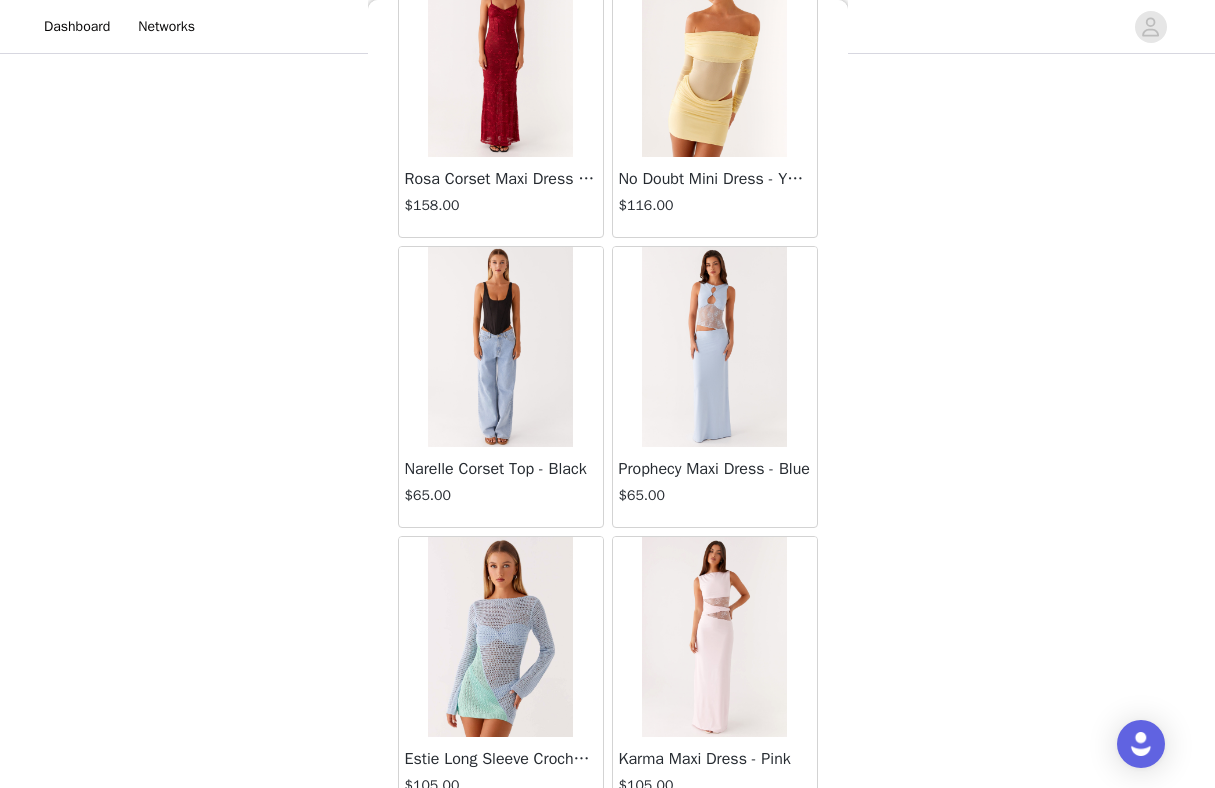 scroll, scrollTop: 60272, scrollLeft: 0, axis: vertical 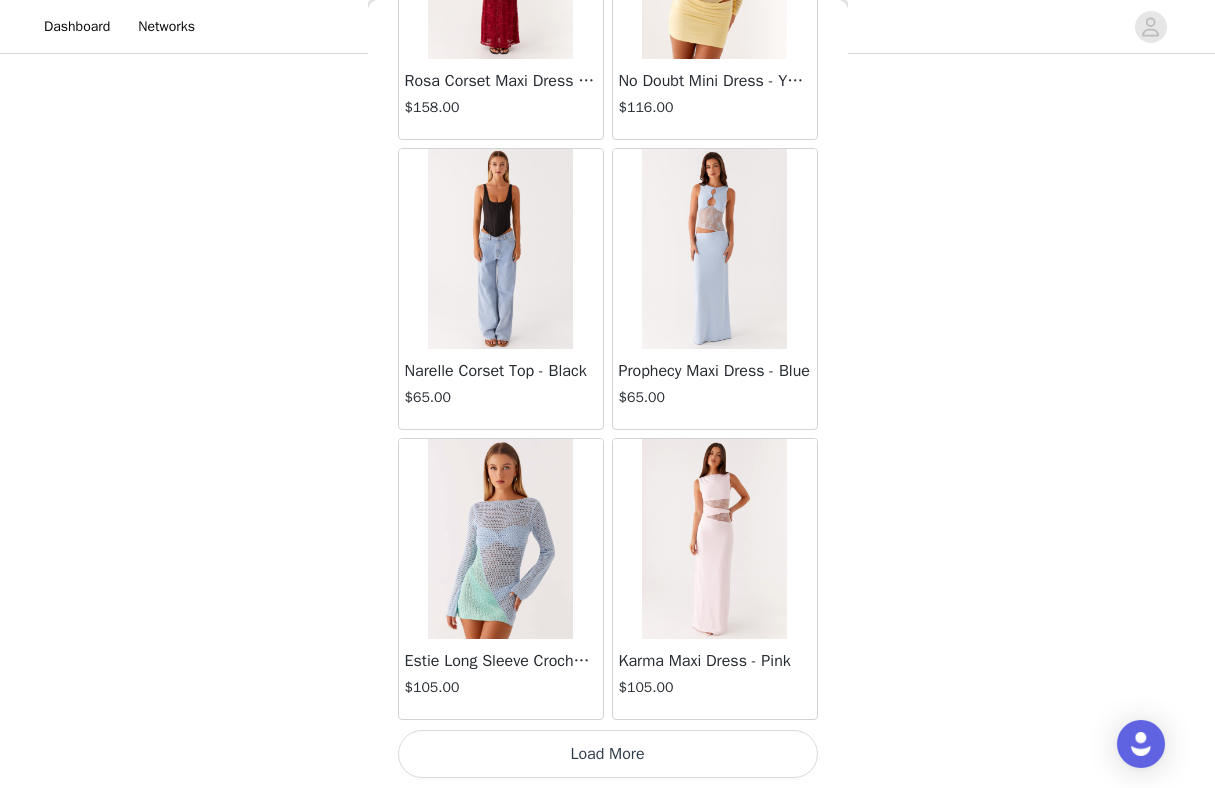 click on "Load More" at bounding box center (608, 754) 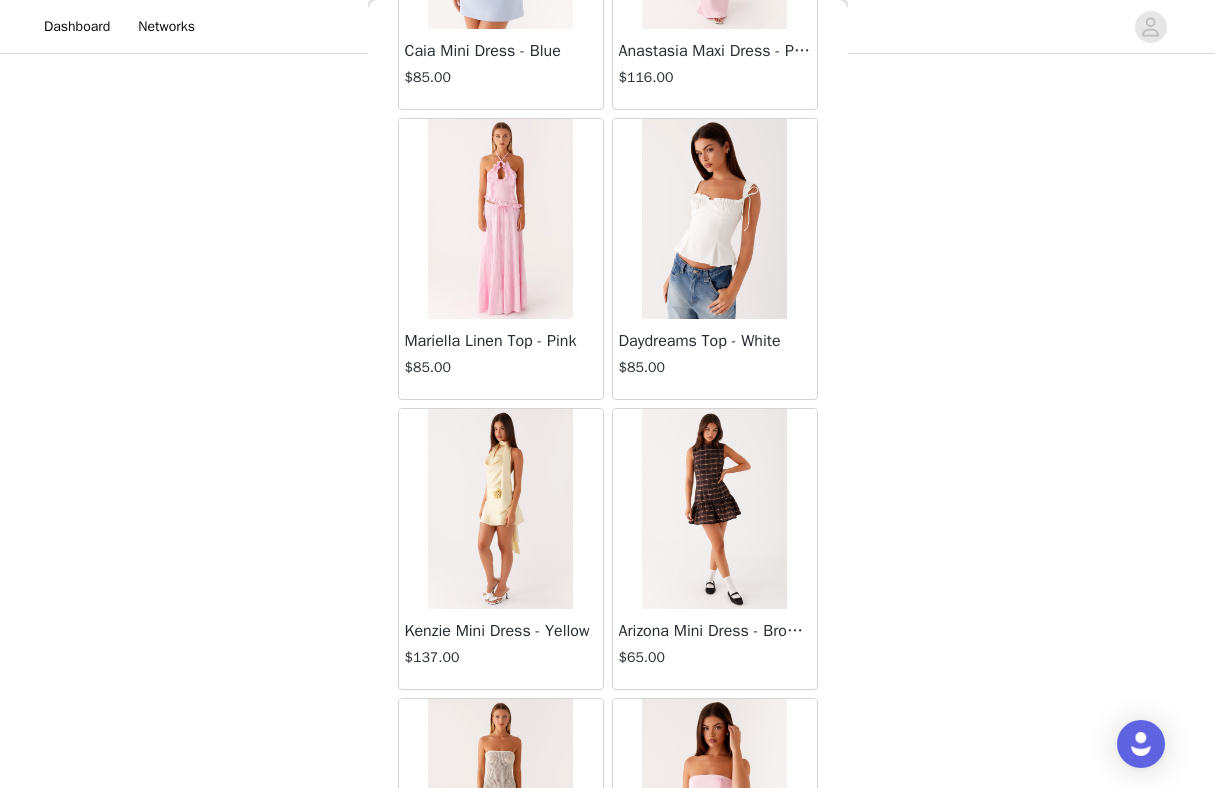 scroll, scrollTop: 61511, scrollLeft: 0, axis: vertical 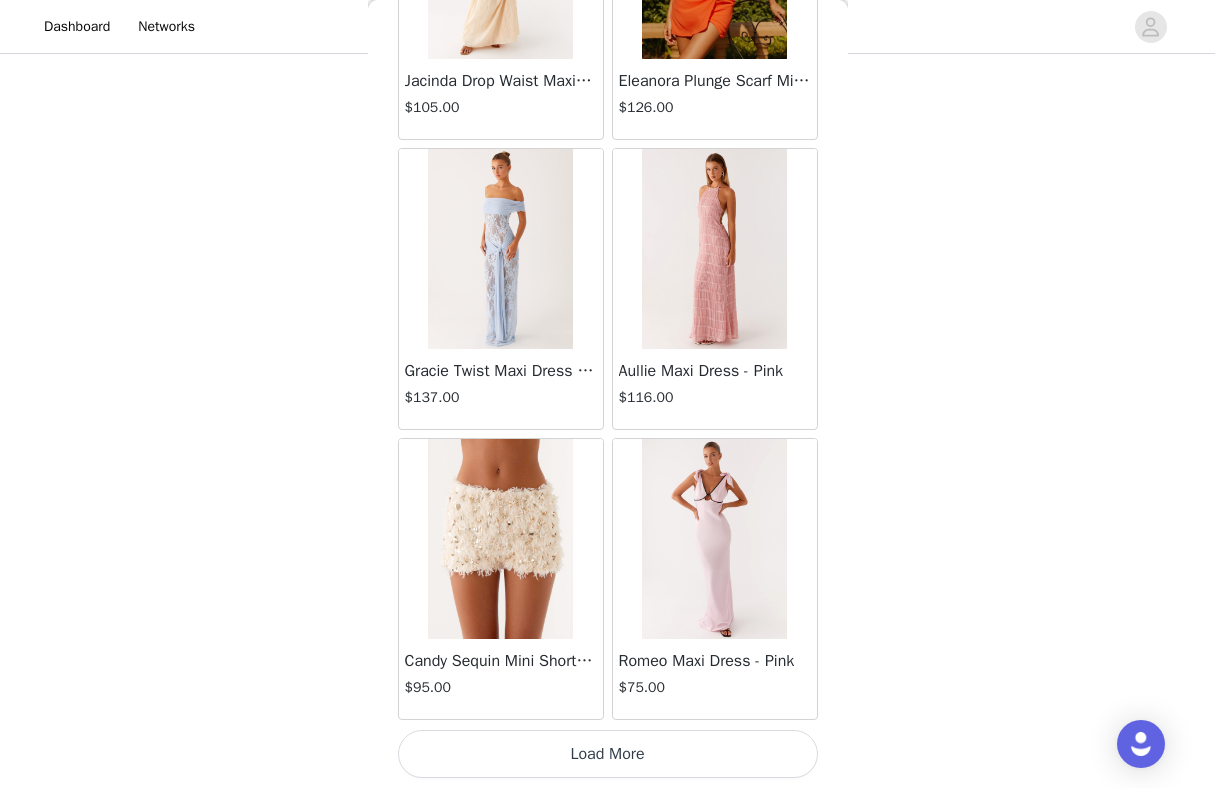 click on "Load More" at bounding box center [608, 754] 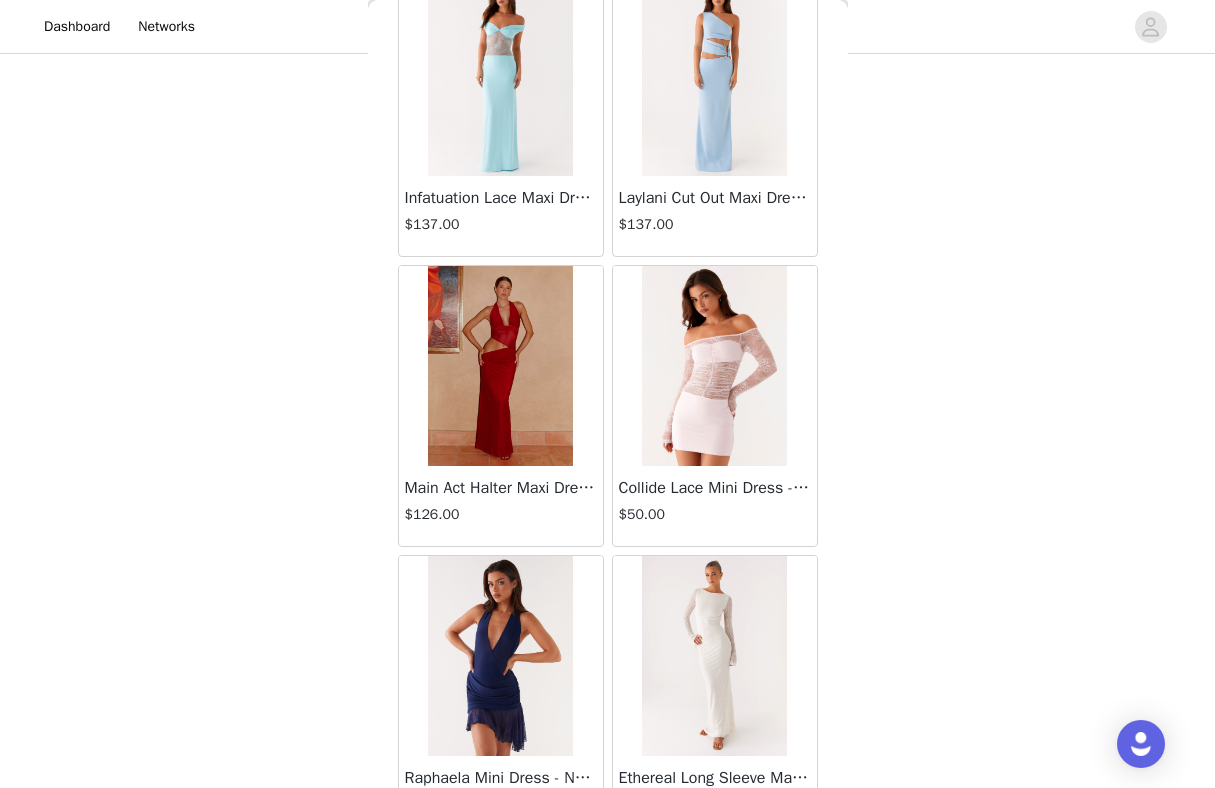 scroll, scrollTop: 66072, scrollLeft: 0, axis: vertical 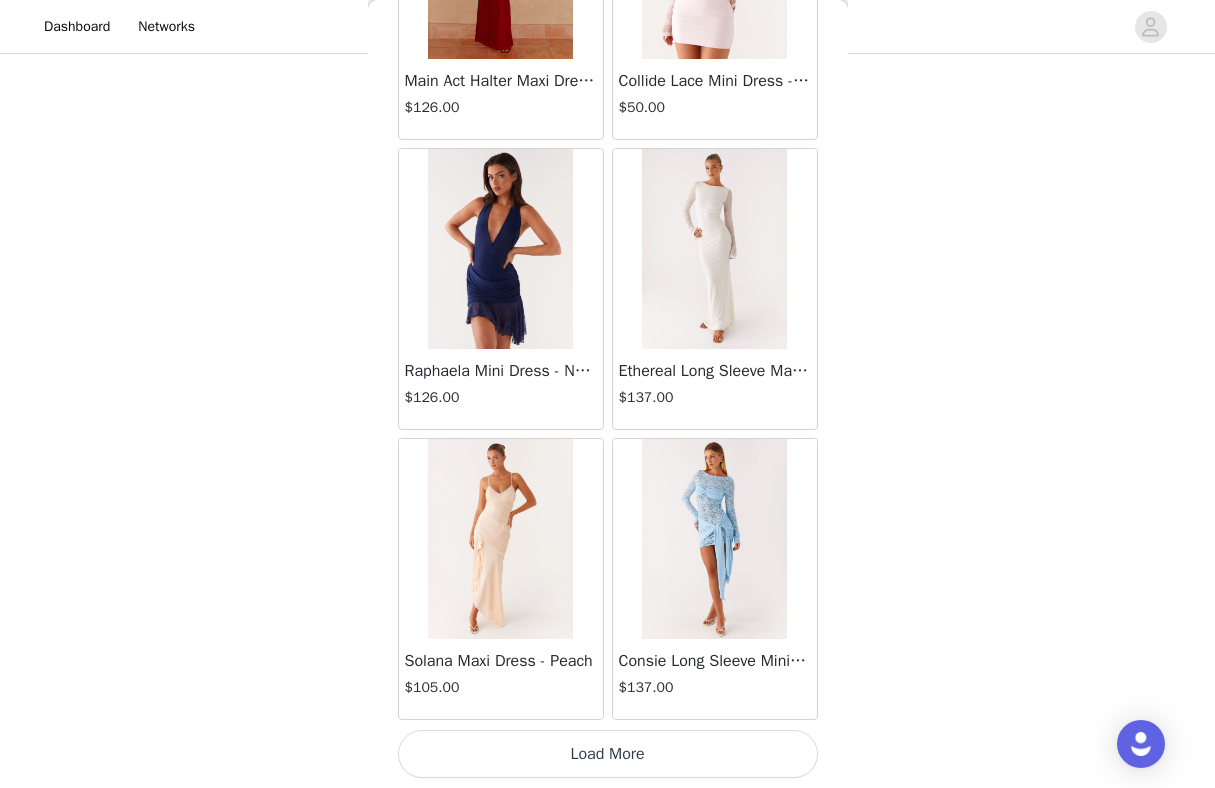 click on "Load More" at bounding box center (608, 754) 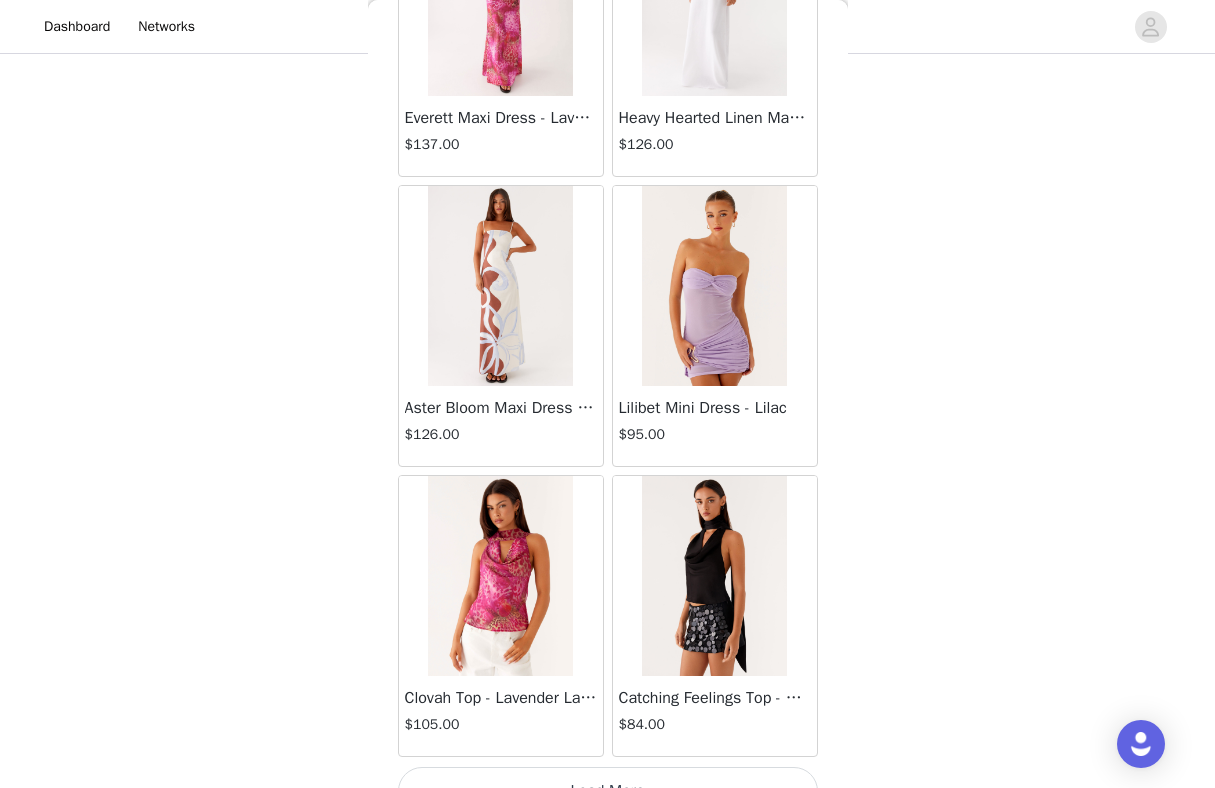 scroll, scrollTop: 68972, scrollLeft: 0, axis: vertical 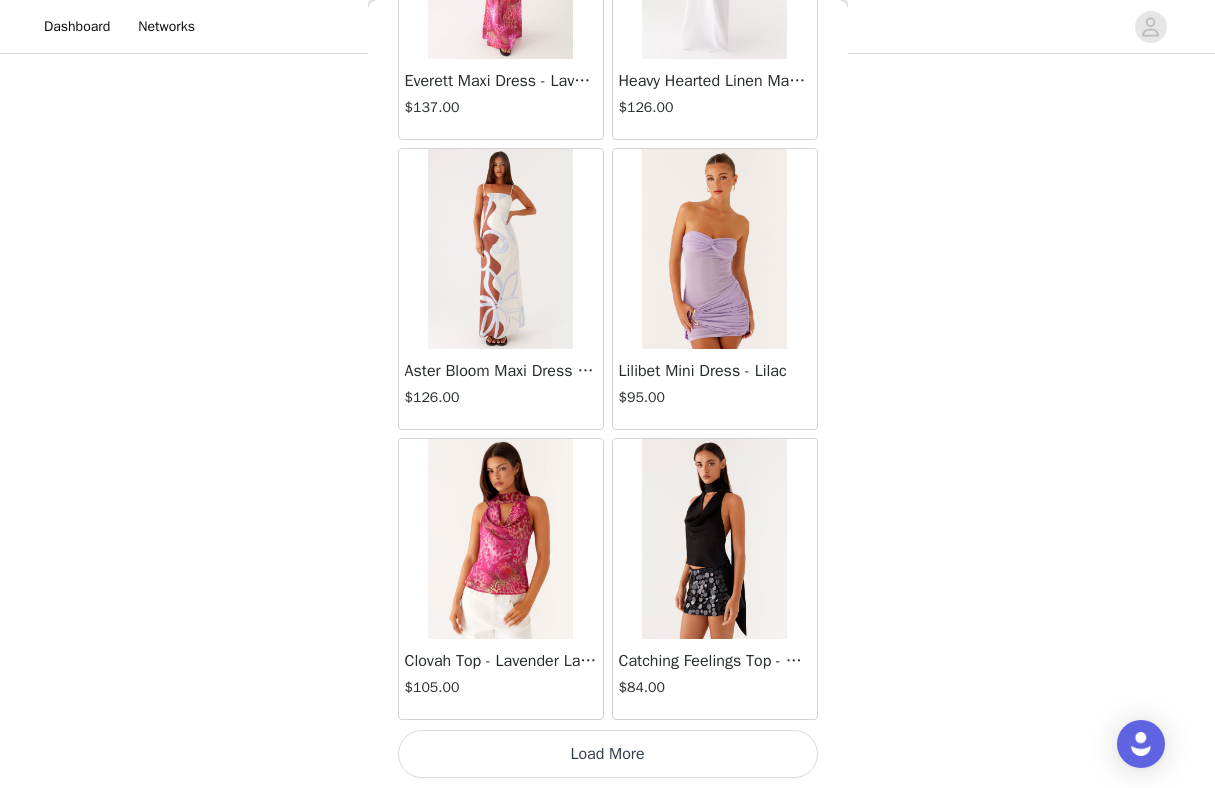 click on "Load More" at bounding box center [608, 754] 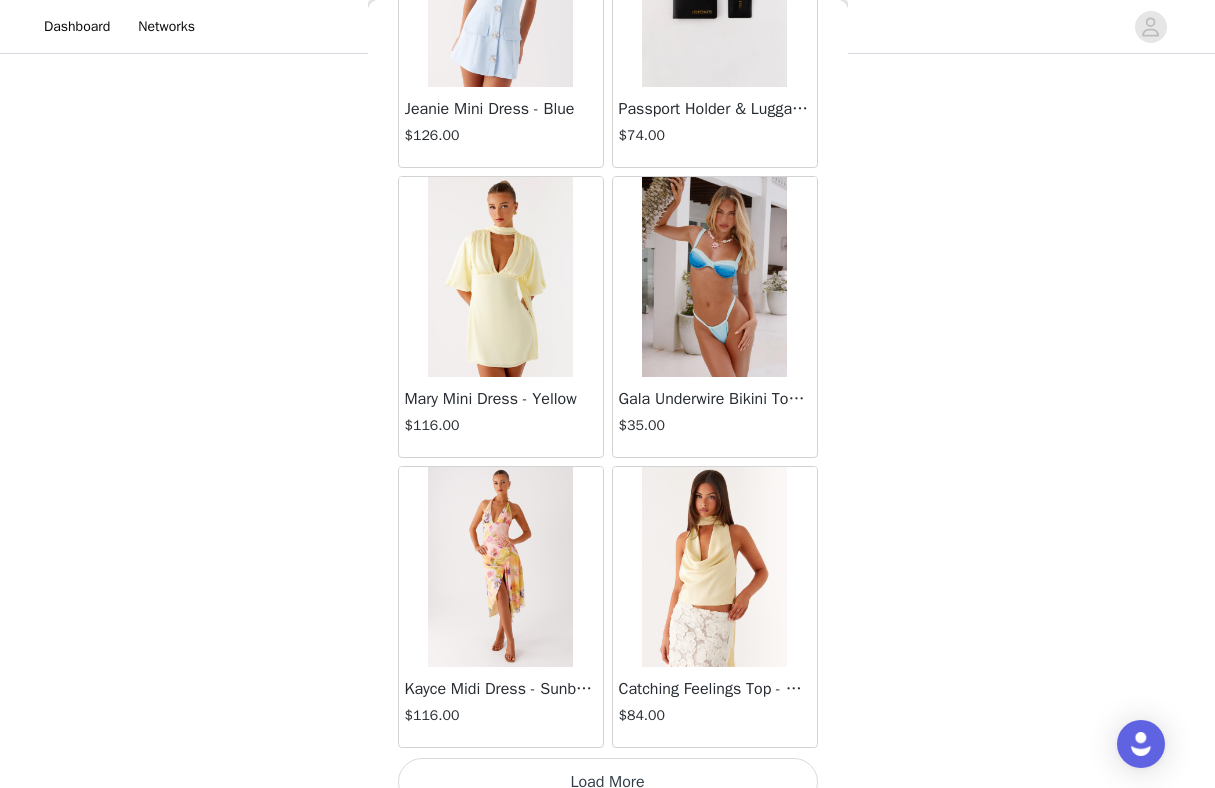 scroll, scrollTop: 71872, scrollLeft: 0, axis: vertical 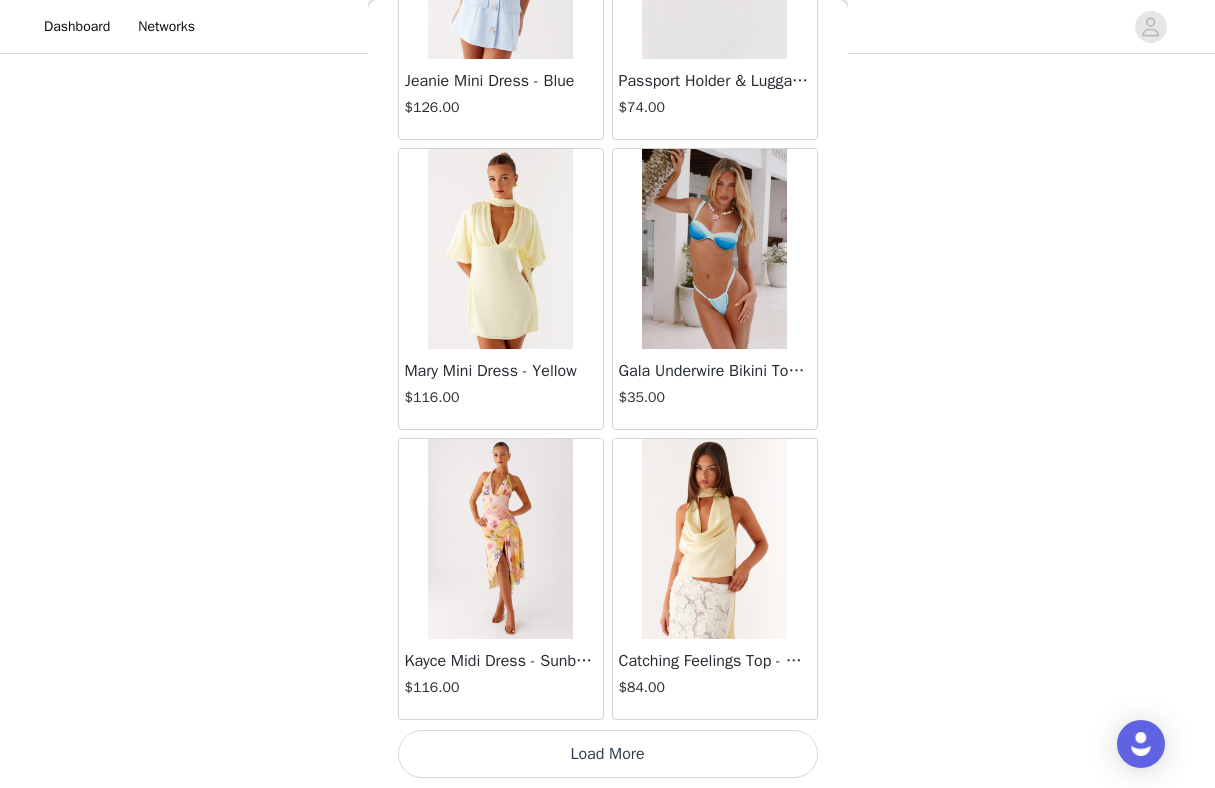 click on "Load More" at bounding box center (608, 754) 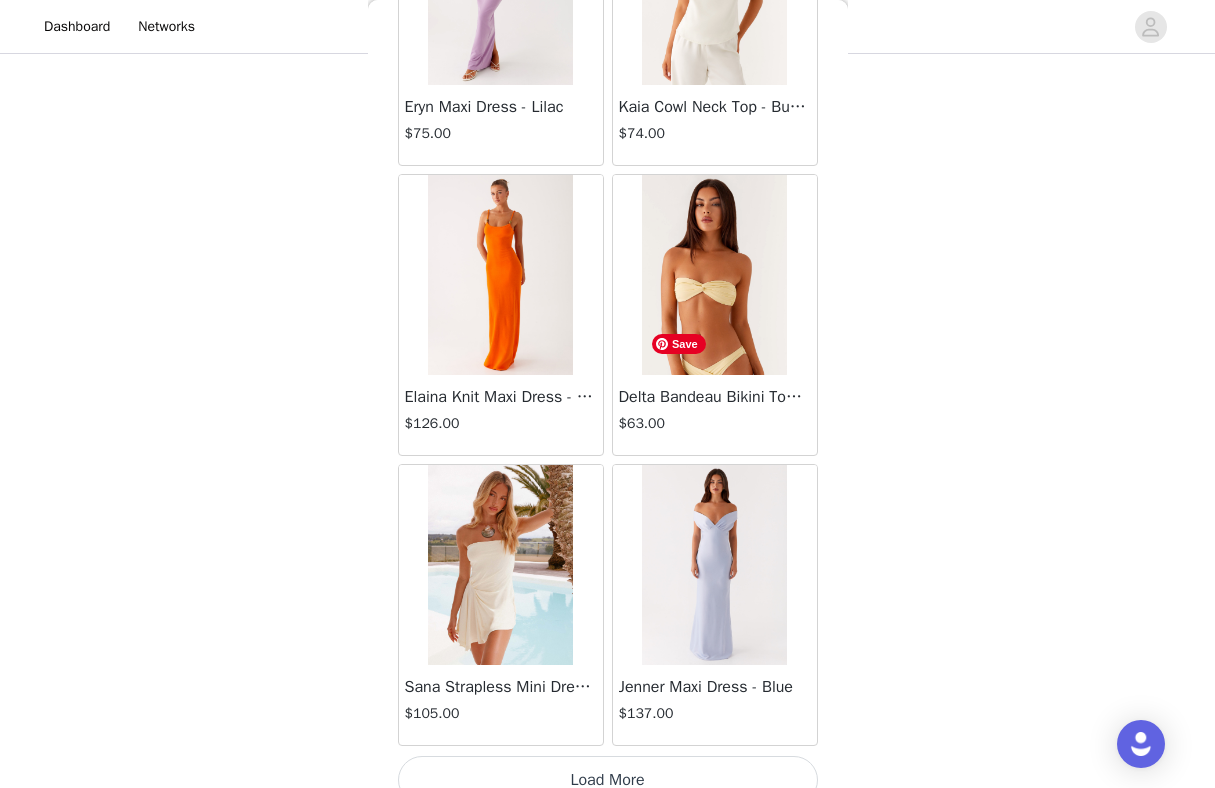 scroll, scrollTop: 74772, scrollLeft: 0, axis: vertical 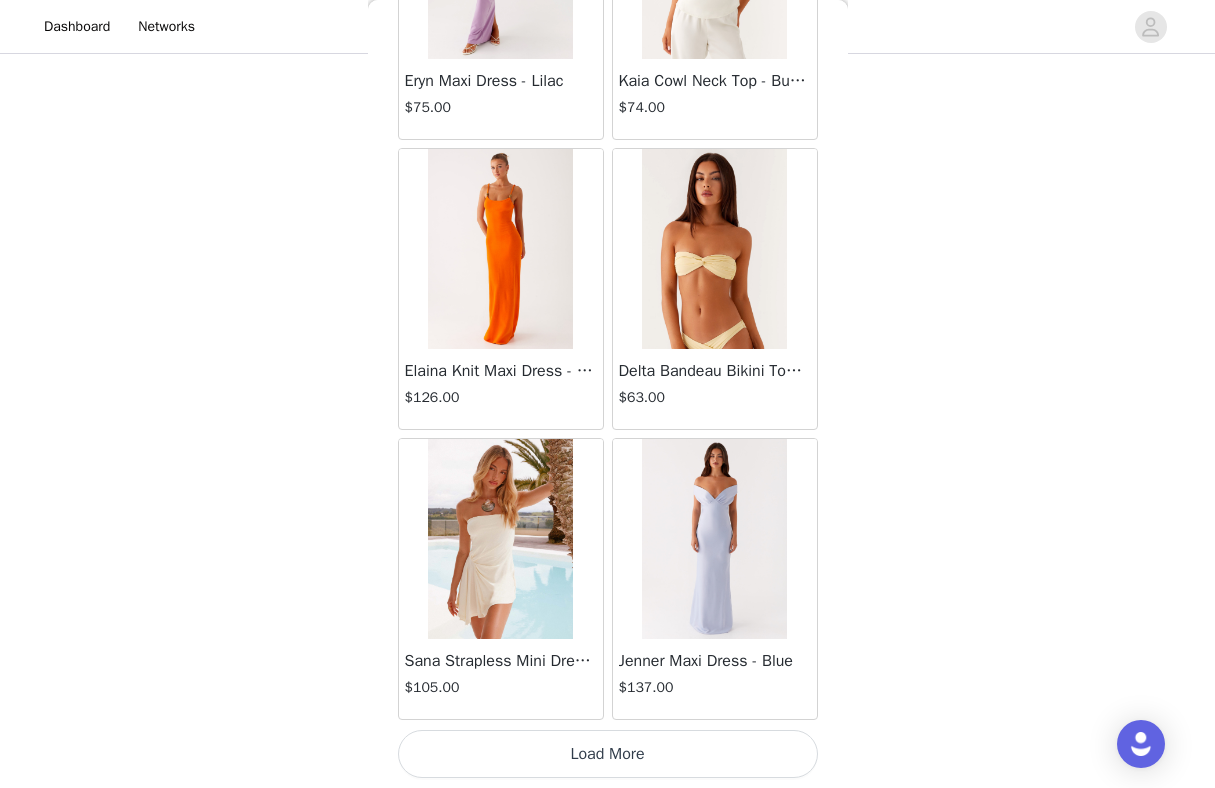 click on "Load More" at bounding box center (608, 754) 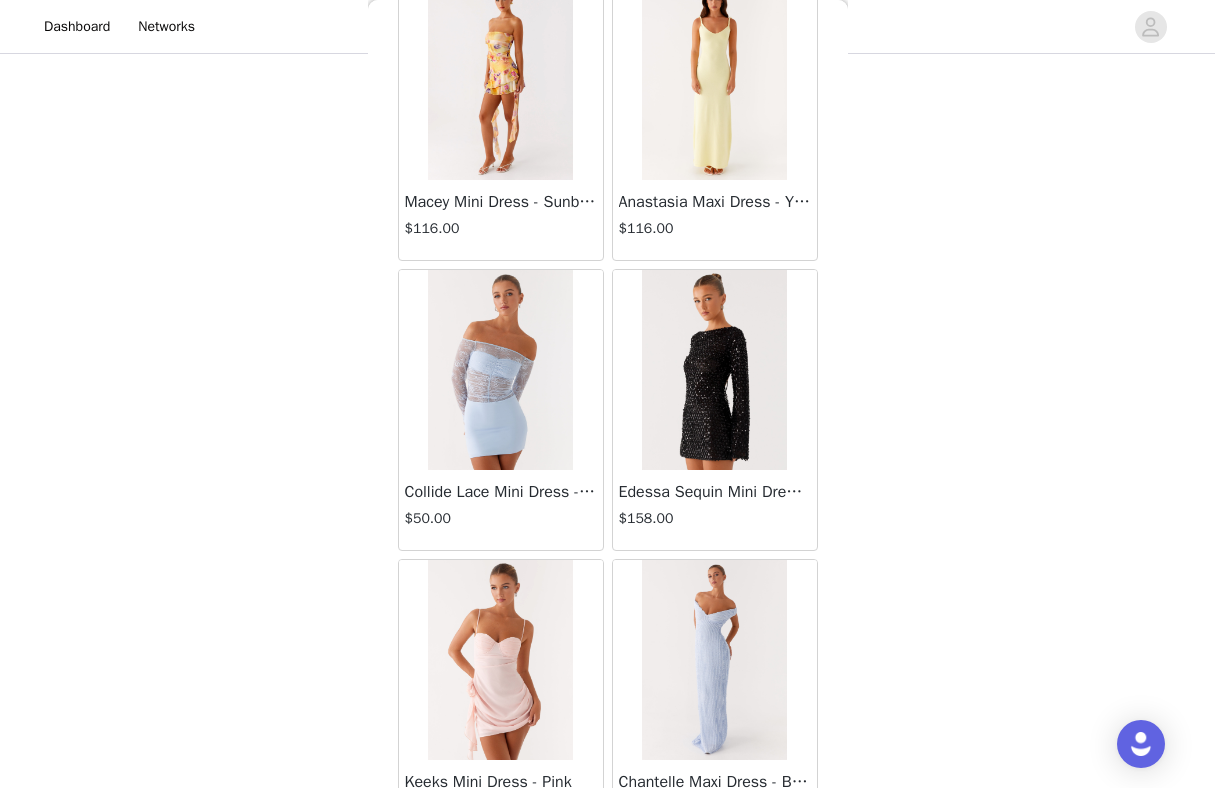 scroll, scrollTop: 77672, scrollLeft: 0, axis: vertical 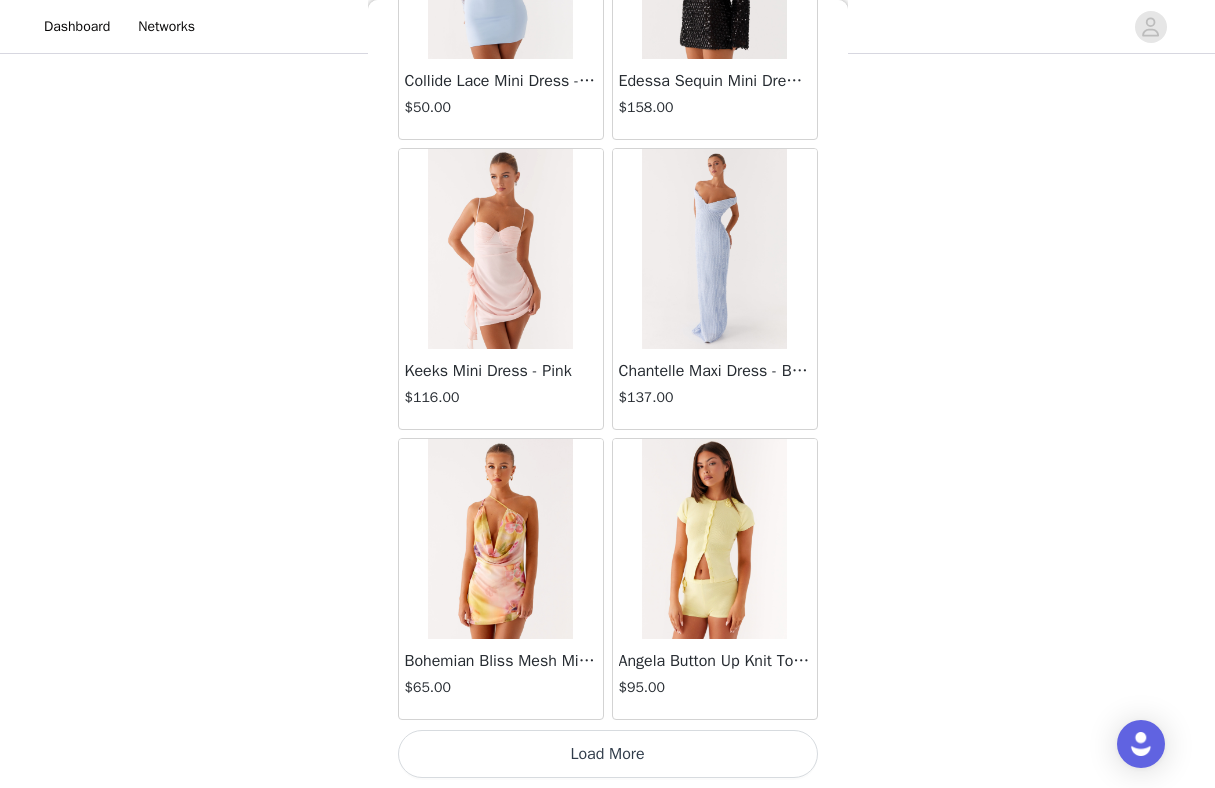 click on "Load More" at bounding box center (608, 754) 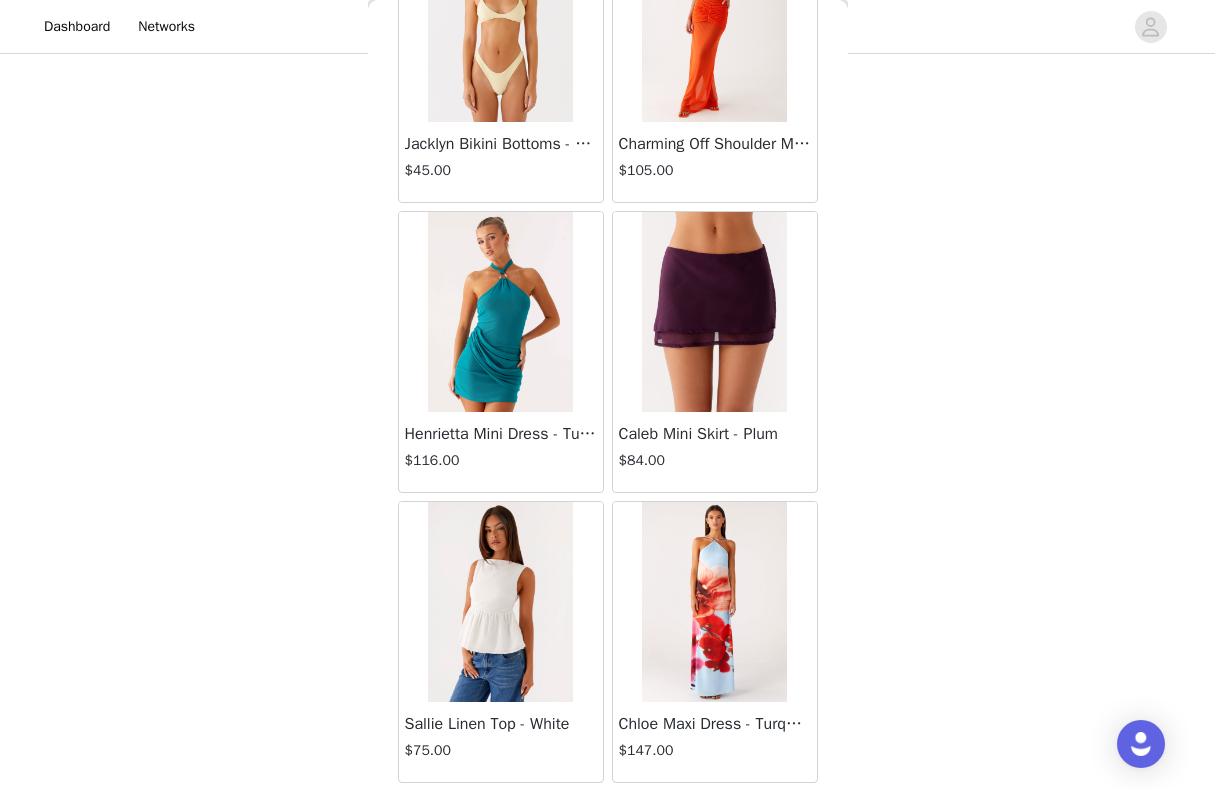 scroll, scrollTop: 80572, scrollLeft: 0, axis: vertical 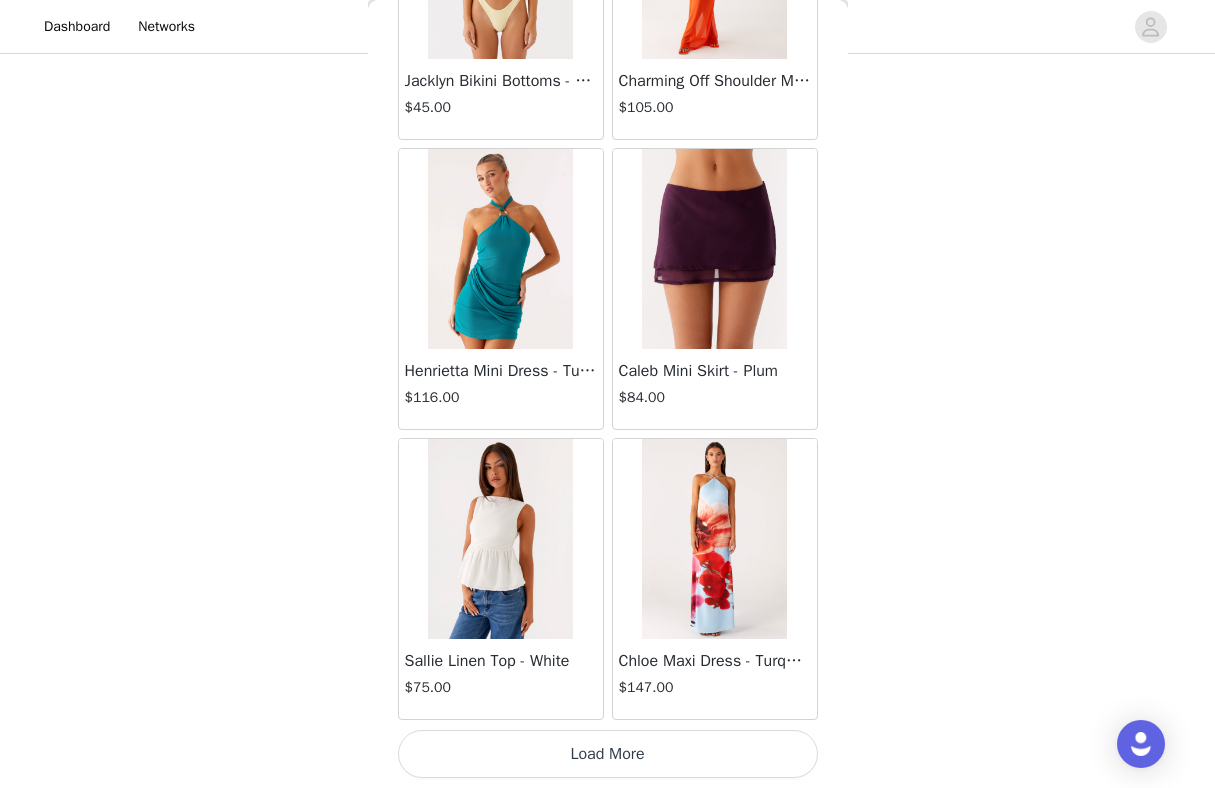 click on "Load More" at bounding box center (608, 754) 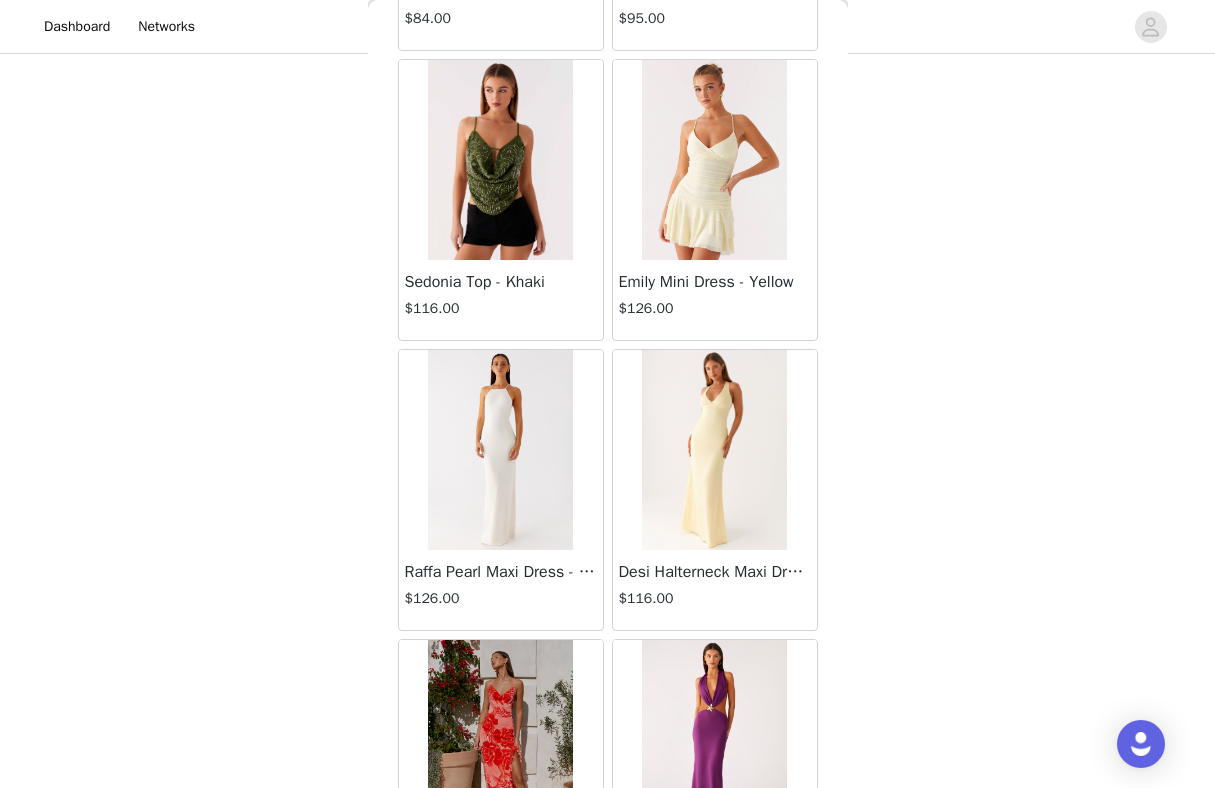 scroll, scrollTop: 83472, scrollLeft: 0, axis: vertical 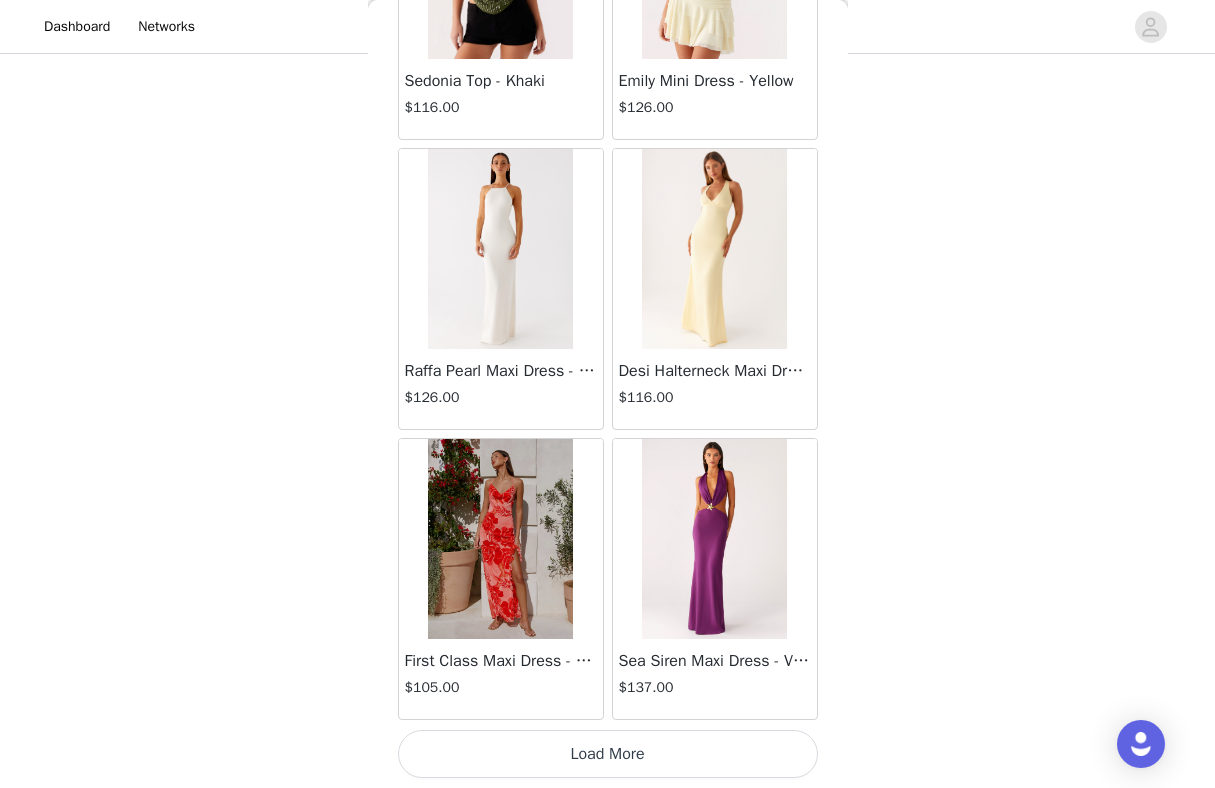 click on "Load More" at bounding box center [608, 754] 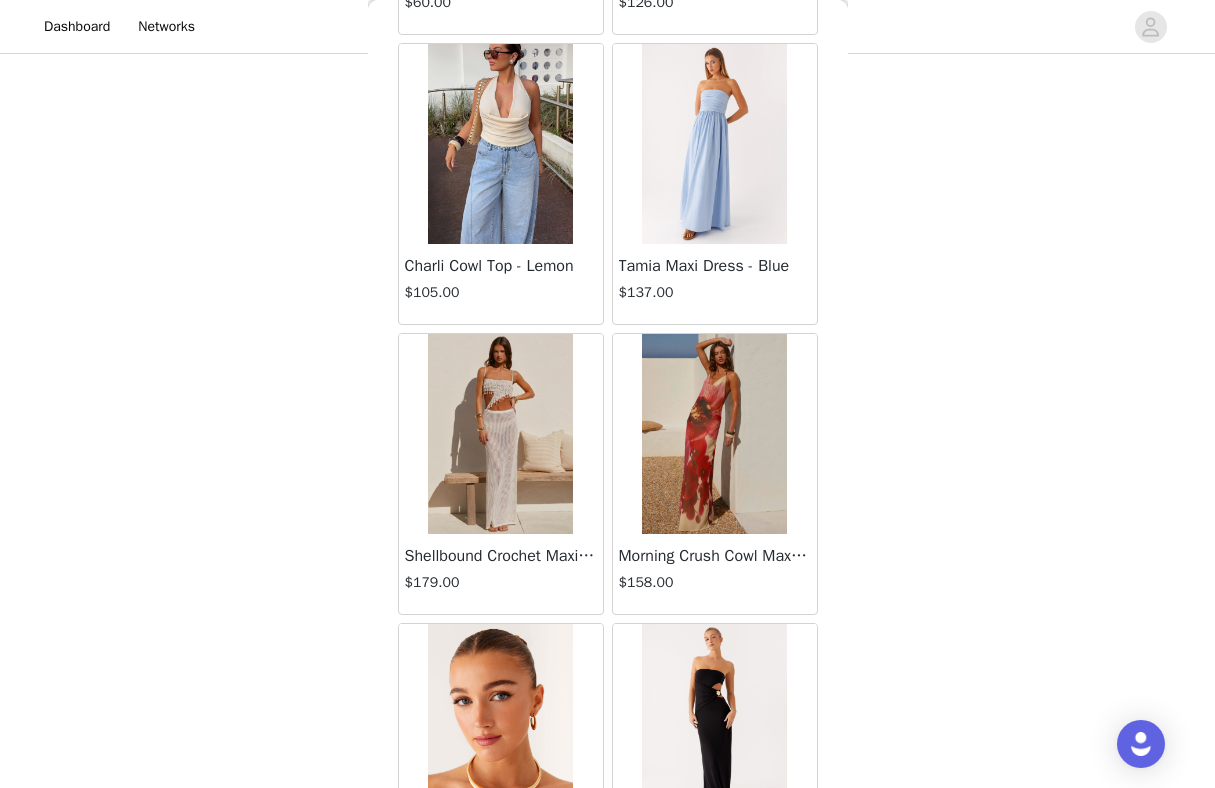 scroll, scrollTop: 86372, scrollLeft: 0, axis: vertical 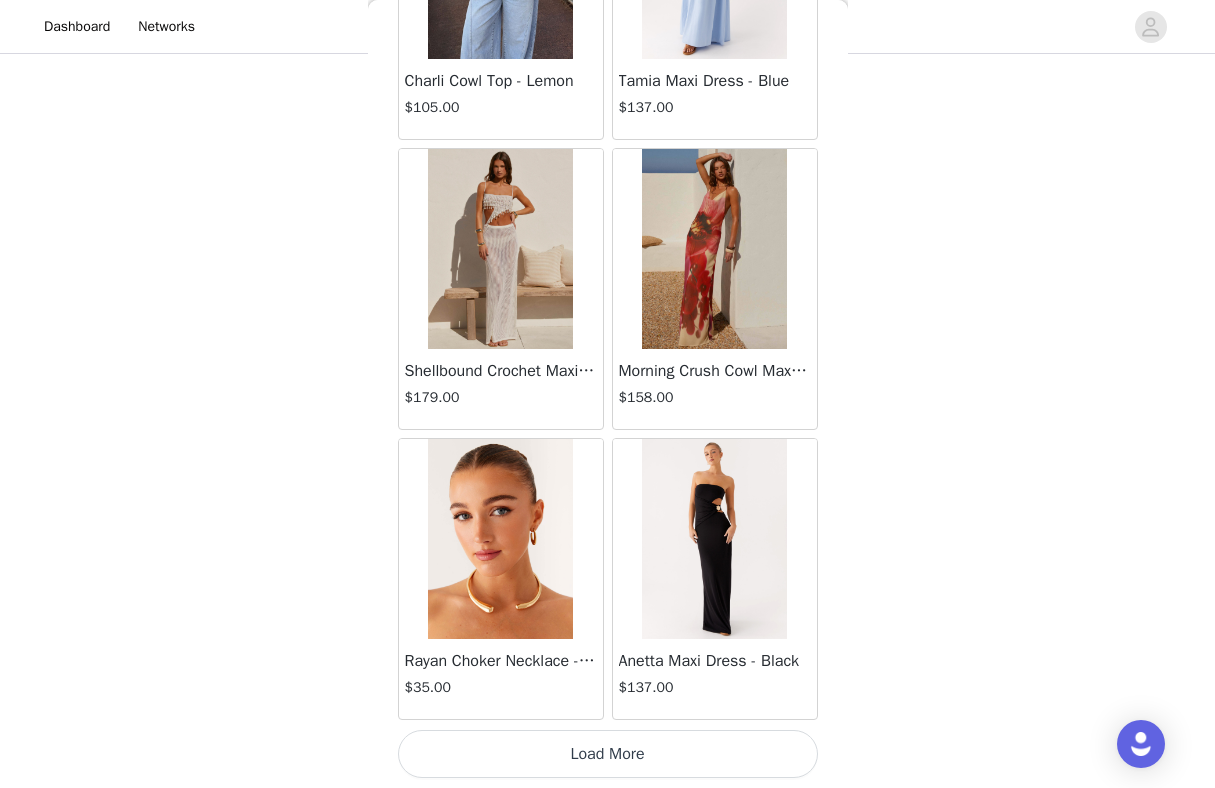 click on "Load More" at bounding box center [608, 754] 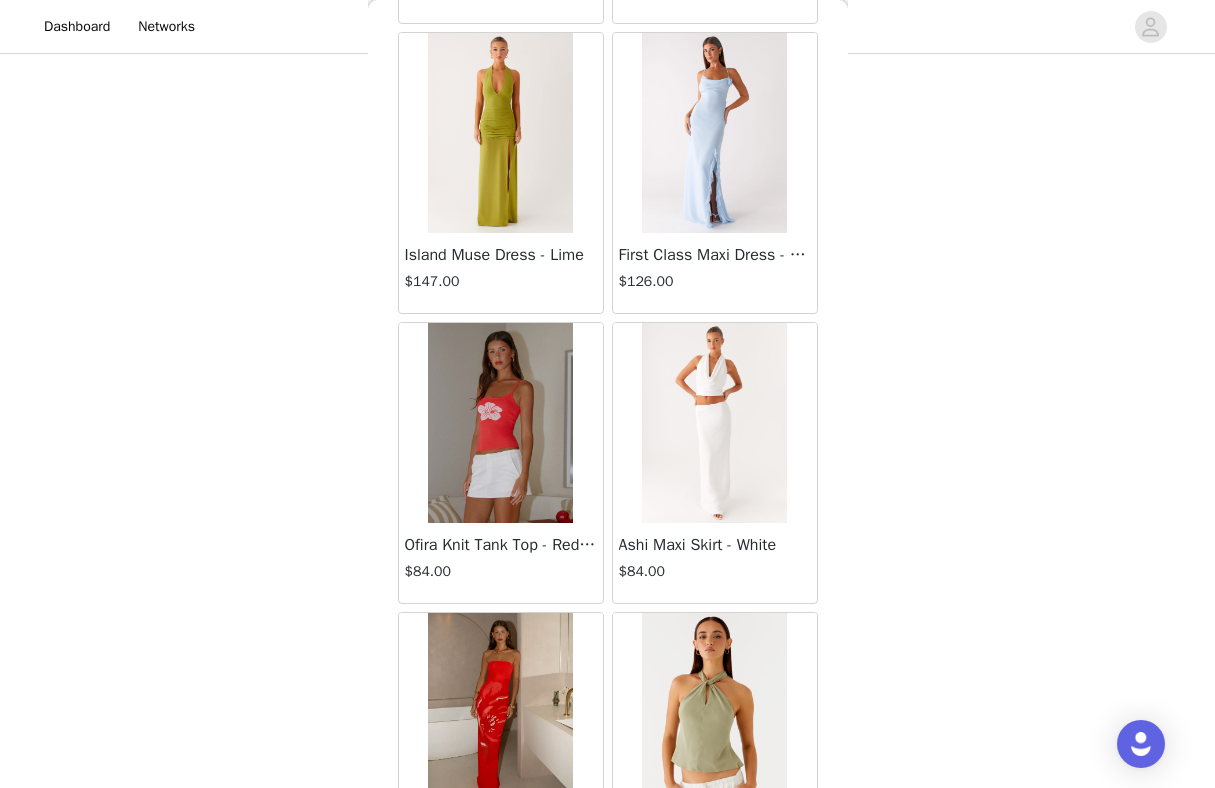 scroll, scrollTop: 89272, scrollLeft: 0, axis: vertical 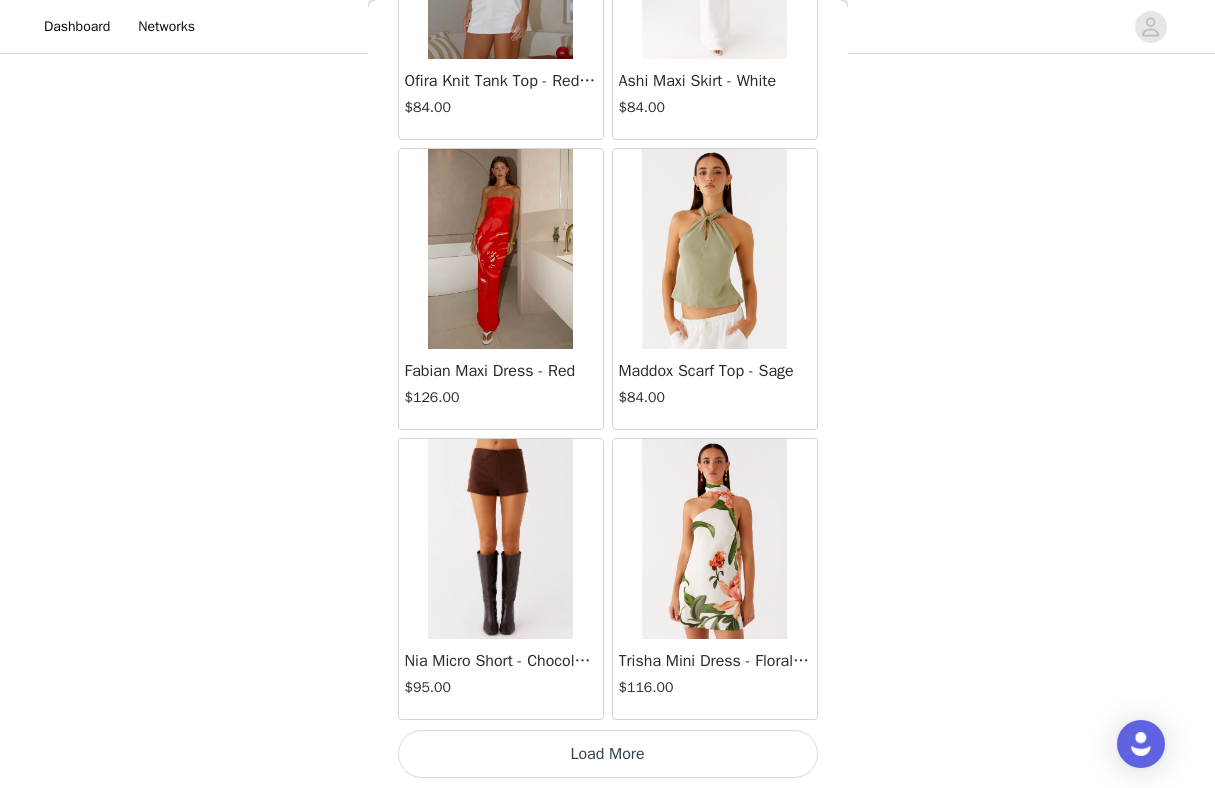 click on "Load More" at bounding box center (608, 754) 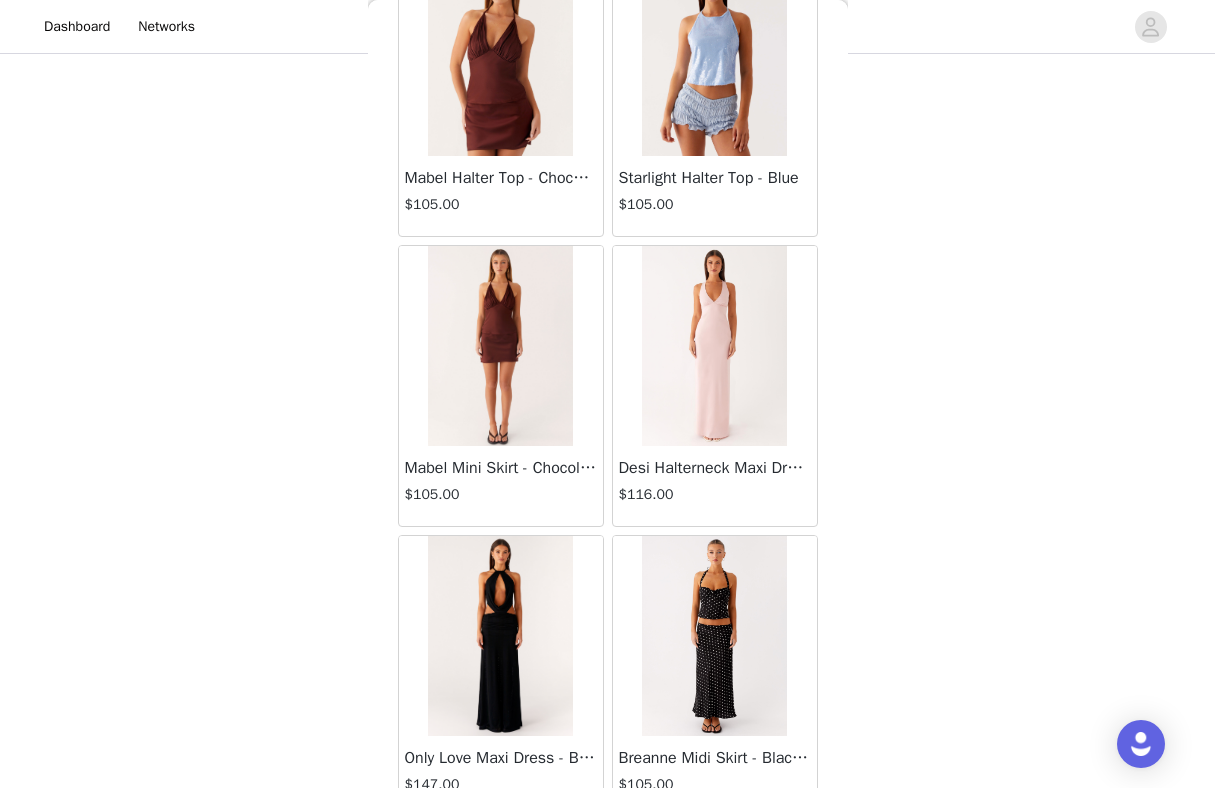 scroll, scrollTop: 92172, scrollLeft: 0, axis: vertical 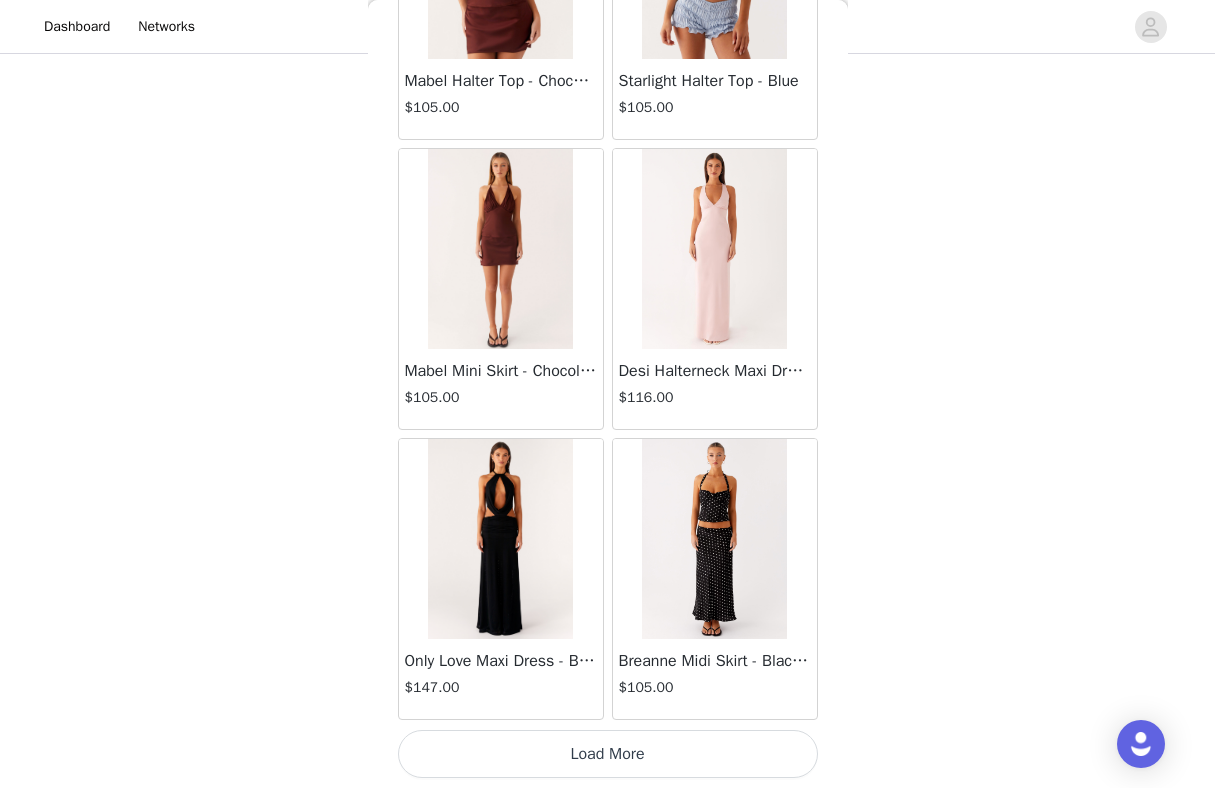 click on "Load More" at bounding box center [608, 754] 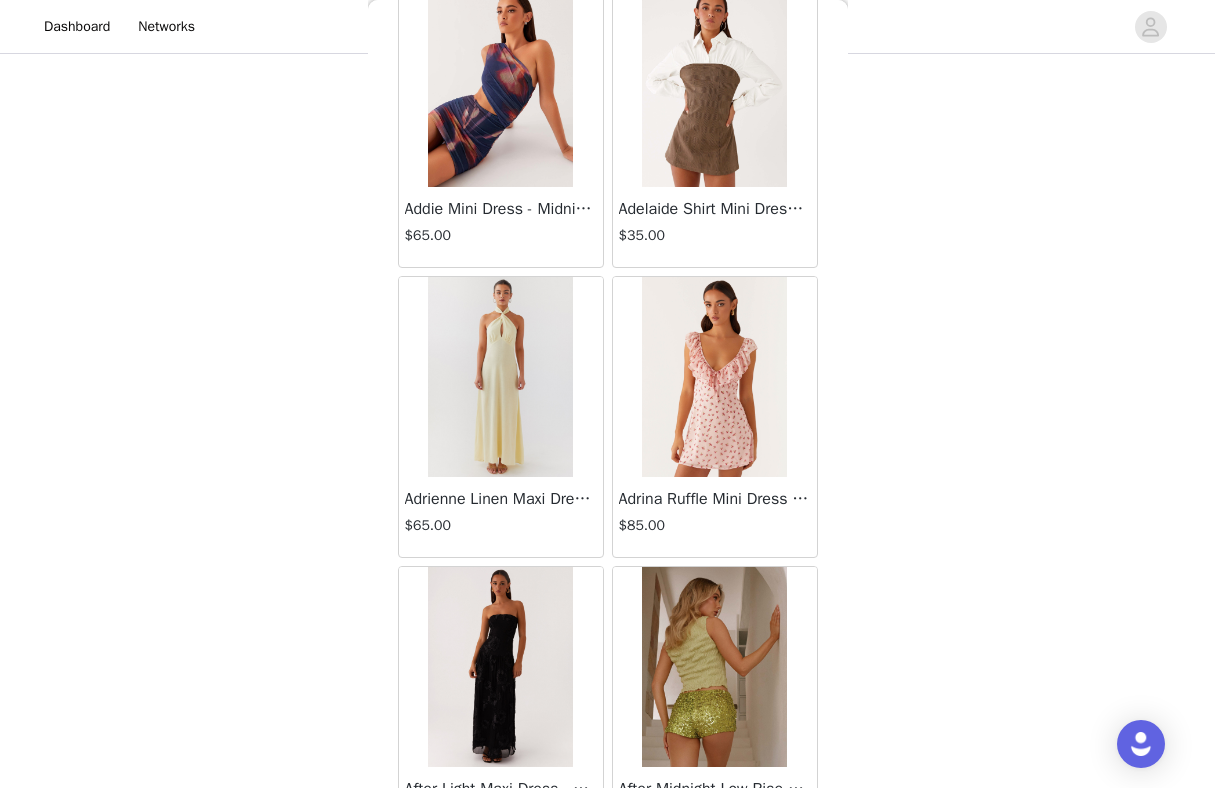 scroll, scrollTop: 95072, scrollLeft: 0, axis: vertical 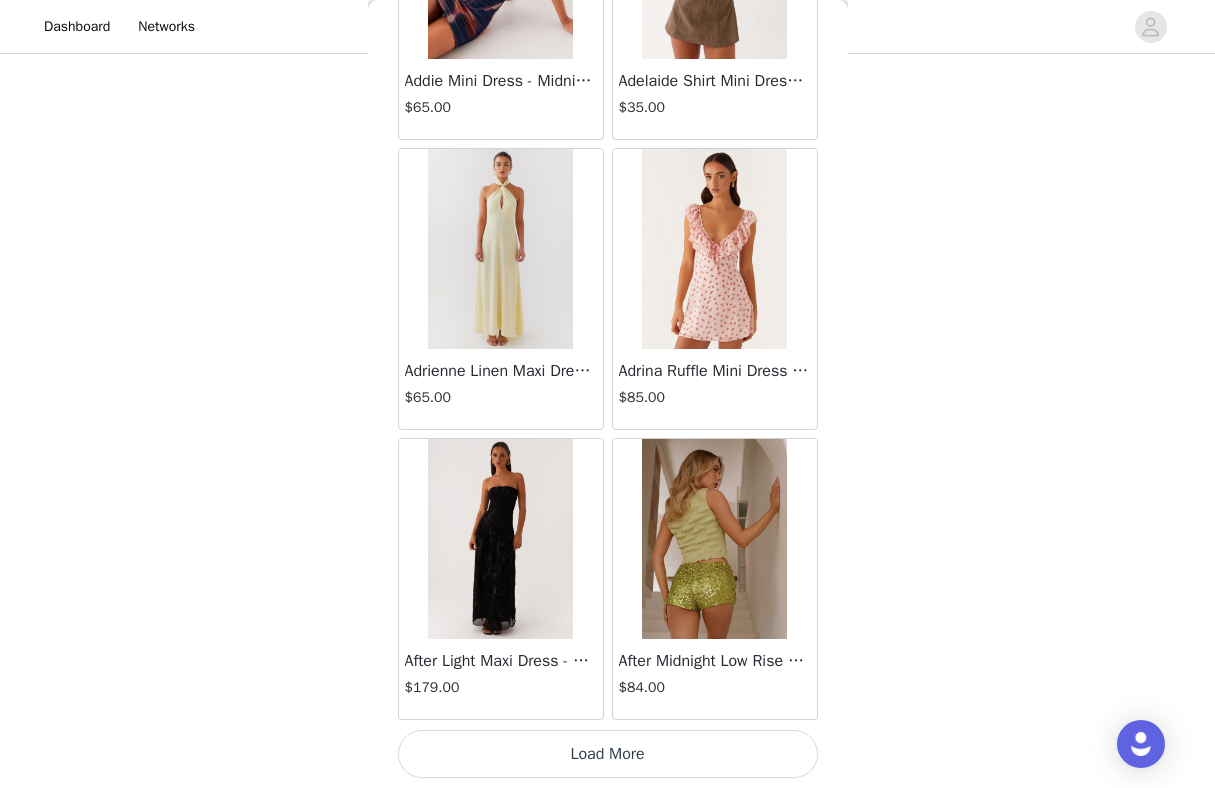 click on "Load More" at bounding box center [608, 754] 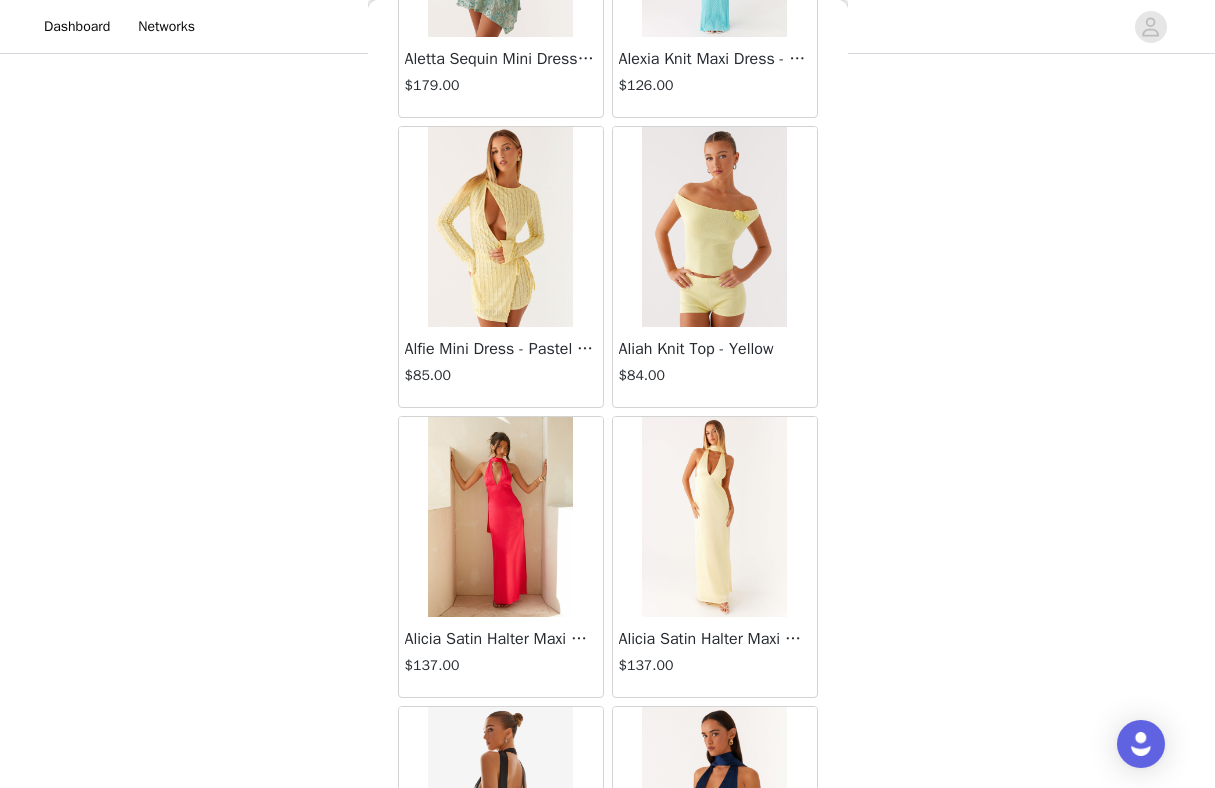 scroll, scrollTop: 97972, scrollLeft: 0, axis: vertical 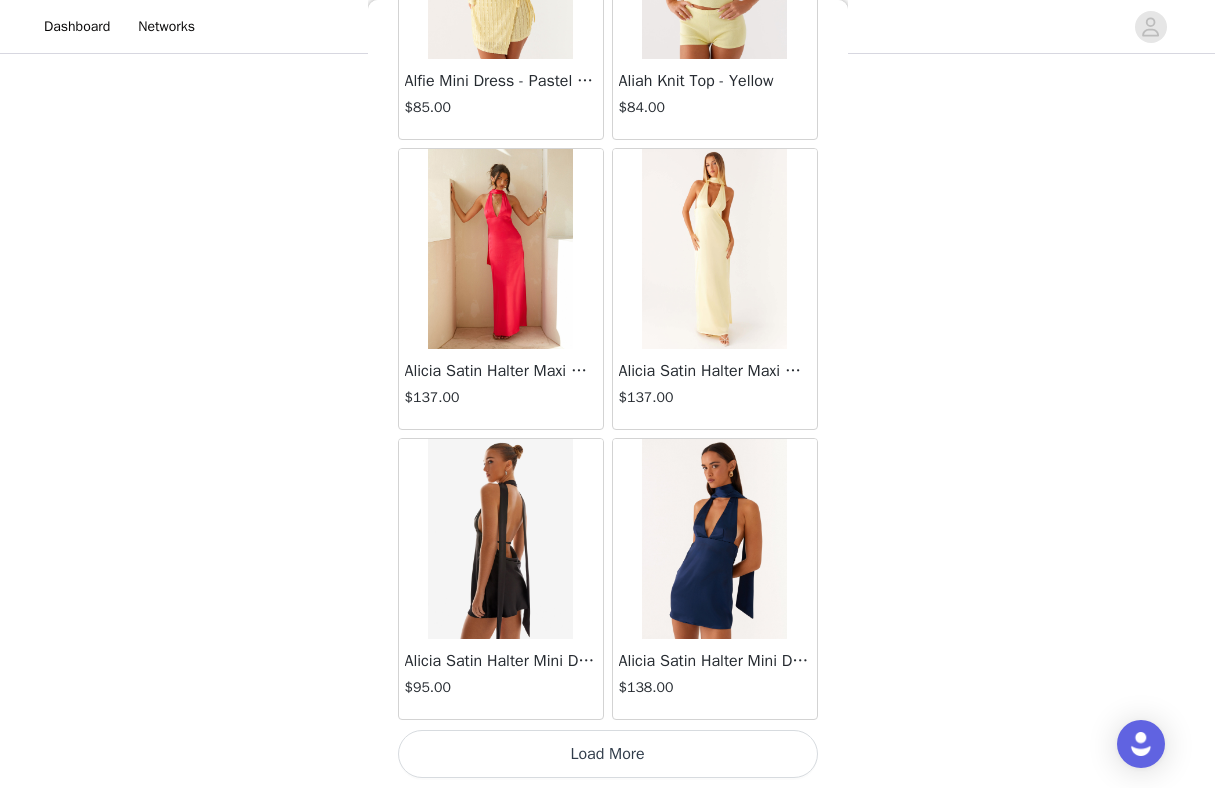 click on "Load More" at bounding box center [608, 754] 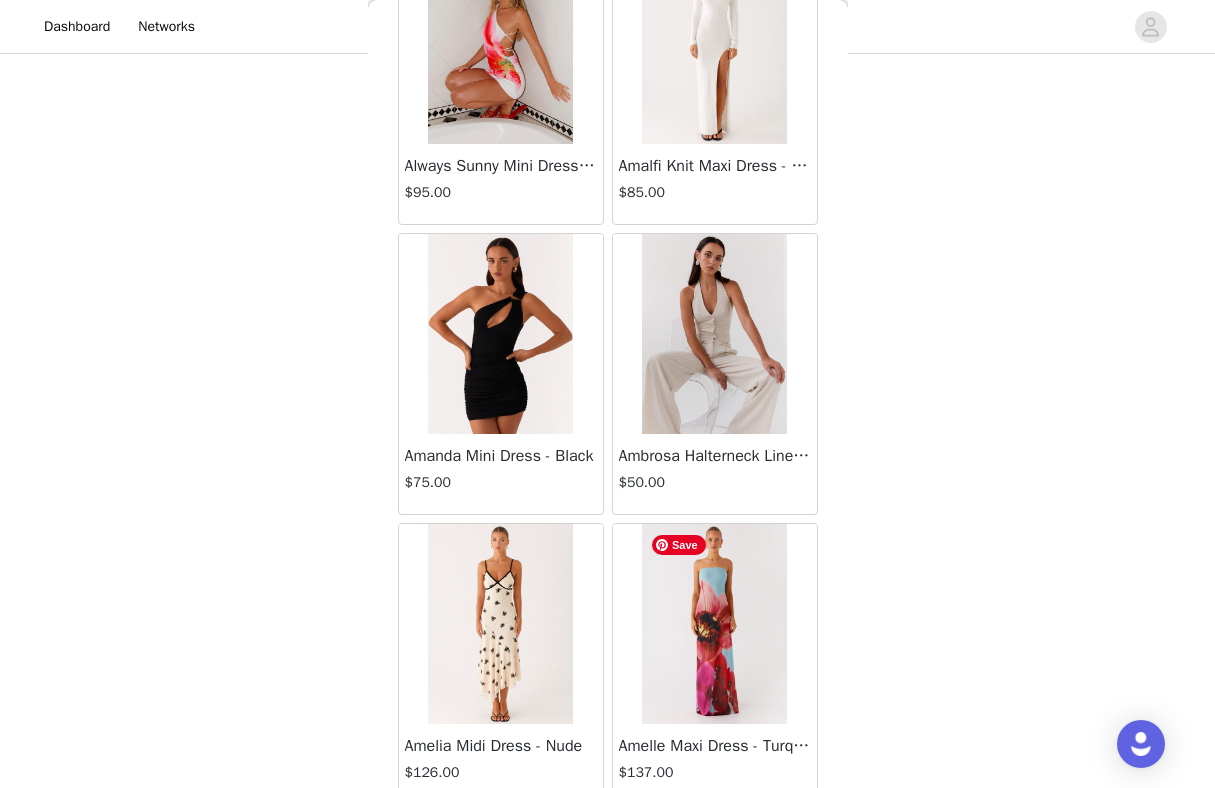 scroll, scrollTop: 100872, scrollLeft: 0, axis: vertical 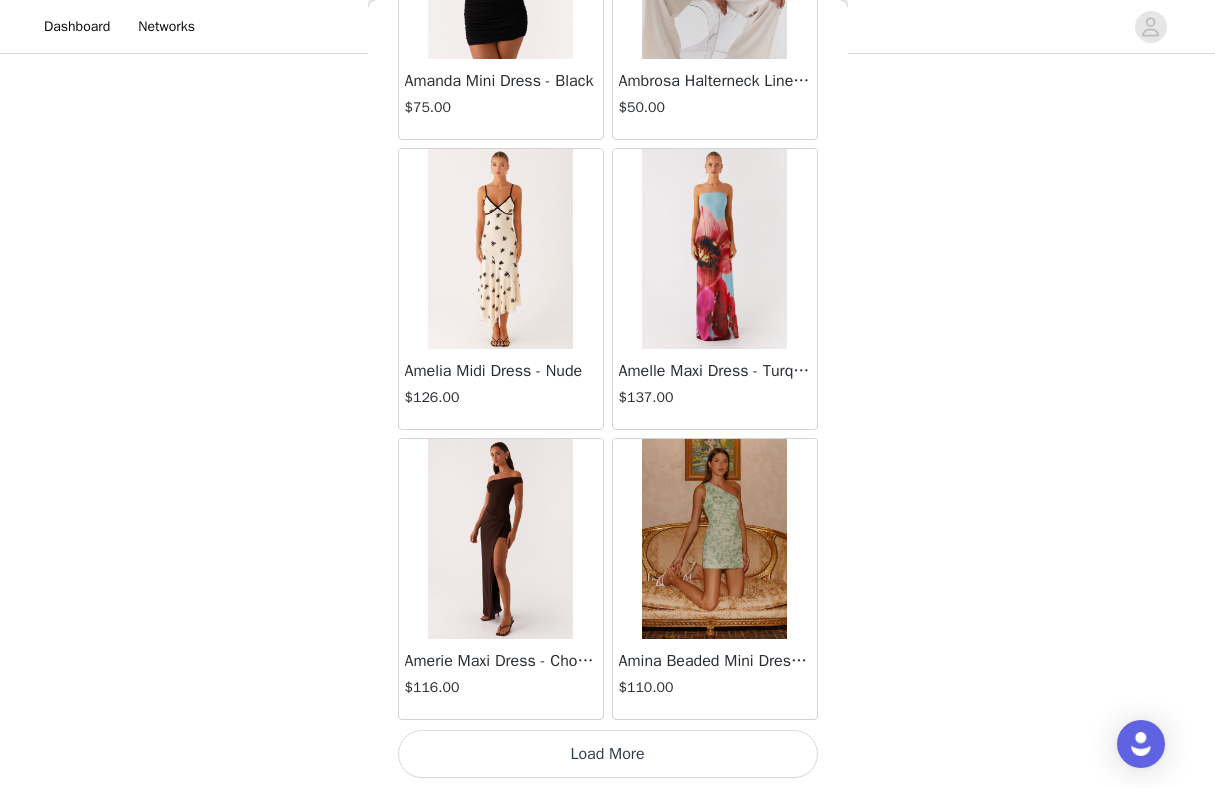 click on "Load More" at bounding box center (608, 754) 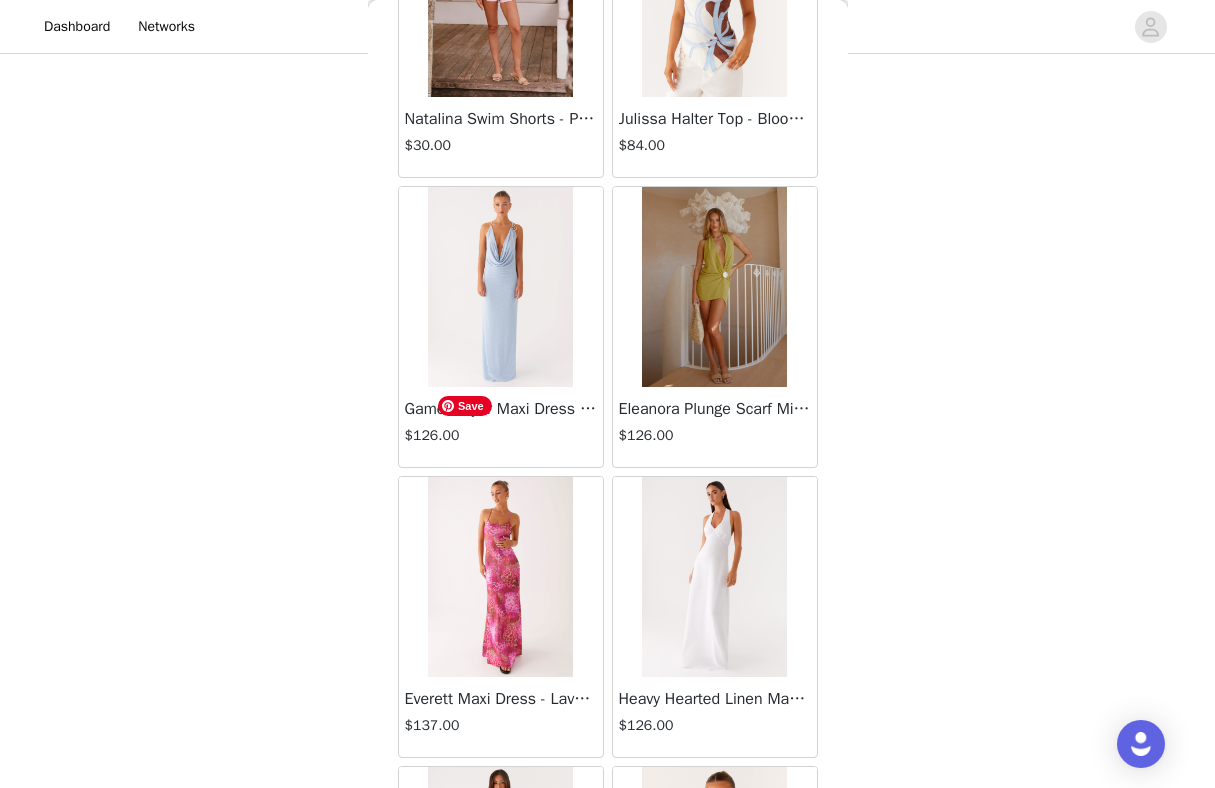 scroll, scrollTop: 68254, scrollLeft: 0, axis: vertical 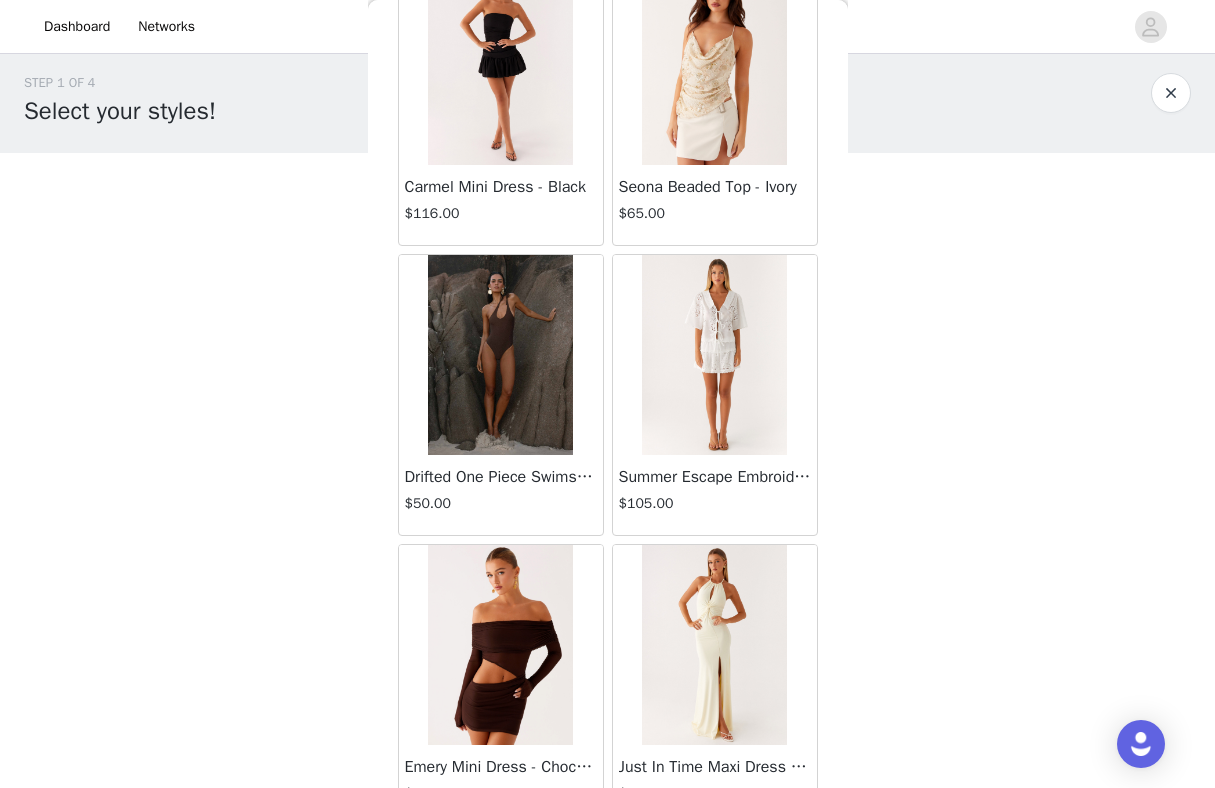 click at bounding box center [500, 65] 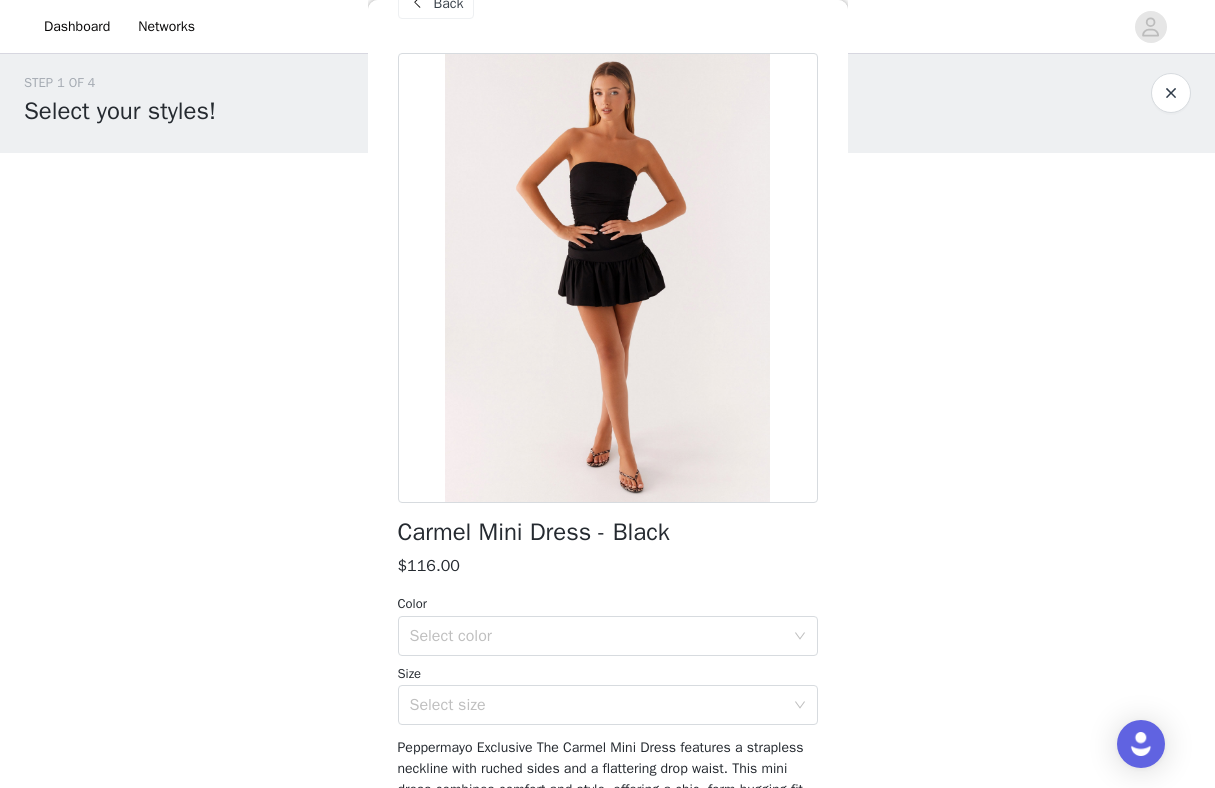 scroll, scrollTop: 0, scrollLeft: 0, axis: both 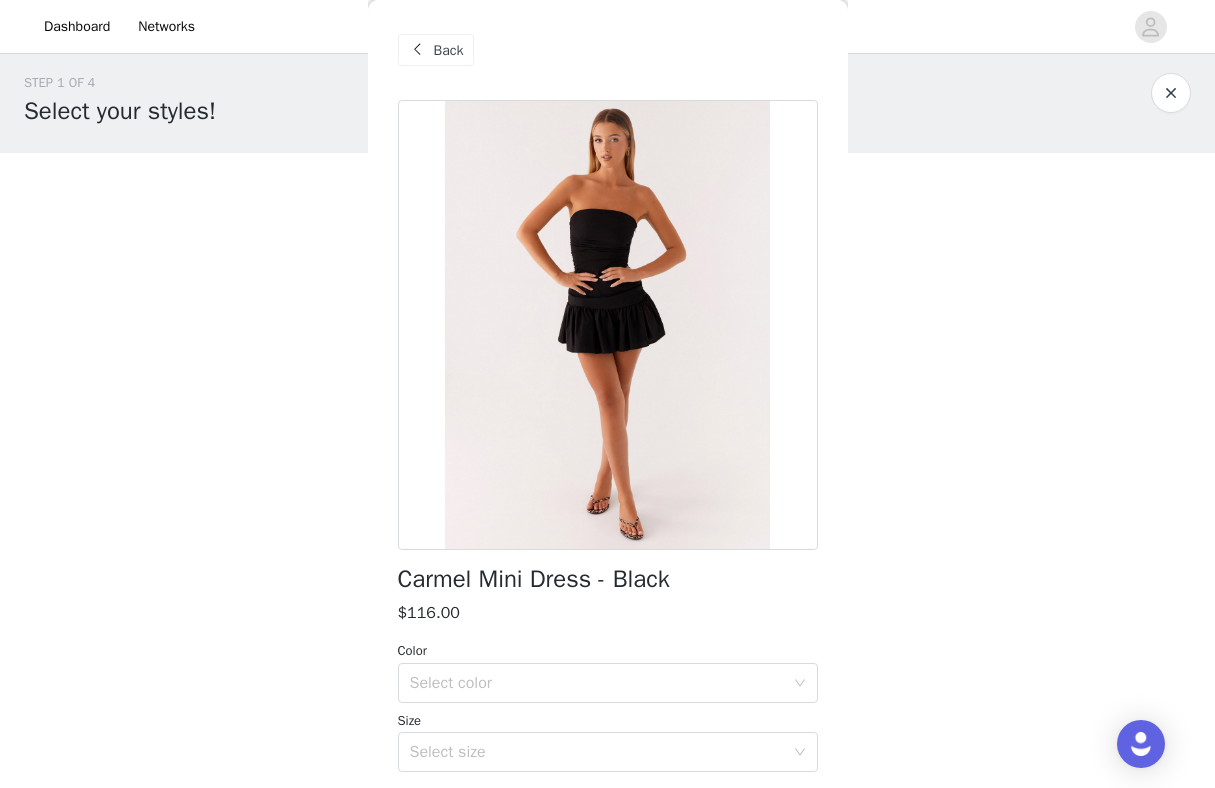 click at bounding box center [418, 50] 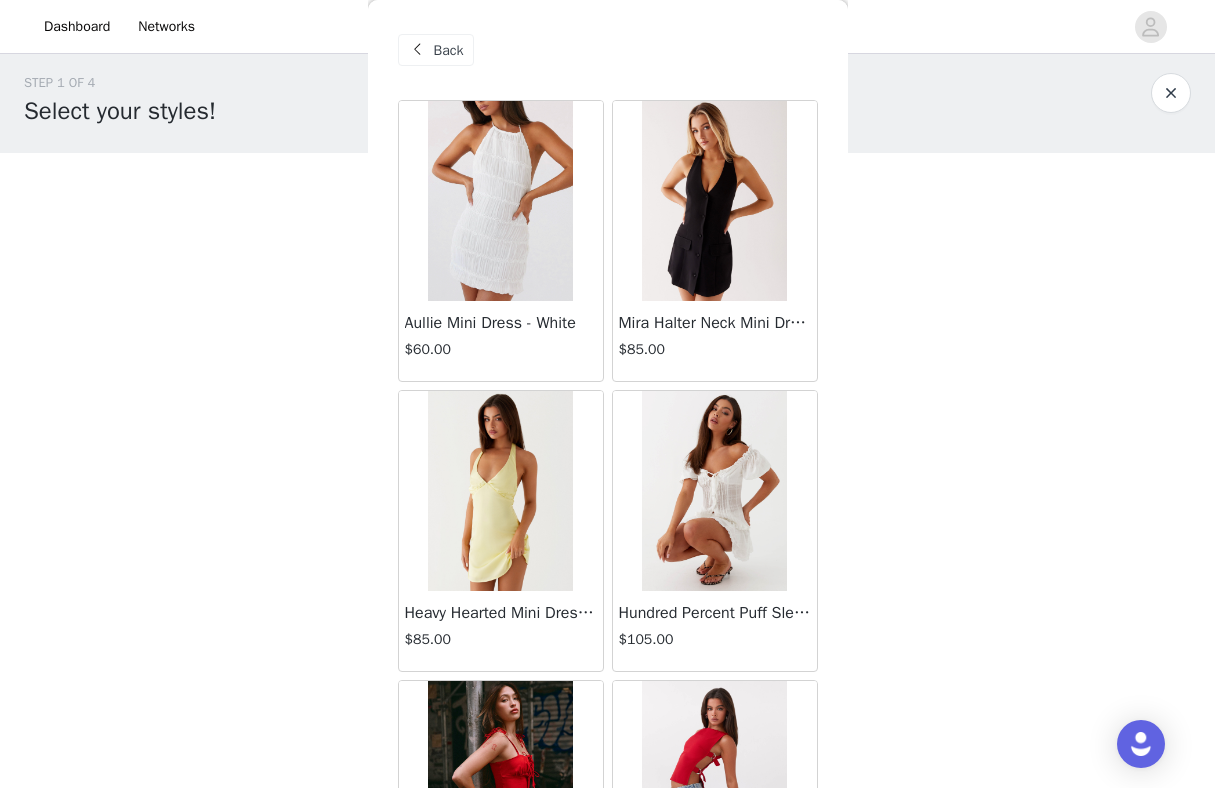 scroll, scrollTop: 0, scrollLeft: 0, axis: both 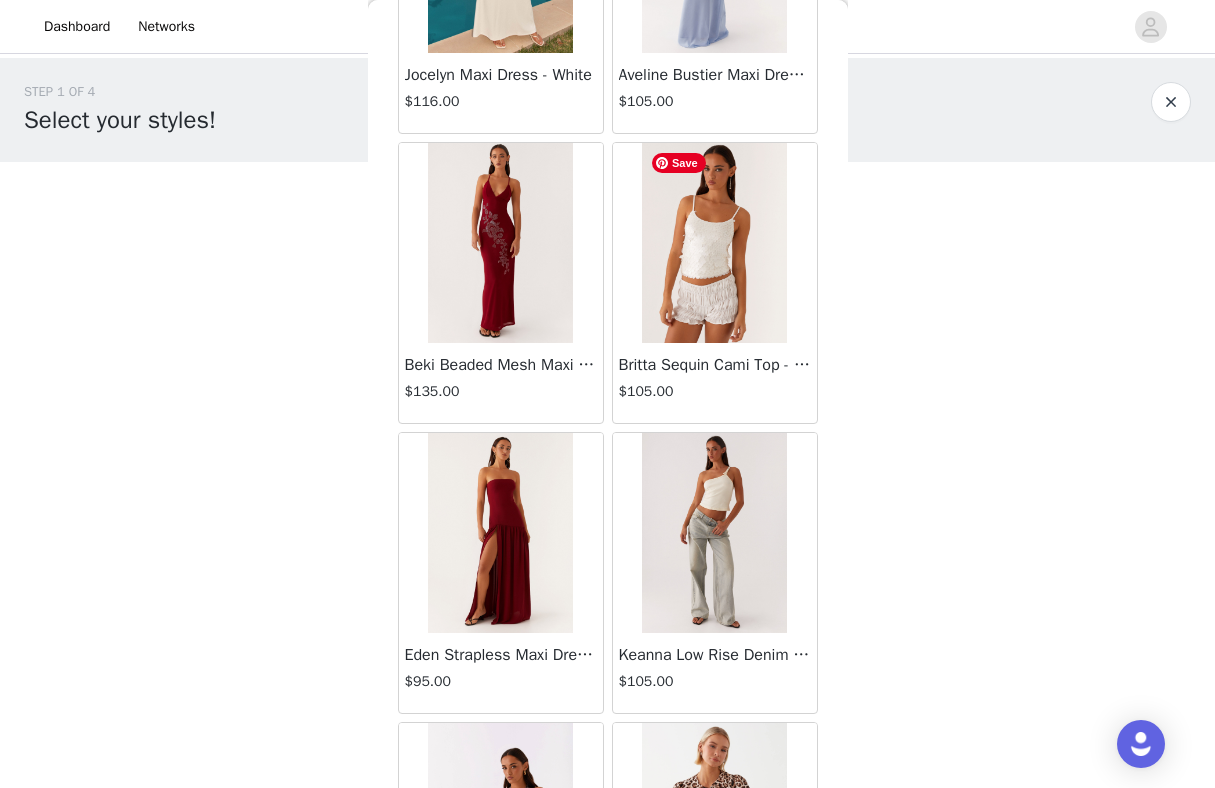 click at bounding box center [714, 243] 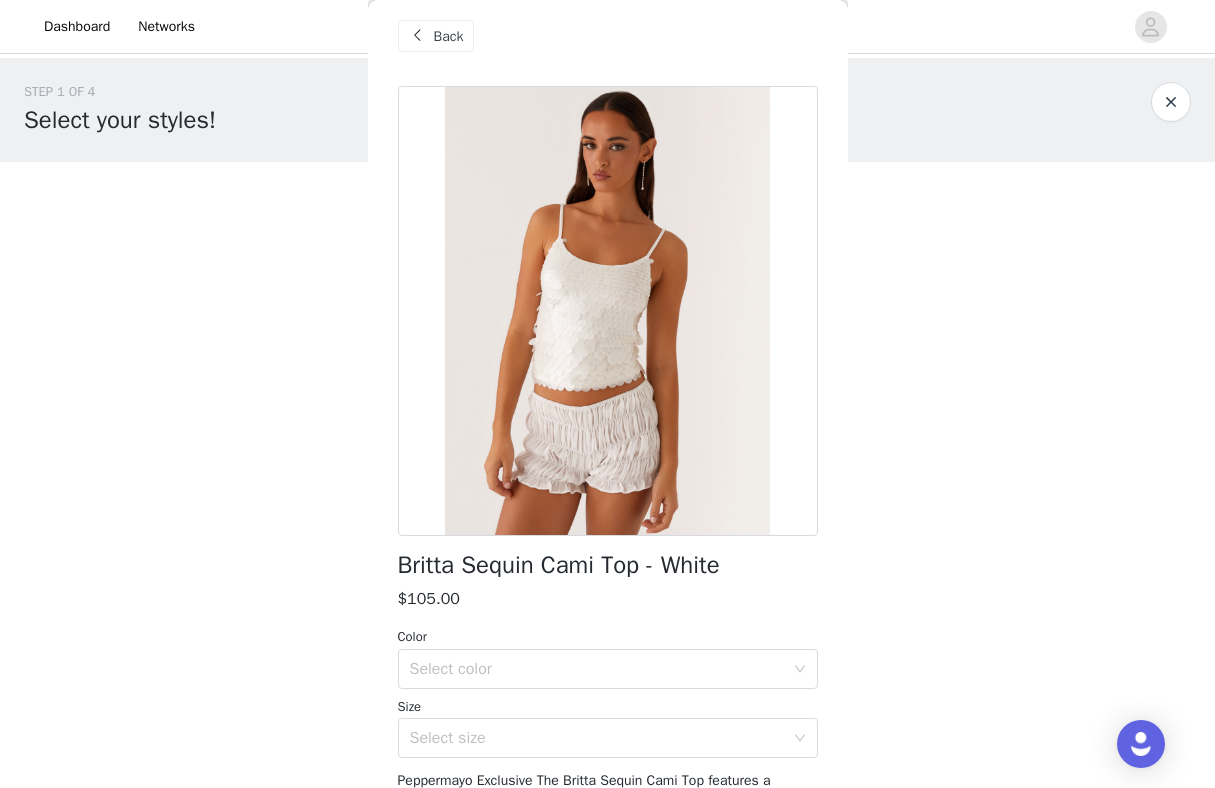 scroll, scrollTop: 5, scrollLeft: 0, axis: vertical 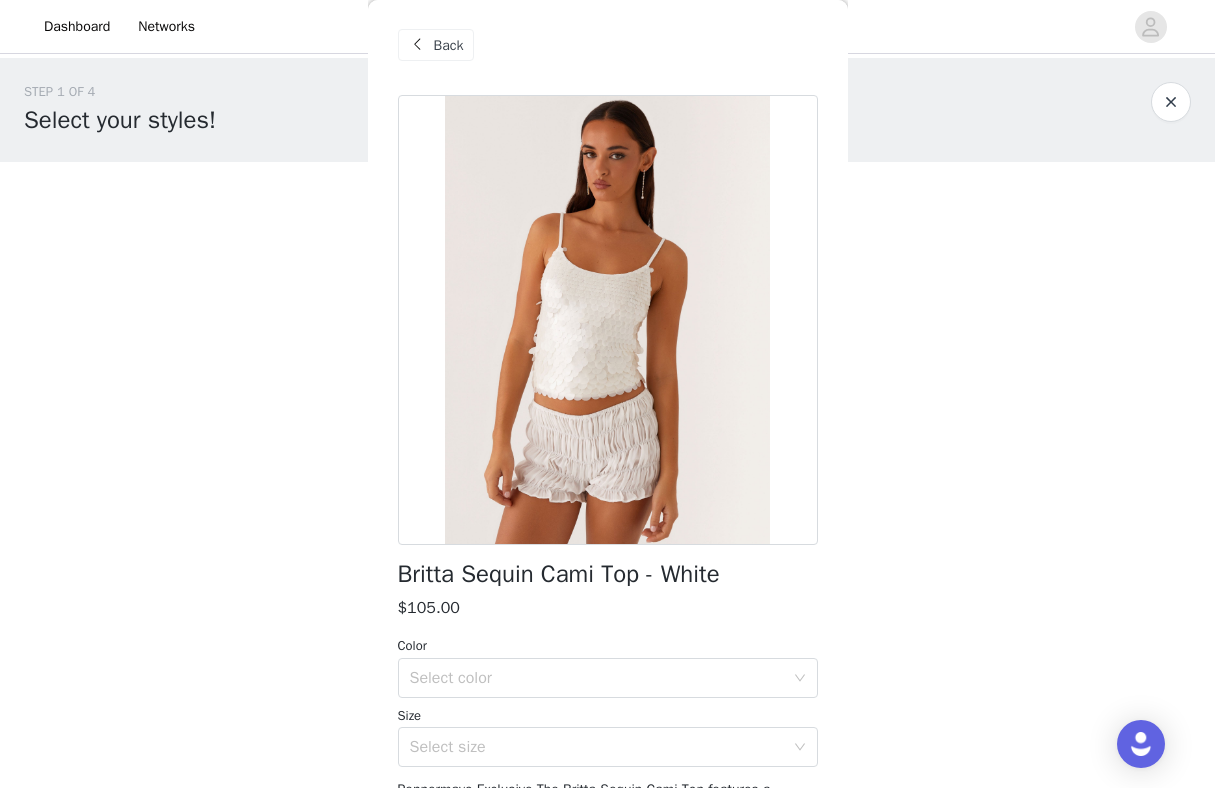 click on "Back" at bounding box center [449, 45] 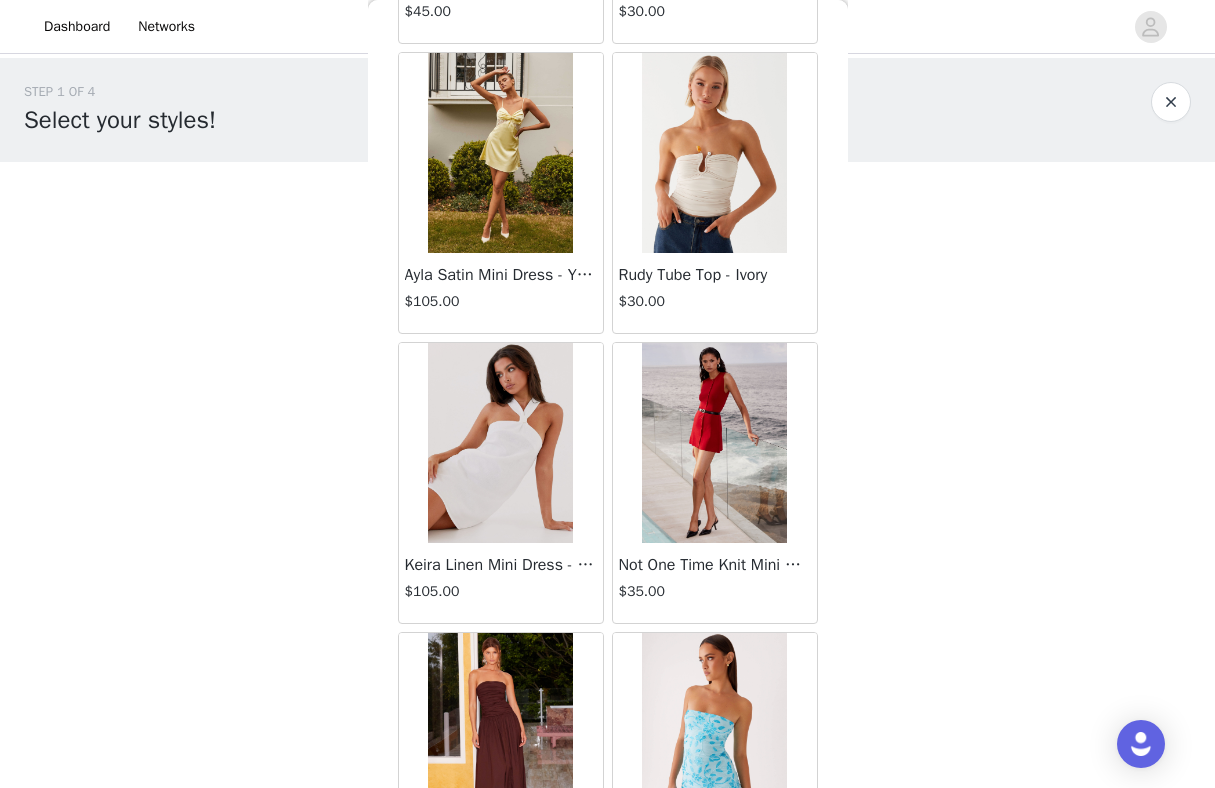 scroll, scrollTop: 101388, scrollLeft: 0, axis: vertical 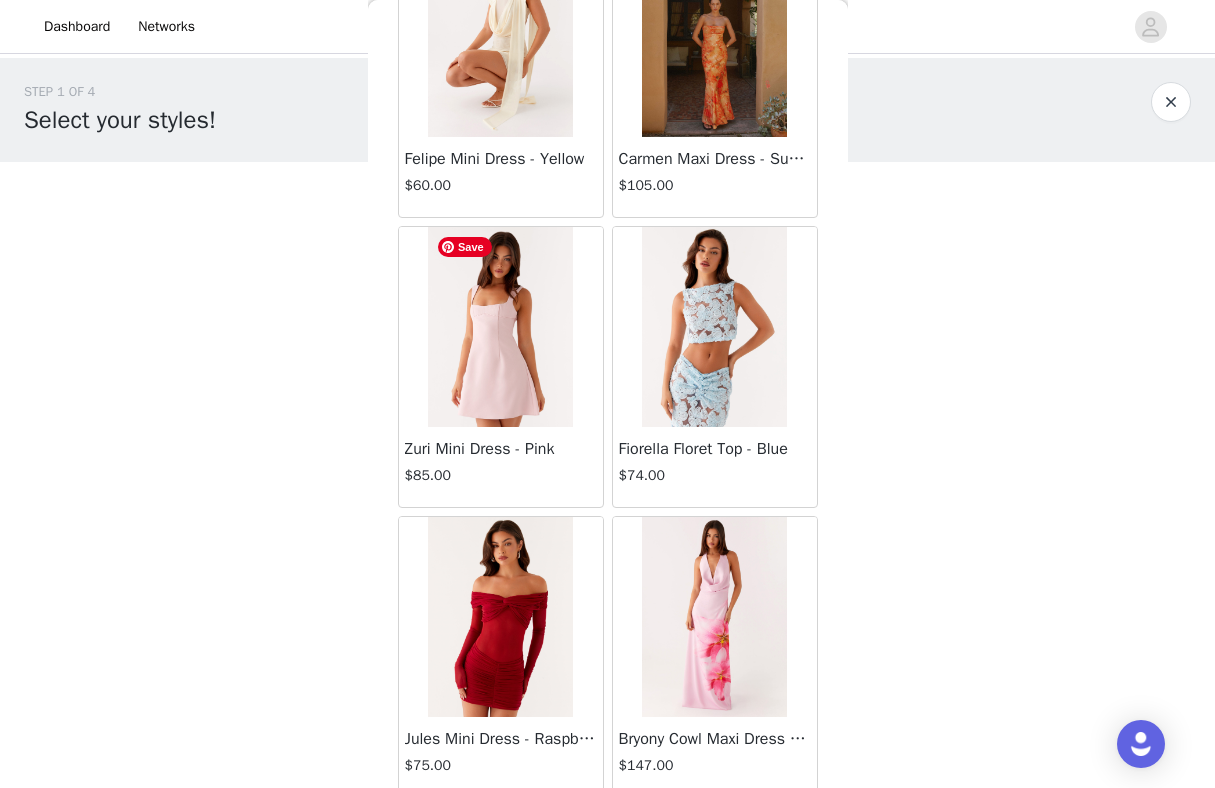 click at bounding box center (500, 327) 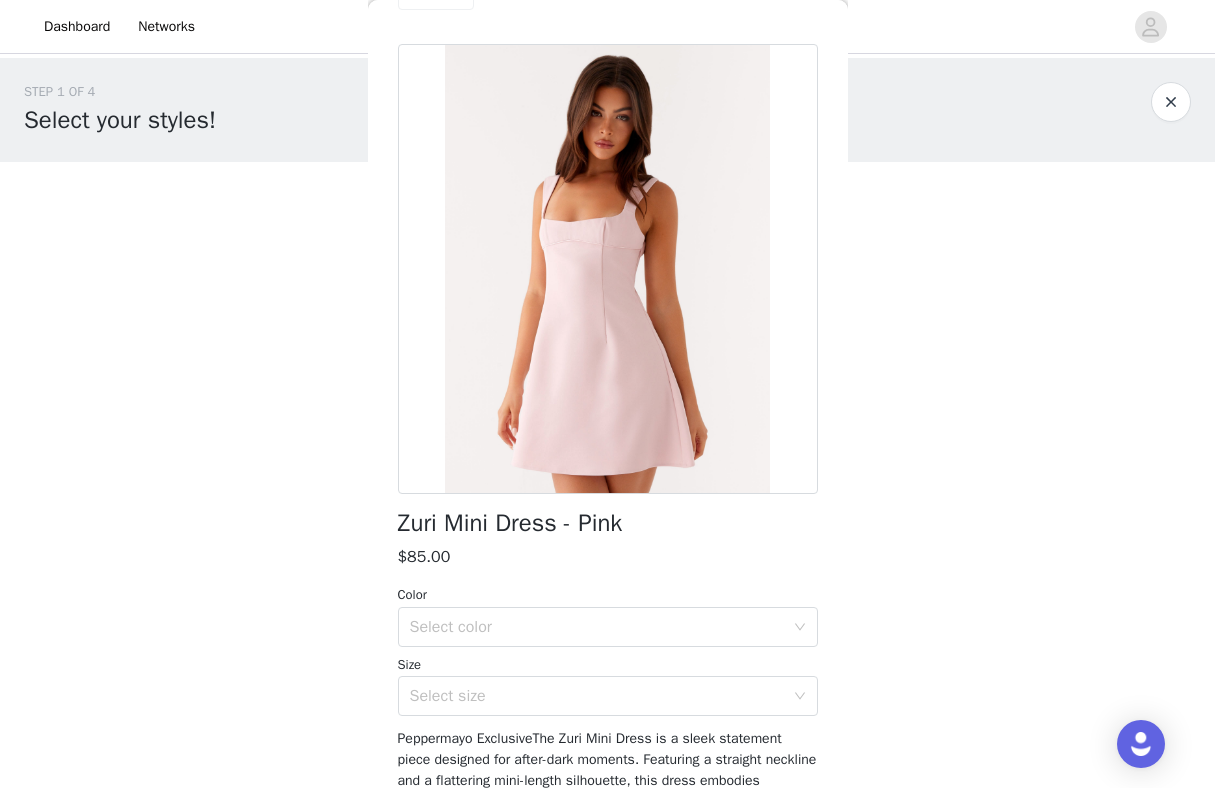 scroll, scrollTop: 0, scrollLeft: 0, axis: both 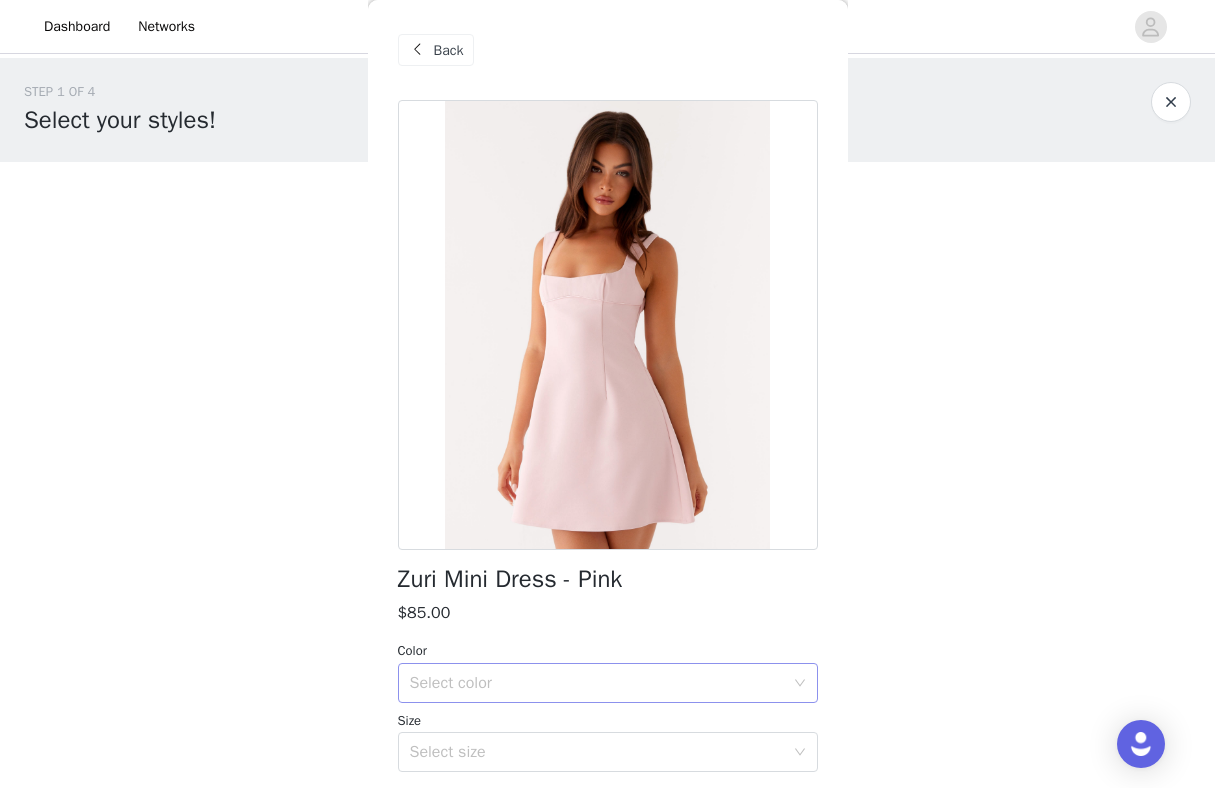 click on "Select color" at bounding box center (597, 683) 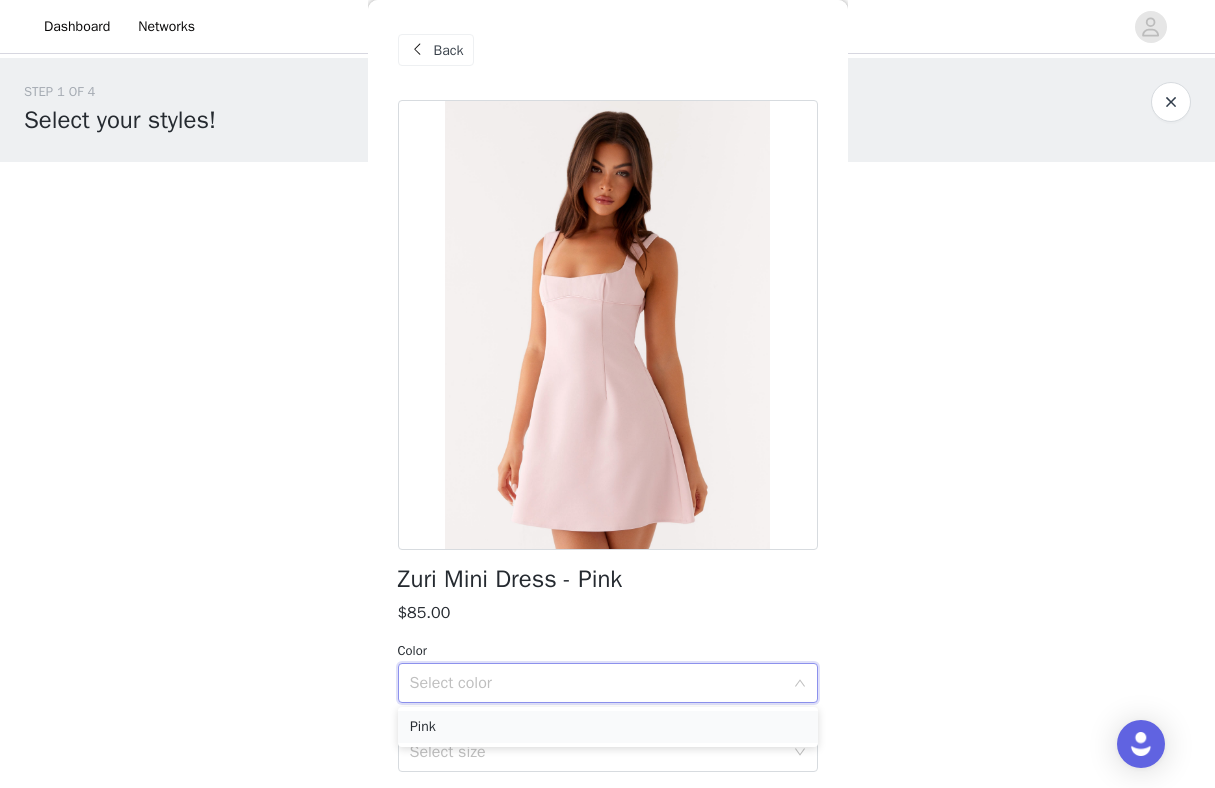click on "Pink" at bounding box center (608, 727) 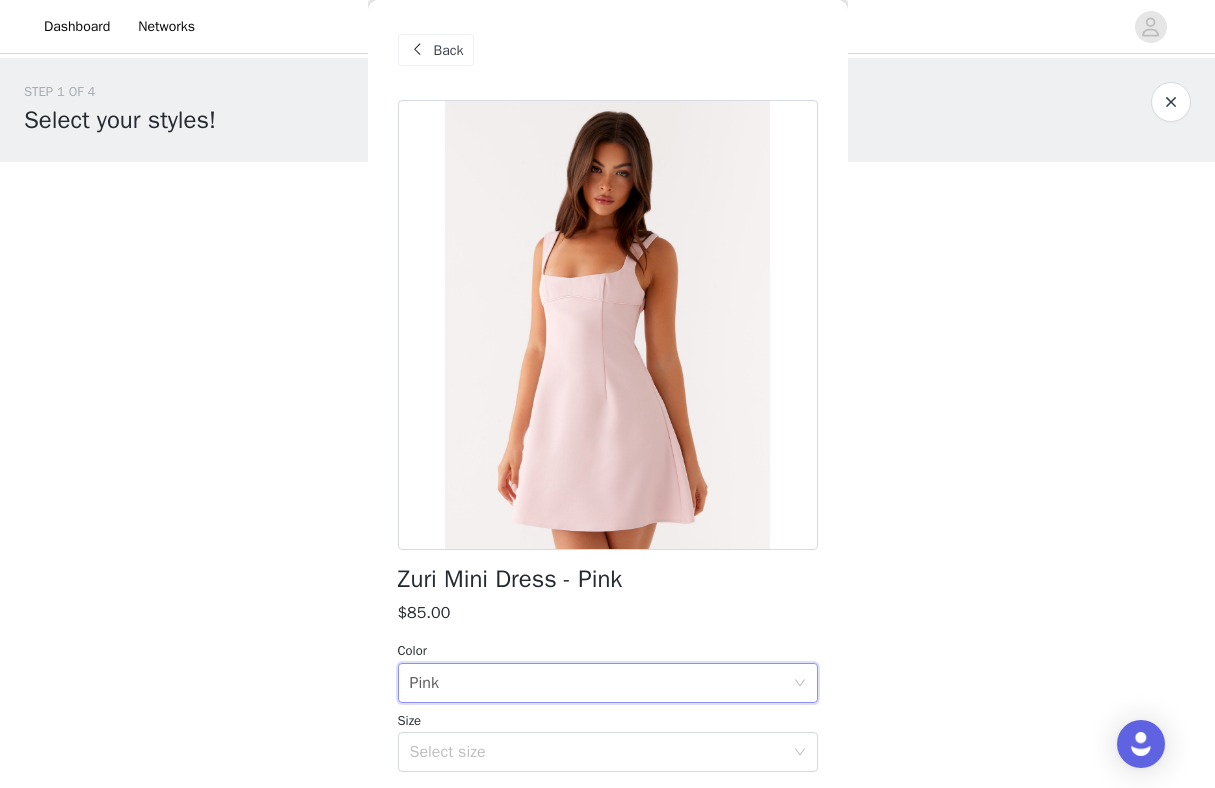 scroll, scrollTop: 269, scrollLeft: 0, axis: vertical 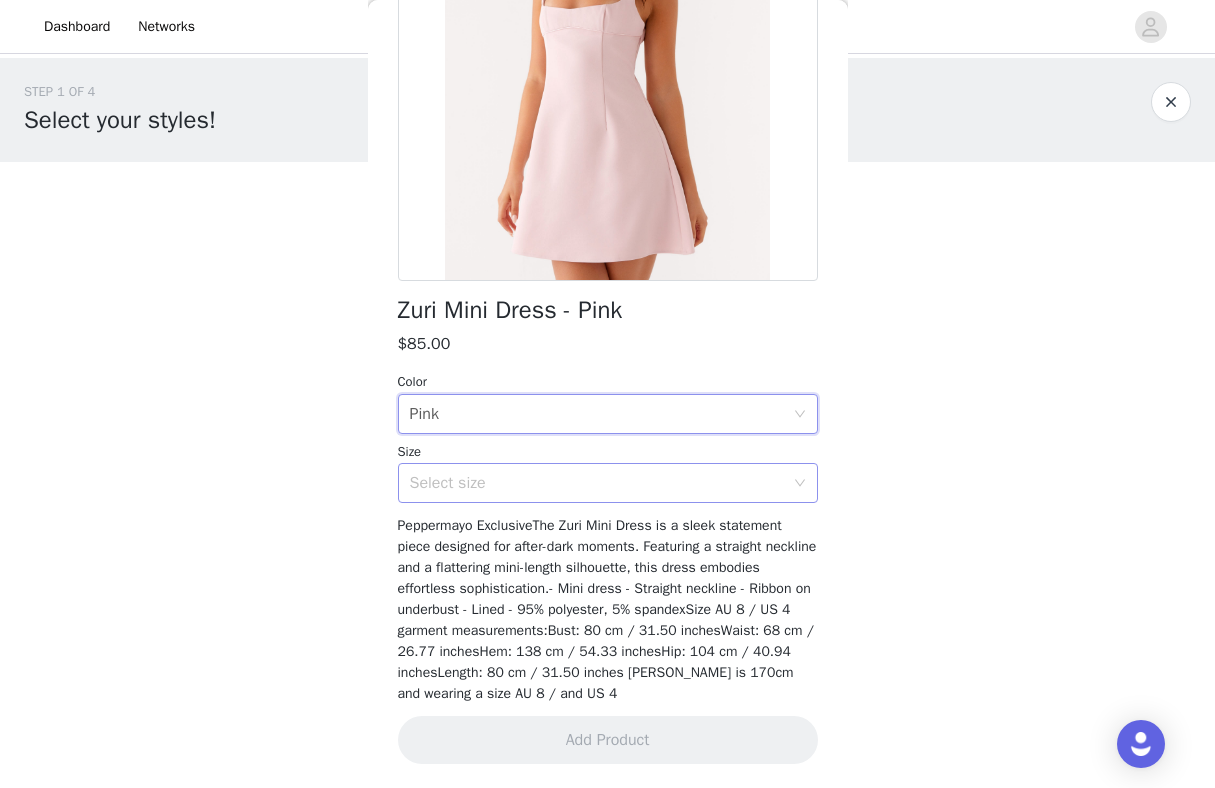 click on "Select size" at bounding box center (597, 483) 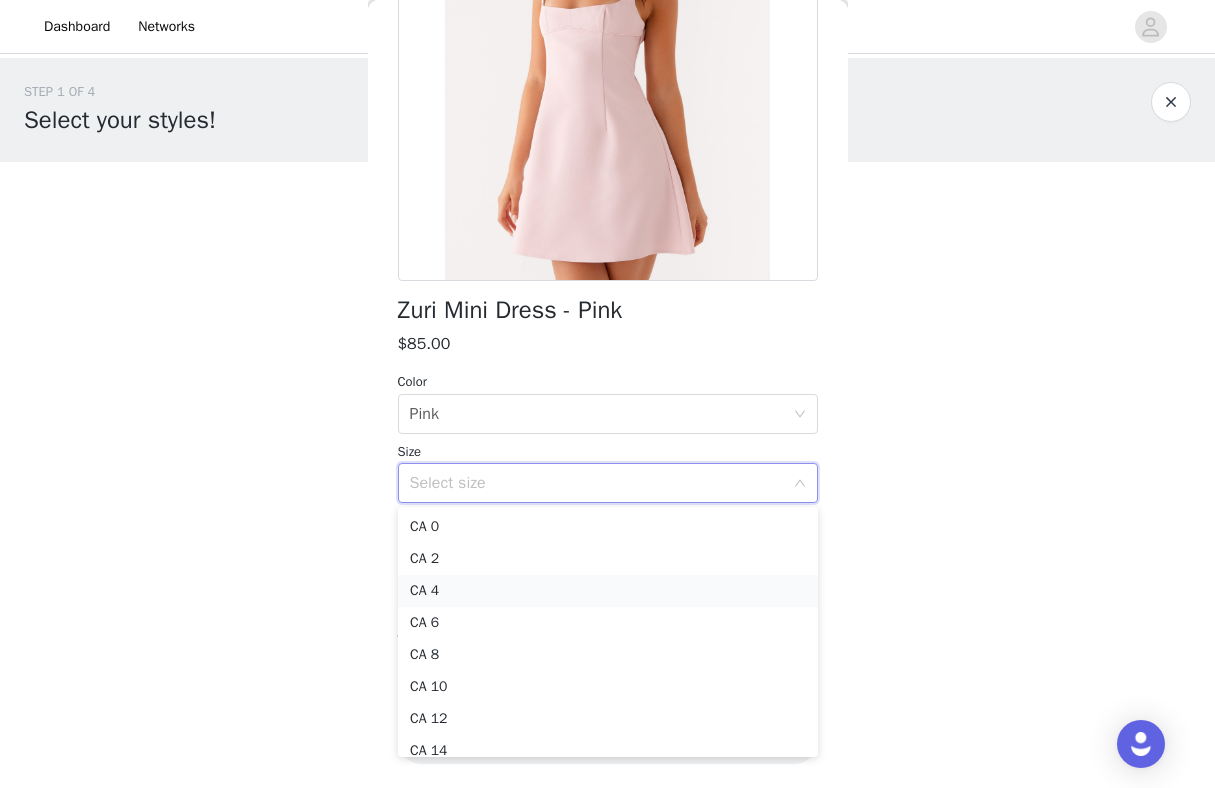 click on "CA 4" at bounding box center [608, 591] 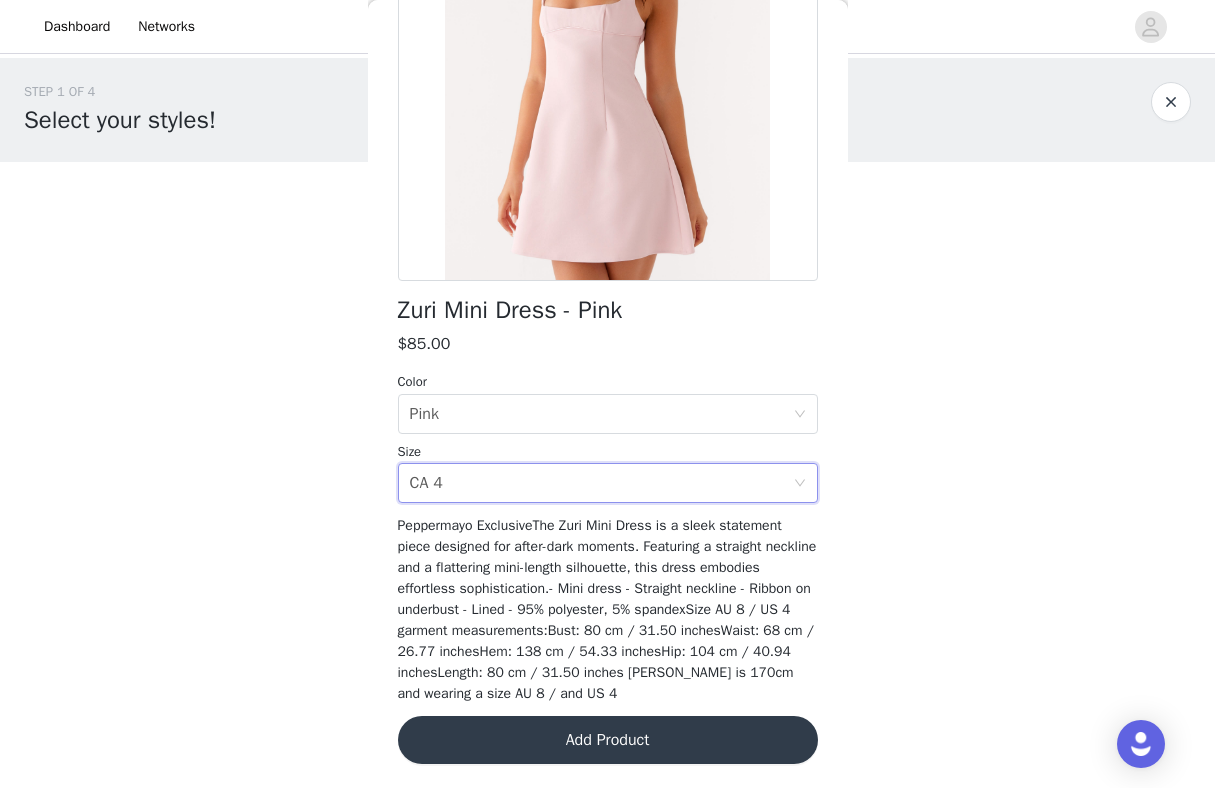click on "Add Product" at bounding box center (608, 740) 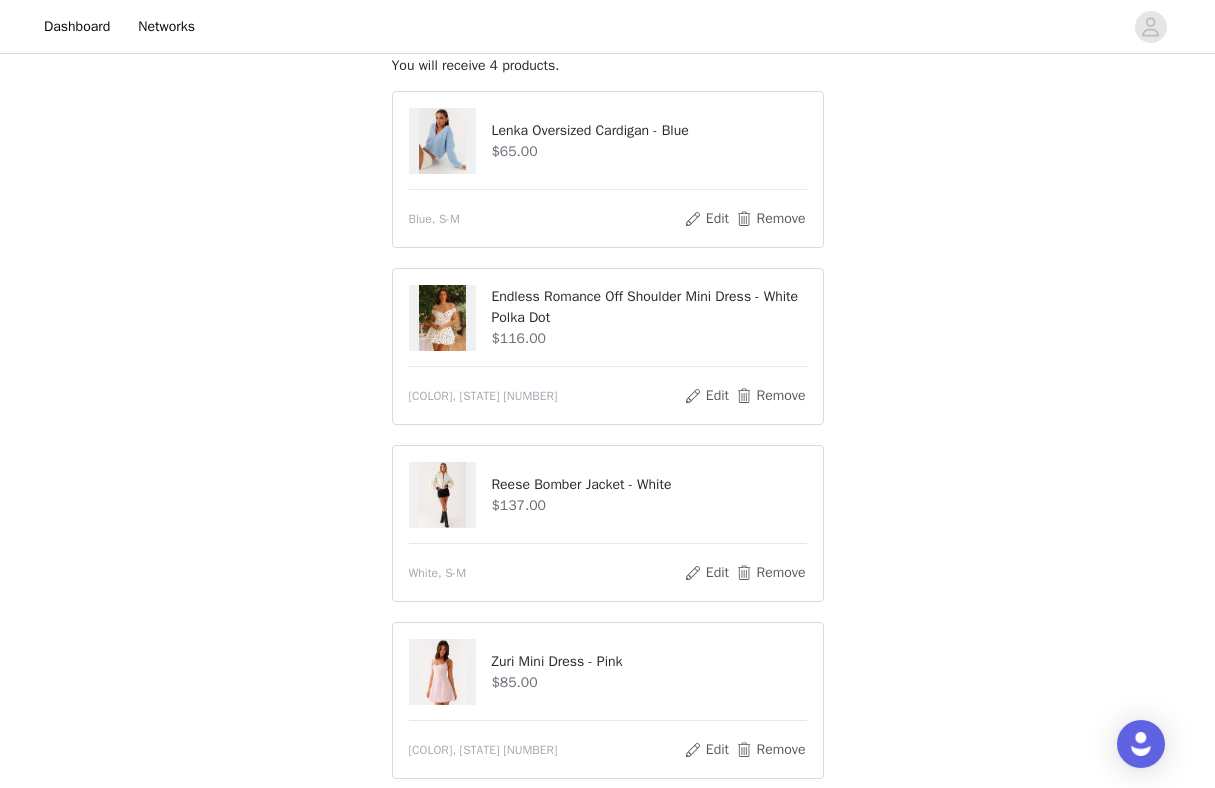 scroll, scrollTop: 309, scrollLeft: 0, axis: vertical 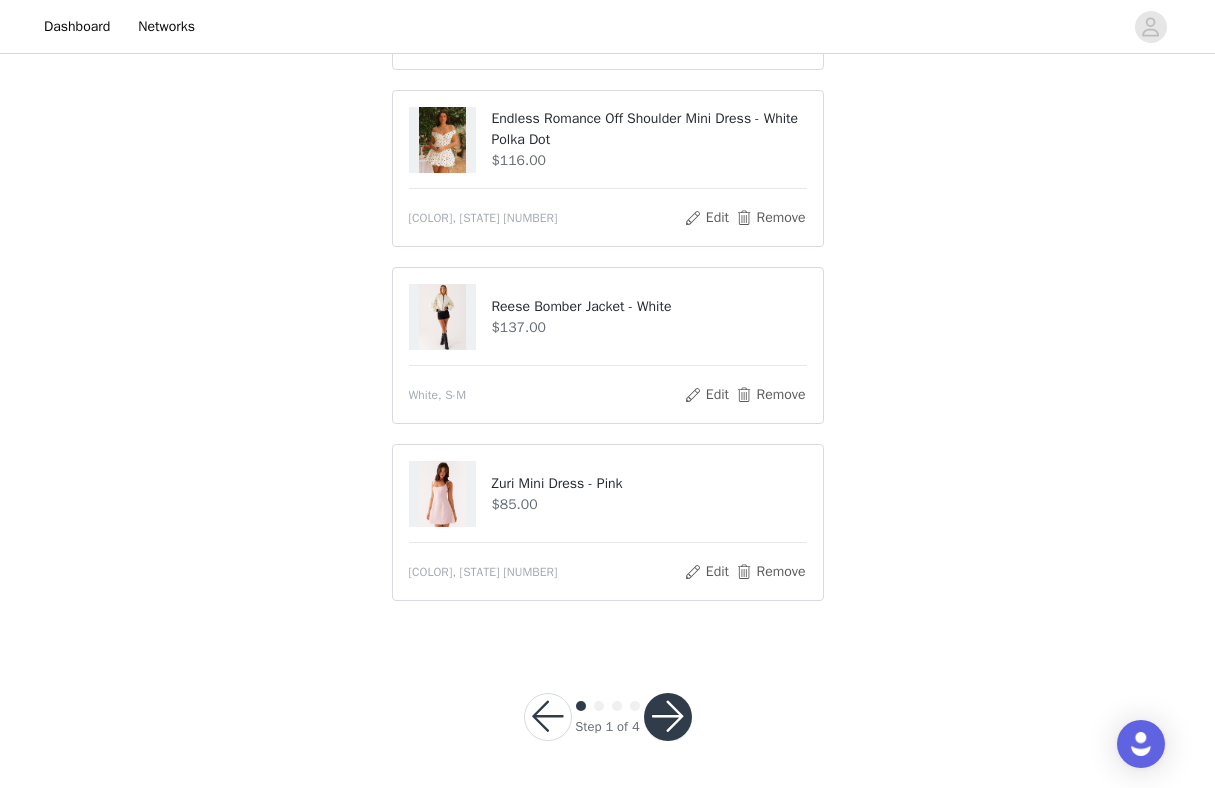 click at bounding box center [668, 717] 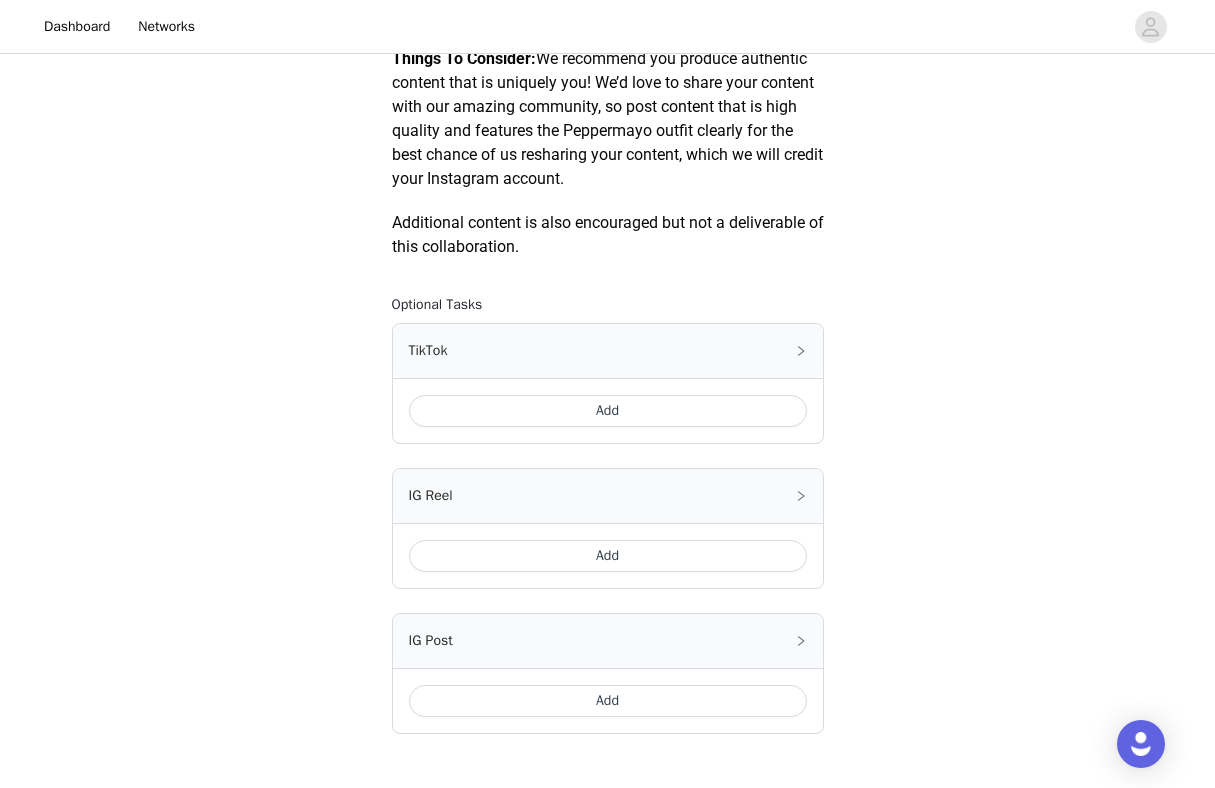 scroll, scrollTop: 1036, scrollLeft: 0, axis: vertical 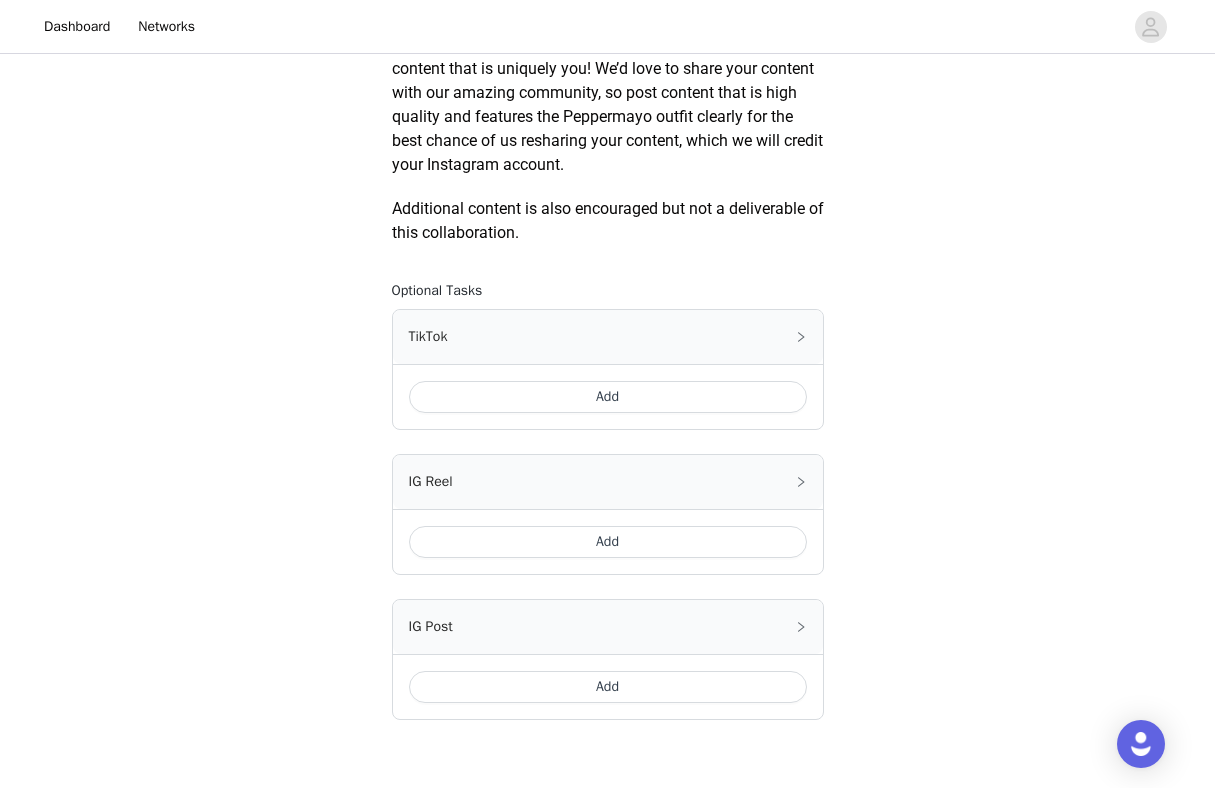 click on "Add" at bounding box center [608, 687] 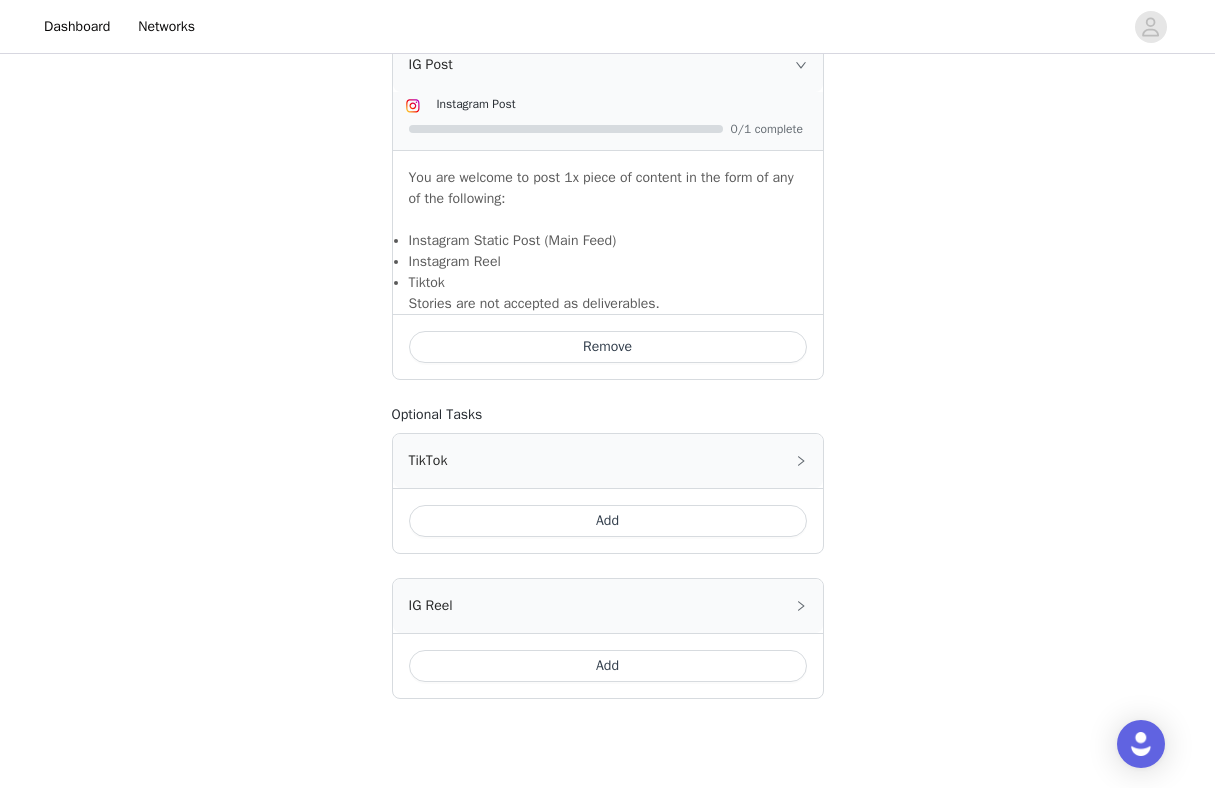 scroll, scrollTop: 1411, scrollLeft: 0, axis: vertical 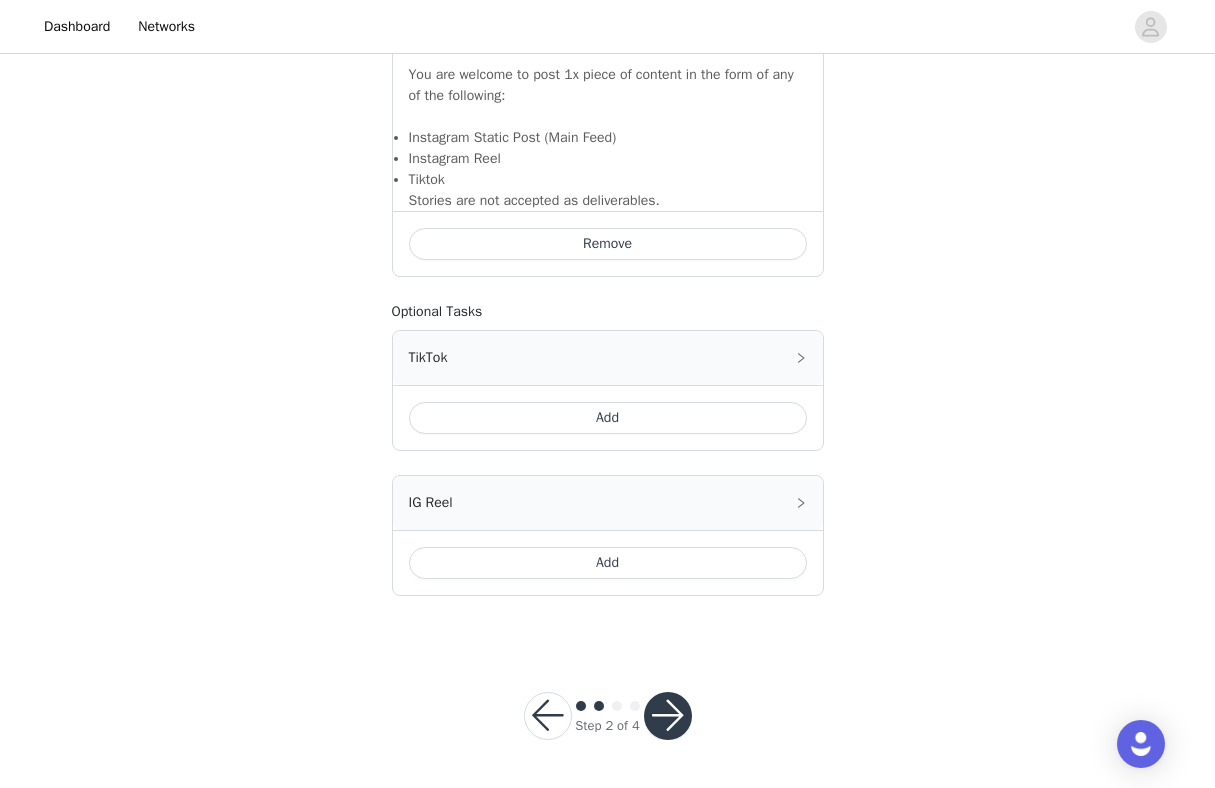 click at bounding box center (668, 716) 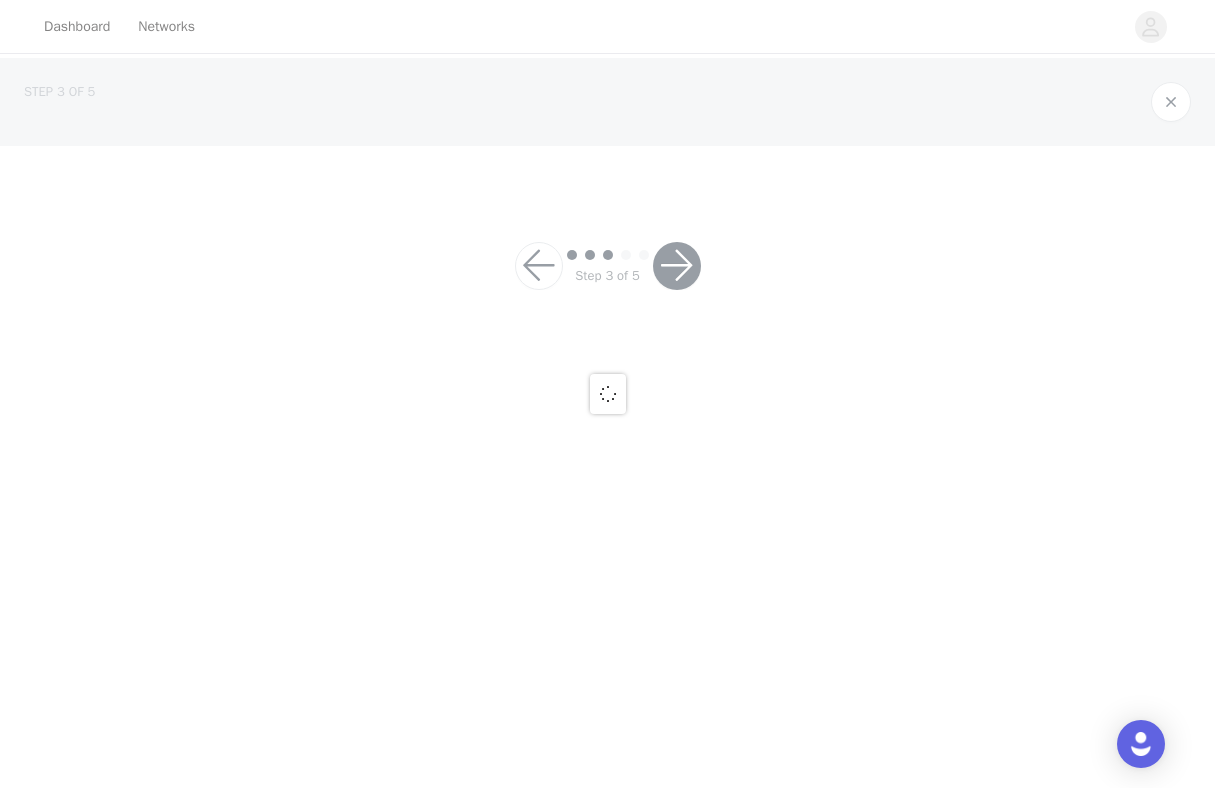 scroll, scrollTop: 0, scrollLeft: 0, axis: both 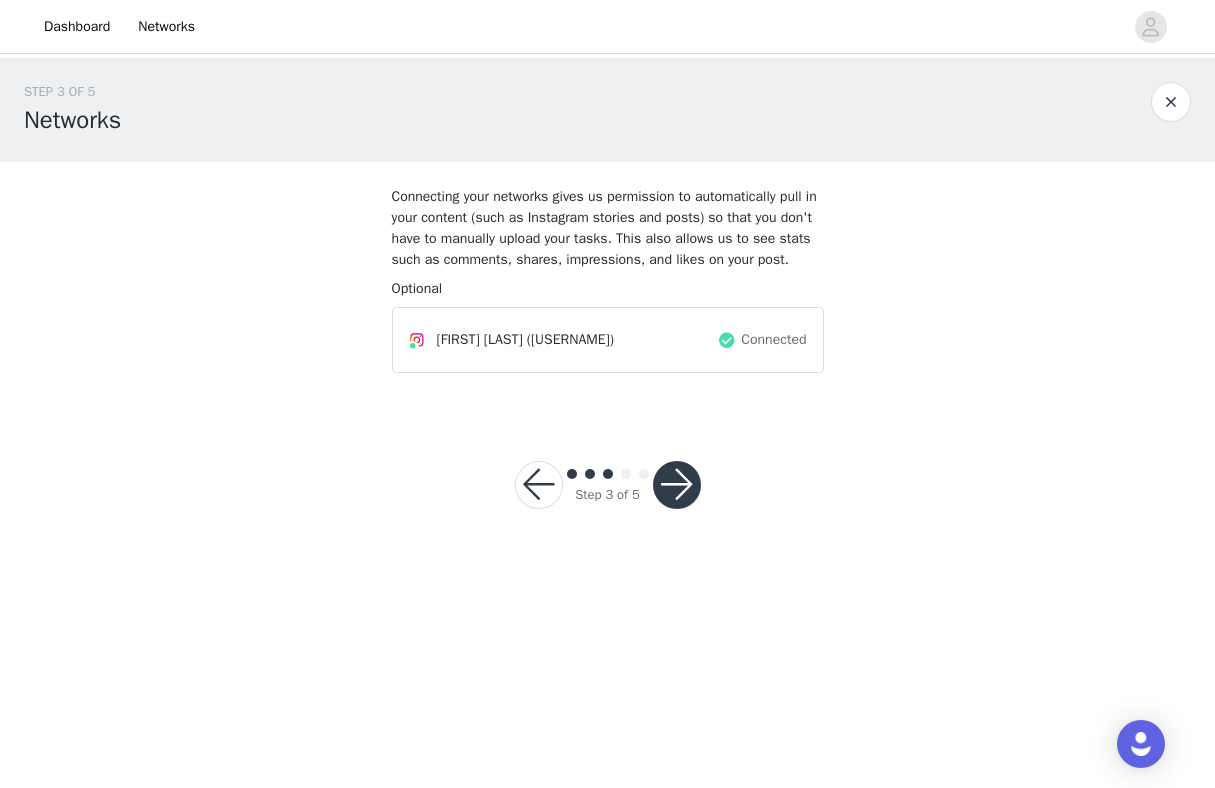 click at bounding box center (677, 485) 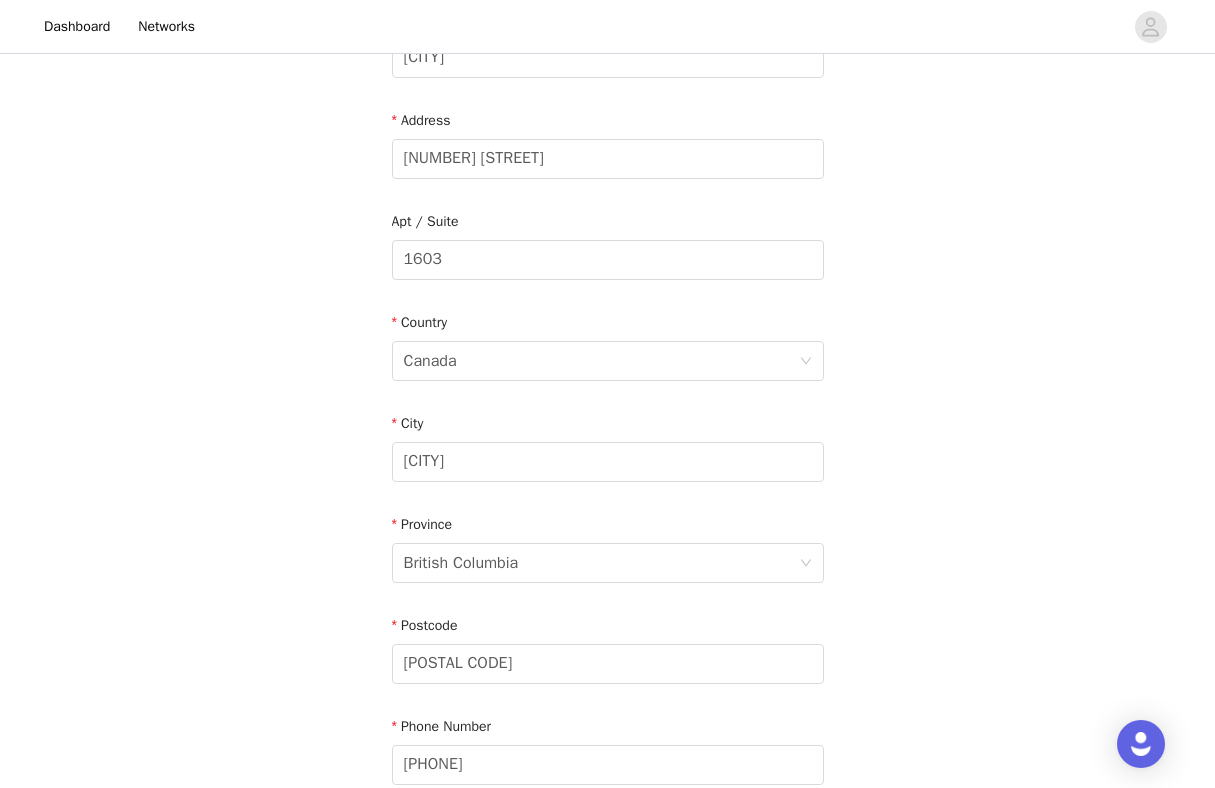 scroll, scrollTop: 575, scrollLeft: 0, axis: vertical 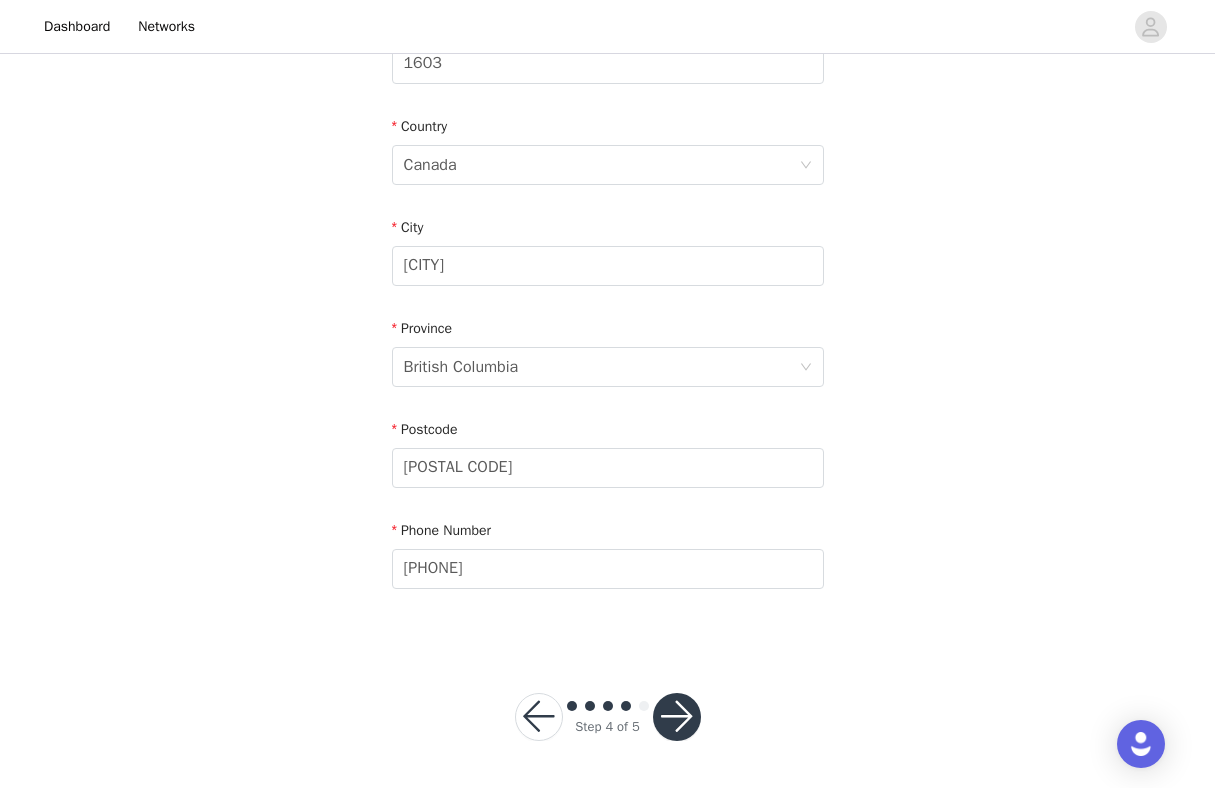 click at bounding box center [677, 717] 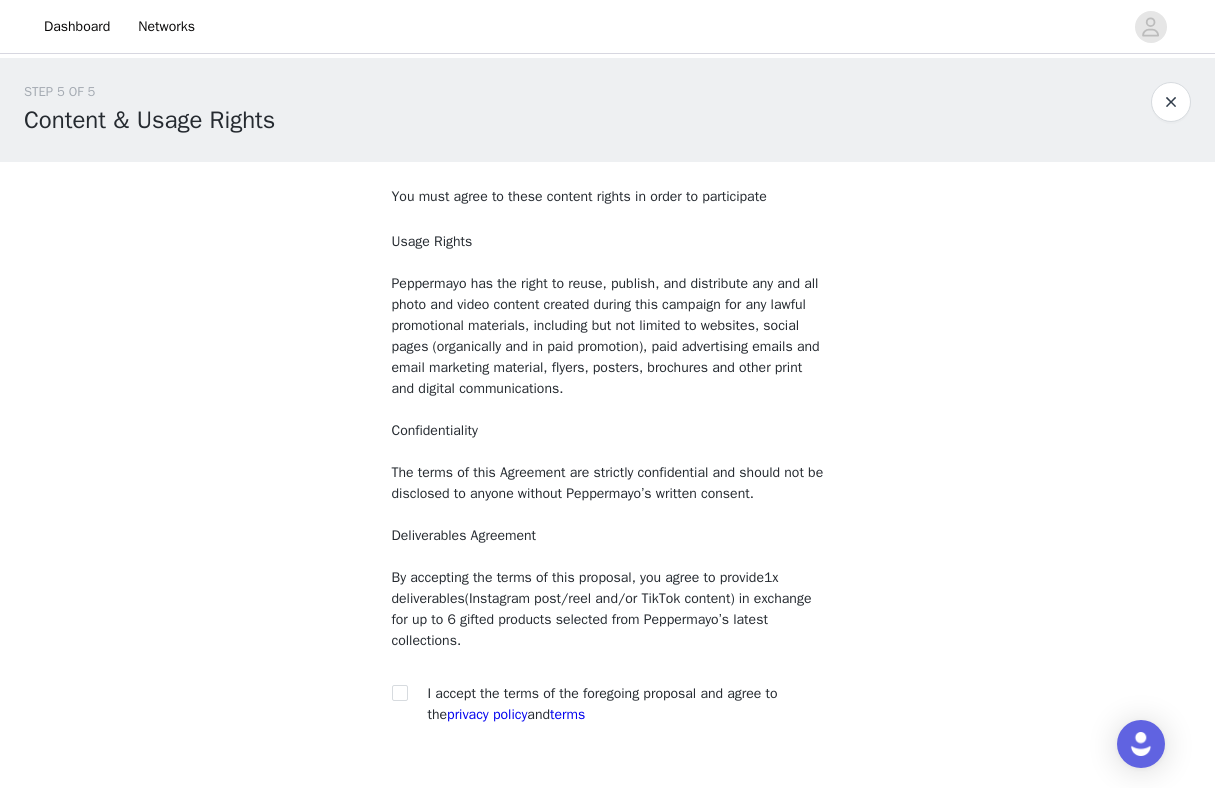 scroll, scrollTop: 136, scrollLeft: 0, axis: vertical 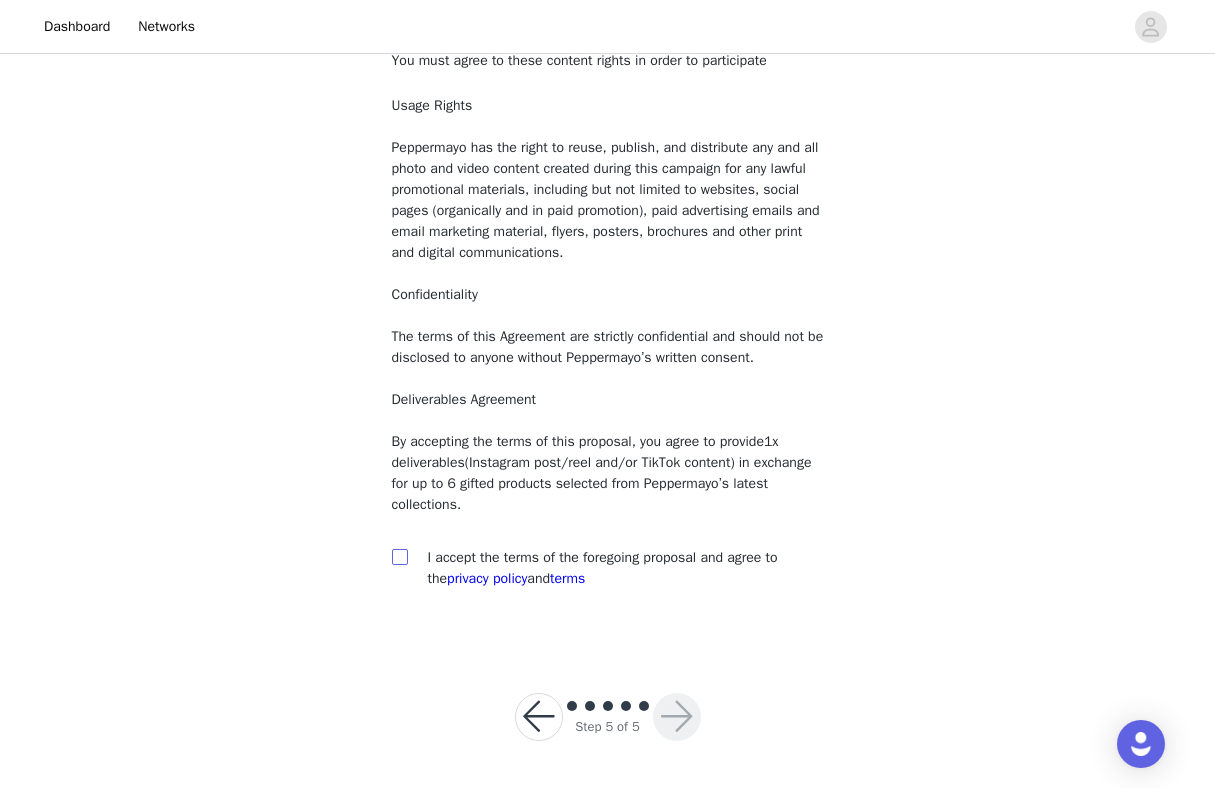 click at bounding box center [399, 556] 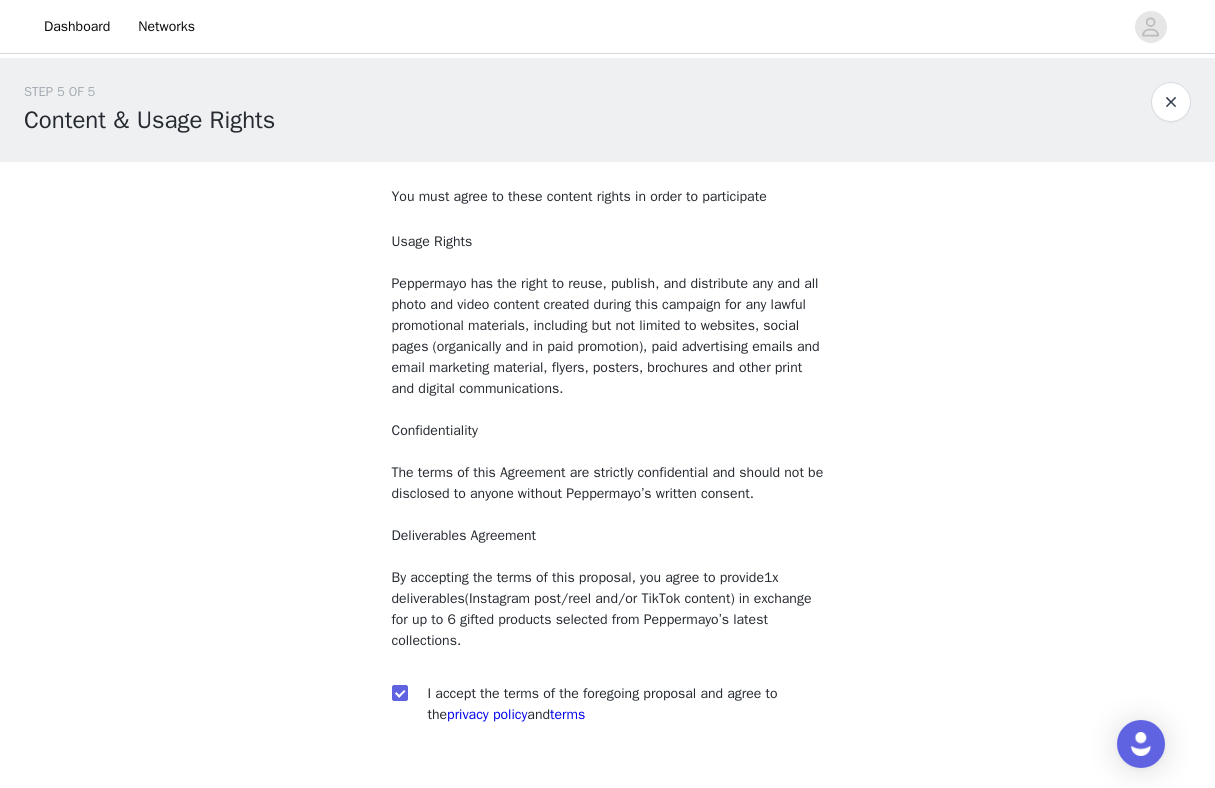 scroll, scrollTop: 136, scrollLeft: 0, axis: vertical 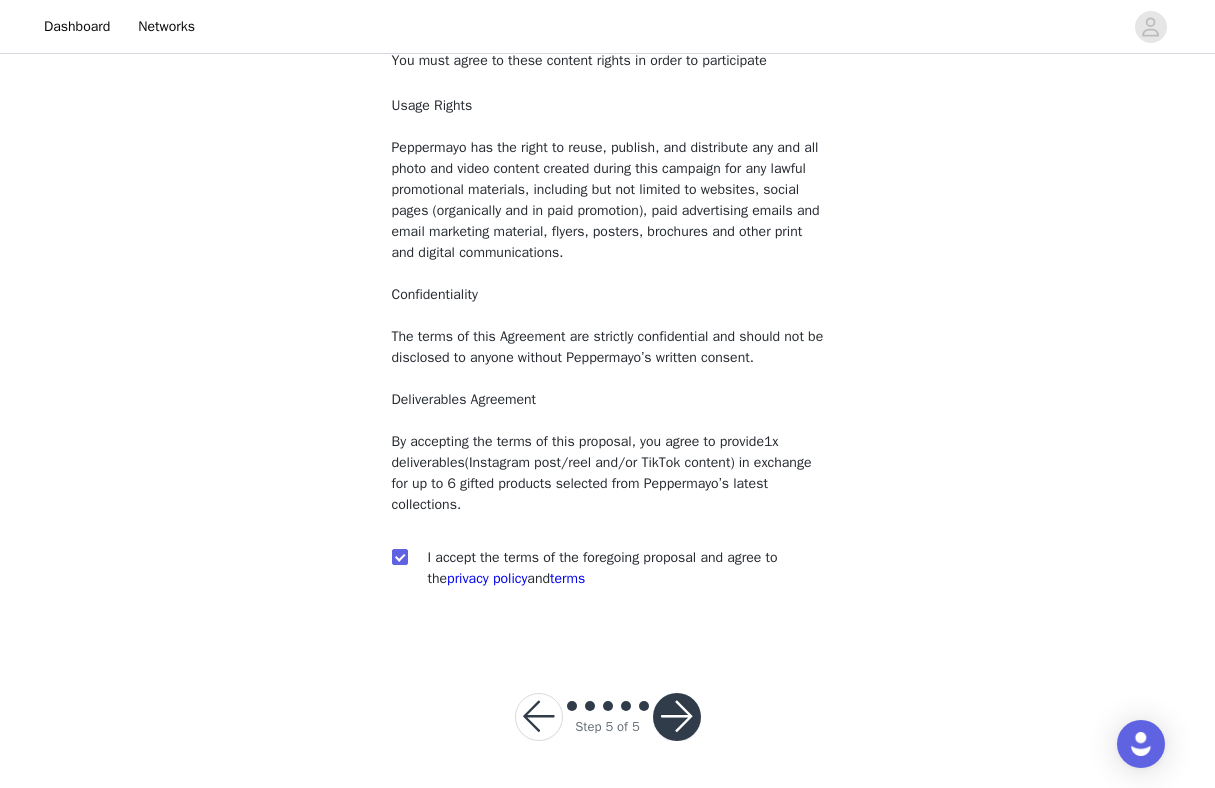 click at bounding box center [677, 717] 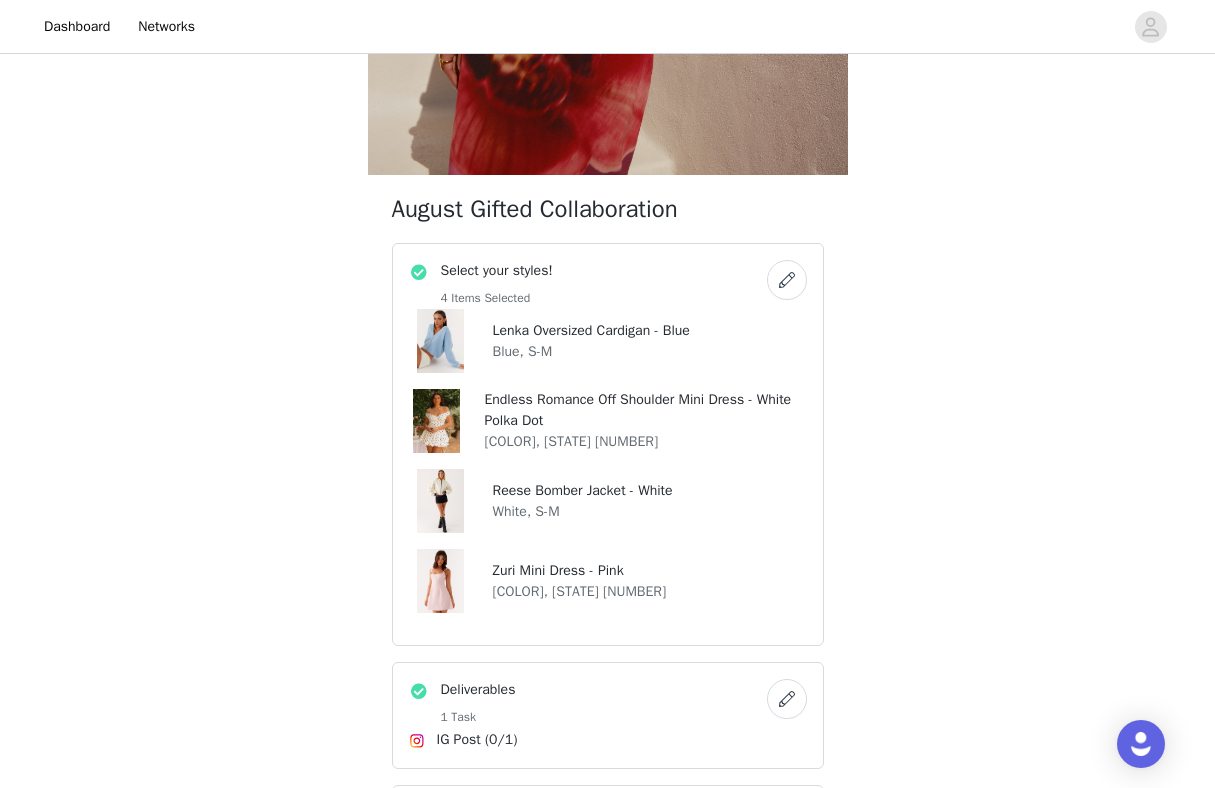 scroll, scrollTop: 1692, scrollLeft: 0, axis: vertical 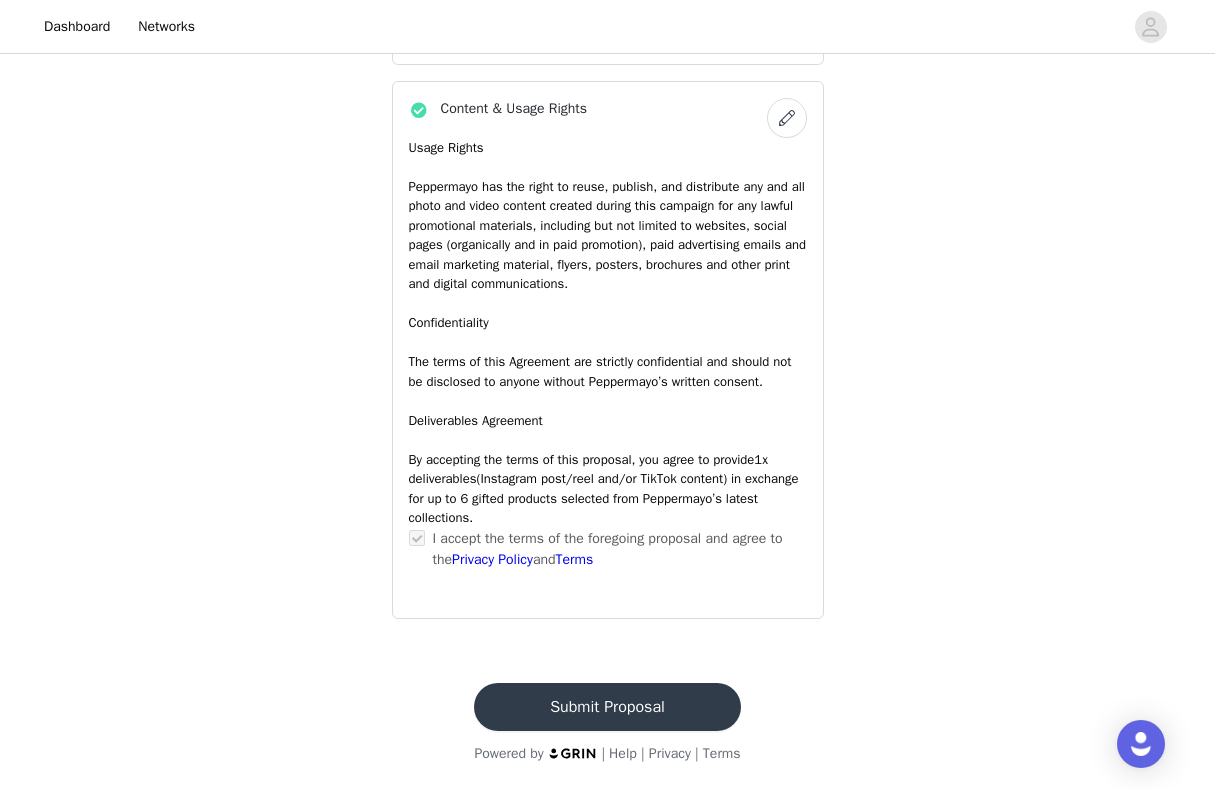 click on "Submit Proposal" at bounding box center [607, 707] 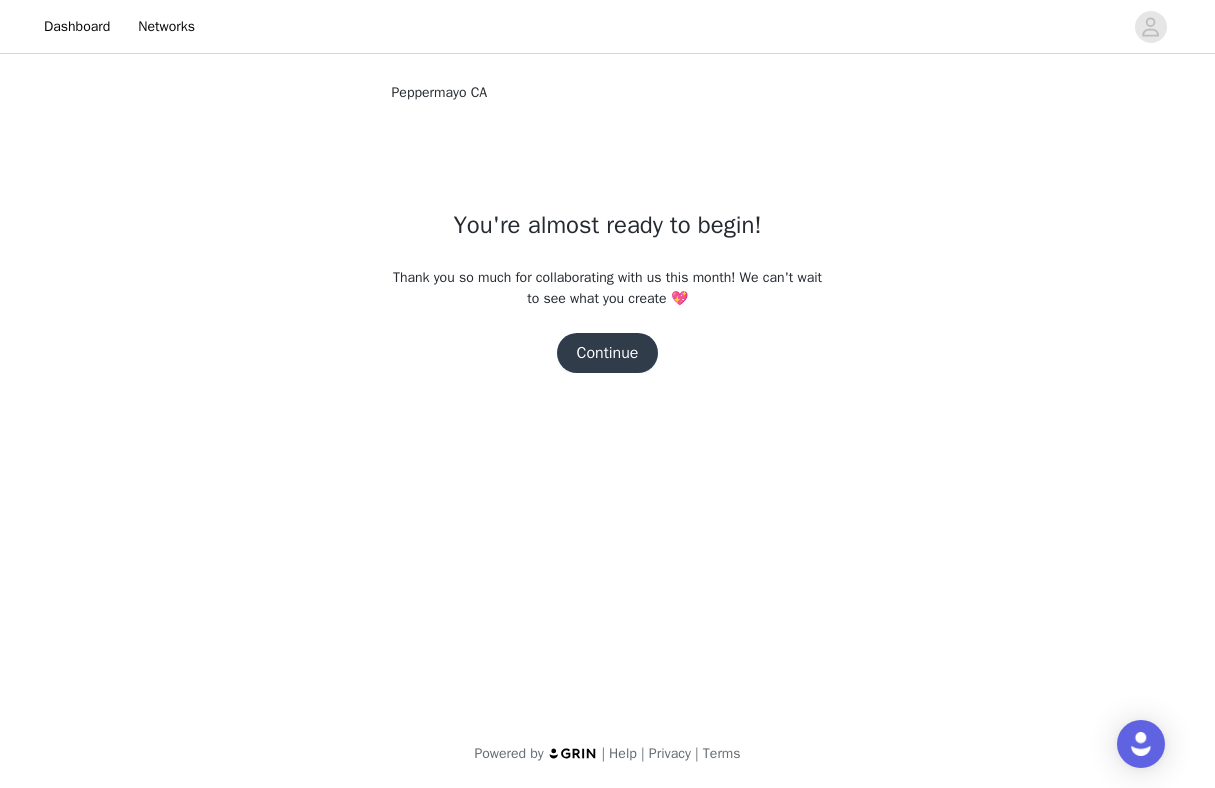 scroll, scrollTop: 0, scrollLeft: 0, axis: both 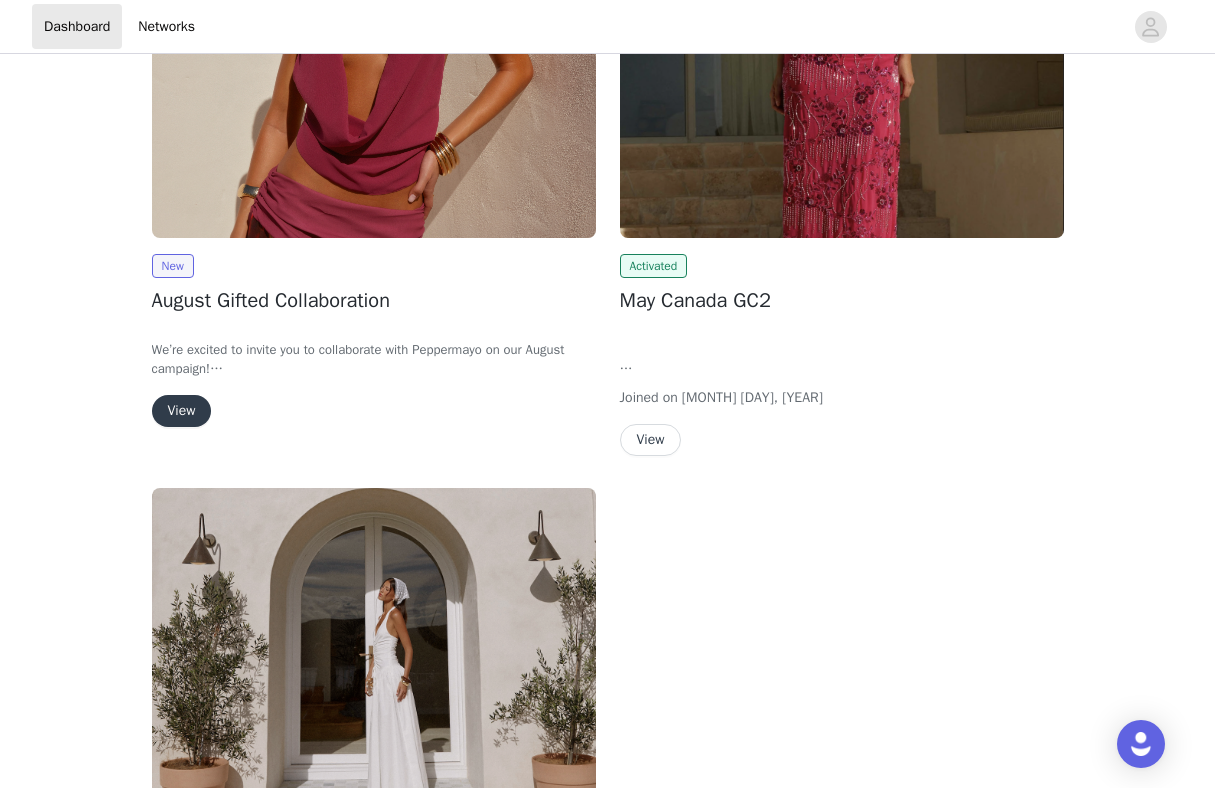 click on "View" at bounding box center (651, 440) 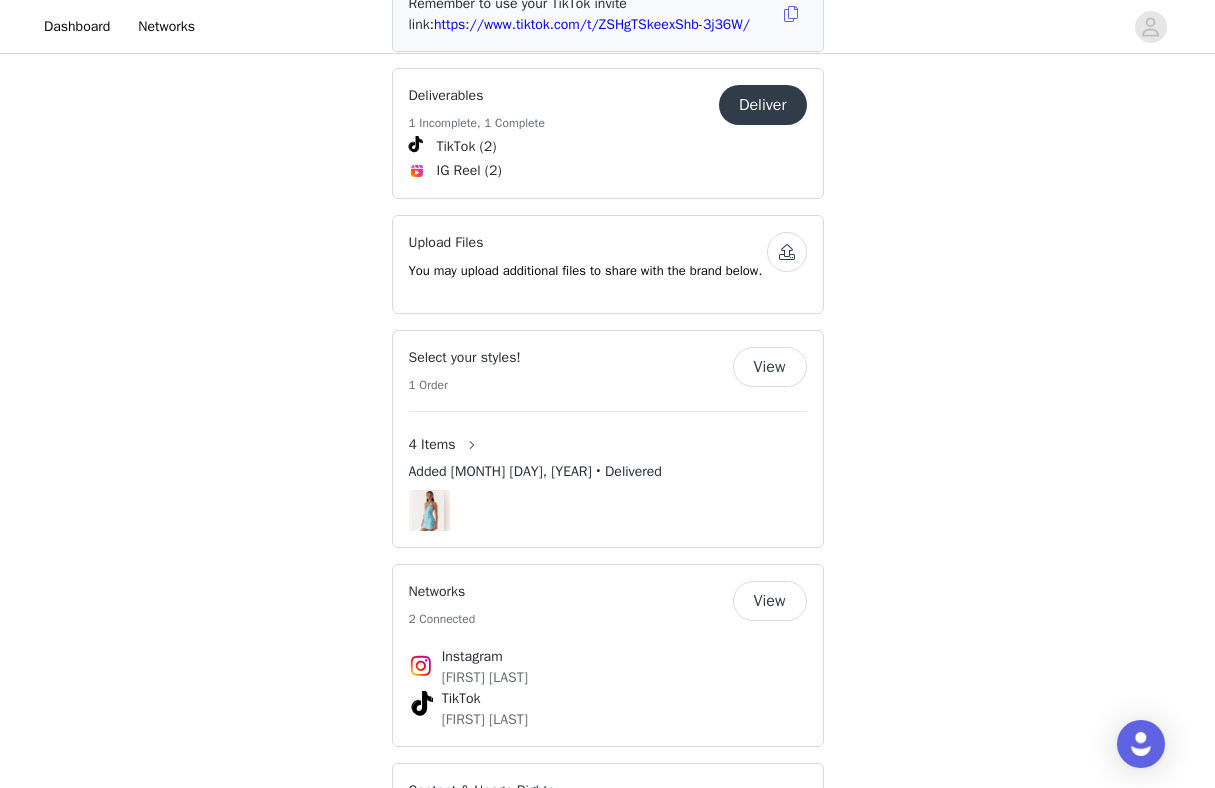 scroll, scrollTop: 1158, scrollLeft: 0, axis: vertical 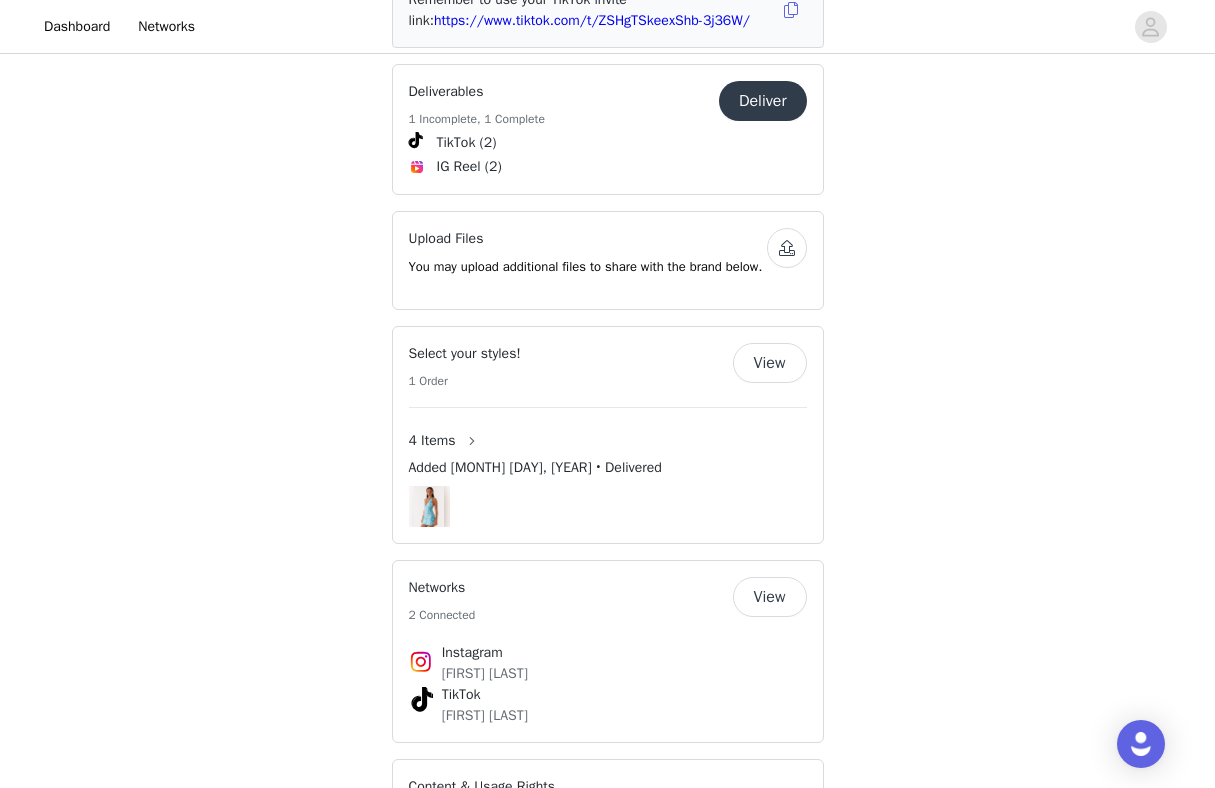click on "View" at bounding box center (770, 363) 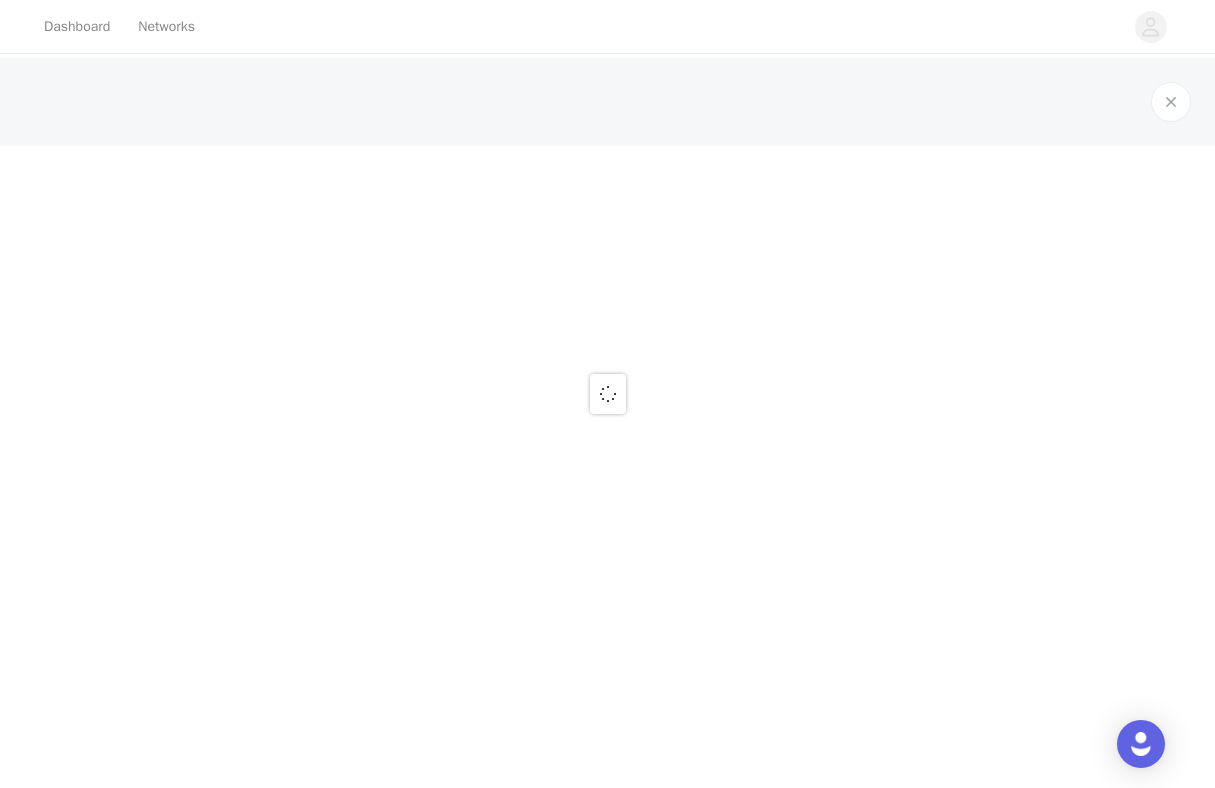 scroll, scrollTop: 0, scrollLeft: 0, axis: both 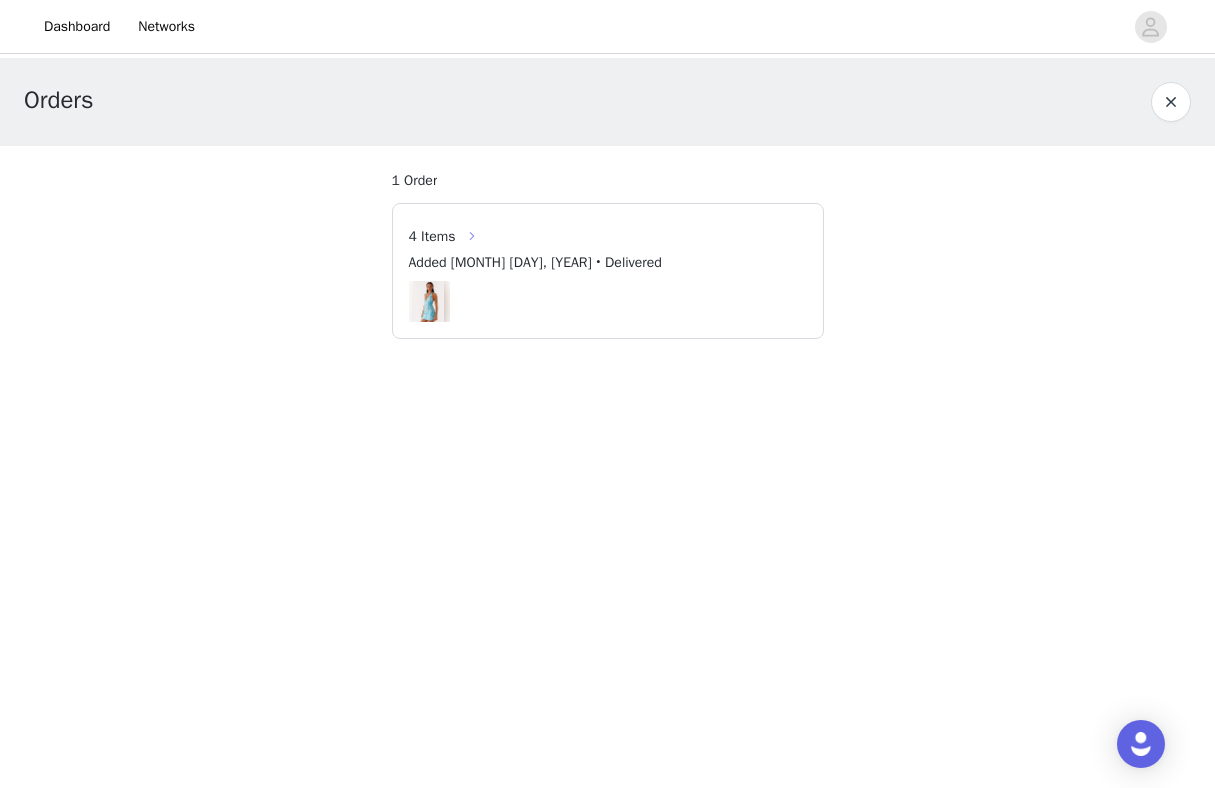 click at bounding box center (472, 236) 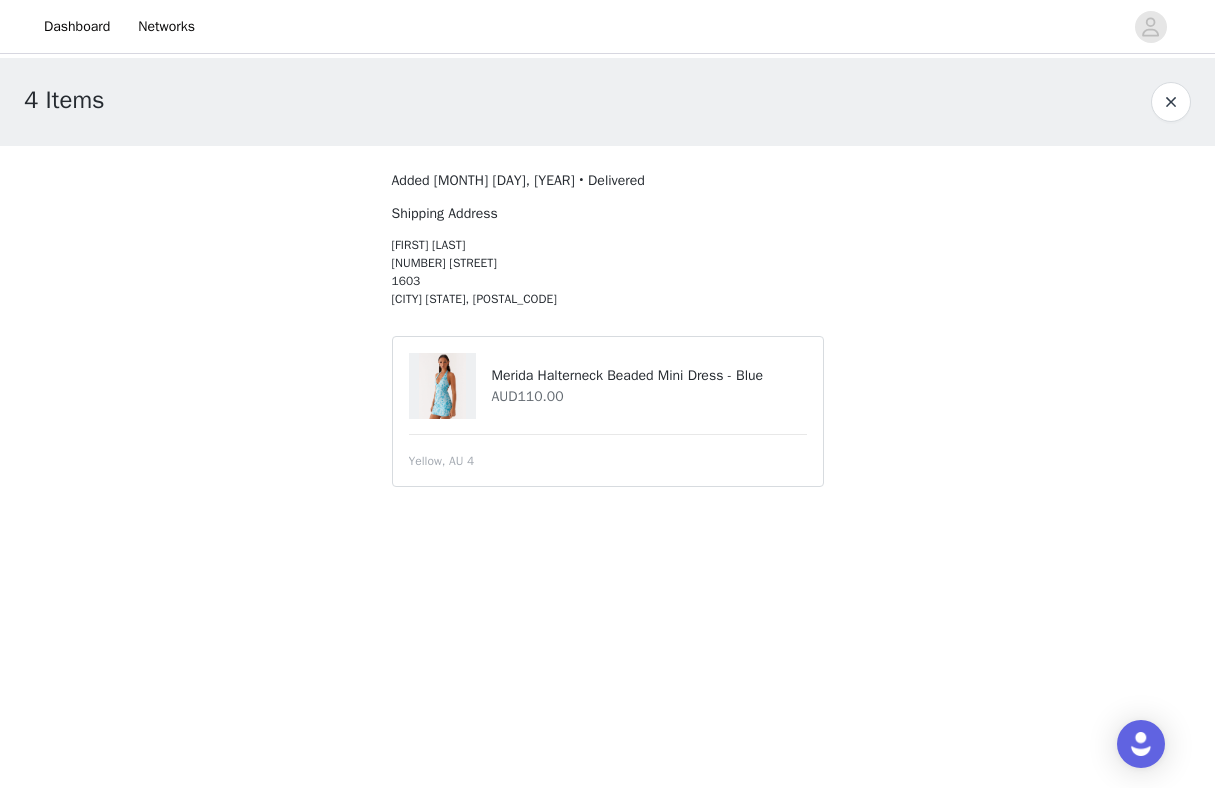 click at bounding box center (1171, 102) 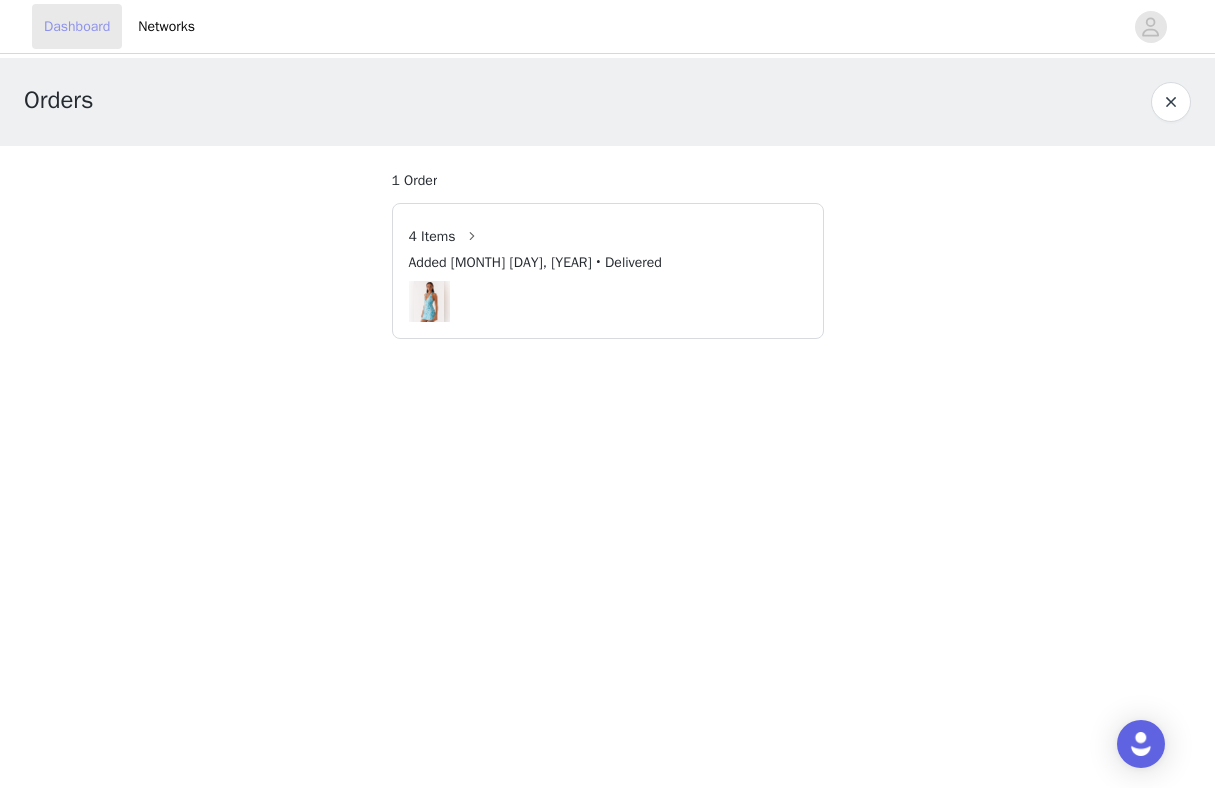 click on "Dashboard" at bounding box center [77, 26] 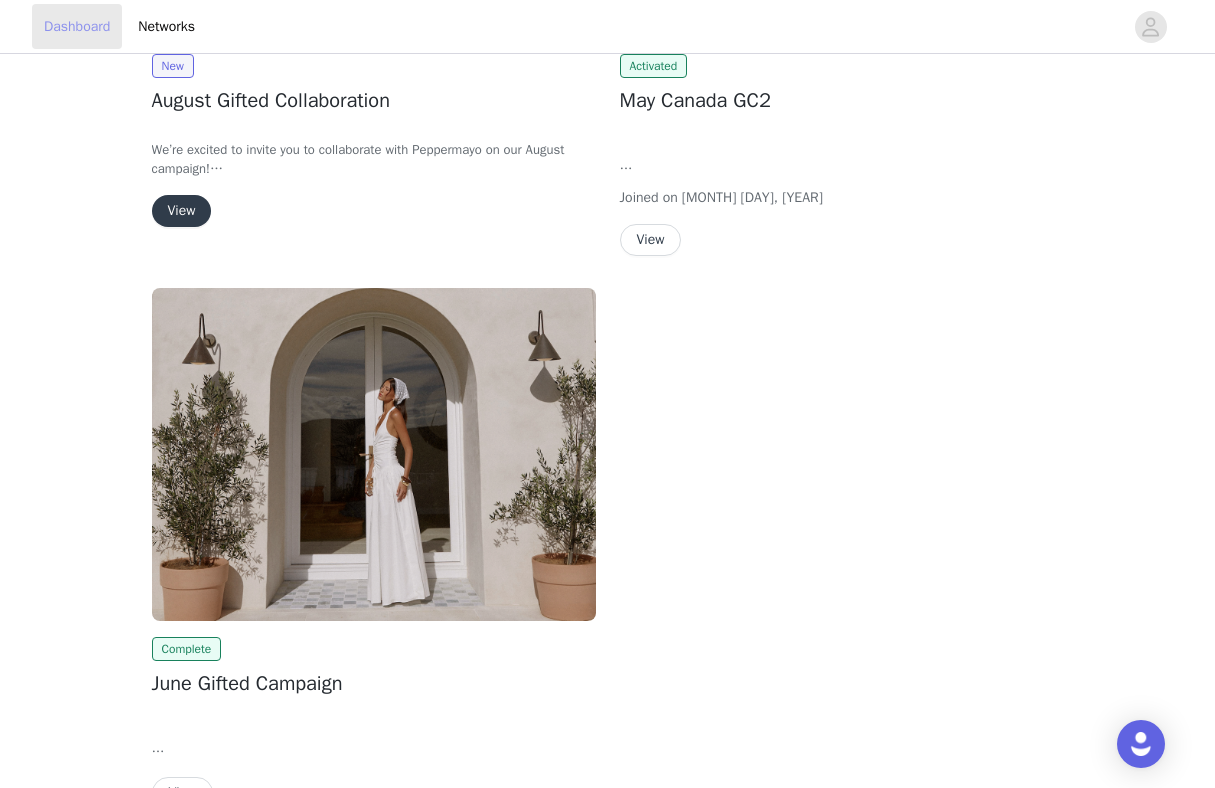 scroll, scrollTop: 591, scrollLeft: 0, axis: vertical 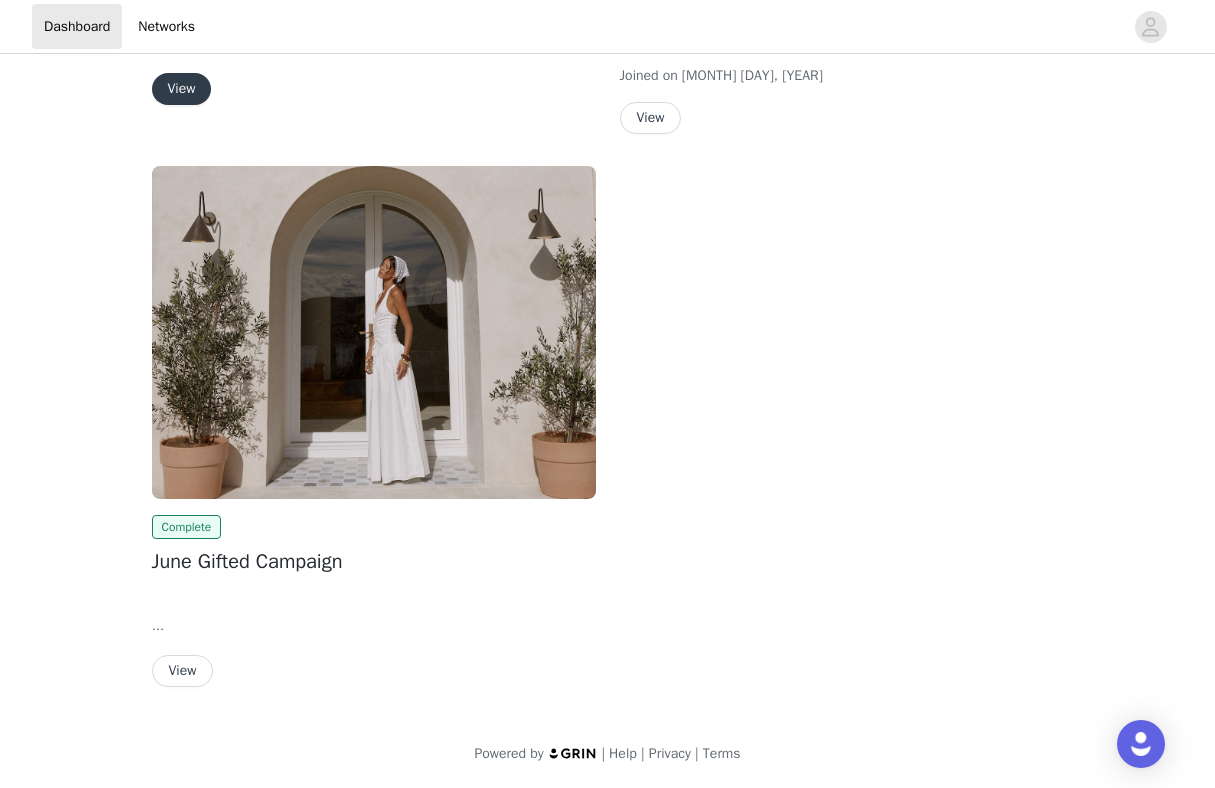 click on "View" at bounding box center [183, 671] 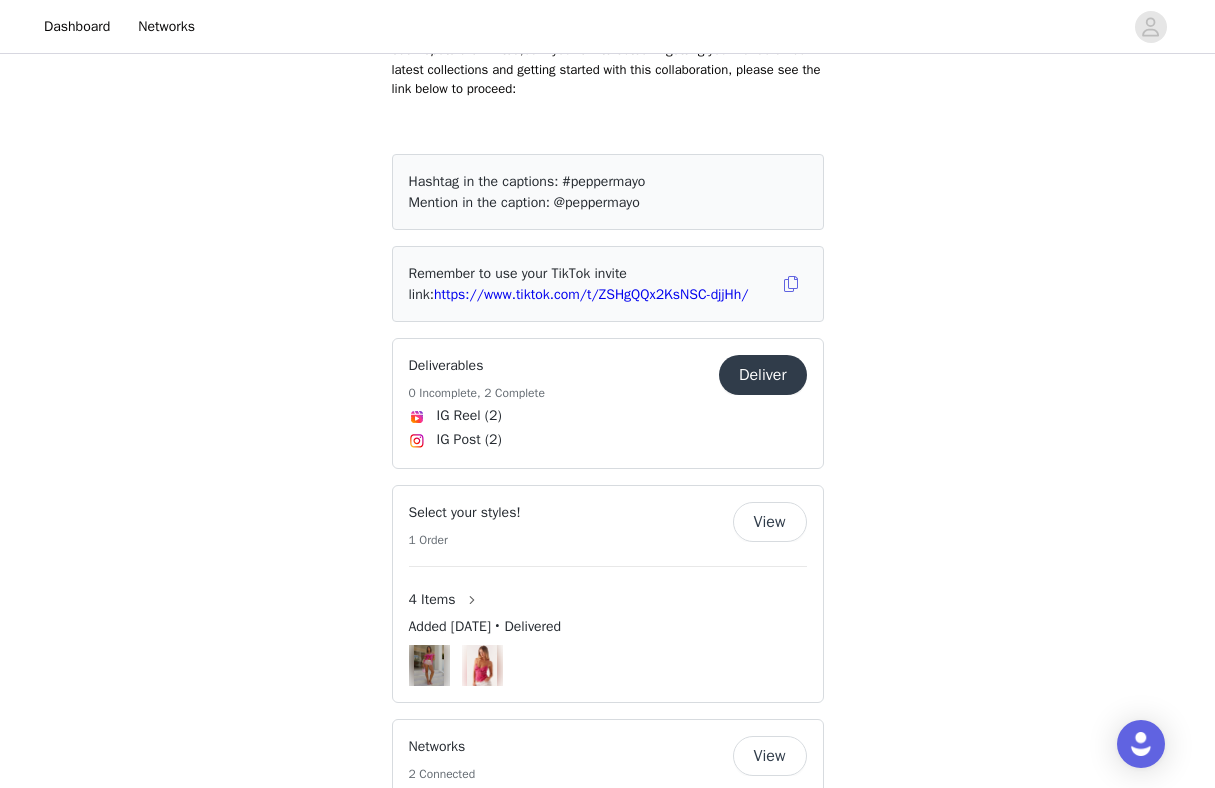 scroll, scrollTop: 617, scrollLeft: 0, axis: vertical 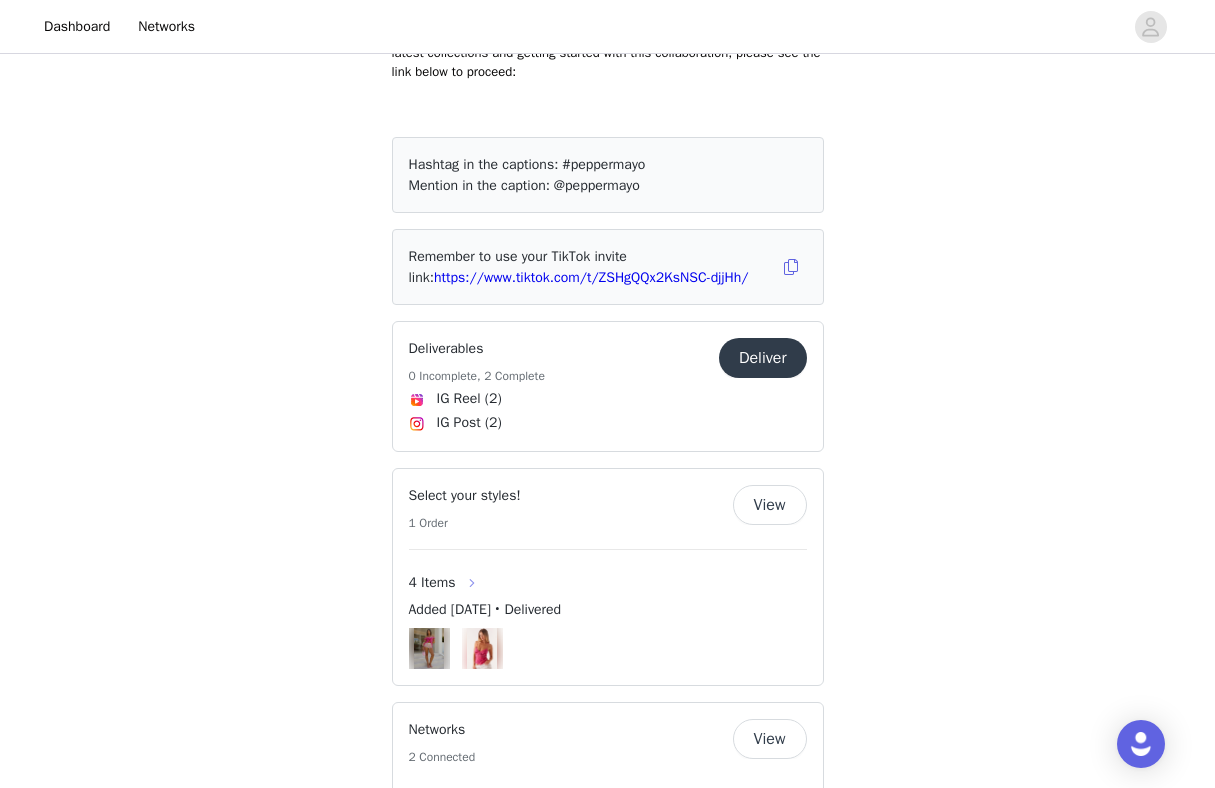click at bounding box center [472, 583] 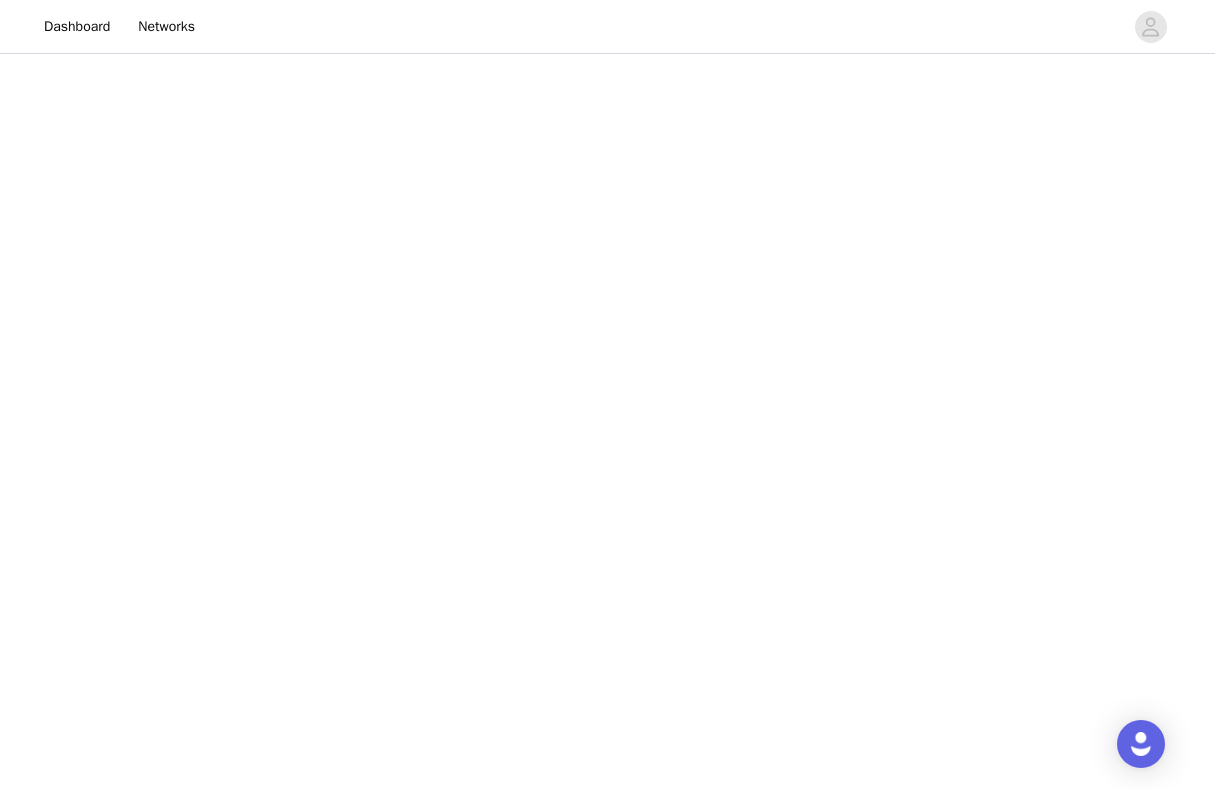 scroll, scrollTop: 0, scrollLeft: 0, axis: both 